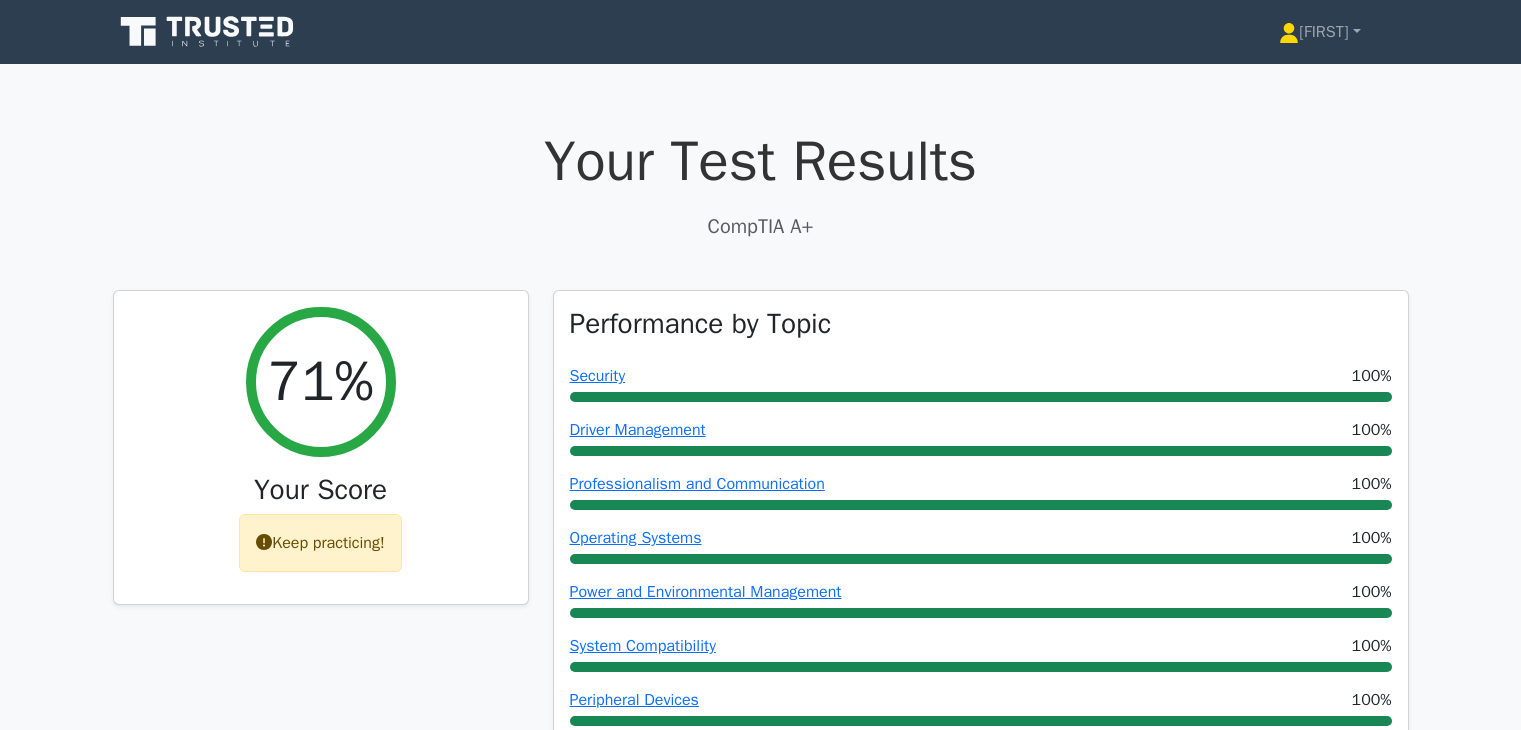 scroll, scrollTop: 387, scrollLeft: 0, axis: vertical 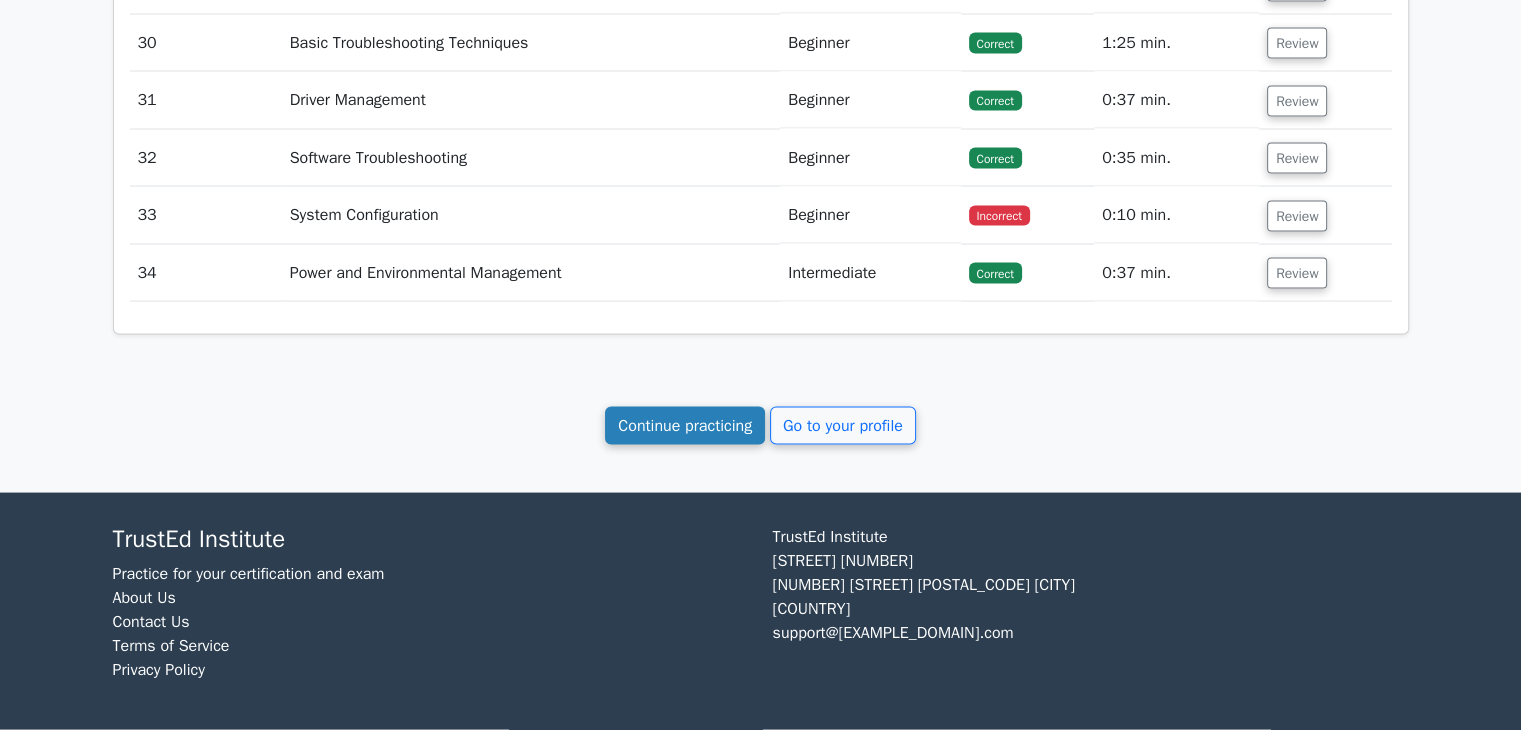 click on "Continue practicing" at bounding box center [685, 426] 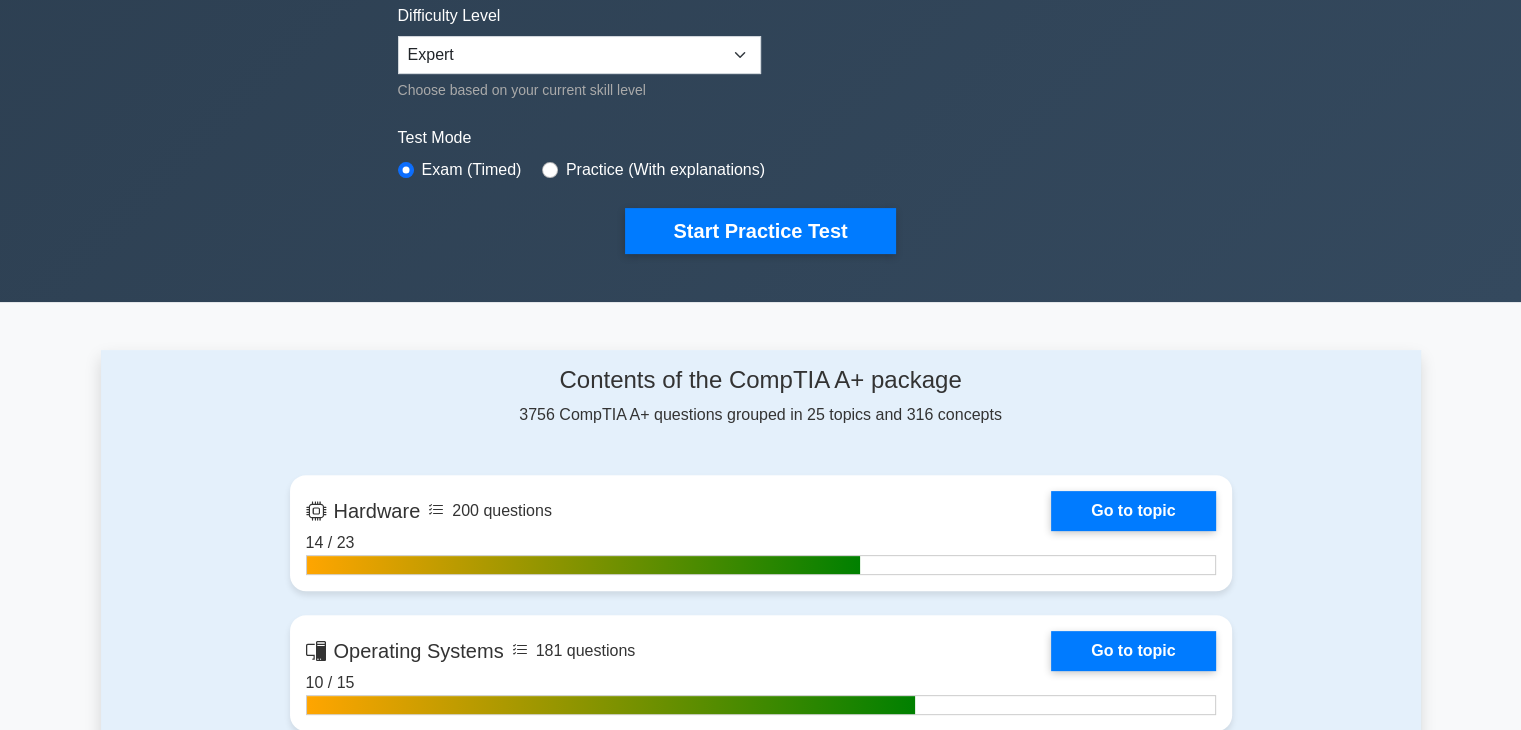 scroll, scrollTop: 500, scrollLeft: 0, axis: vertical 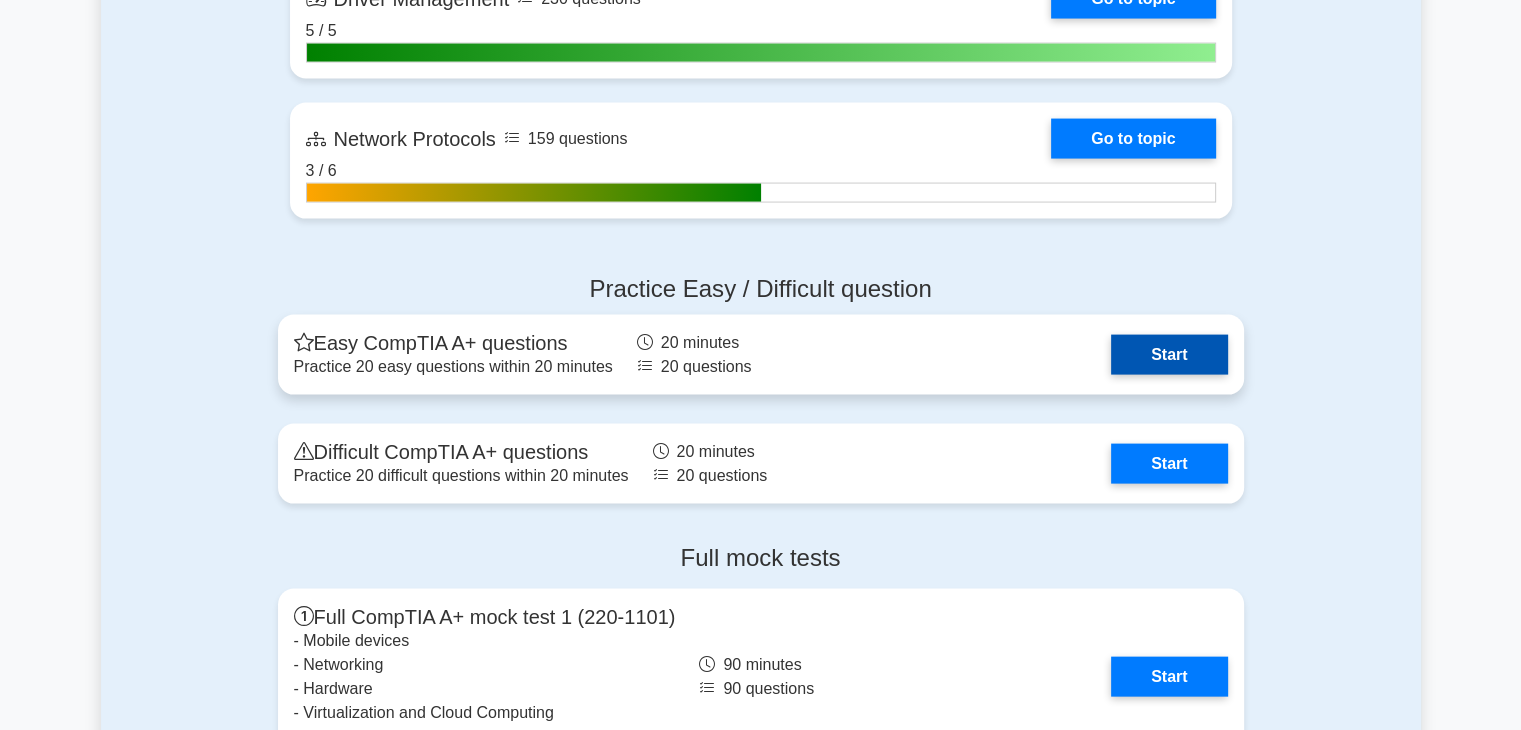 click on "Start" at bounding box center (1169, 355) 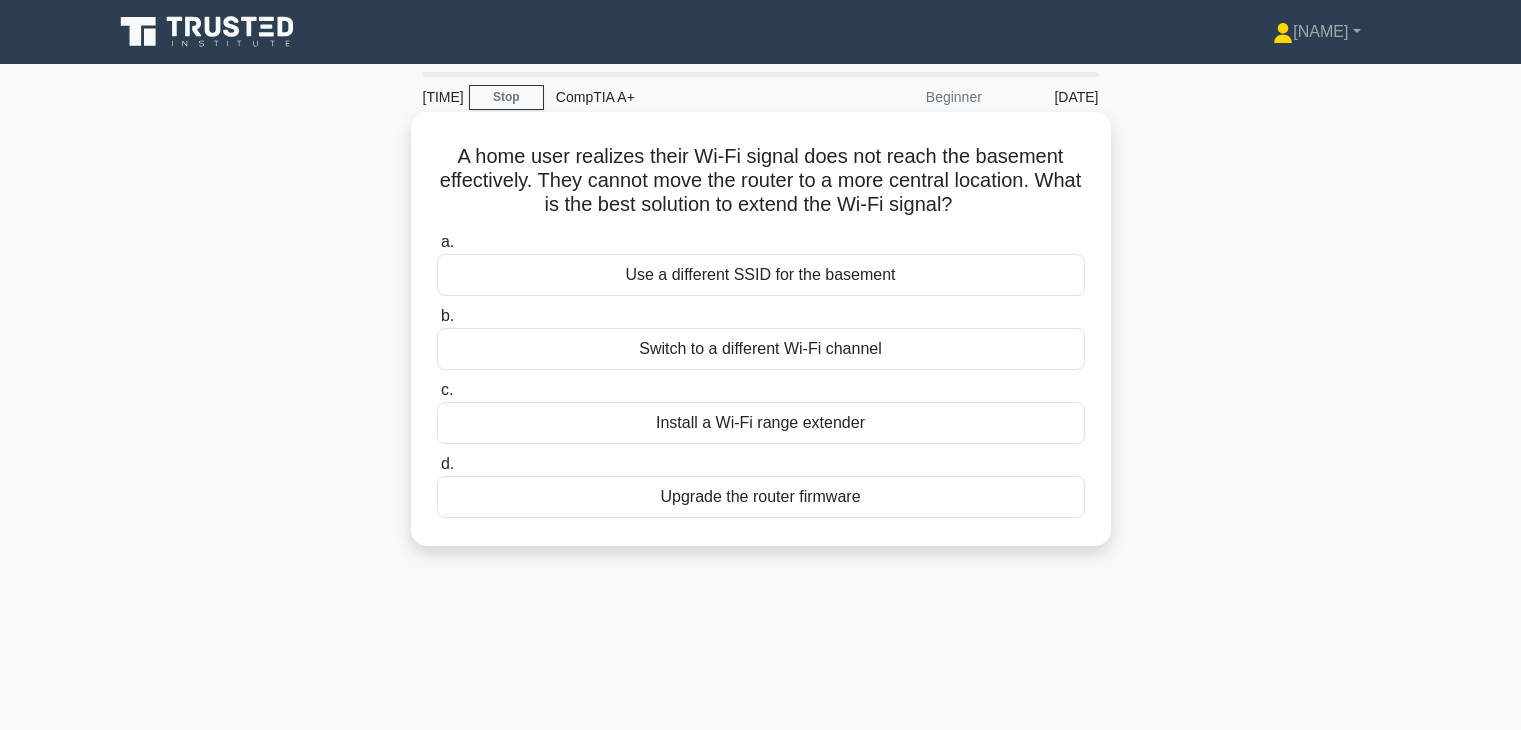 scroll, scrollTop: 0, scrollLeft: 0, axis: both 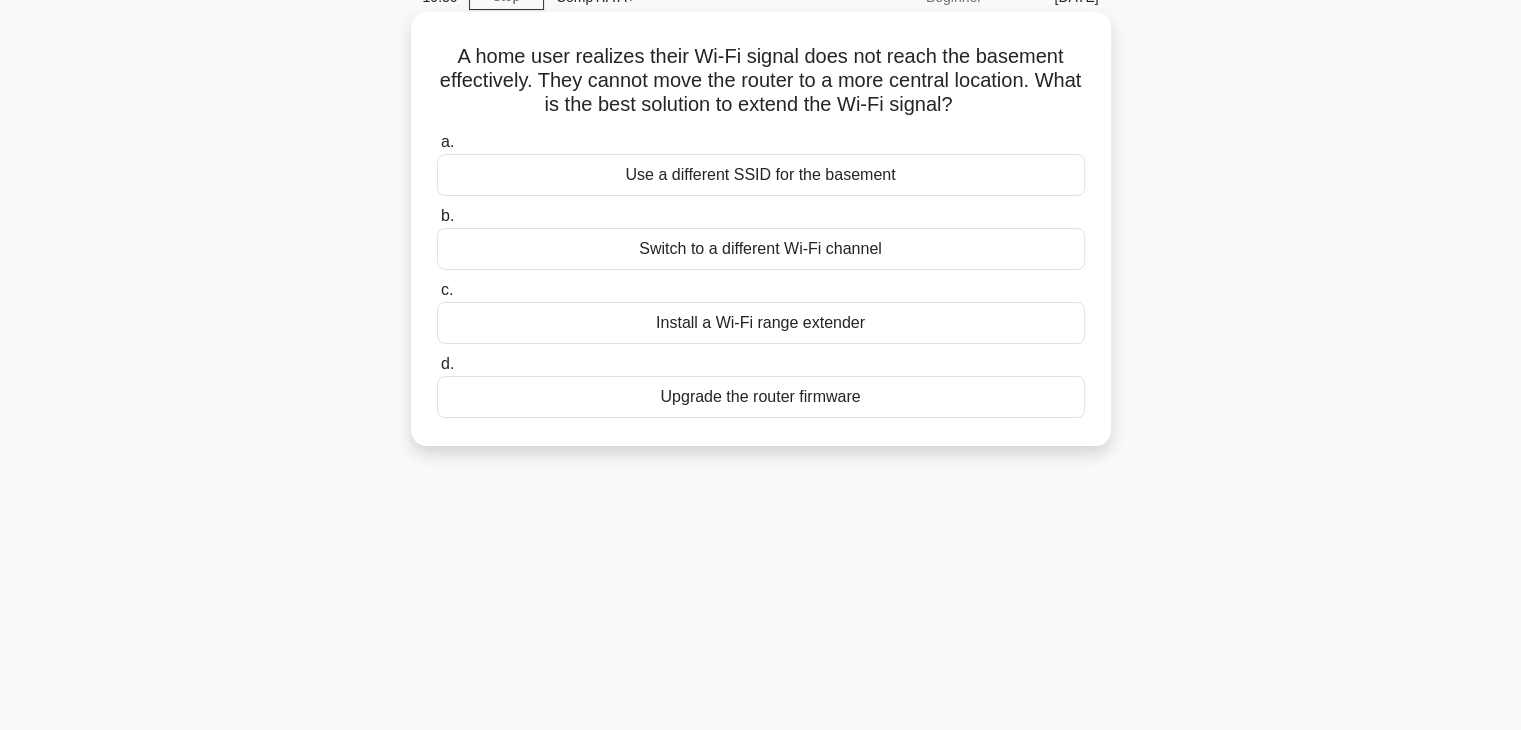 click on "Install a Wi-Fi range extender" at bounding box center (761, 323) 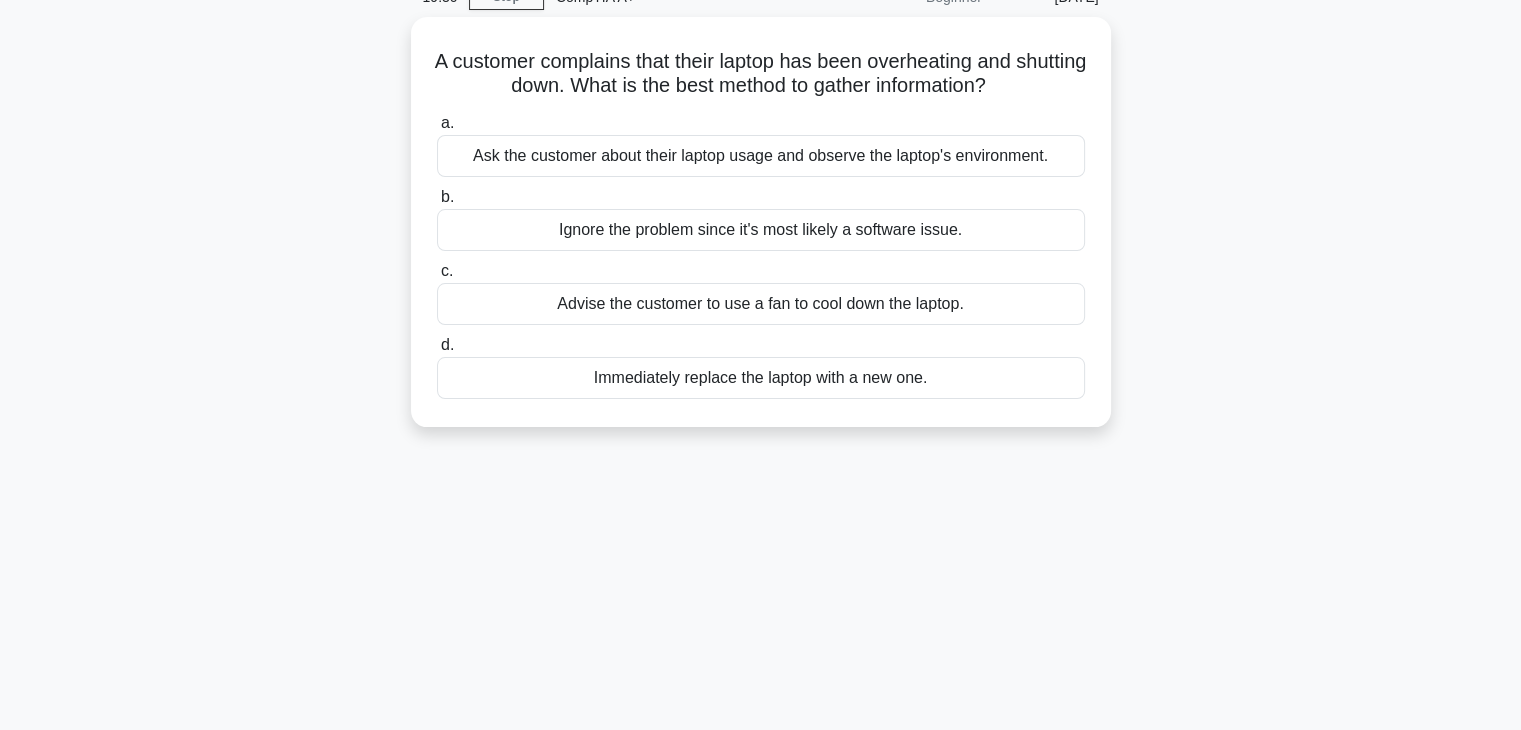 scroll, scrollTop: 0, scrollLeft: 0, axis: both 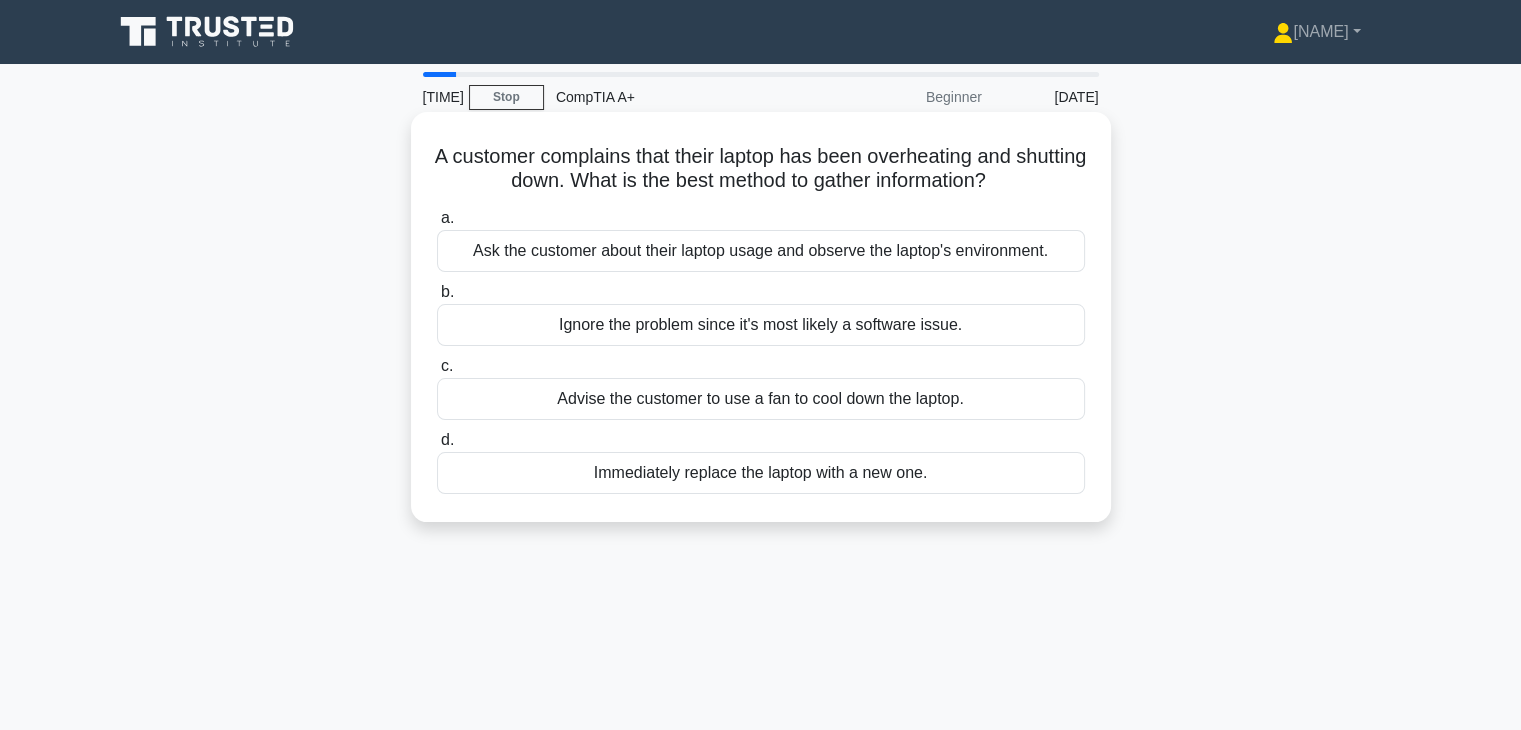 click on "Ask the customer about their laptop usage and observe the laptop's environment." at bounding box center (761, 251) 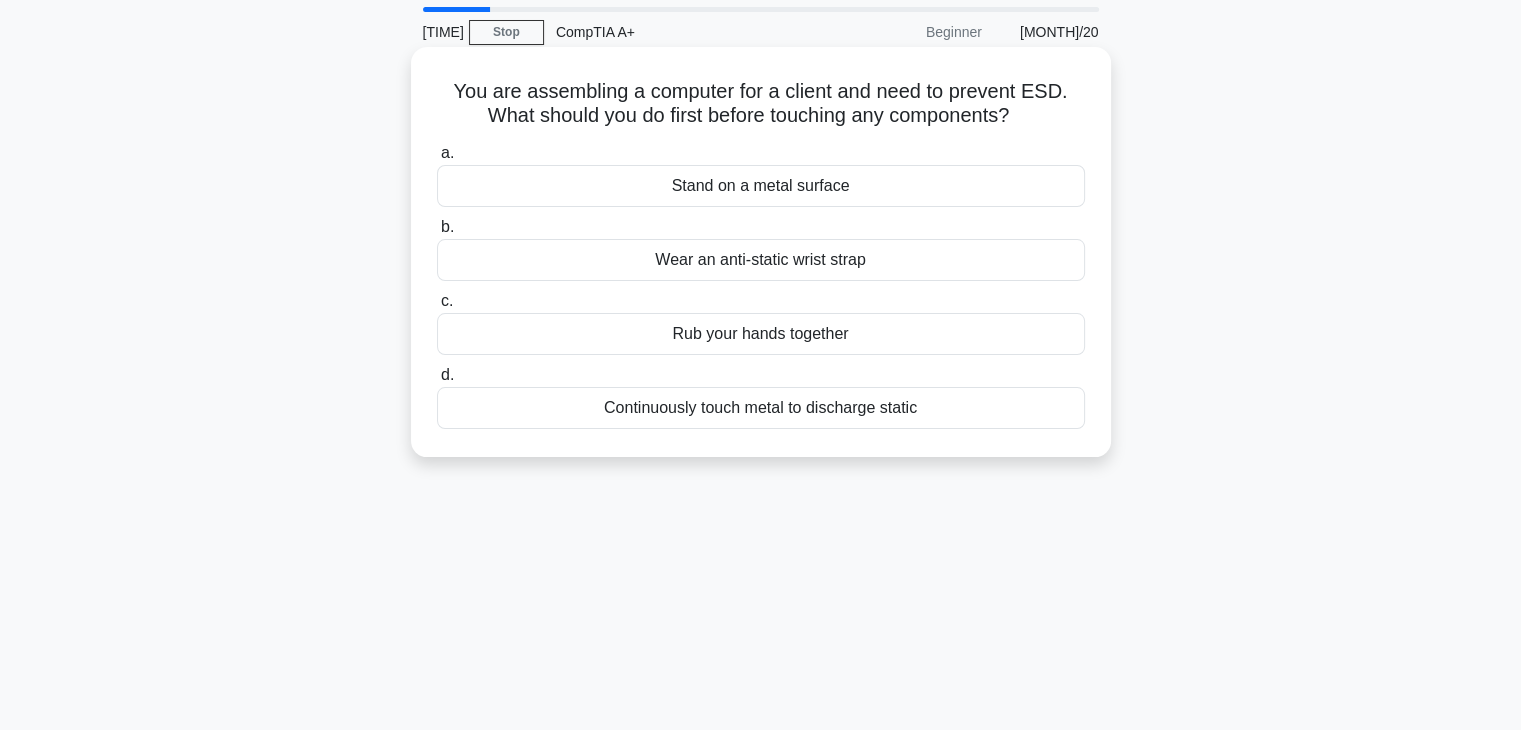 scroll, scrollTop: 100, scrollLeft: 0, axis: vertical 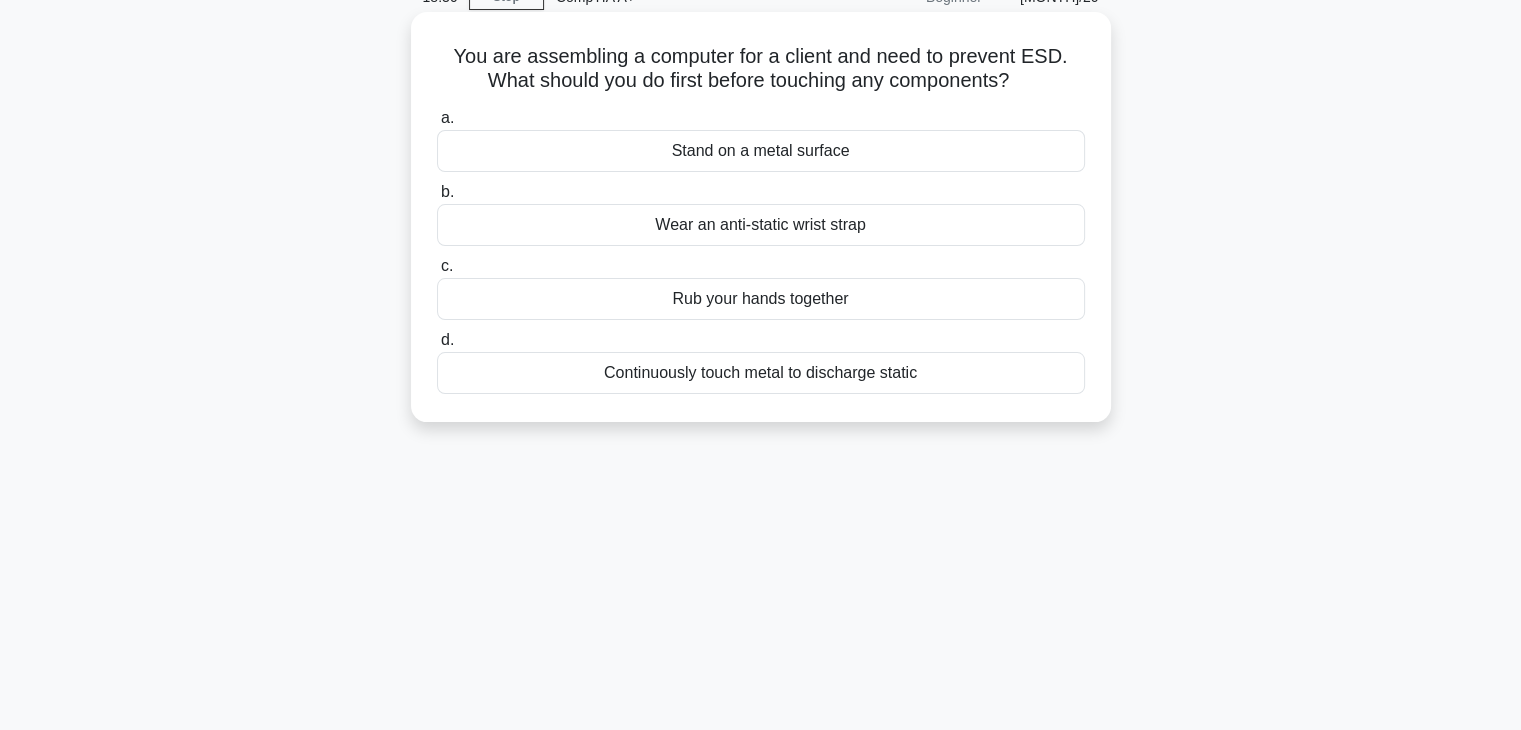 click on "Wear an anti-static wrist strap" at bounding box center (761, 225) 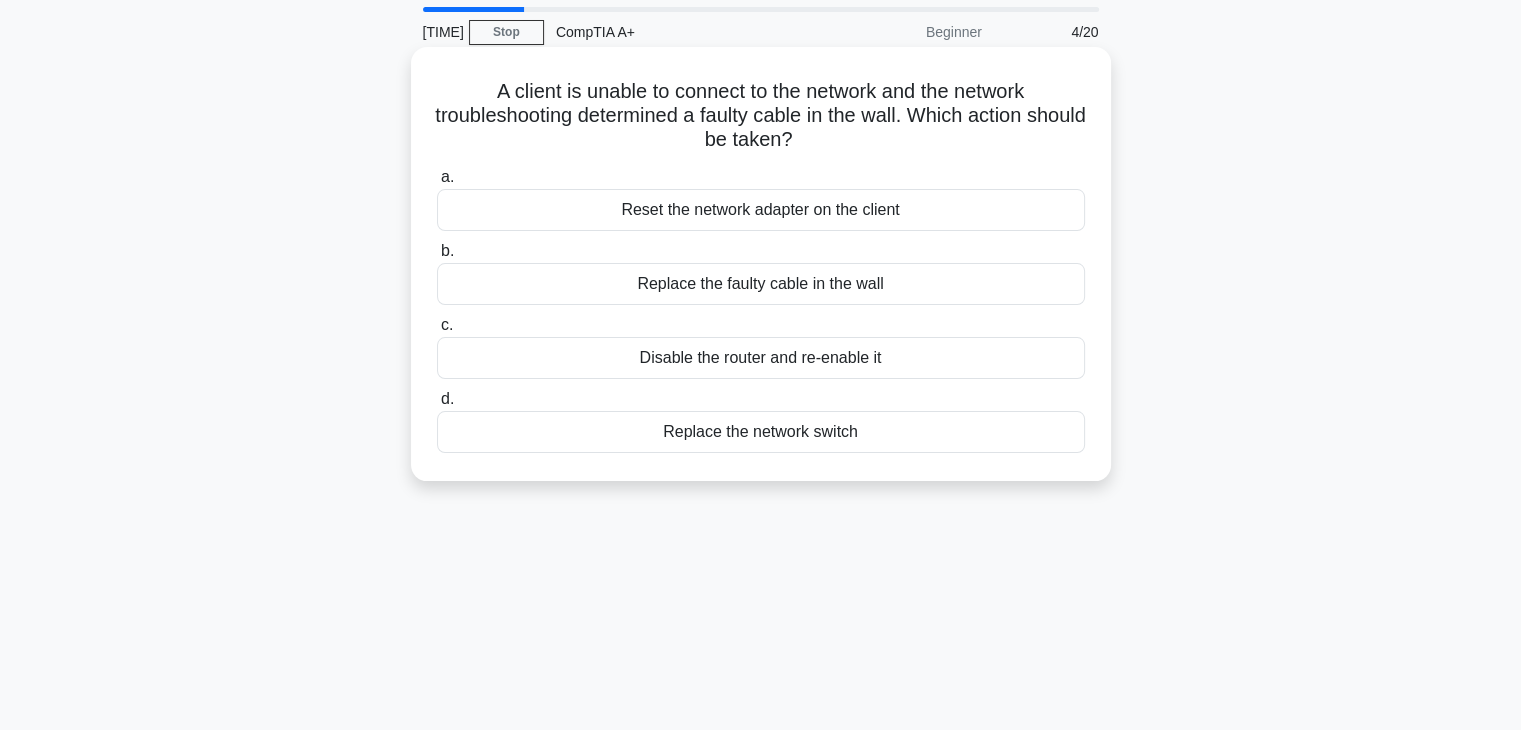 scroll, scrollTop: 100, scrollLeft: 0, axis: vertical 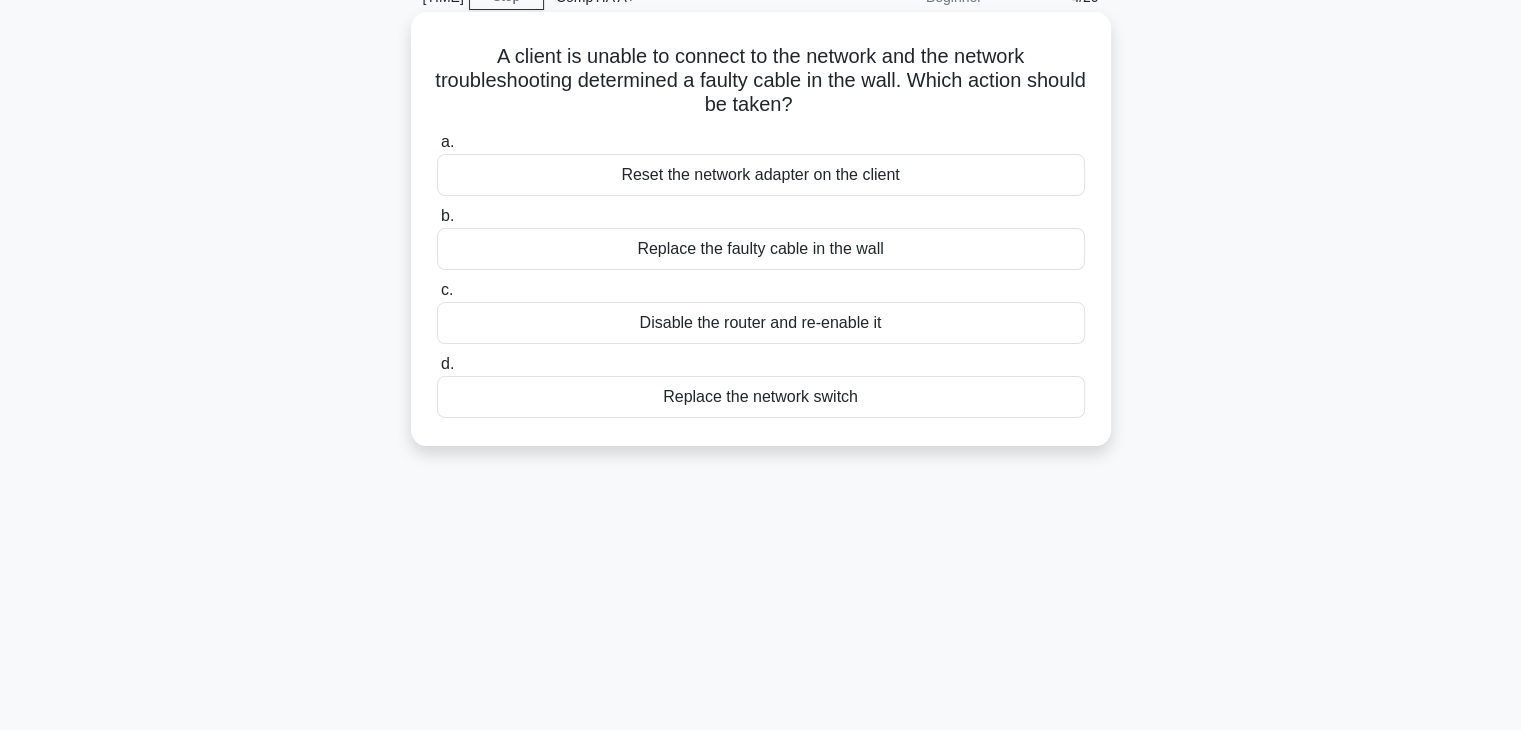 click on "Replace the faulty cable in the wall" at bounding box center [761, 249] 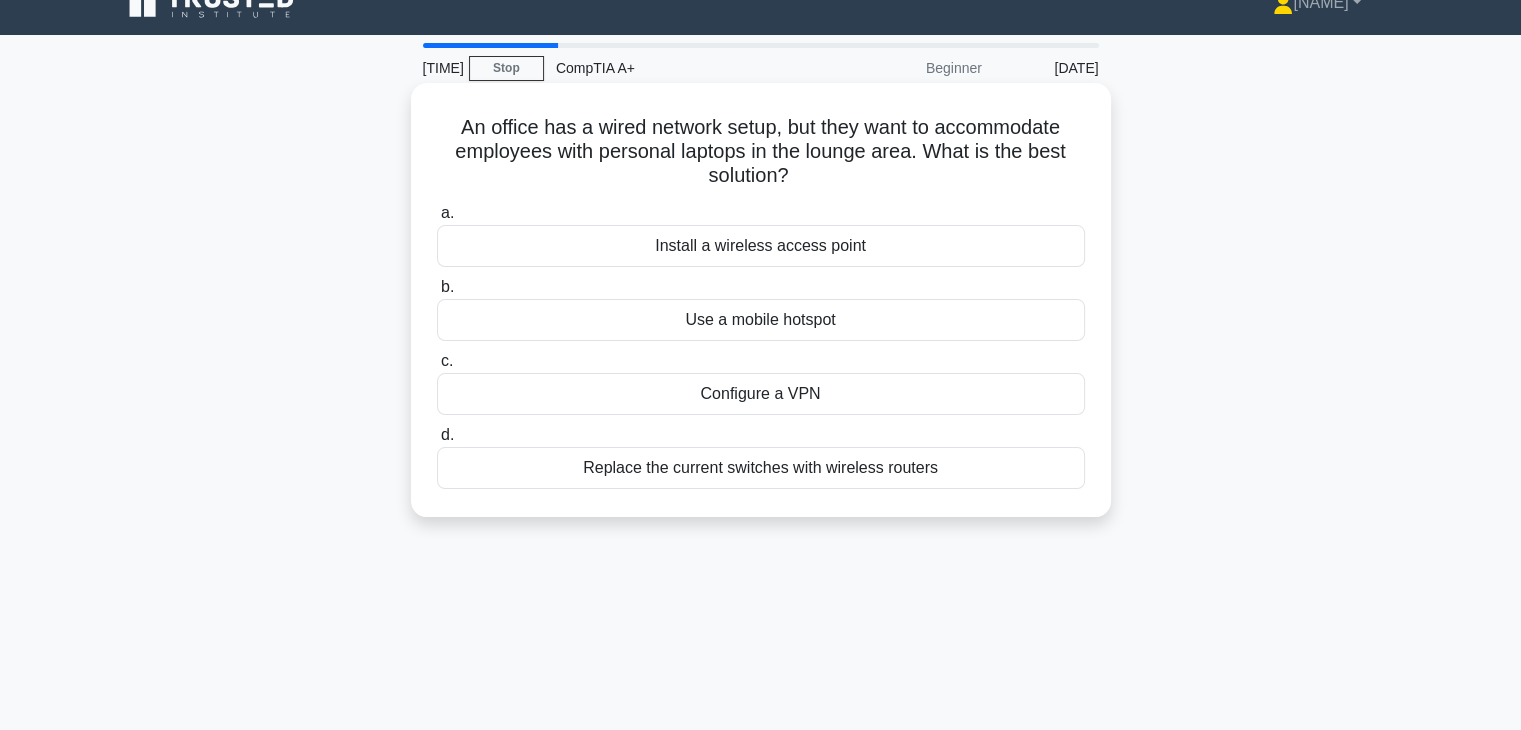 scroll, scrollTop: 0, scrollLeft: 0, axis: both 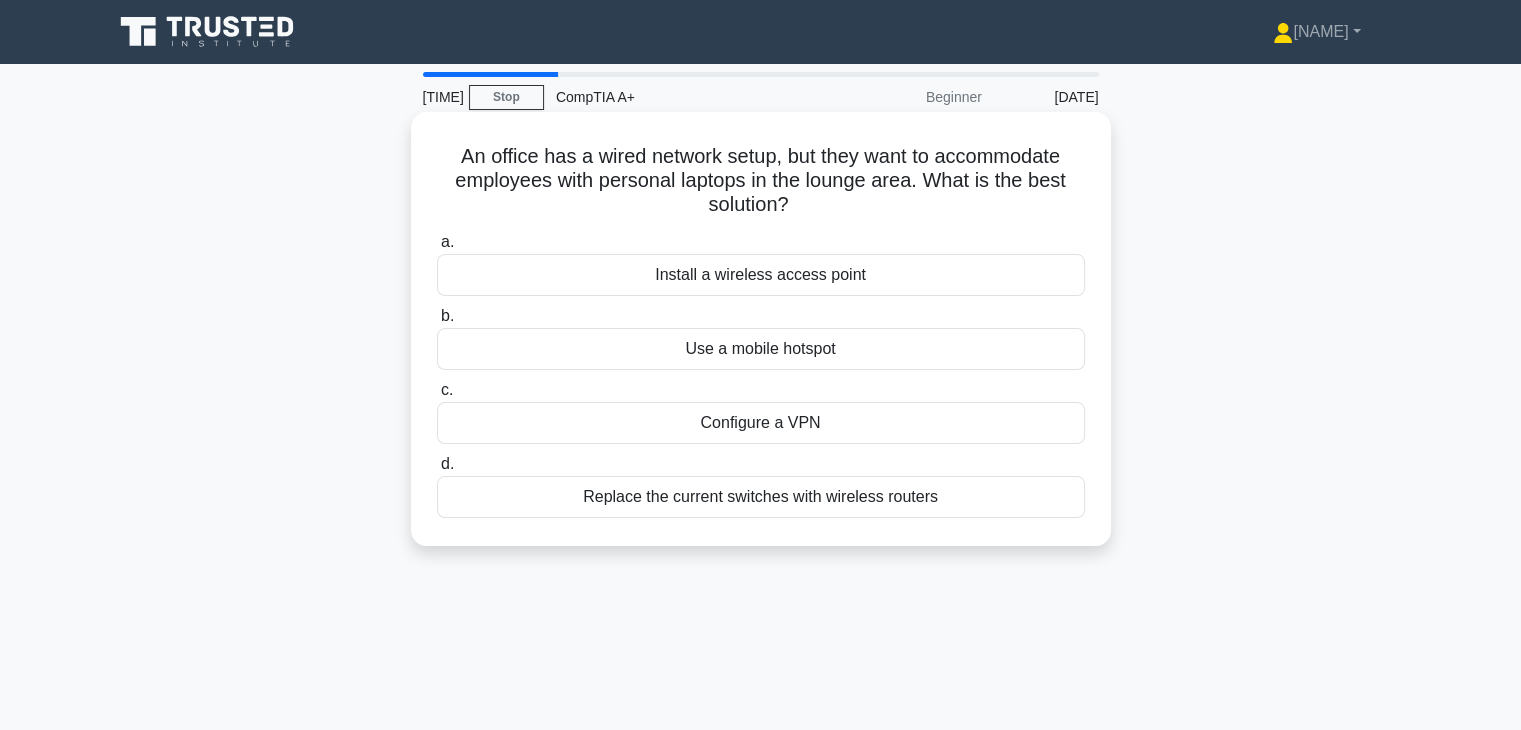 click on "Install a wireless access point" at bounding box center (761, 275) 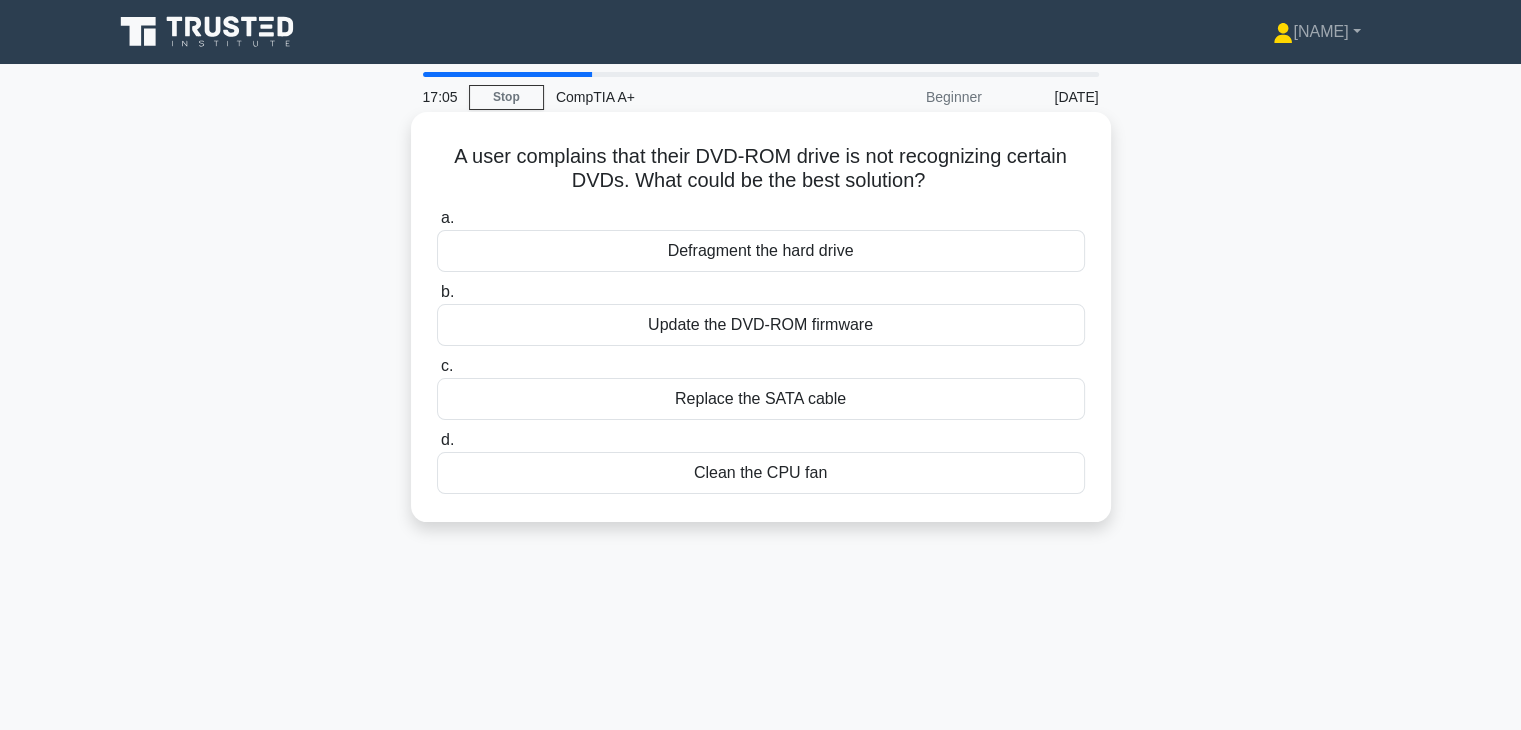 click on "Update the DVD-ROM firmware" at bounding box center (761, 325) 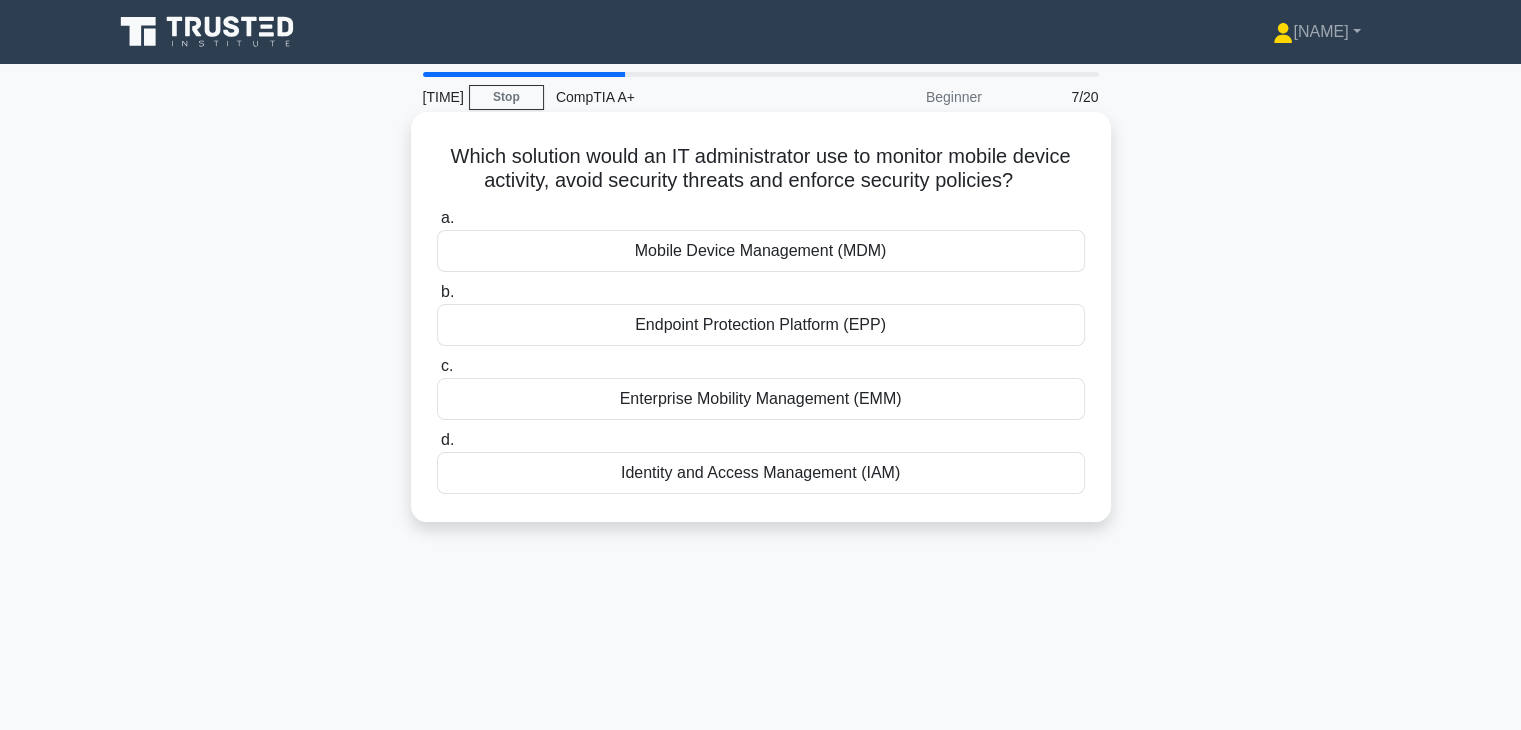 click on "Endpoint Protection Platform (EPP)" at bounding box center (761, 325) 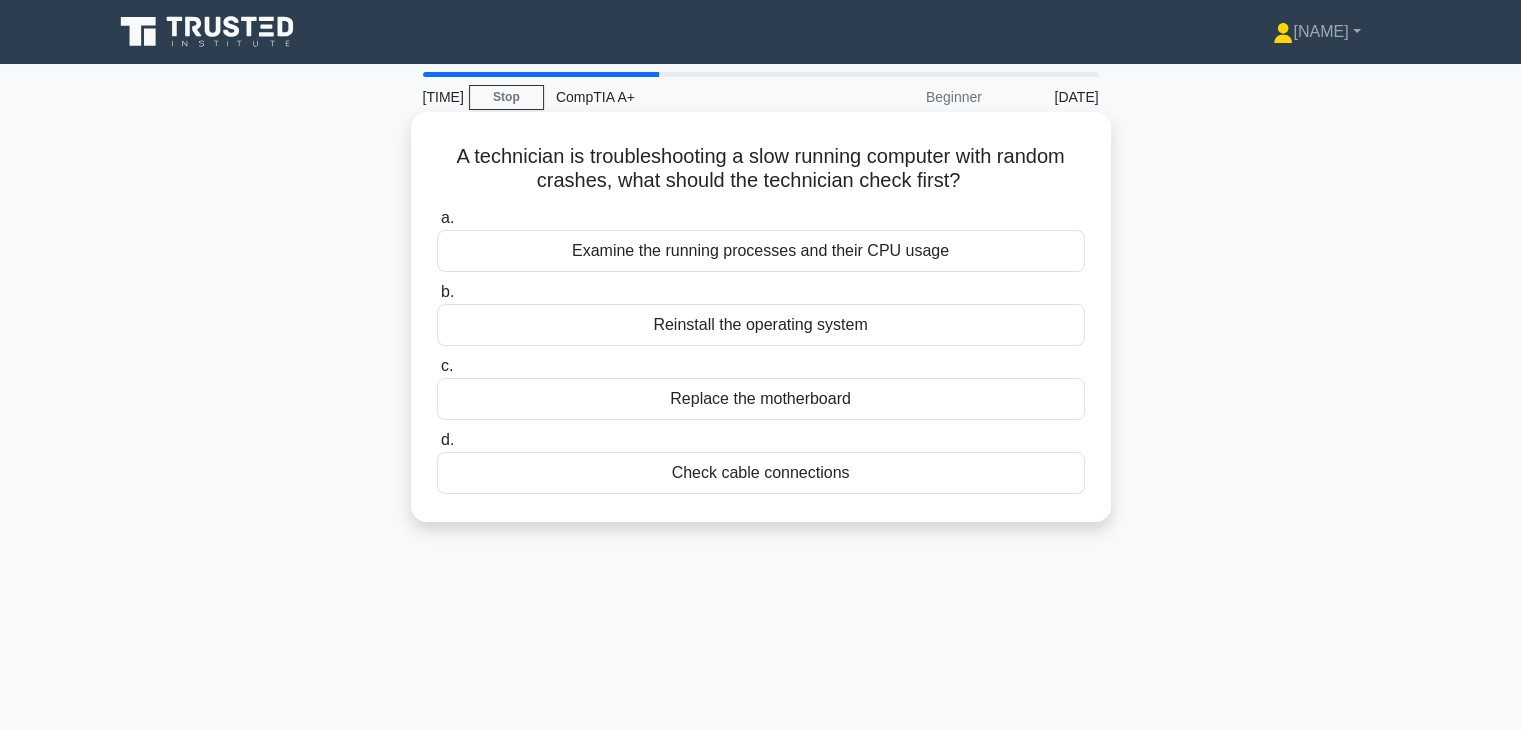 click on "Examine the running processes and their CPU usage" at bounding box center [761, 251] 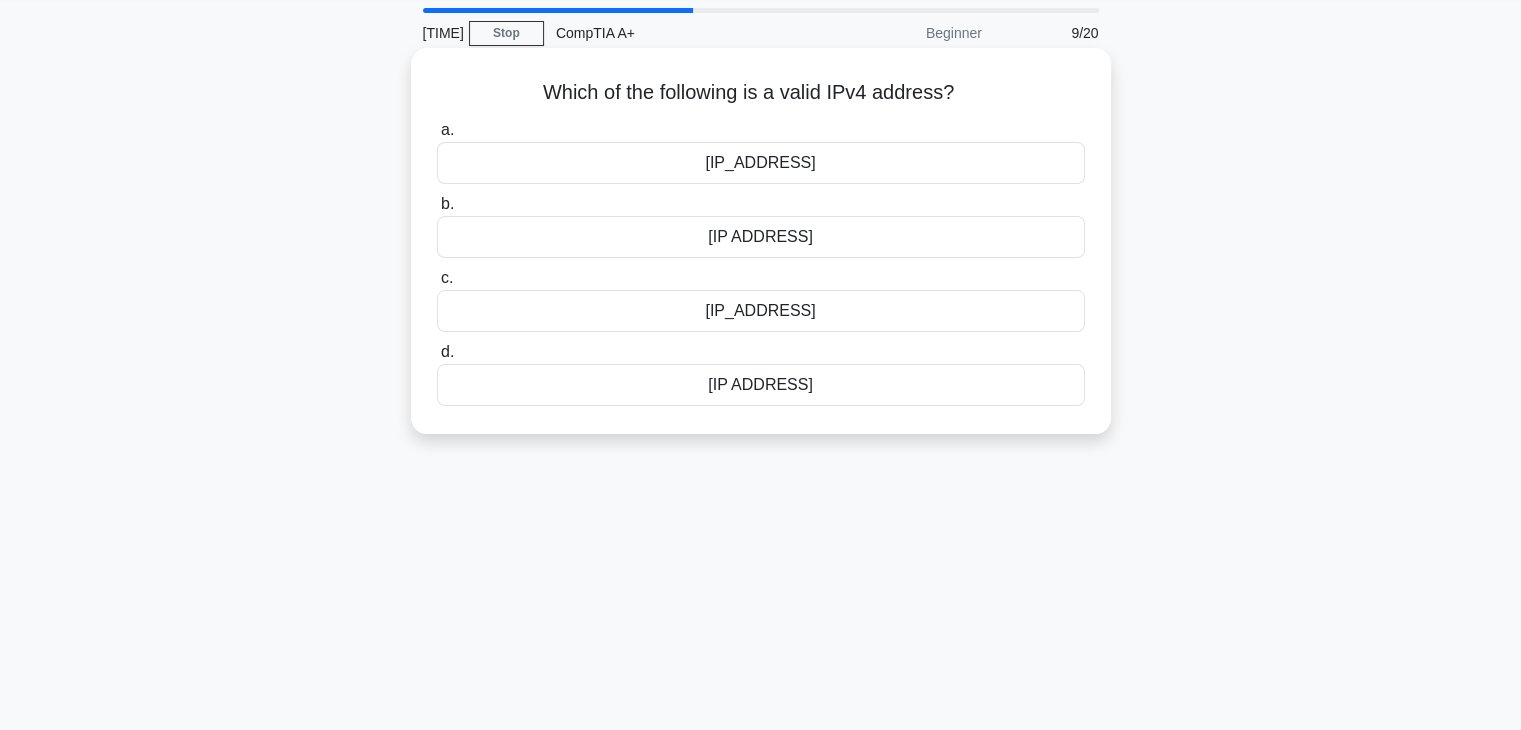 scroll, scrollTop: 100, scrollLeft: 0, axis: vertical 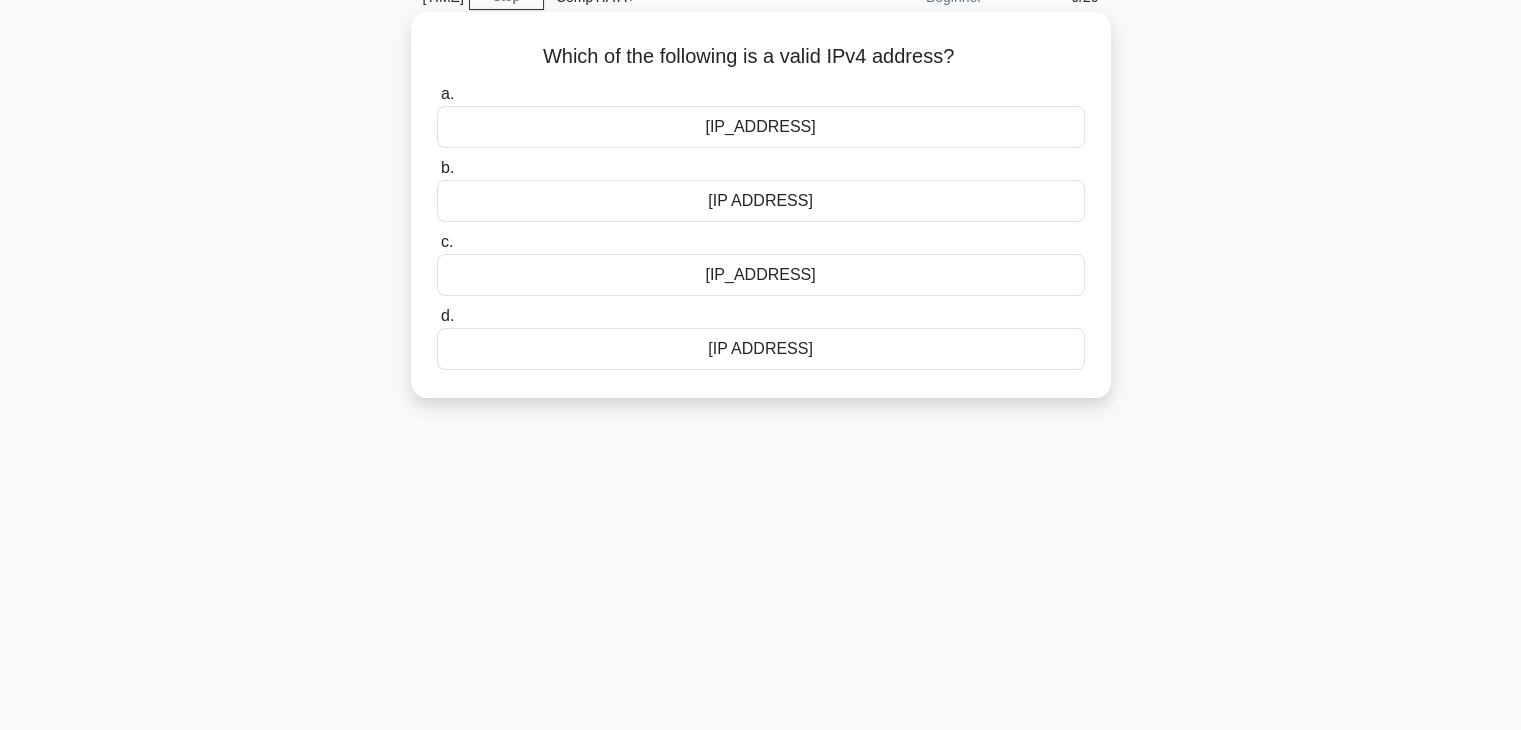 click on "192.168.0.1" at bounding box center (761, 349) 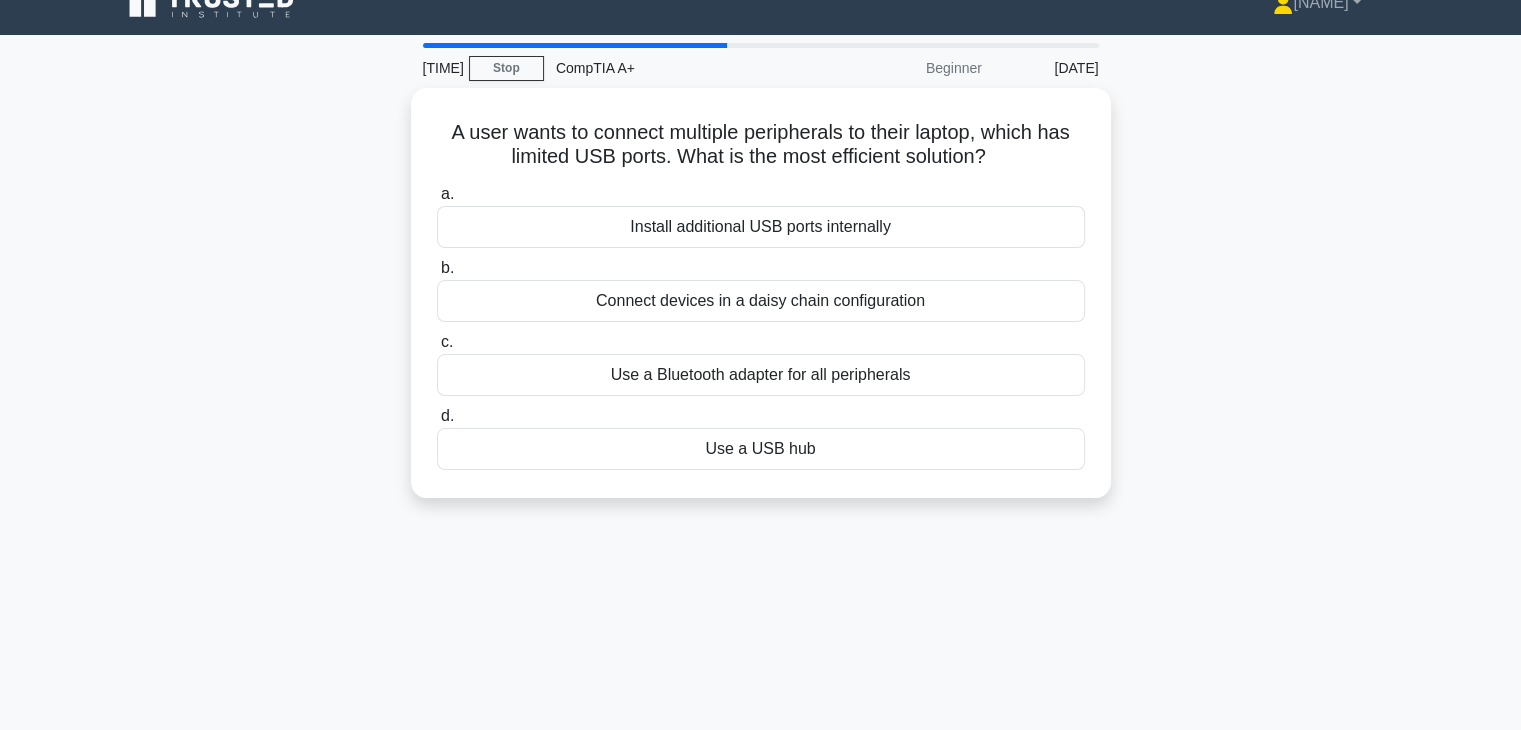 scroll, scrollTop: 0, scrollLeft: 0, axis: both 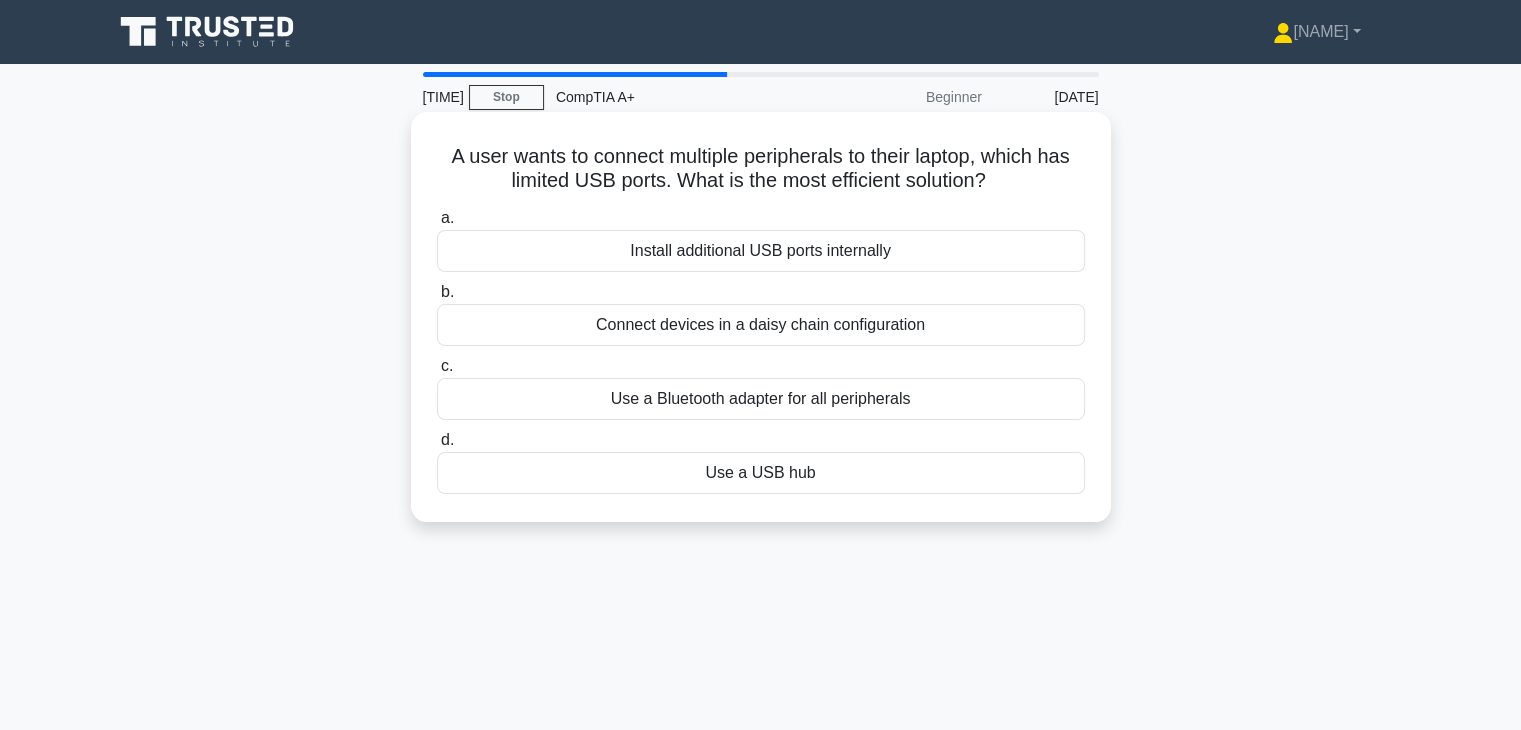 click on "Connect devices in a daisy chain configuration" at bounding box center [761, 325] 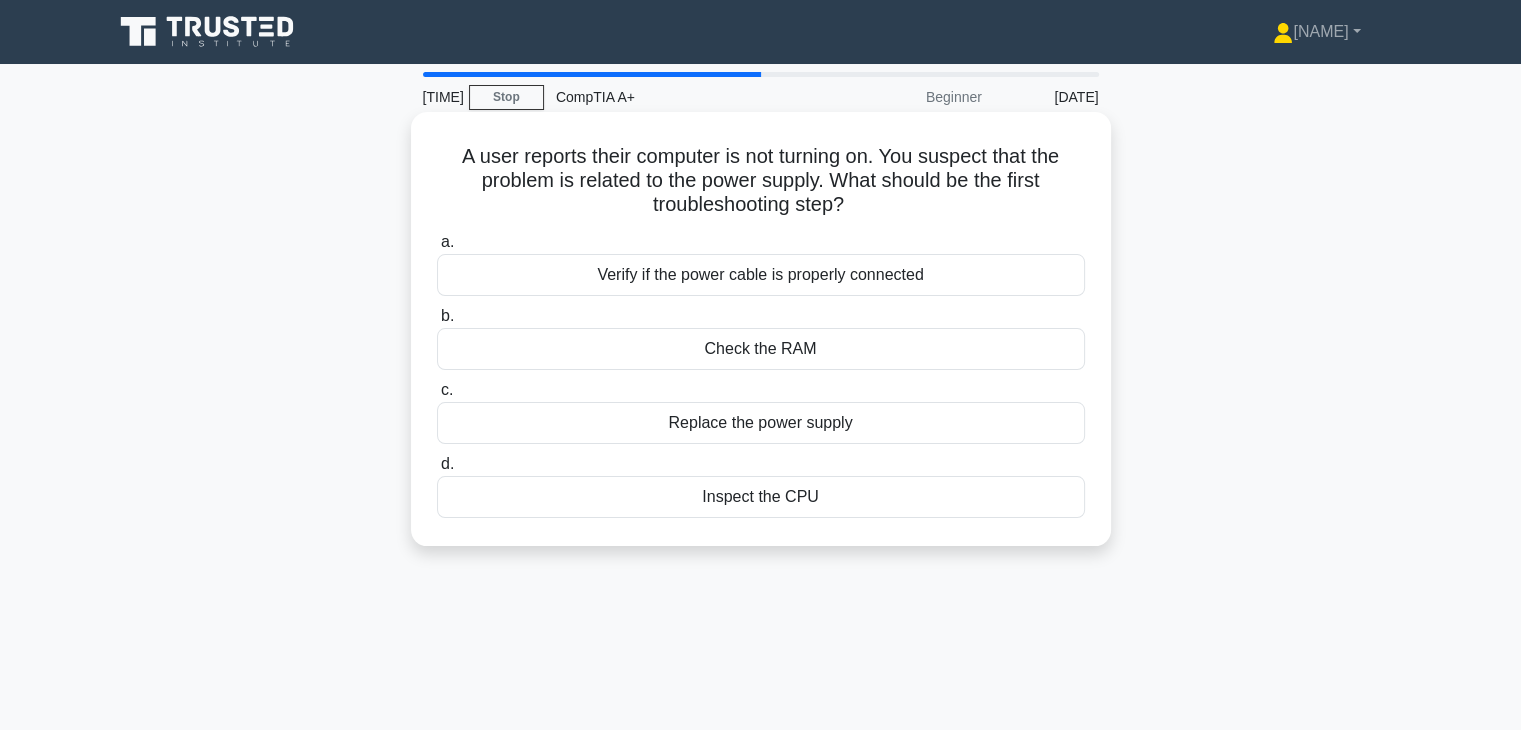 click on "Verify if the power cable is properly connected" at bounding box center (761, 275) 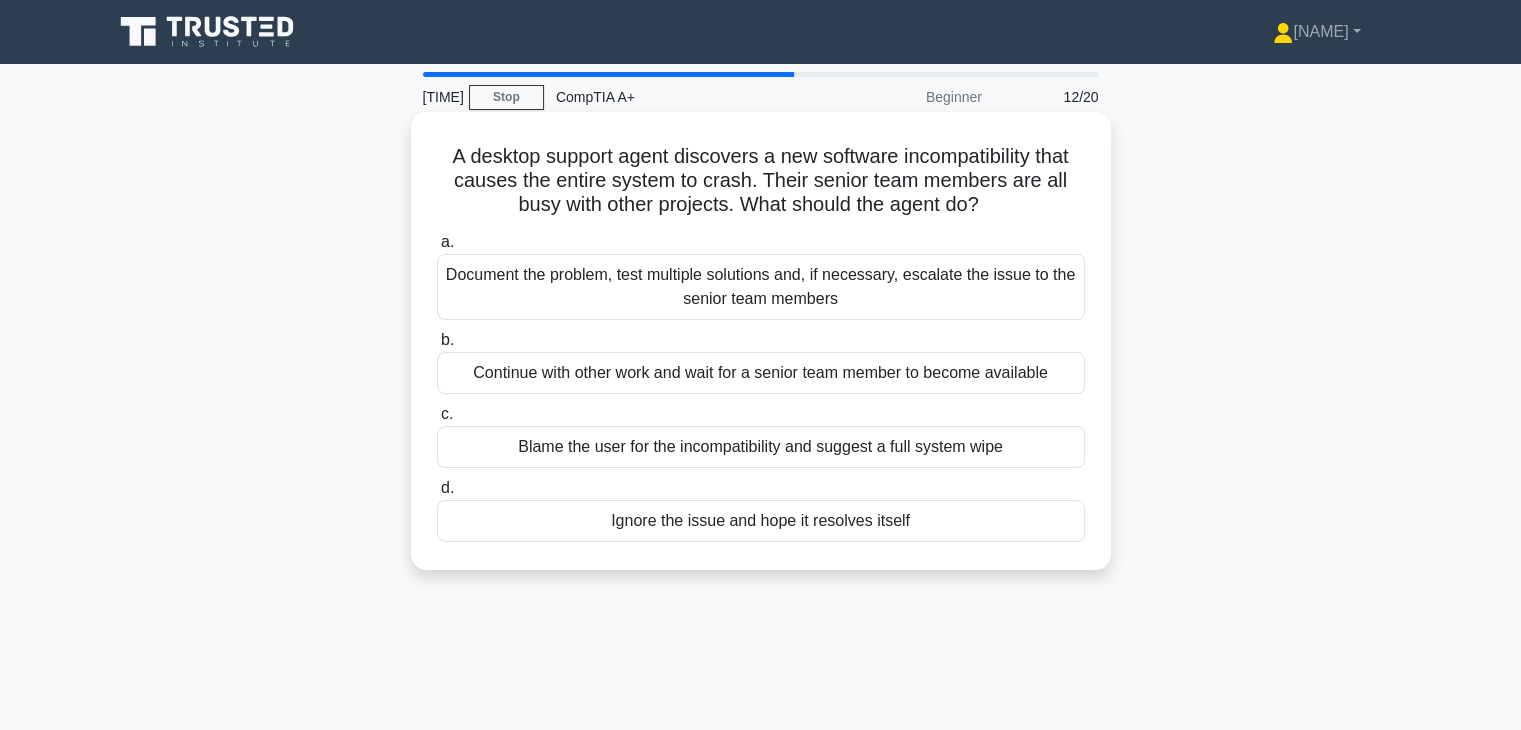 click on "Document the problem, test multiple solutions and, if necessary, escalate the issue to the senior team members" at bounding box center (761, 287) 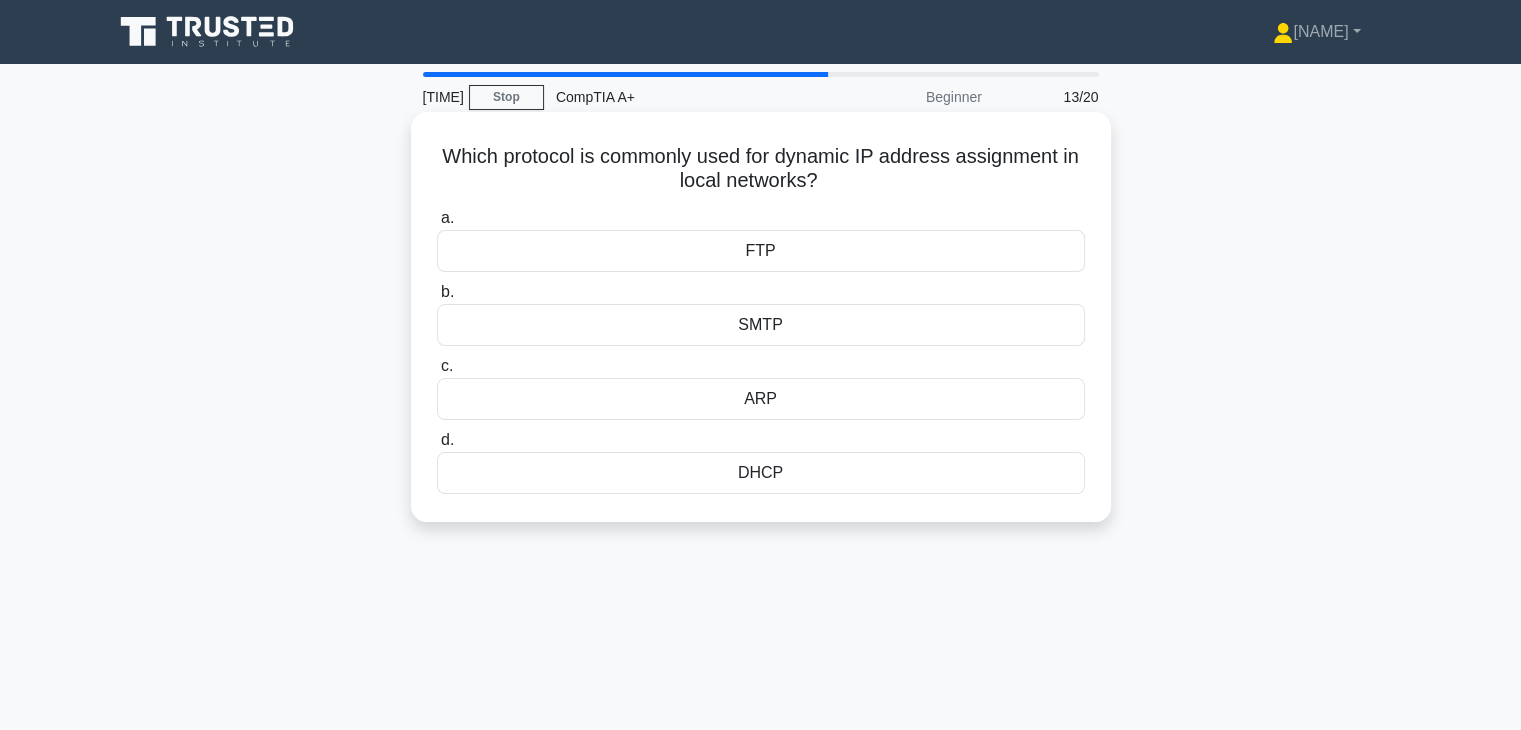 click on "DHCP" at bounding box center [761, 473] 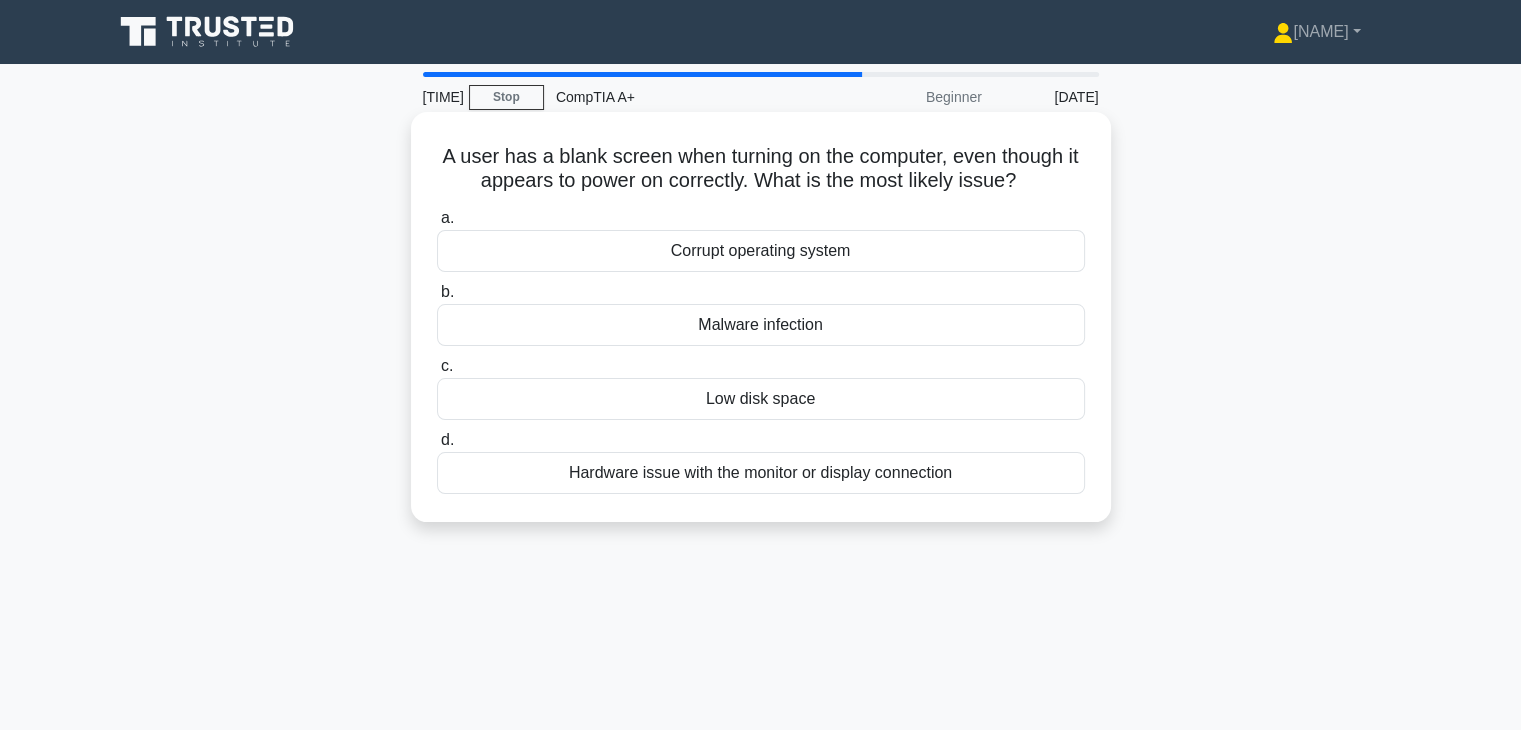 click on "Hardware issue with the monitor or display connection" at bounding box center [761, 473] 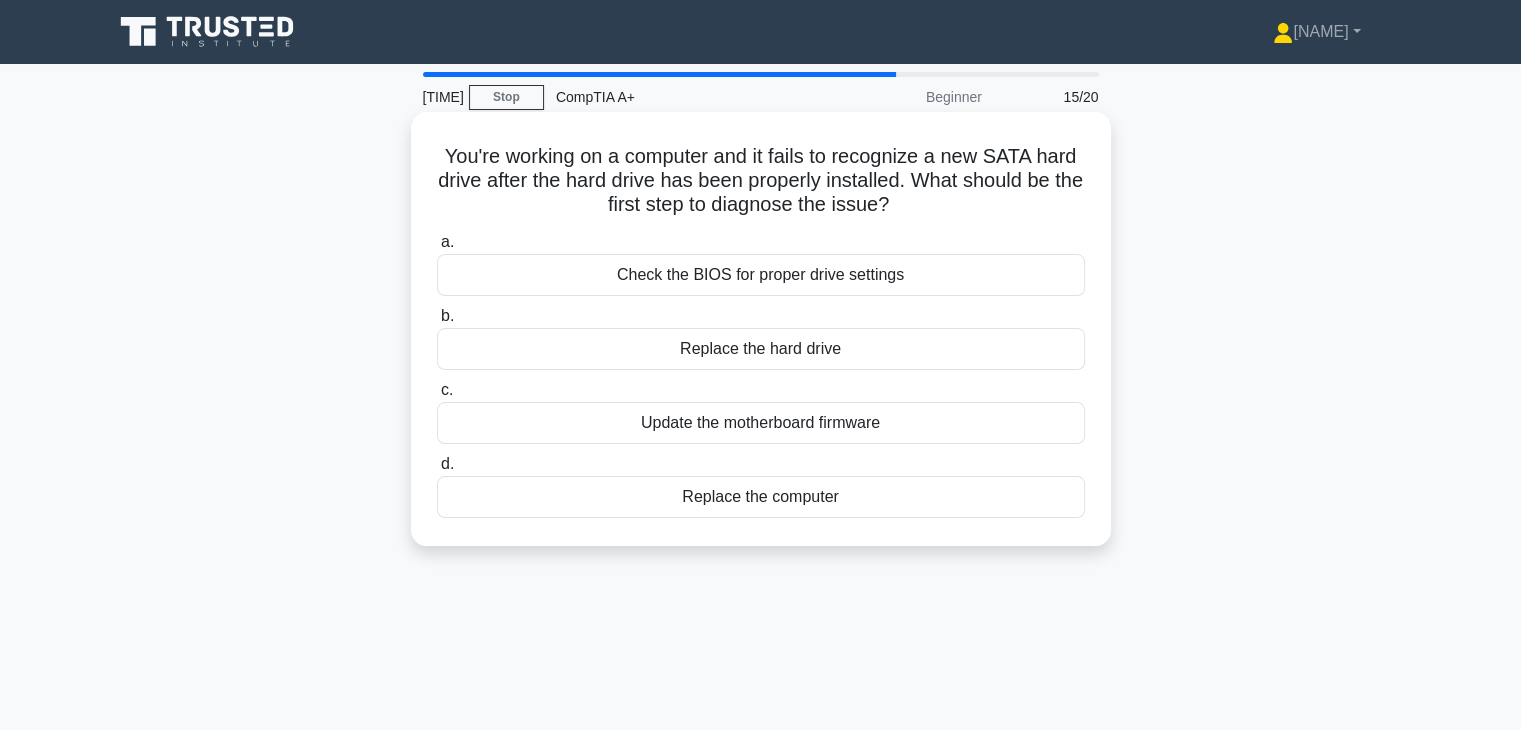 click on "Check the BIOS for proper drive settings" at bounding box center [761, 275] 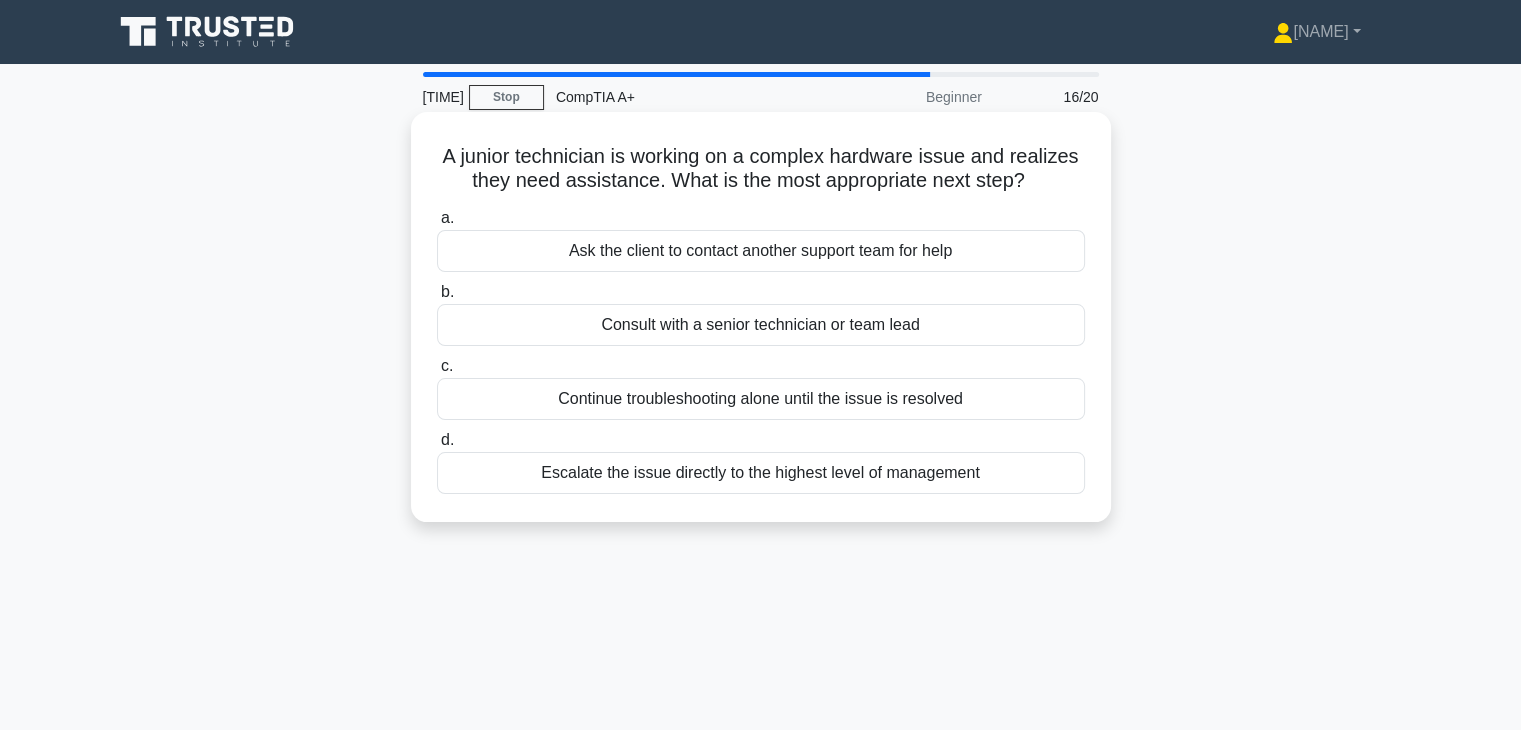 click on "Escalate the issue directly to the highest level of management" at bounding box center (761, 473) 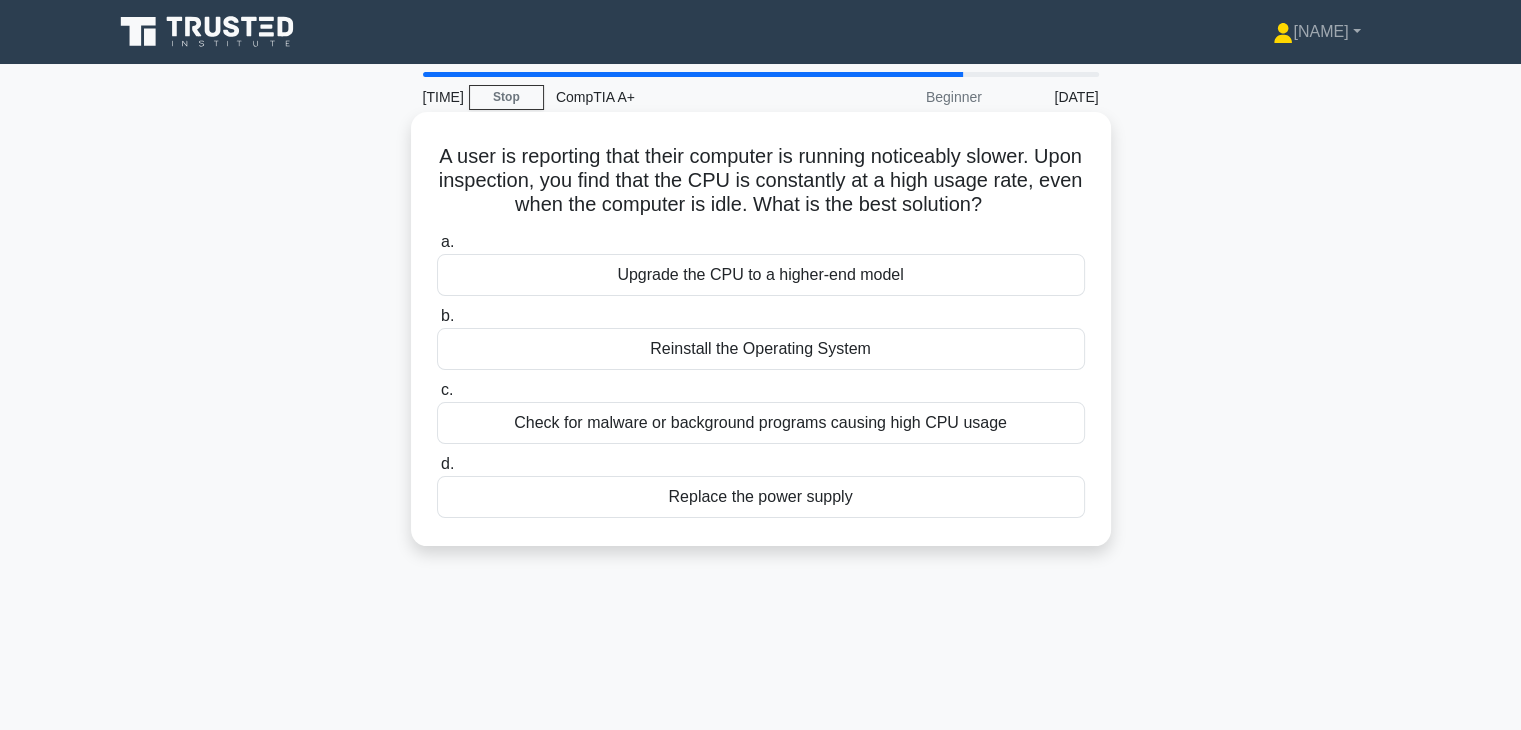 click on "Check for malware or background programs causing high CPU usage" at bounding box center (761, 423) 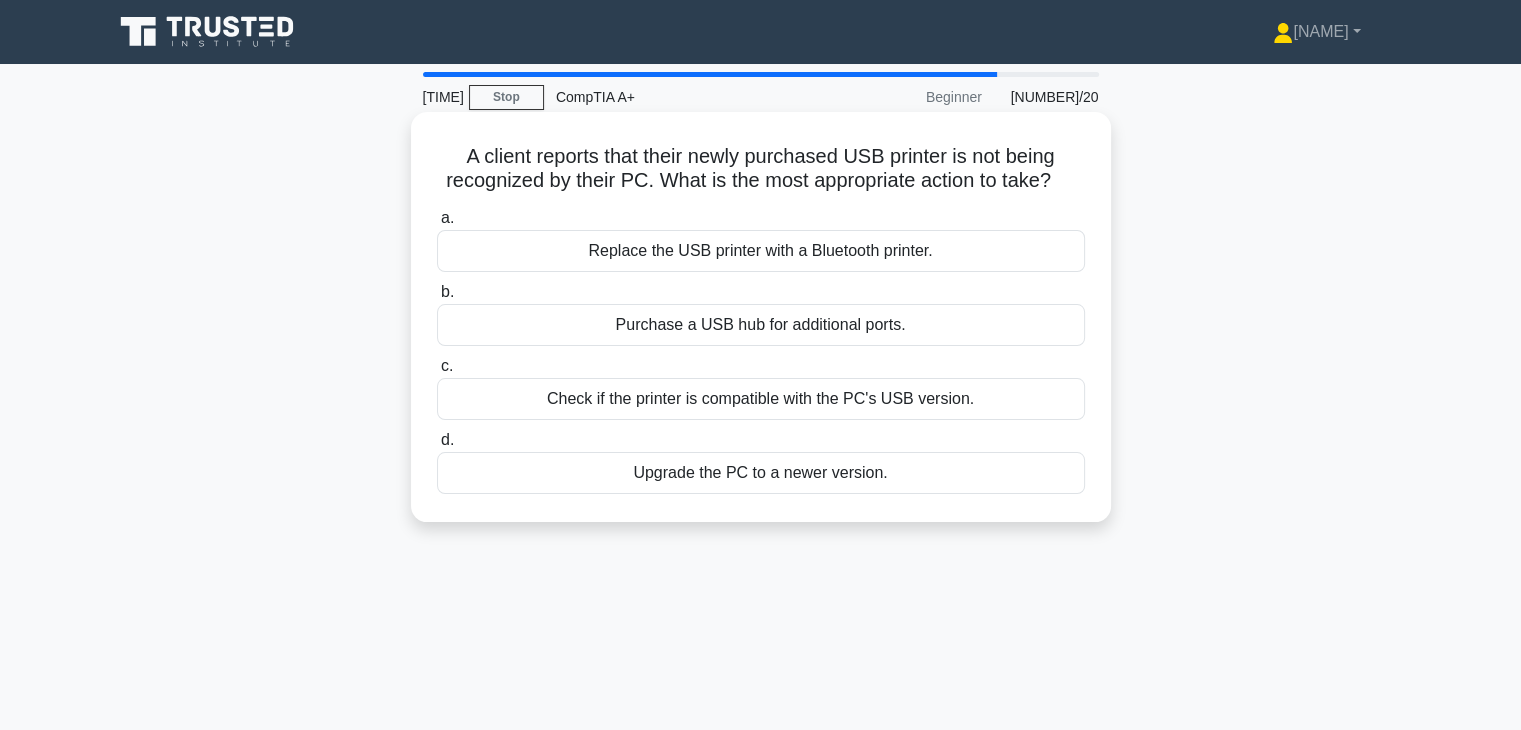 click on "Check if the printer is compatible with the PC's USB version." at bounding box center (761, 399) 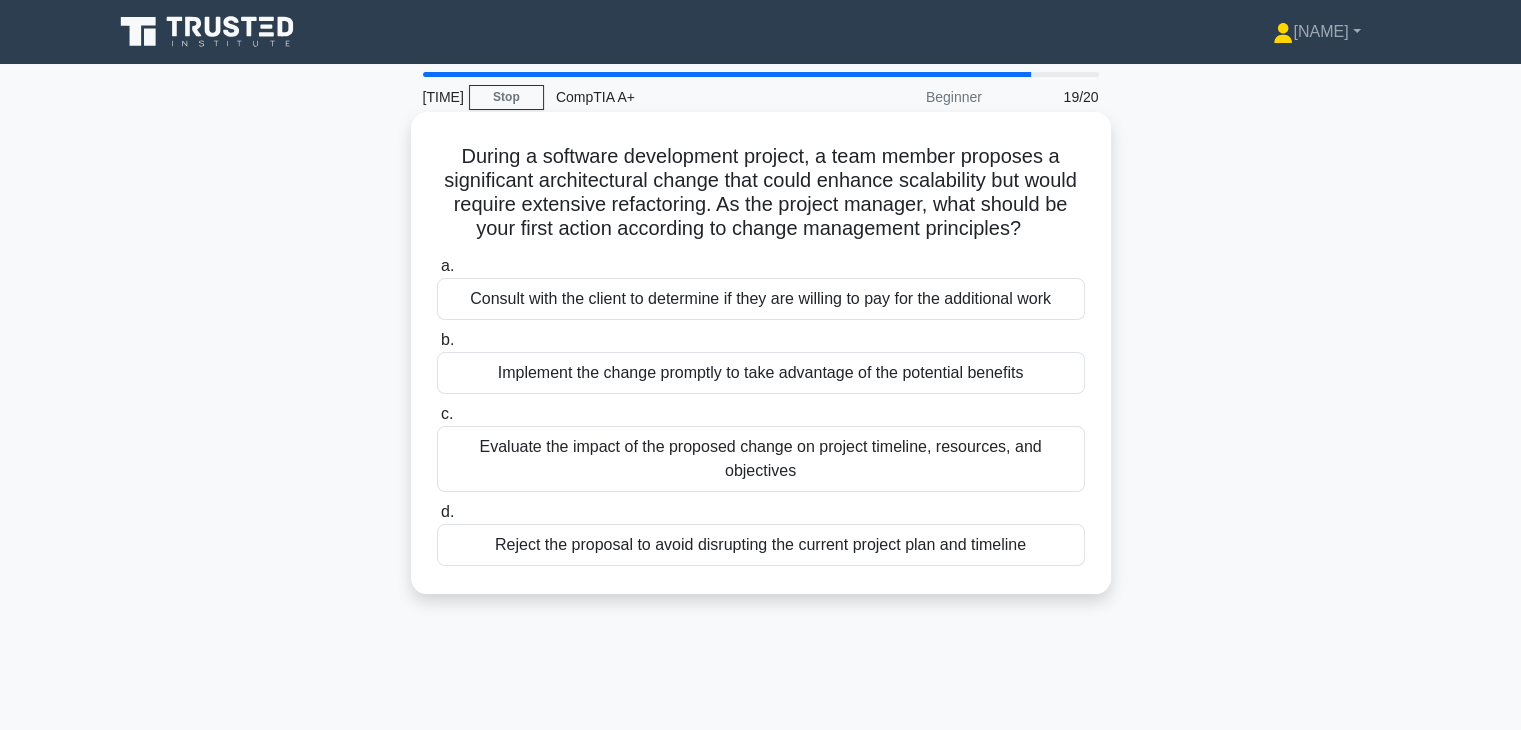 click on "Evaluate the impact of the proposed change on project timeline, resources, and objectives" at bounding box center [761, 459] 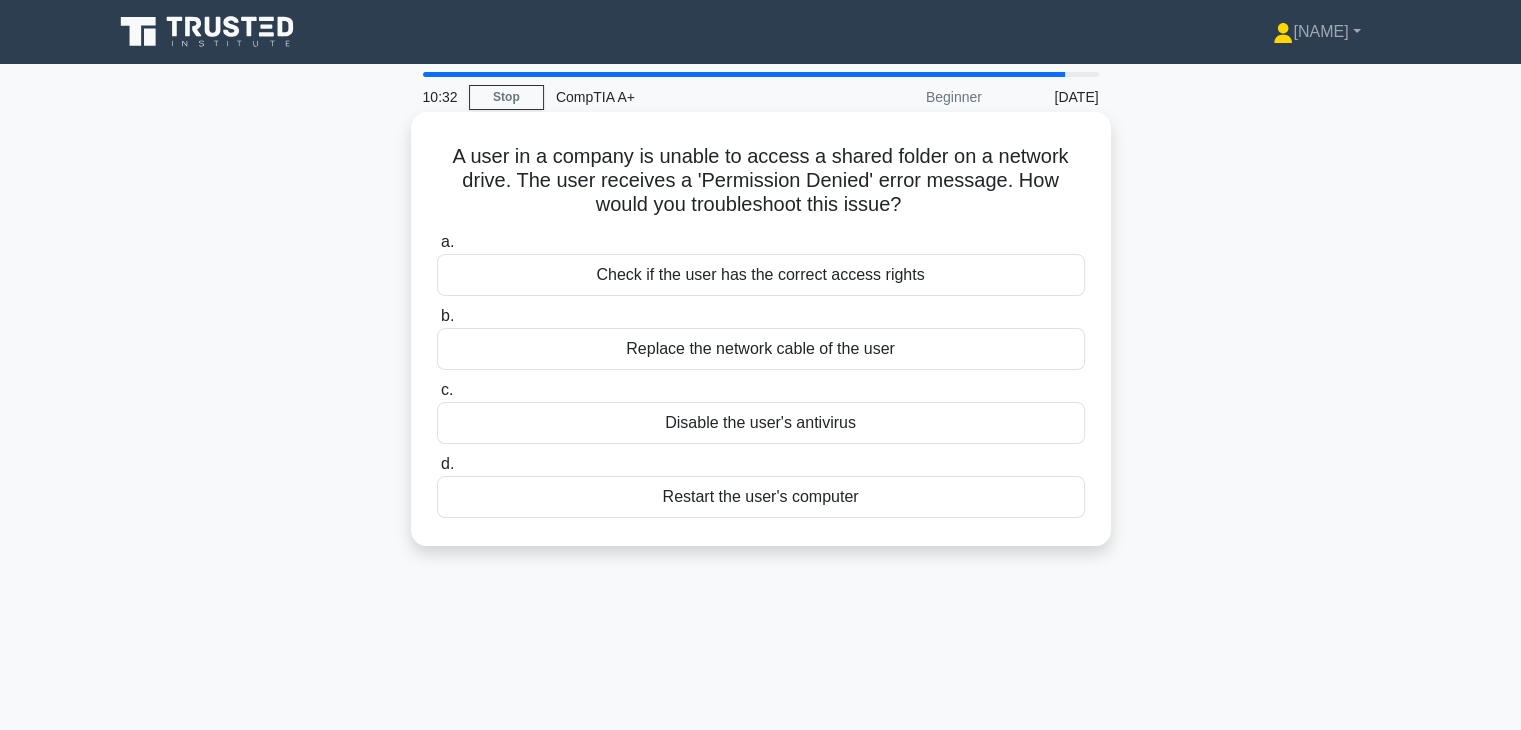 click on "Check if the user has the correct access rights" at bounding box center [761, 275] 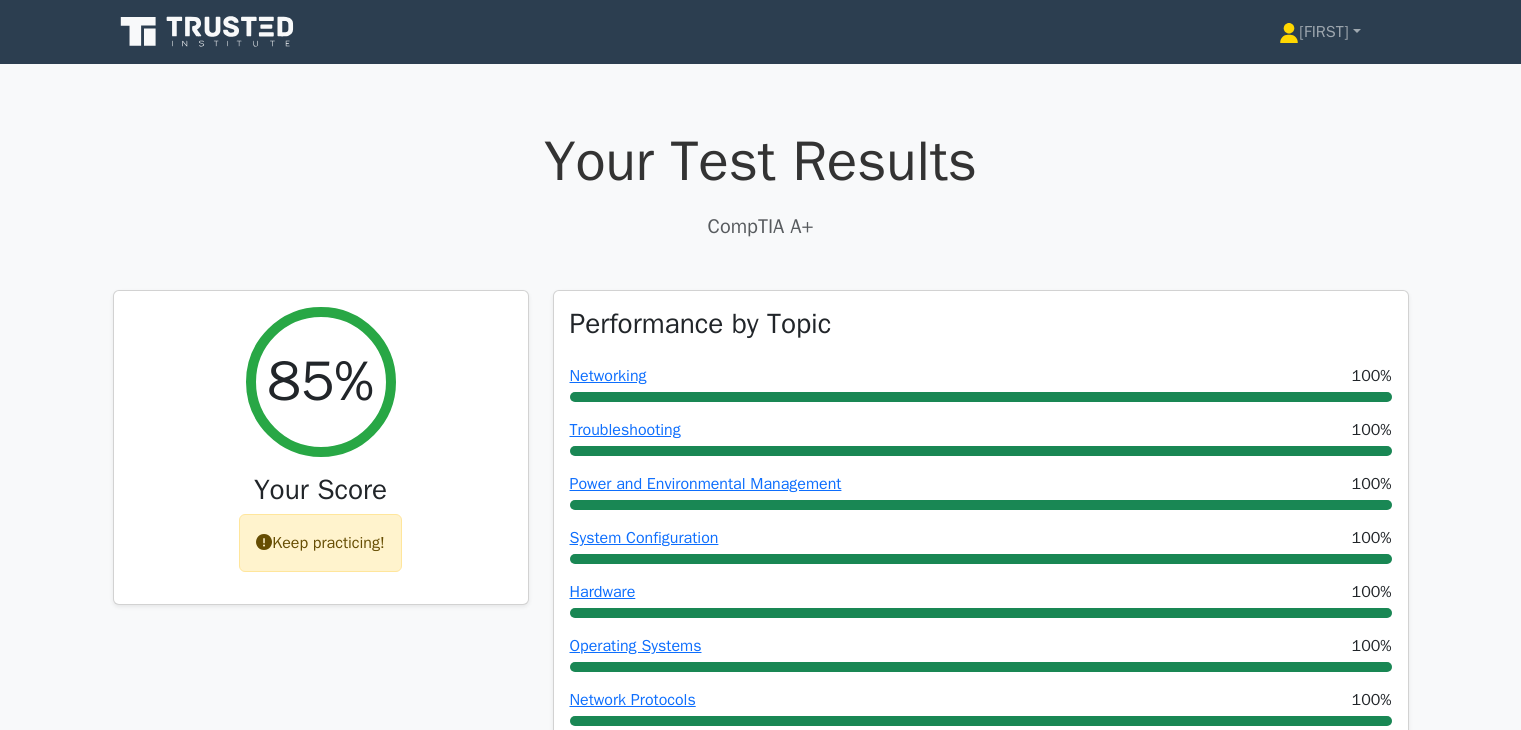 scroll, scrollTop: 0, scrollLeft: 0, axis: both 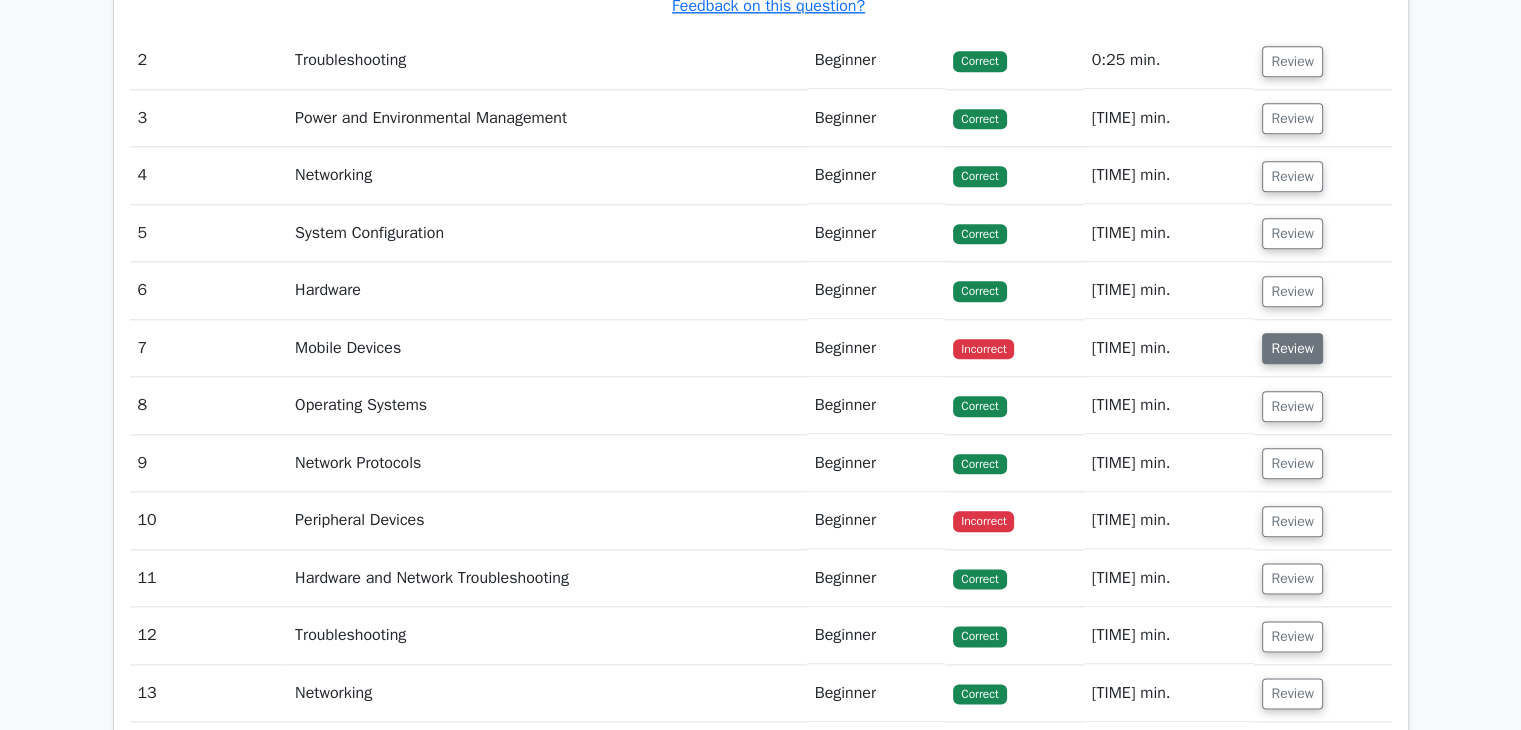 click on "Review" at bounding box center [1292, 348] 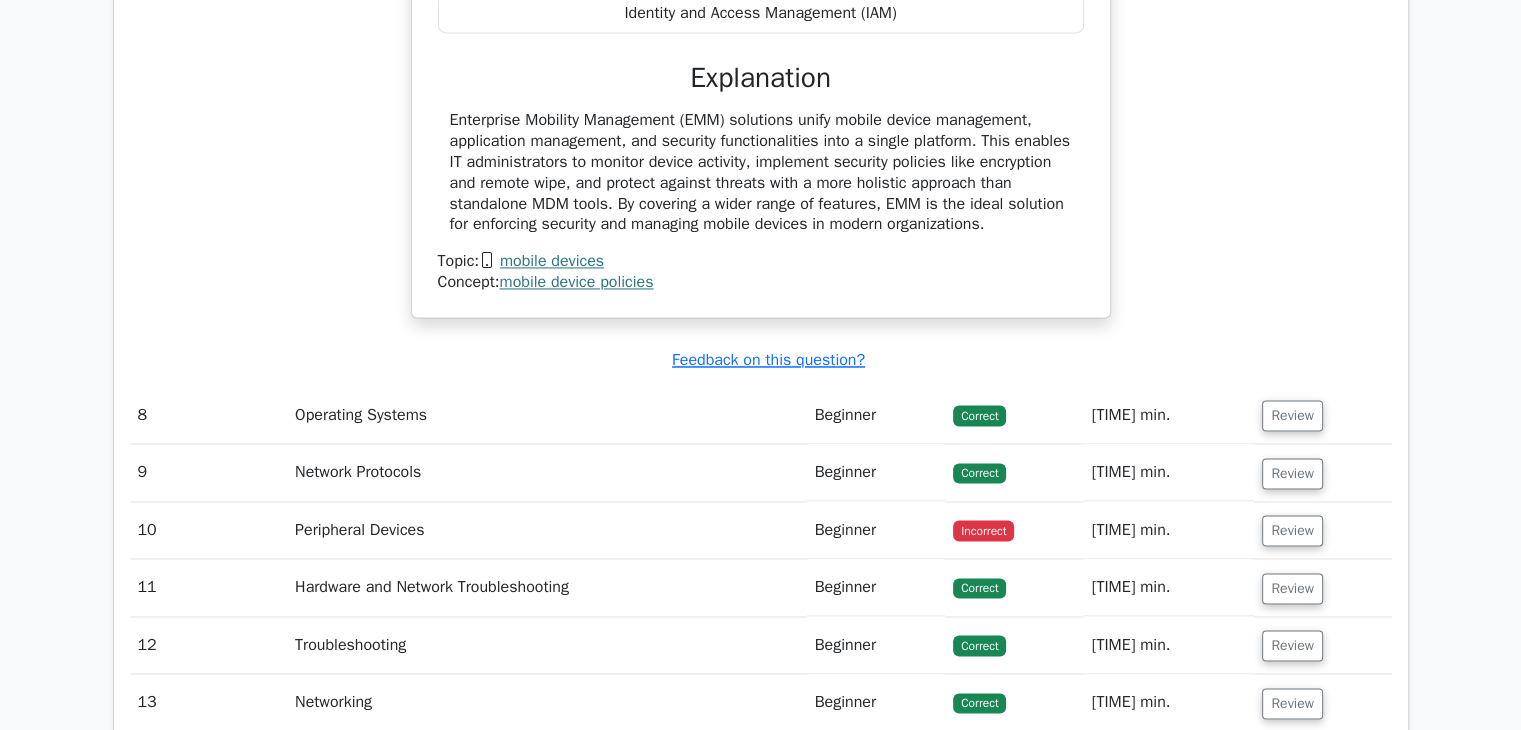 scroll, scrollTop: 3200, scrollLeft: 0, axis: vertical 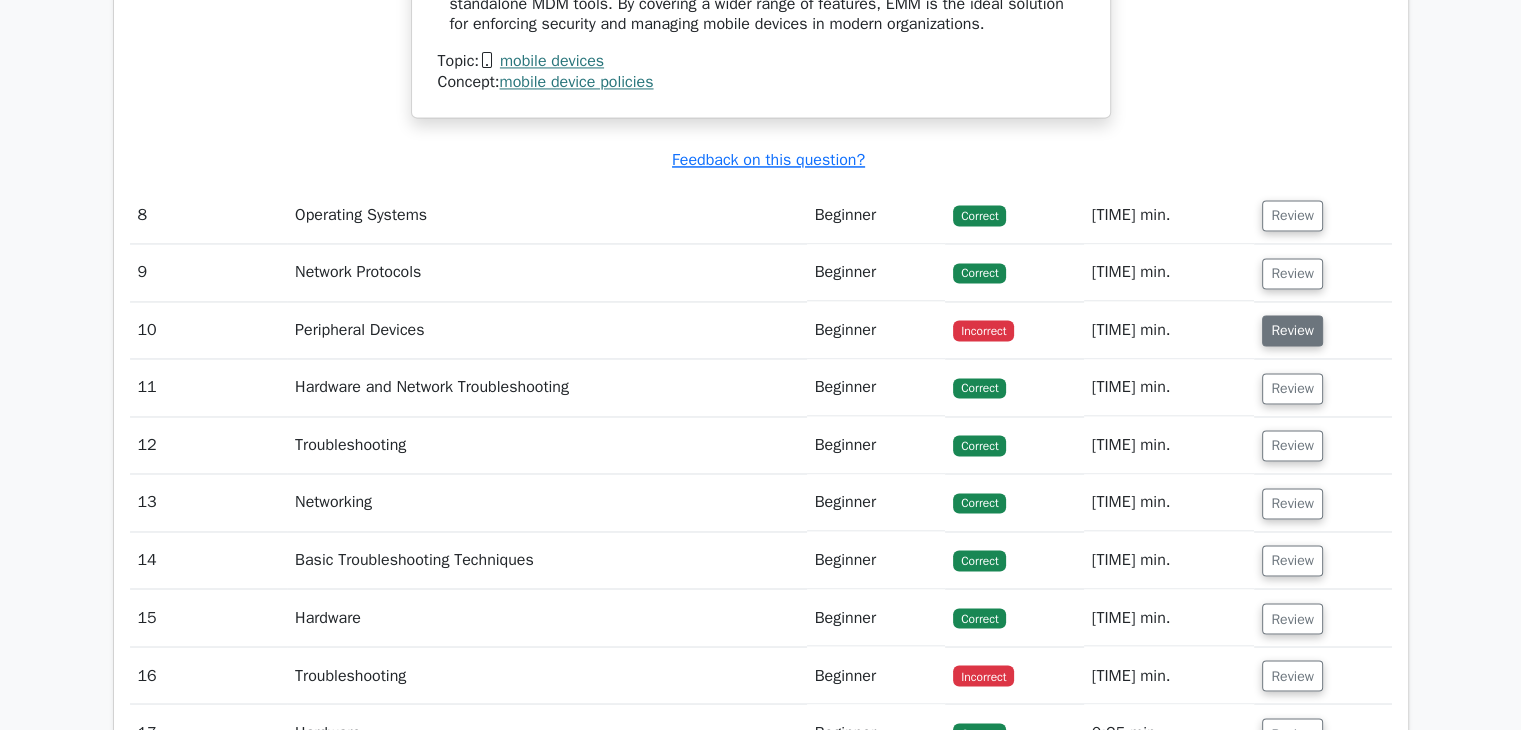 click on "Review" at bounding box center (1292, 330) 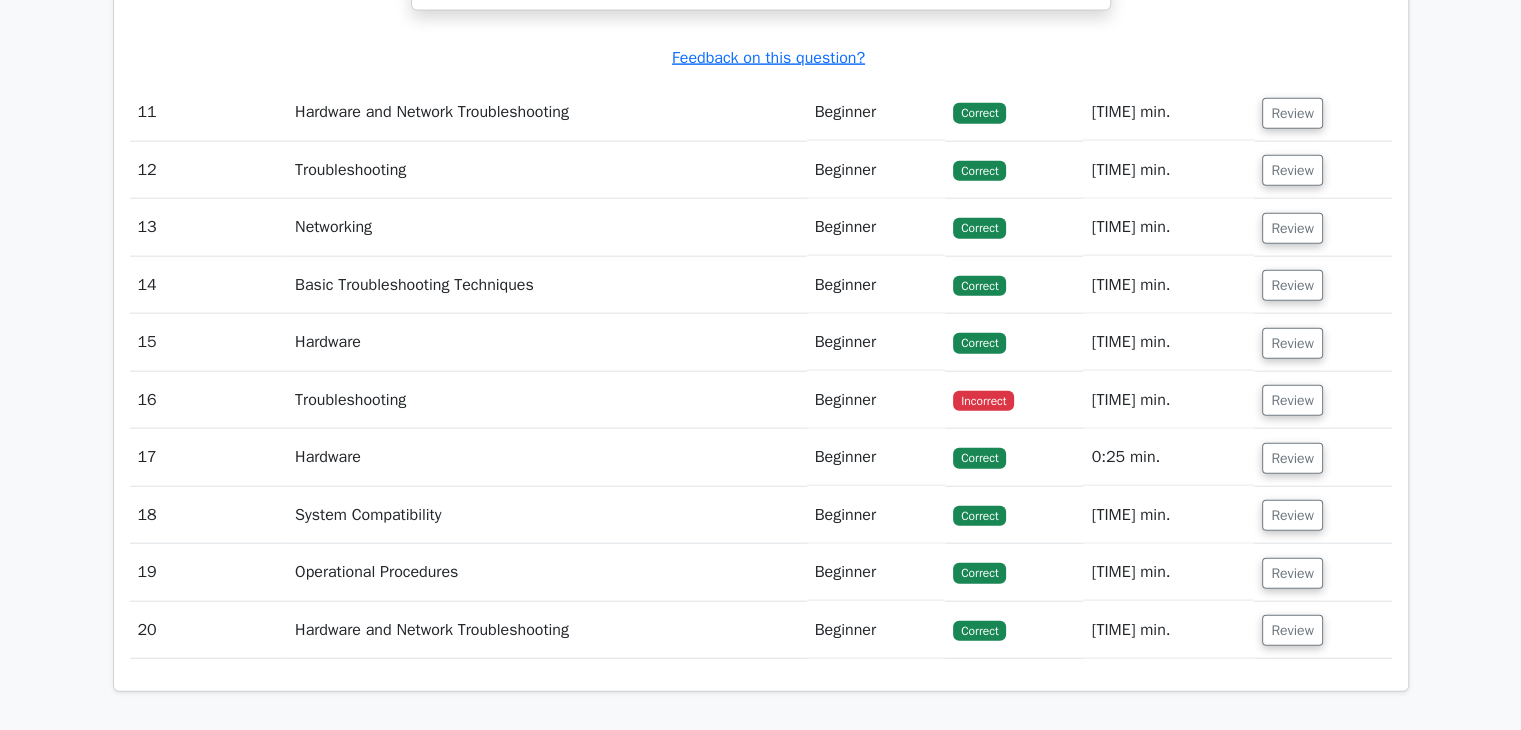 scroll, scrollTop: 4700, scrollLeft: 0, axis: vertical 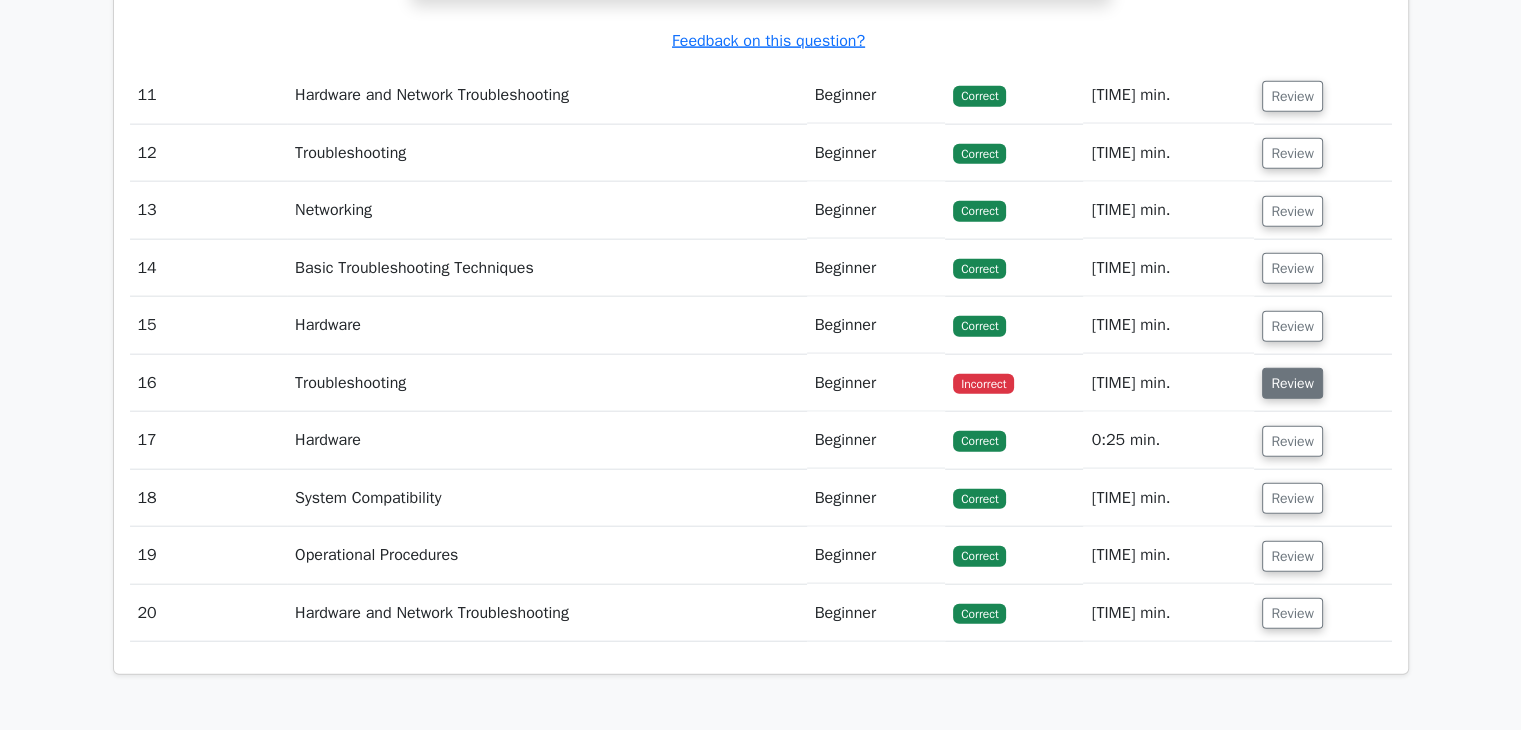 click on "Review" at bounding box center [1292, 383] 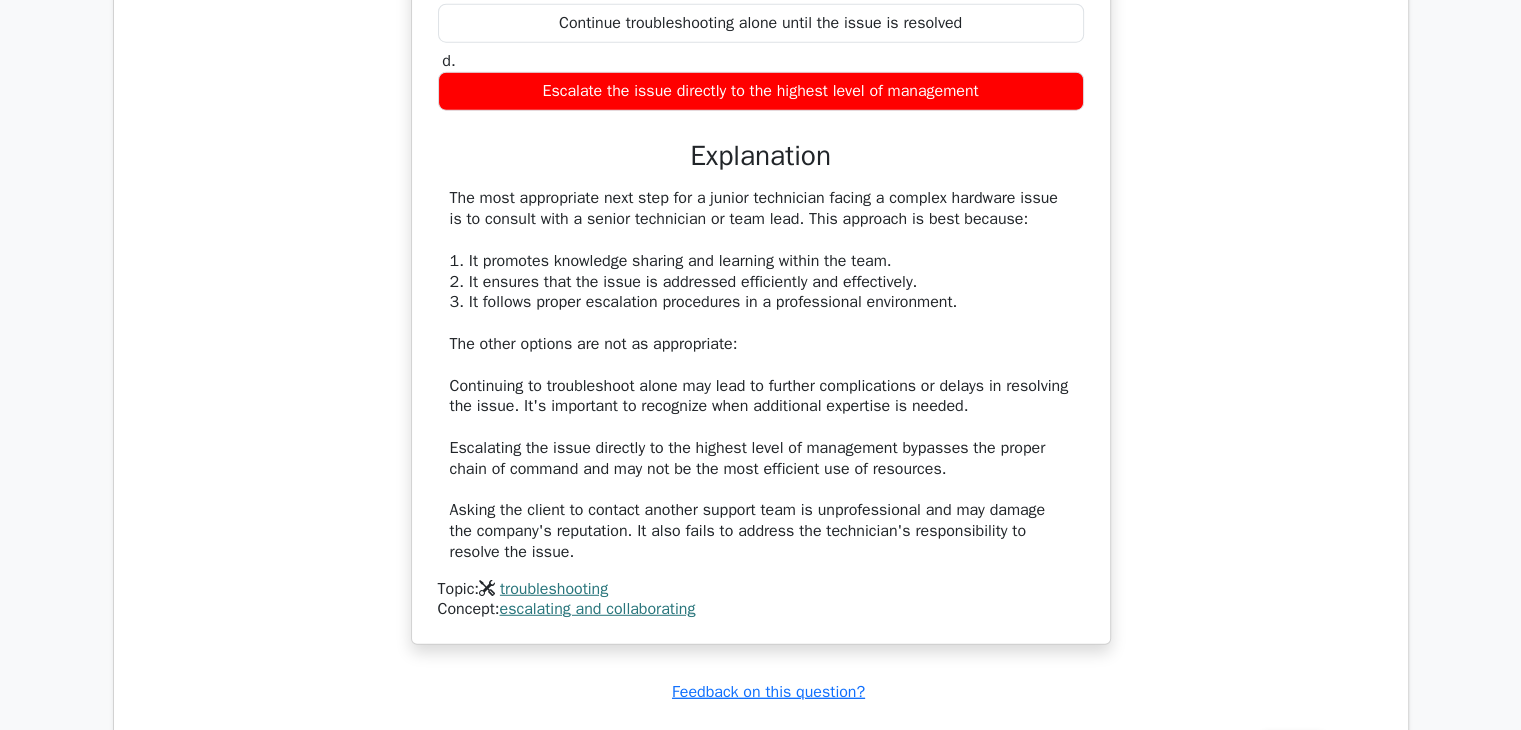 scroll, scrollTop: 6024, scrollLeft: 0, axis: vertical 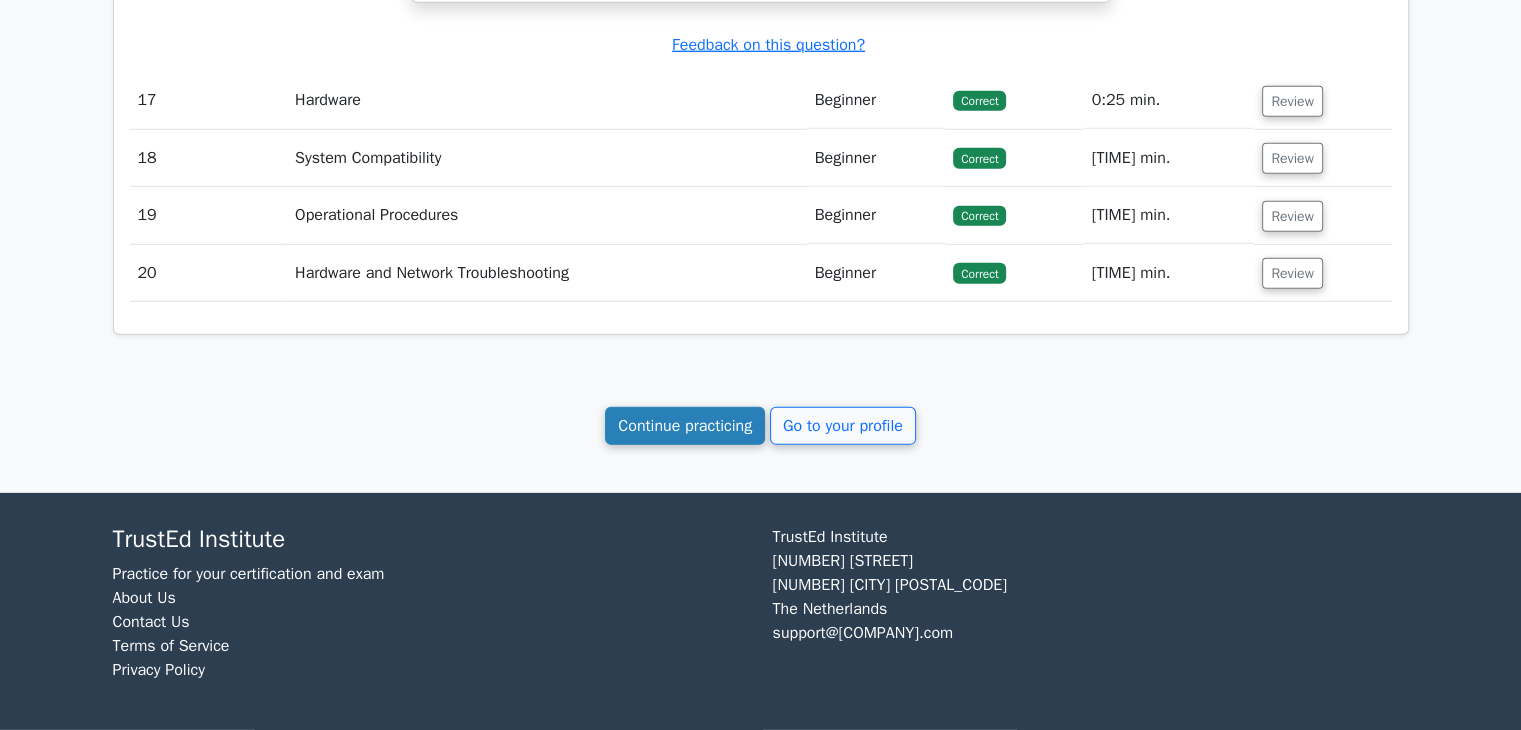 click on "Continue practicing" at bounding box center (685, 426) 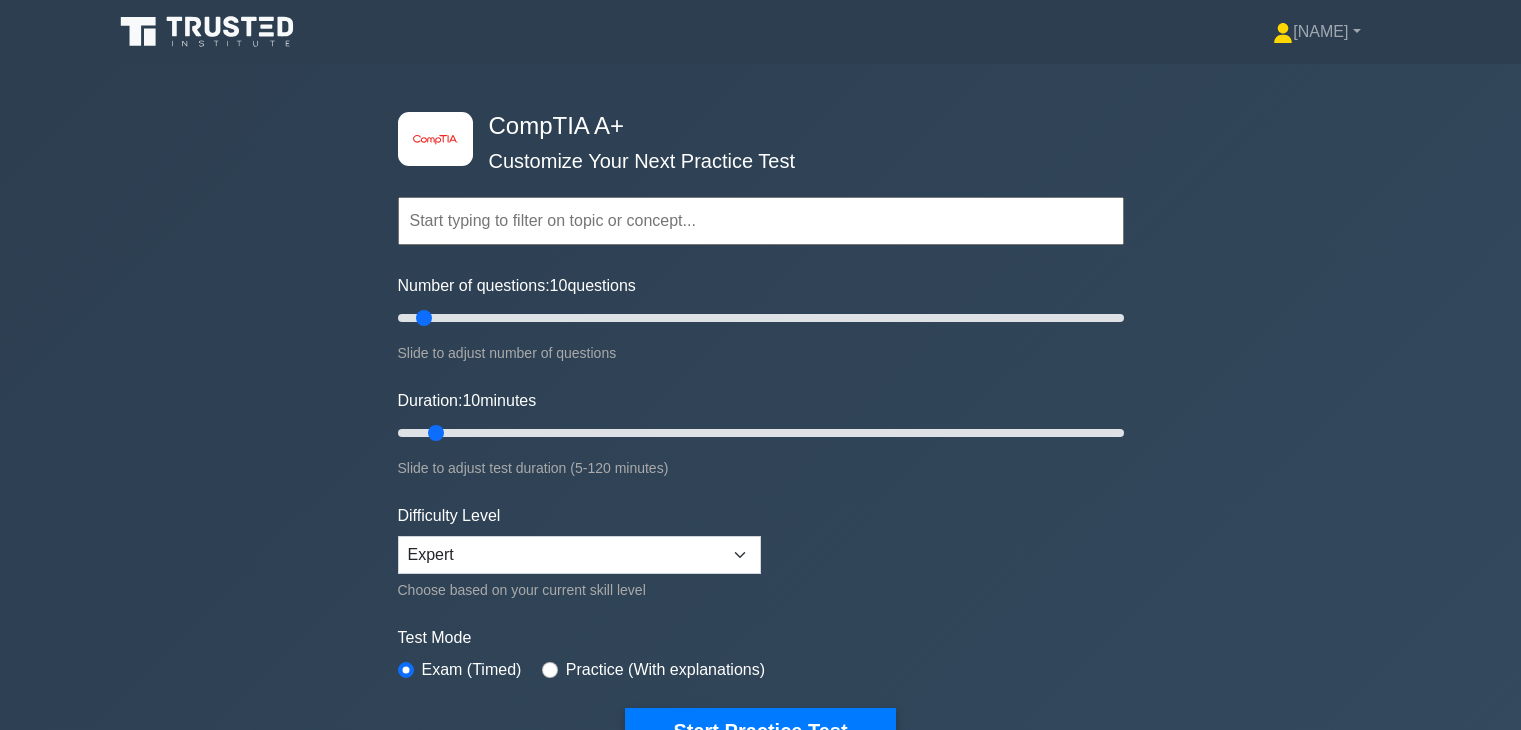 scroll, scrollTop: 0, scrollLeft: 0, axis: both 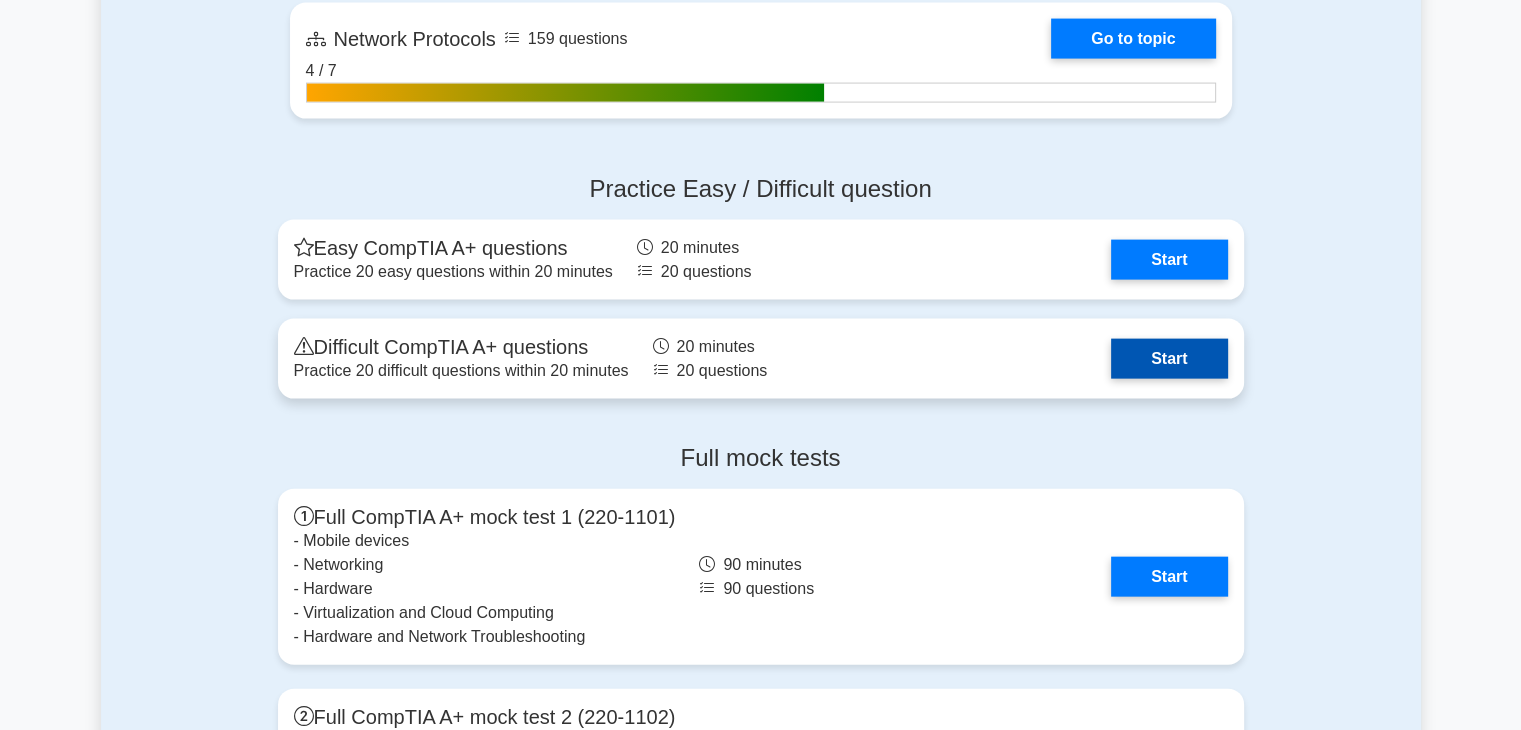 click on "Start" at bounding box center (1169, 359) 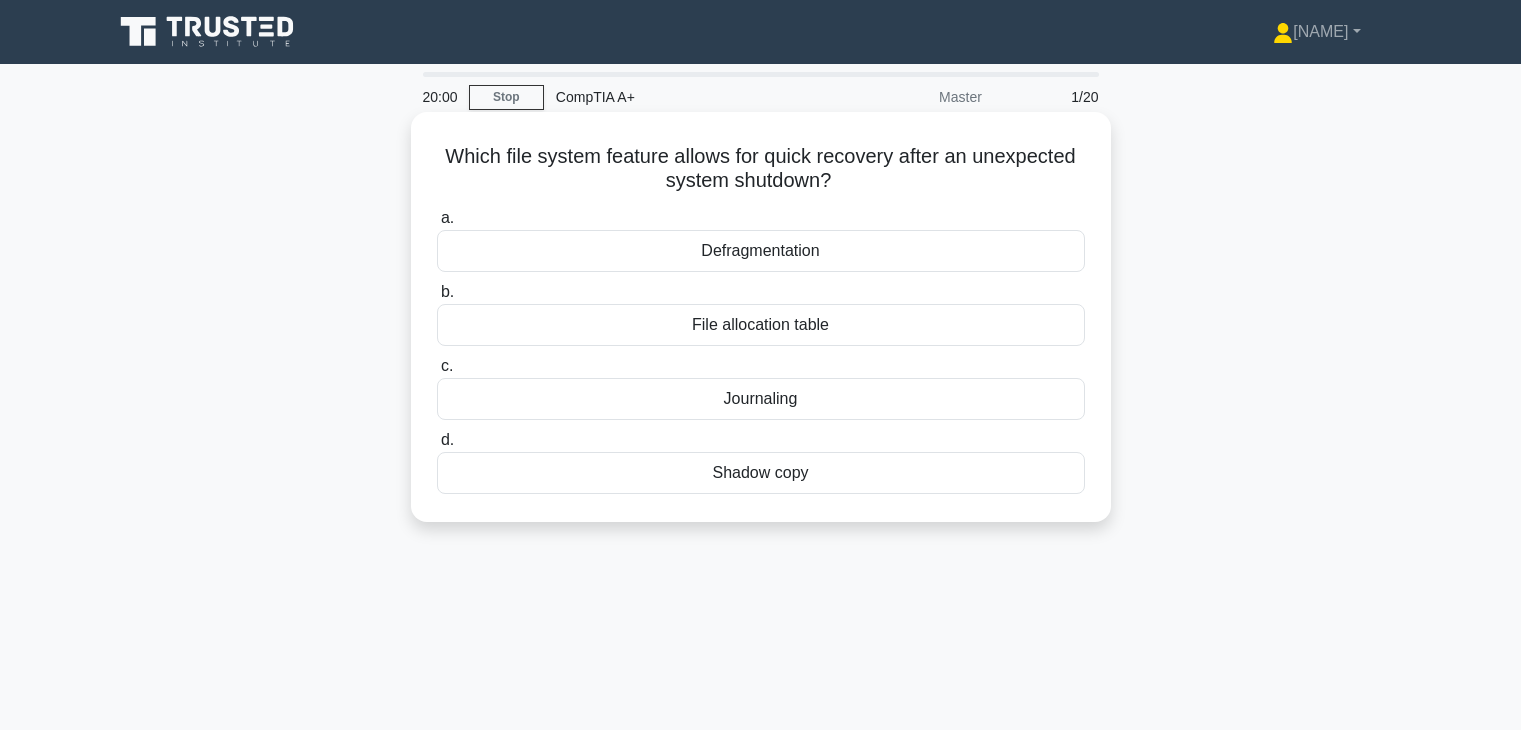 scroll, scrollTop: 0, scrollLeft: 0, axis: both 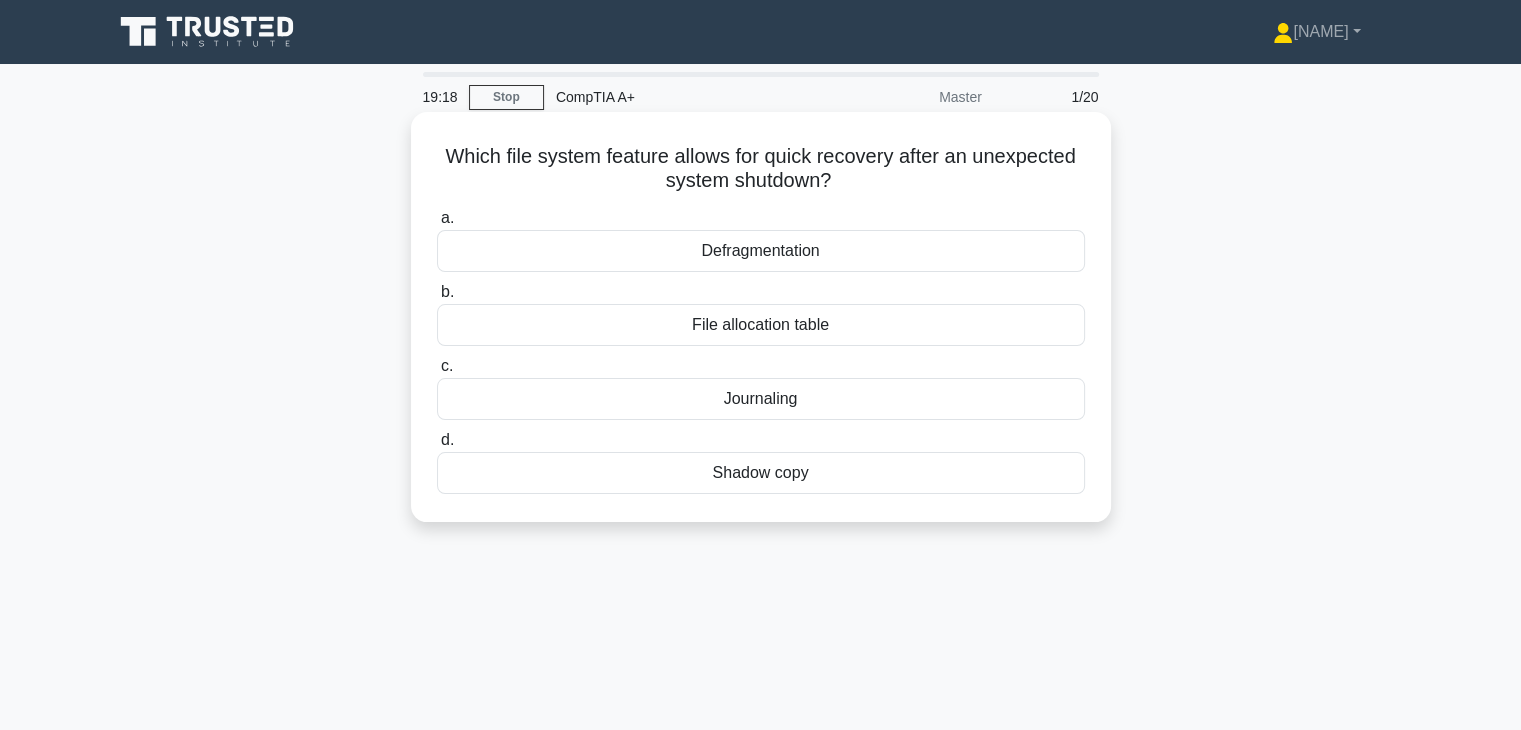 click on "Shadow copy" at bounding box center [761, 473] 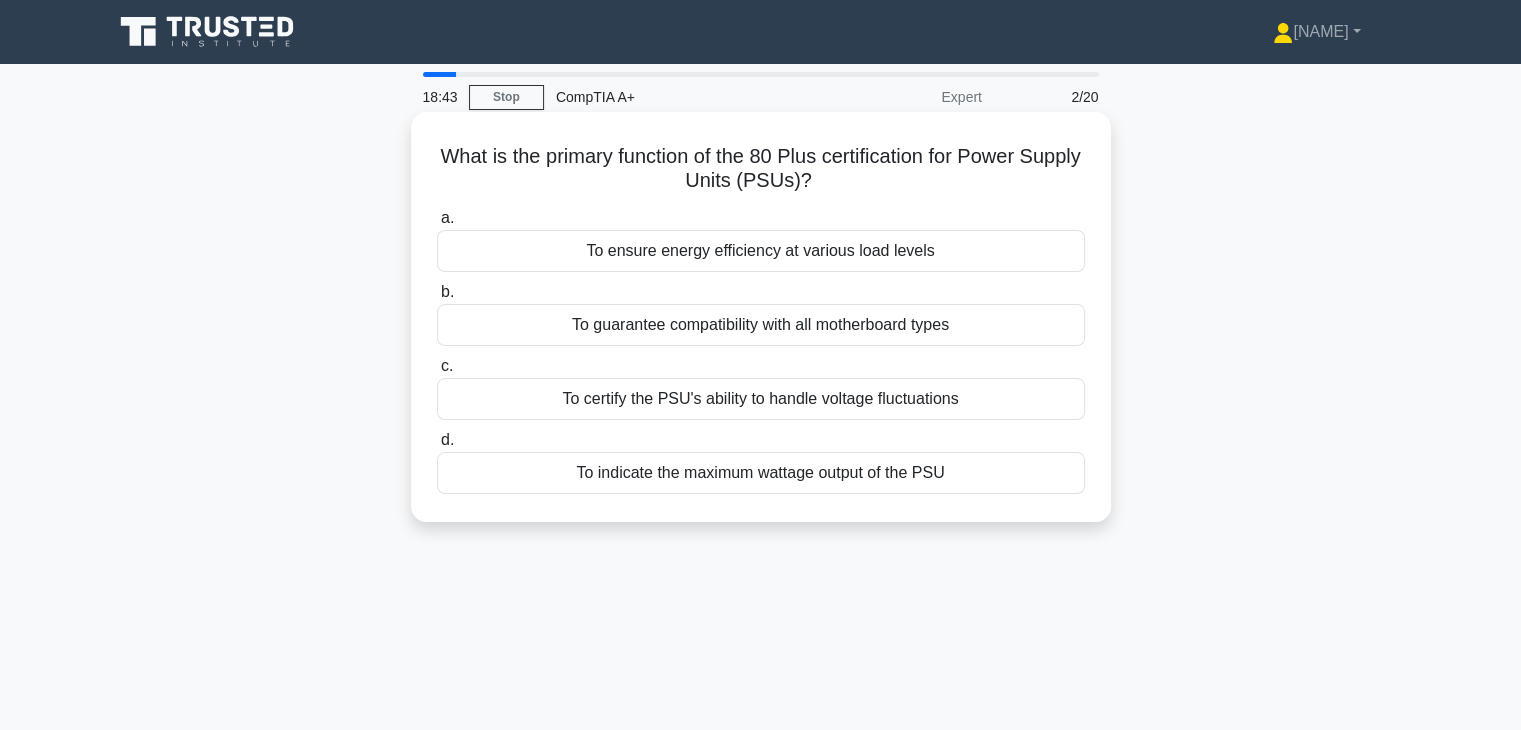 click on "To ensure energy efficiency at various load levels" at bounding box center (761, 251) 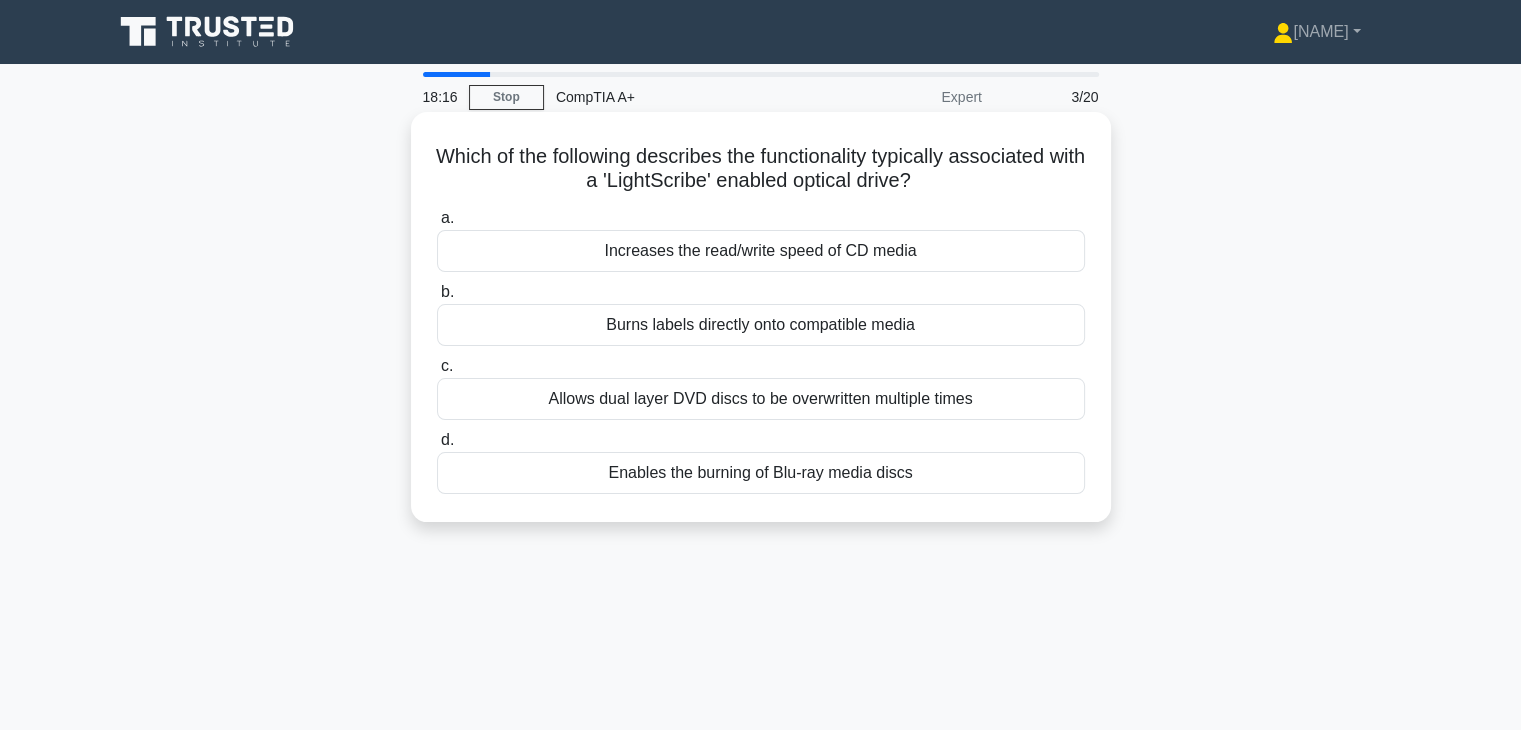click on "Allows dual layer DVD discs to be overwritten multiple times" at bounding box center (761, 399) 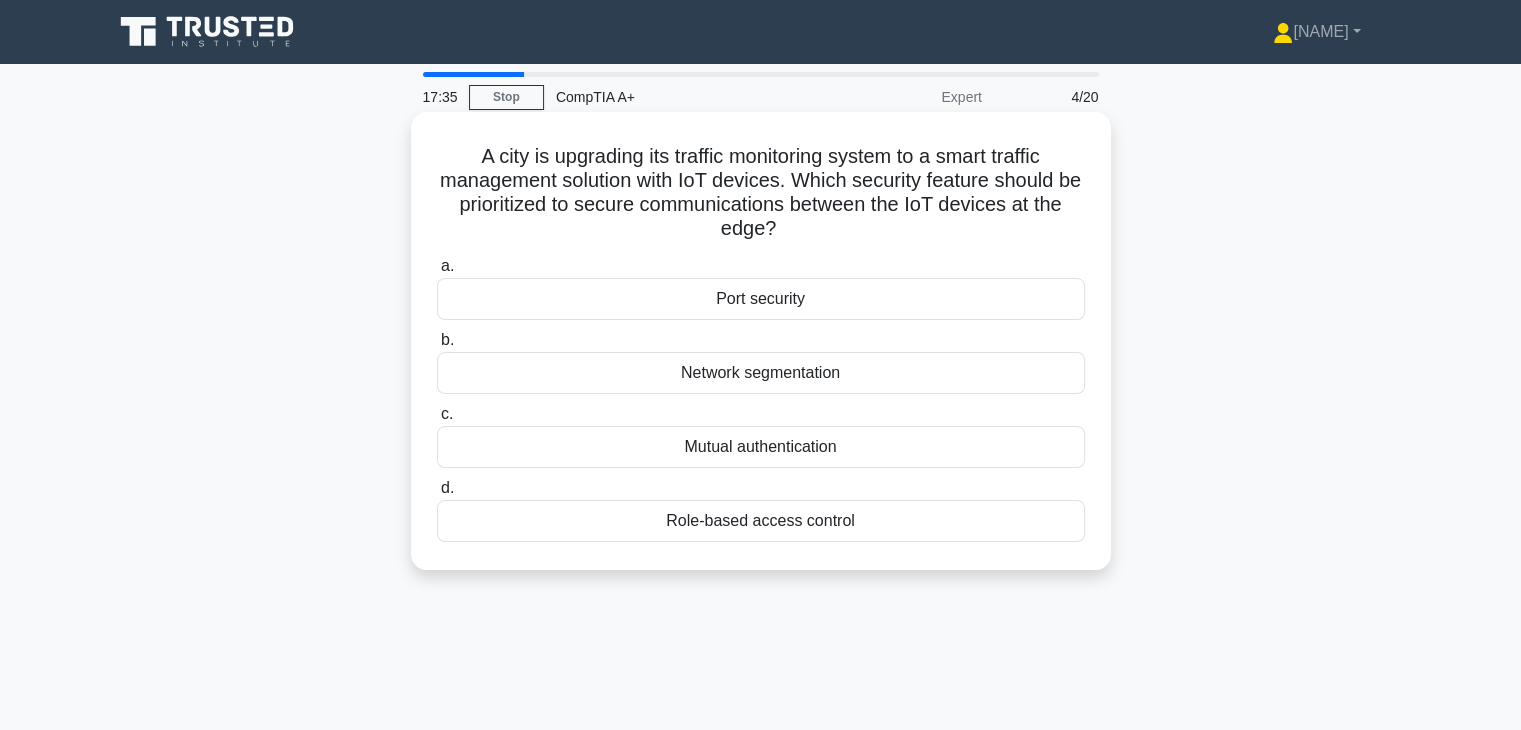 click on "Port security" at bounding box center (761, 299) 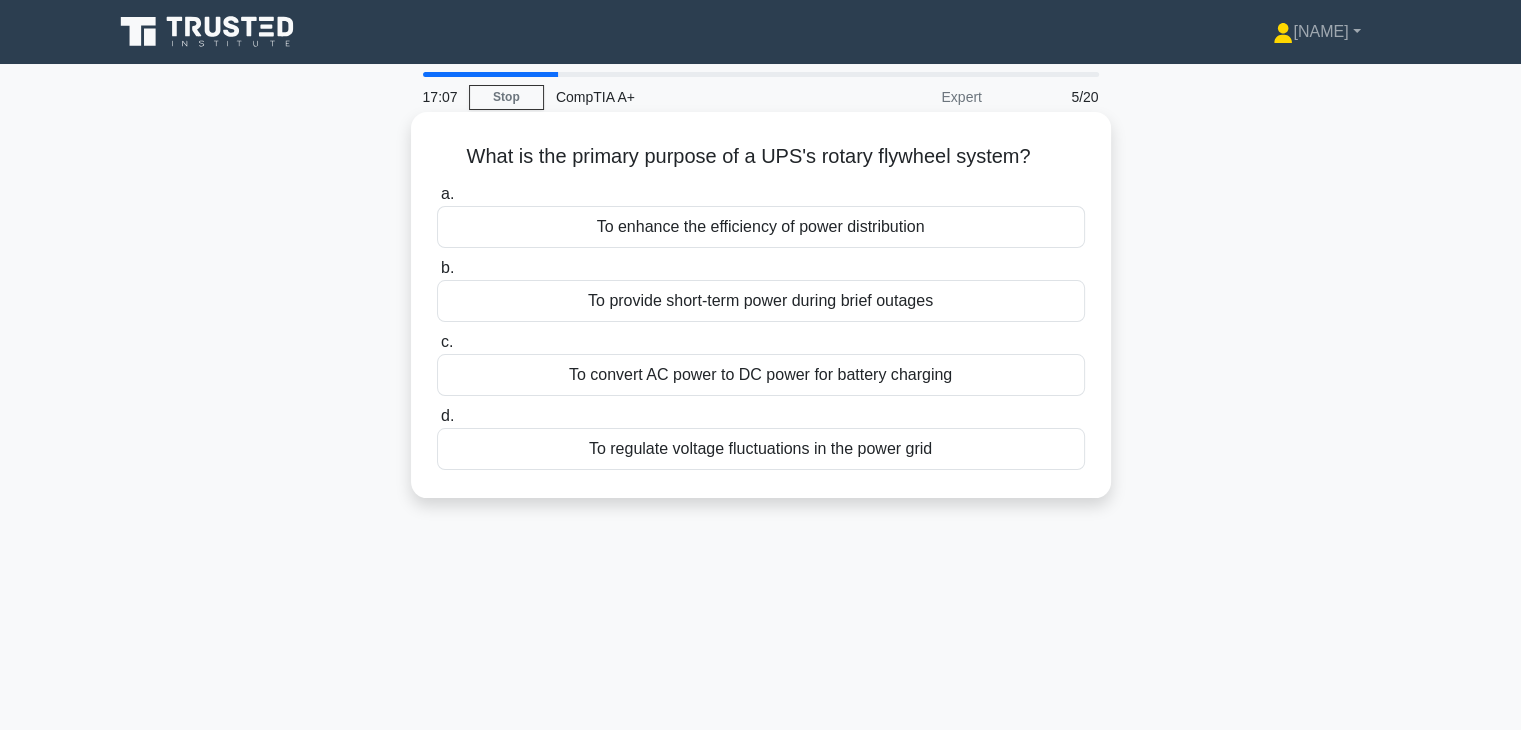 click on "To regulate voltage fluctuations in the power grid" at bounding box center (761, 449) 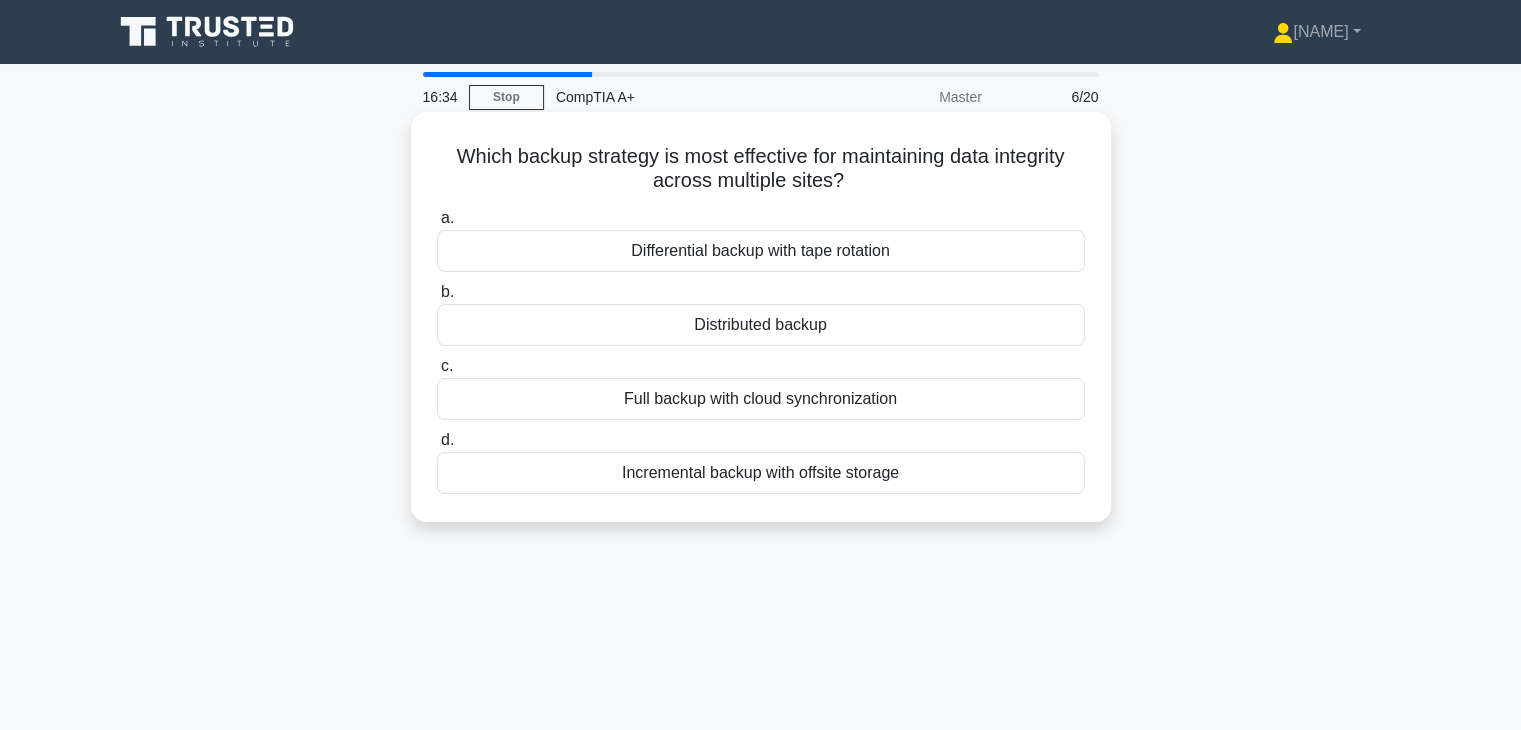 click on "Incremental backup with offsite storage" at bounding box center [761, 473] 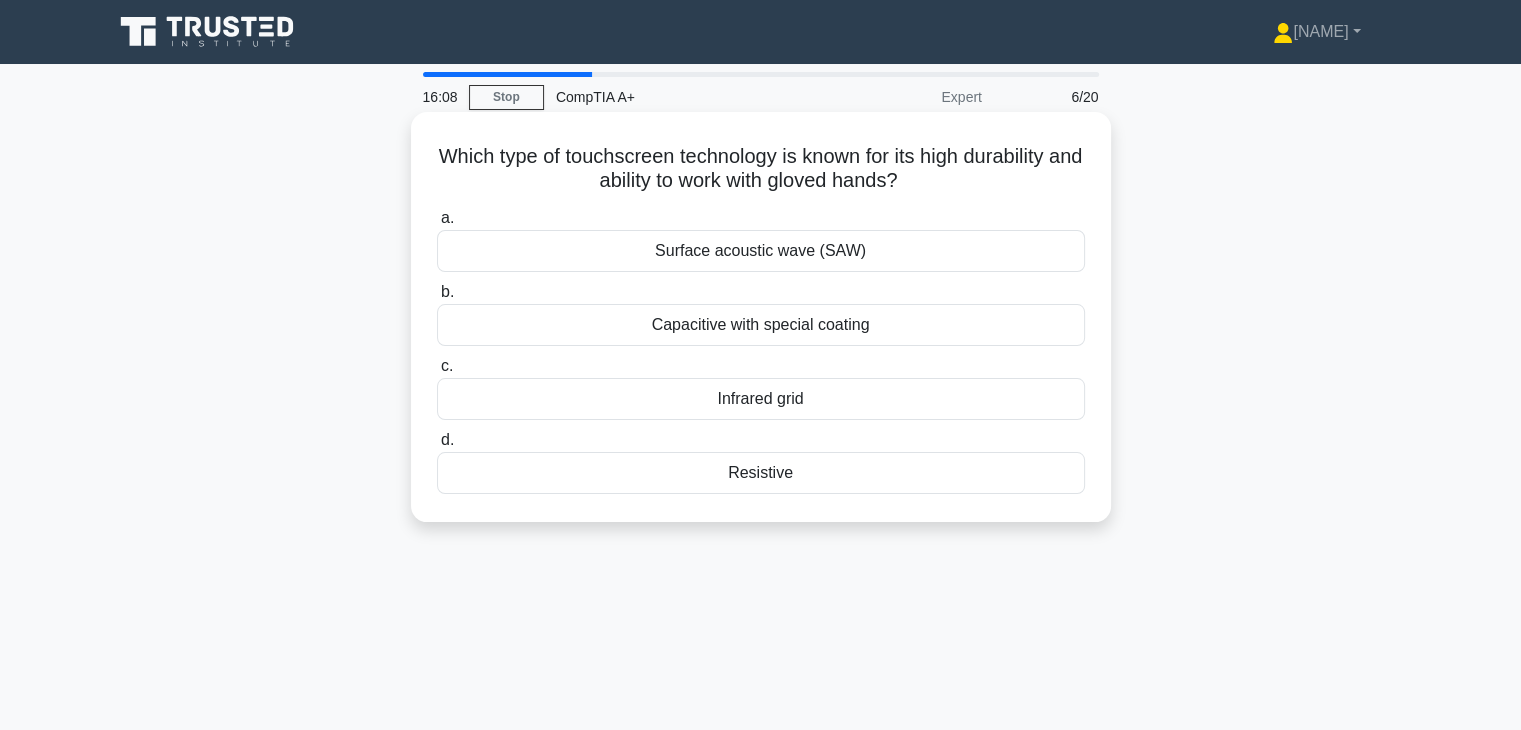 click on "Surface acoustic wave (SAW)" at bounding box center [761, 251] 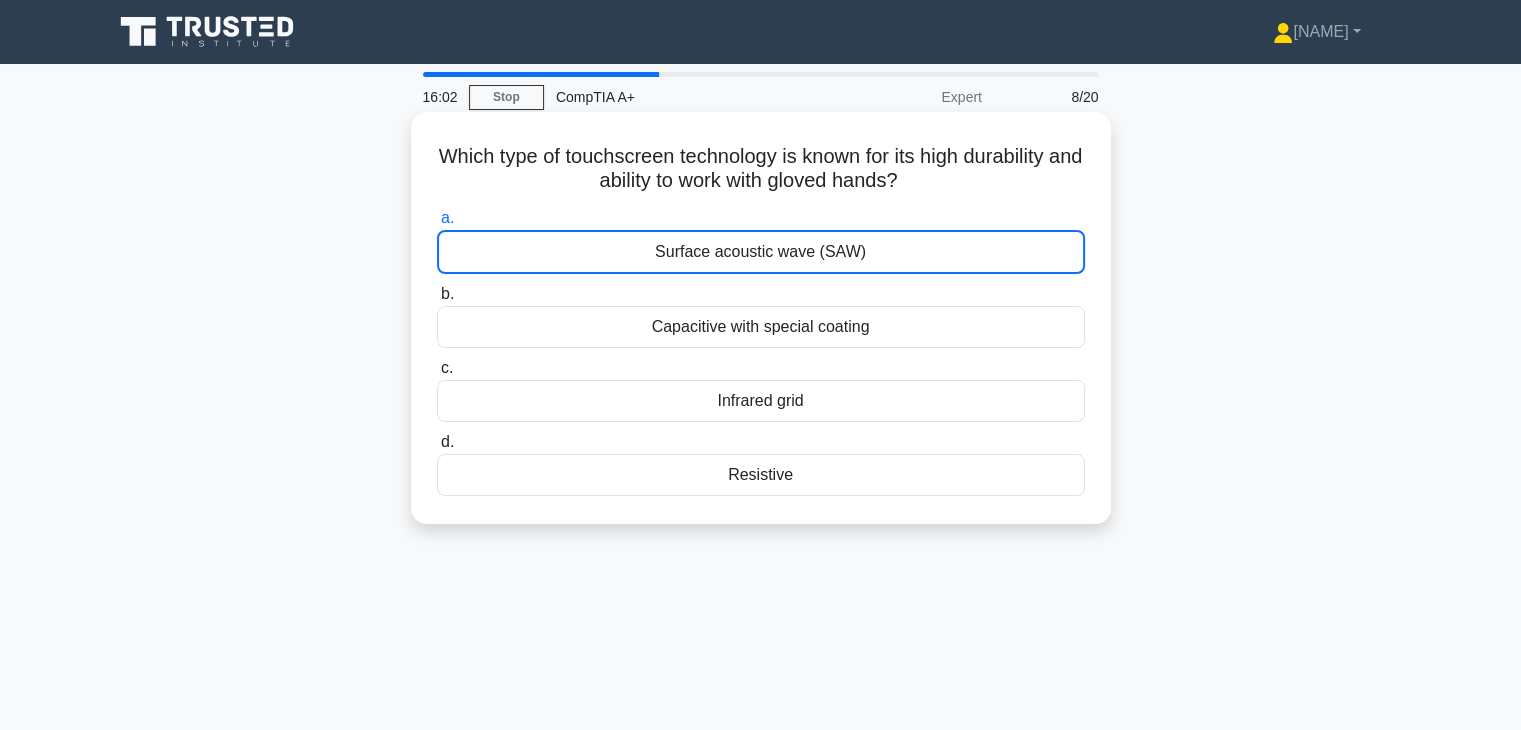 click on "Surface acoustic wave (SAW)" at bounding box center (761, 252) 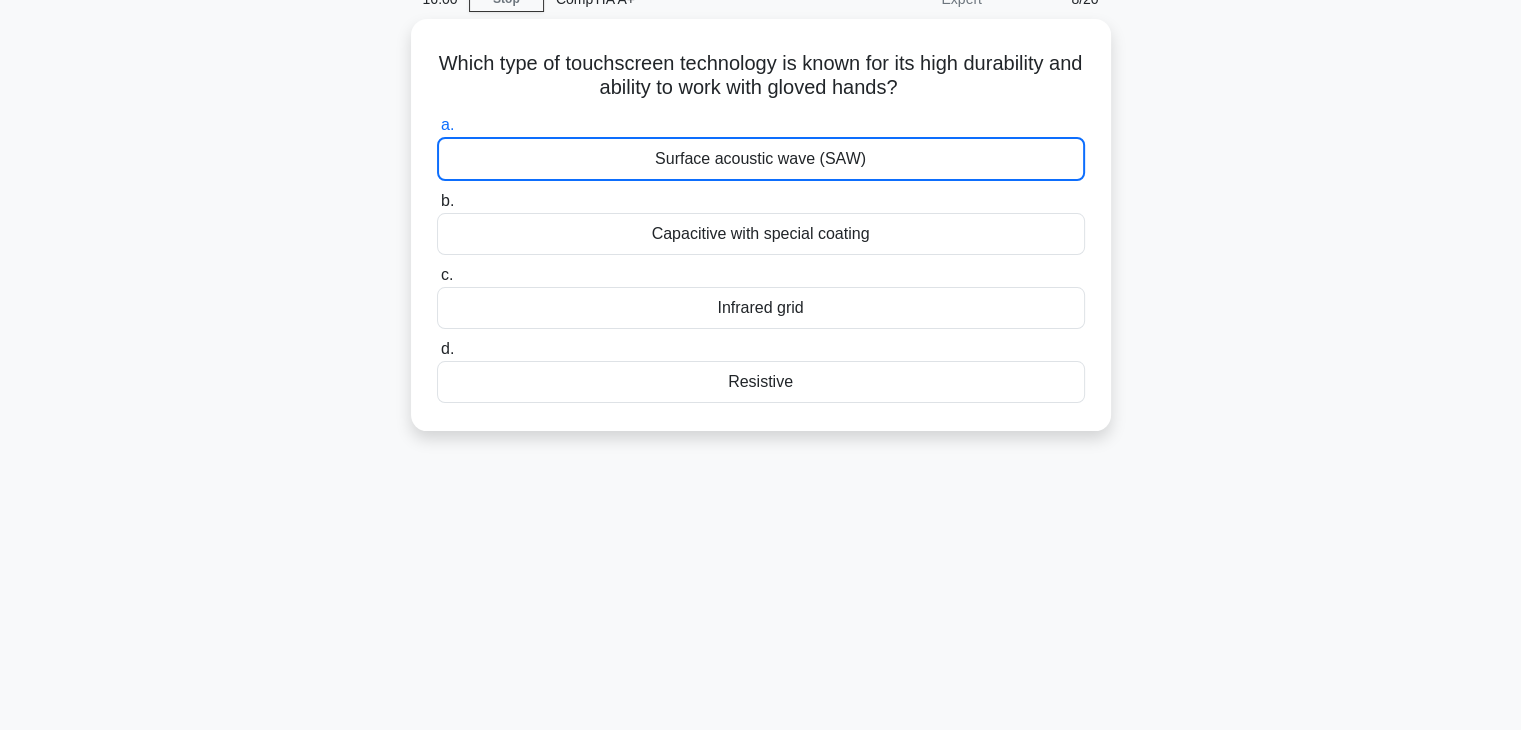 scroll, scrollTop: 0, scrollLeft: 0, axis: both 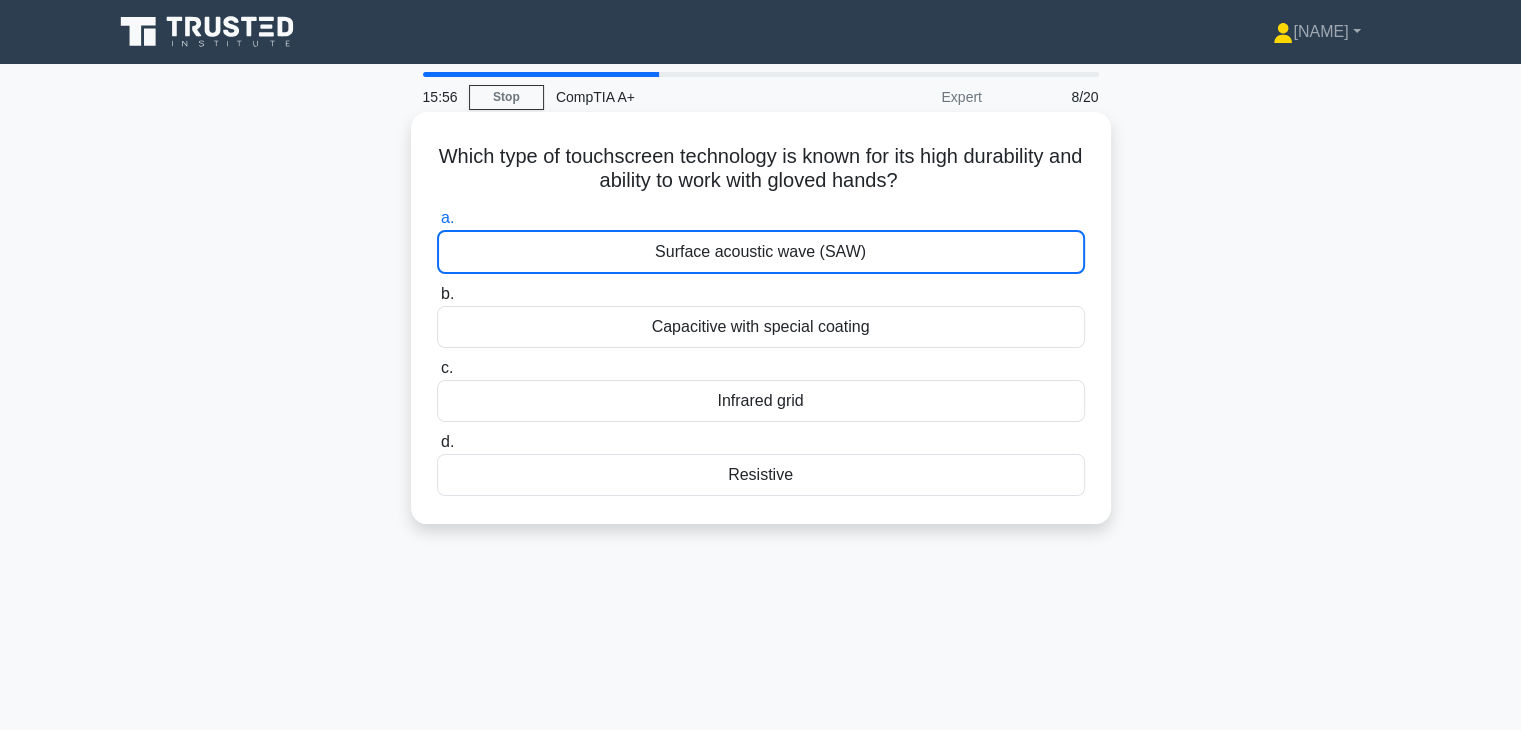 click on "Capacitive with special coating" at bounding box center (761, 327) 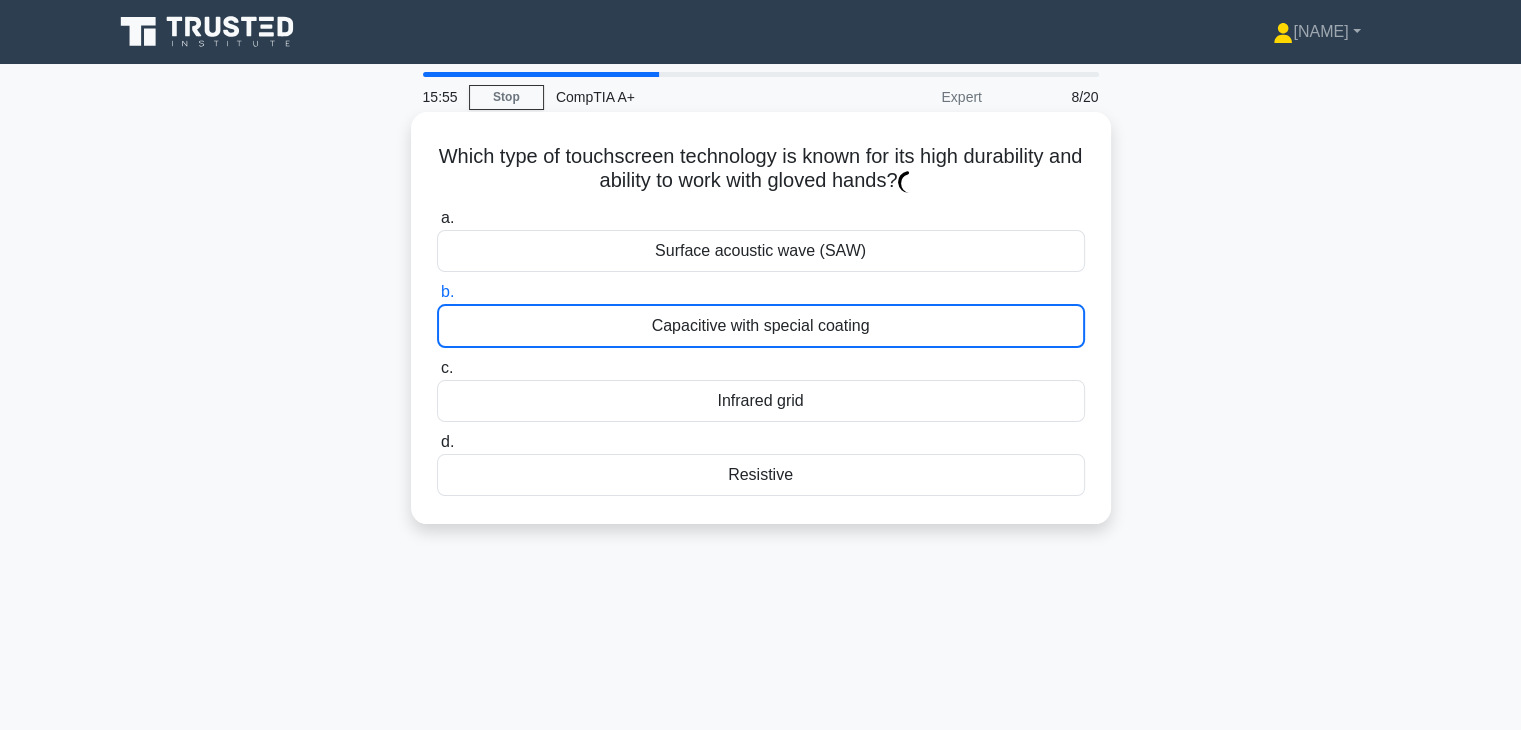 click on "Surface acoustic wave (SAW)" at bounding box center (761, 251) 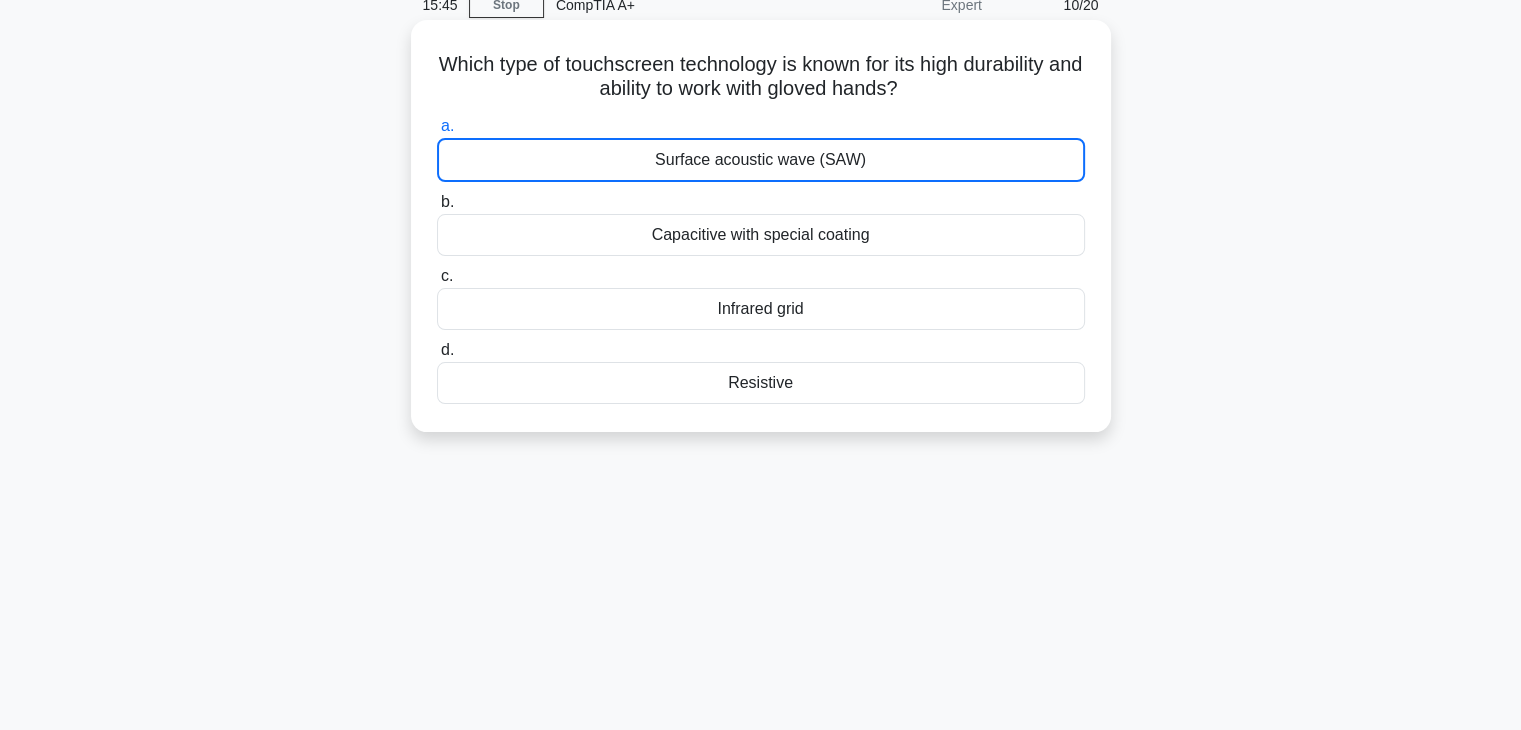 scroll, scrollTop: 0, scrollLeft: 0, axis: both 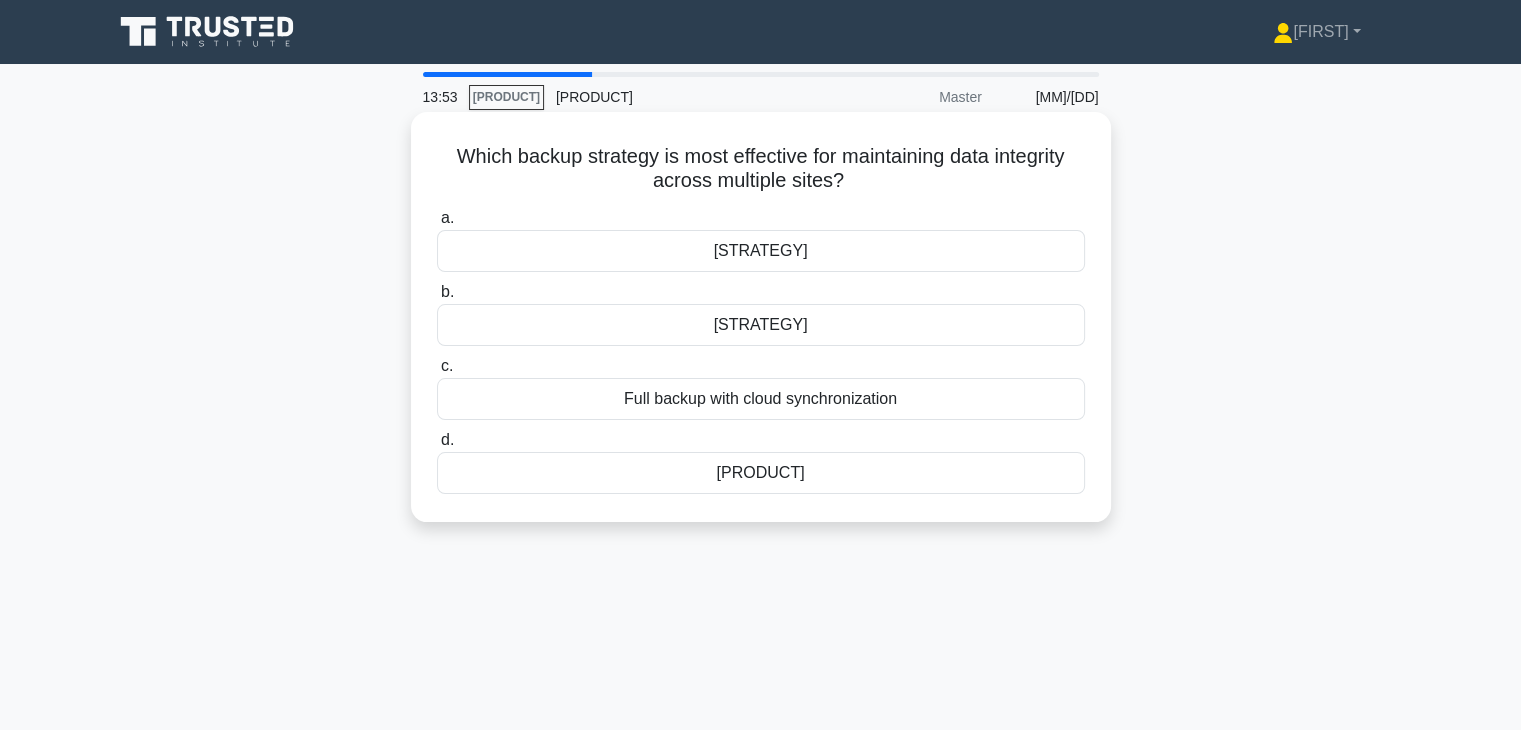 click on "Incremental backup with offsite storage" at bounding box center [761, 473] 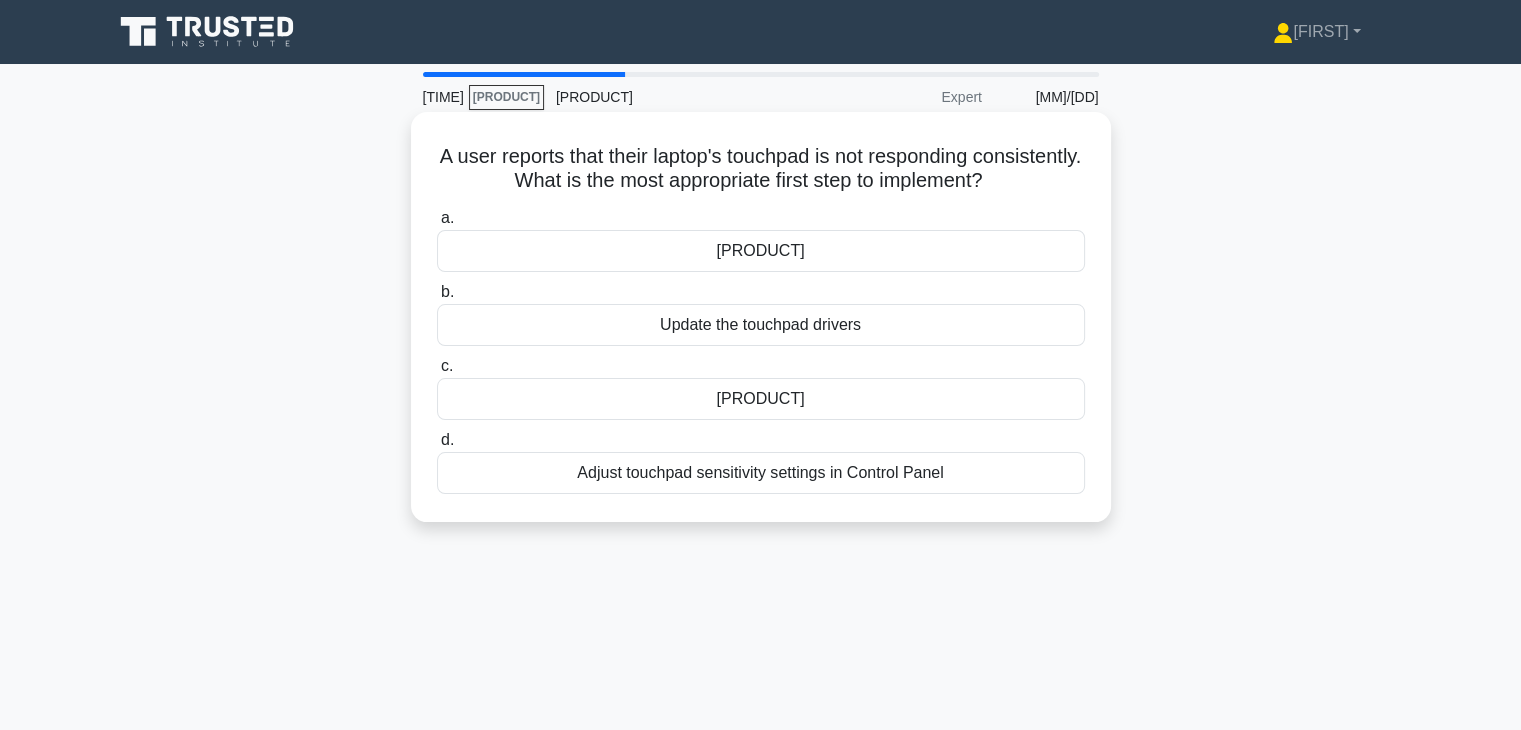 click on "Adjust touchpad sensitivity settings in Control Panel" at bounding box center [761, 473] 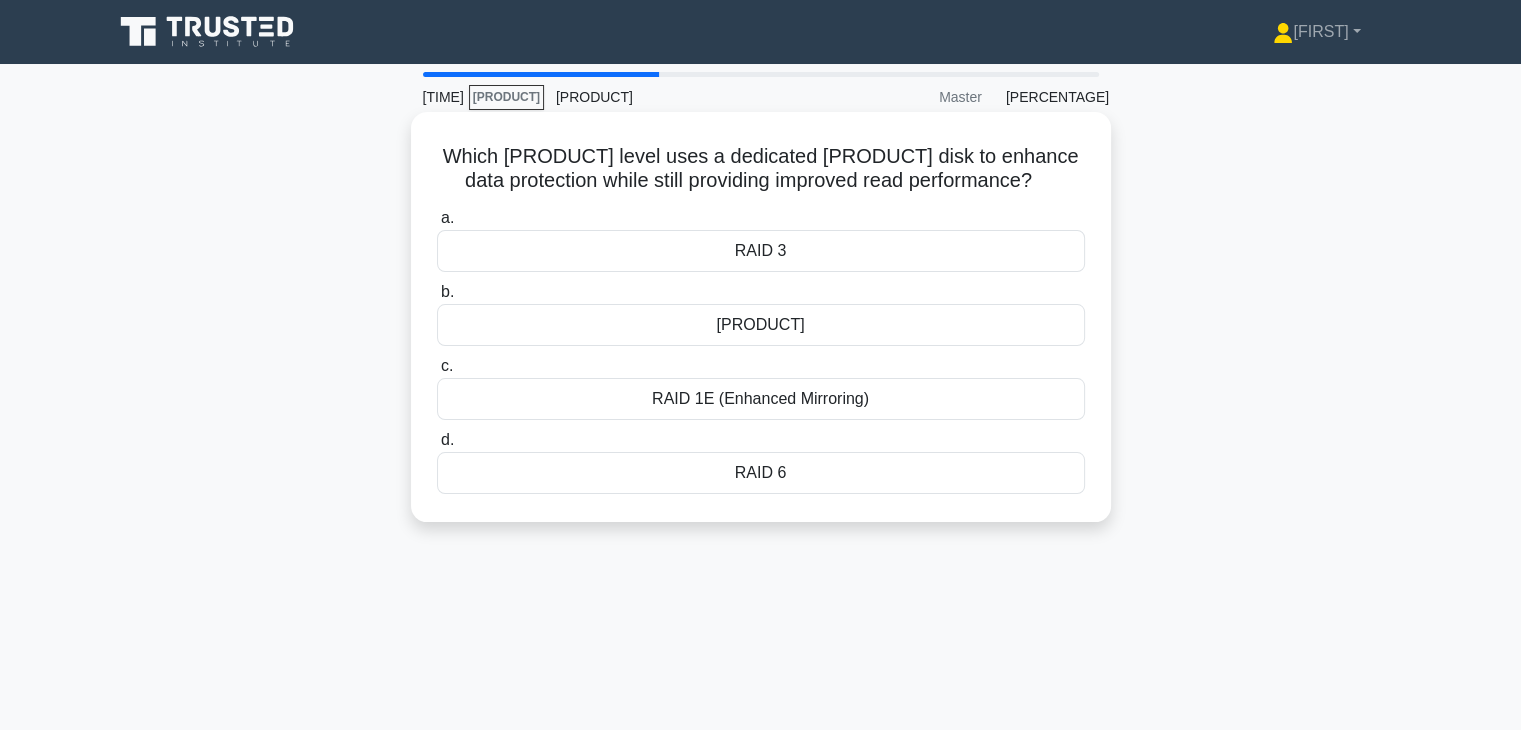 click on "RAID 1E (Enhanced Mirroring)" at bounding box center [761, 399] 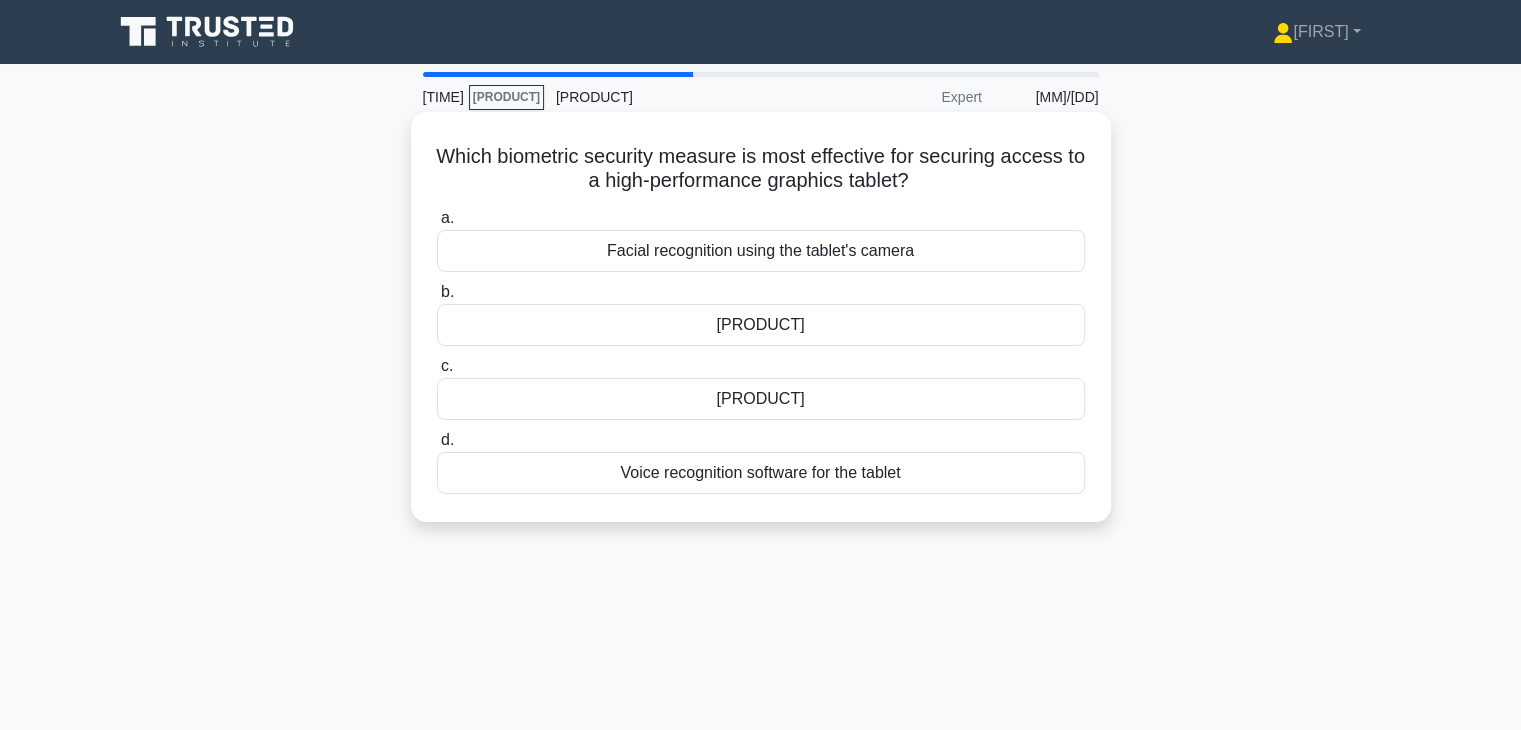 click on "Retinal scan integrated into the tablet screen" at bounding box center [761, 325] 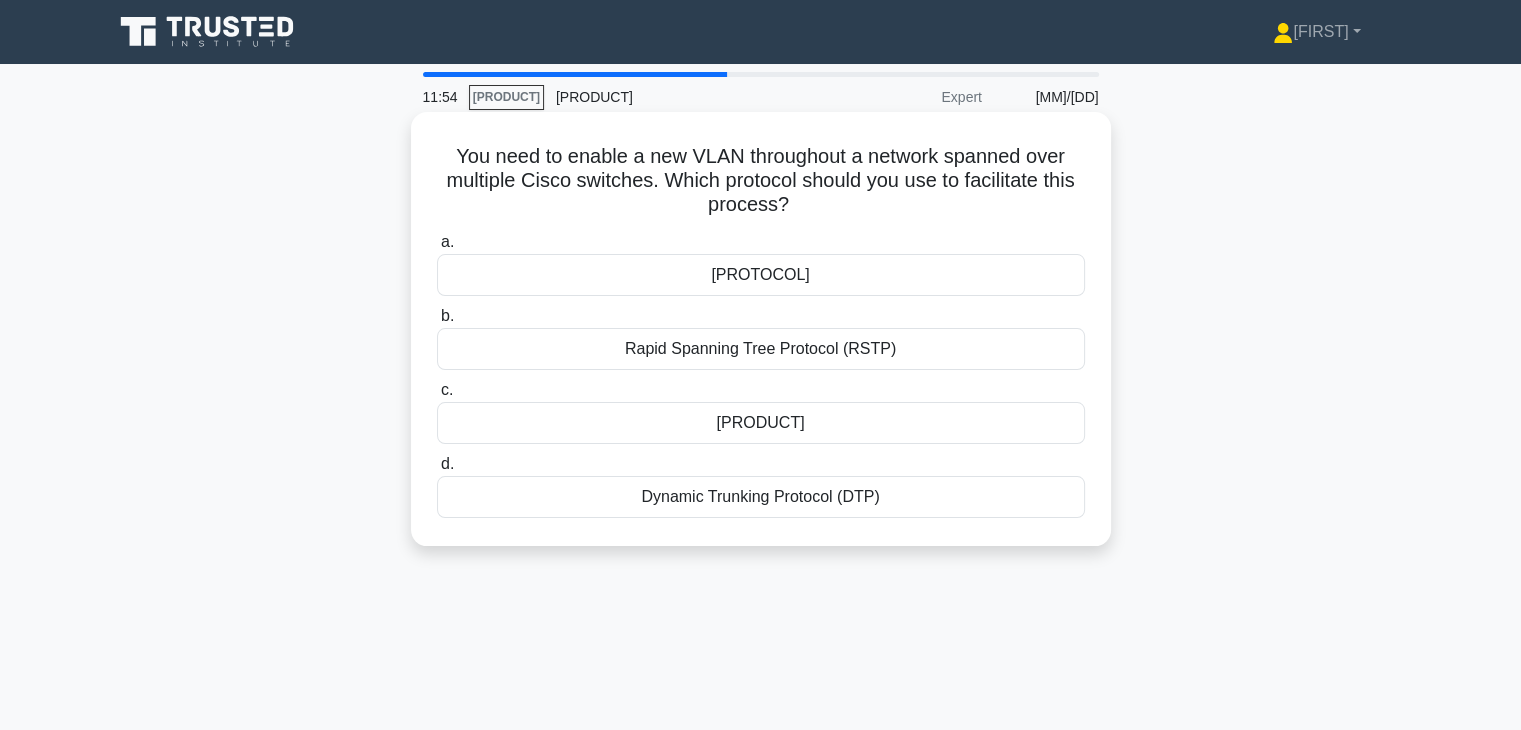 click on "Virtual Trunking Protocol (VTP)" at bounding box center (761, 275) 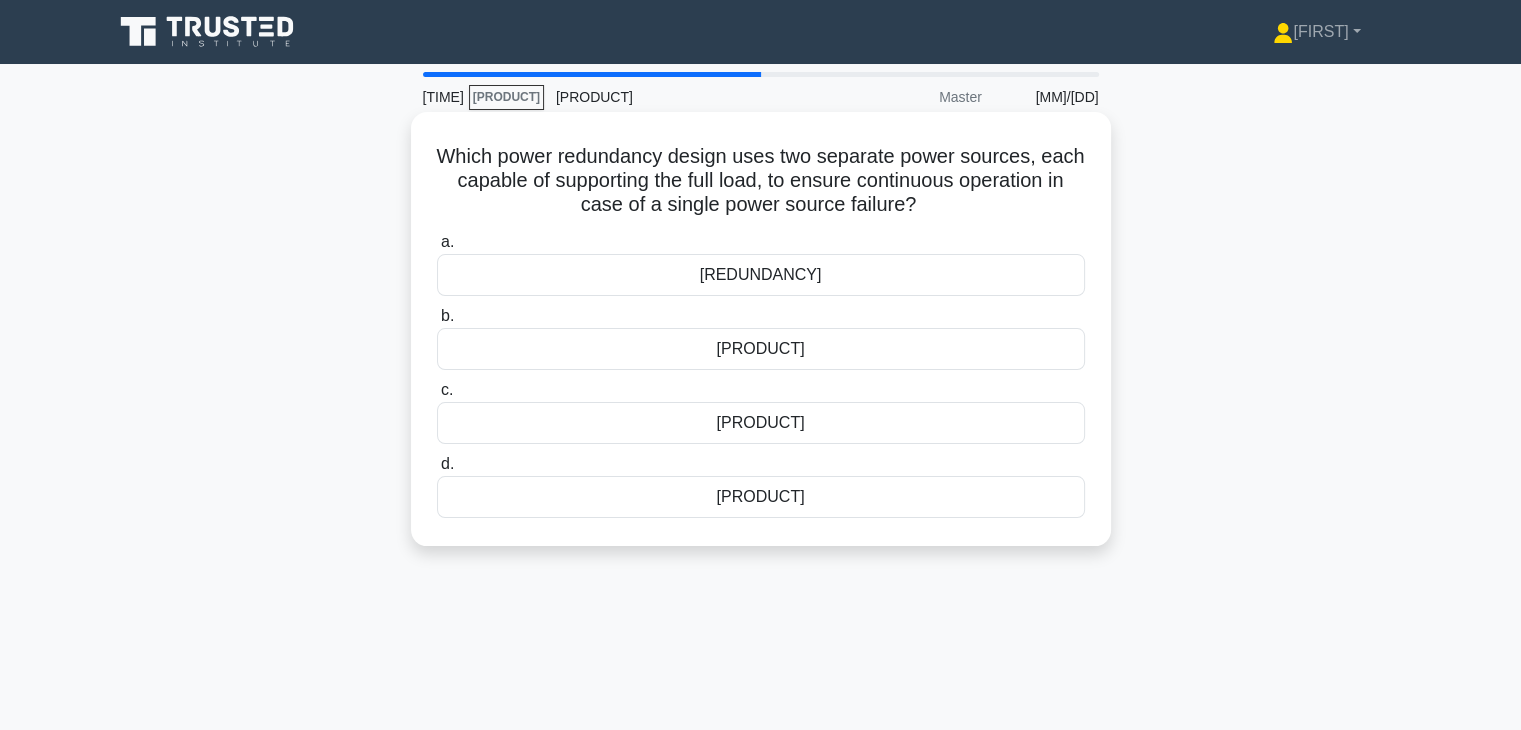 click on "Distributed redundancy" at bounding box center (761, 349) 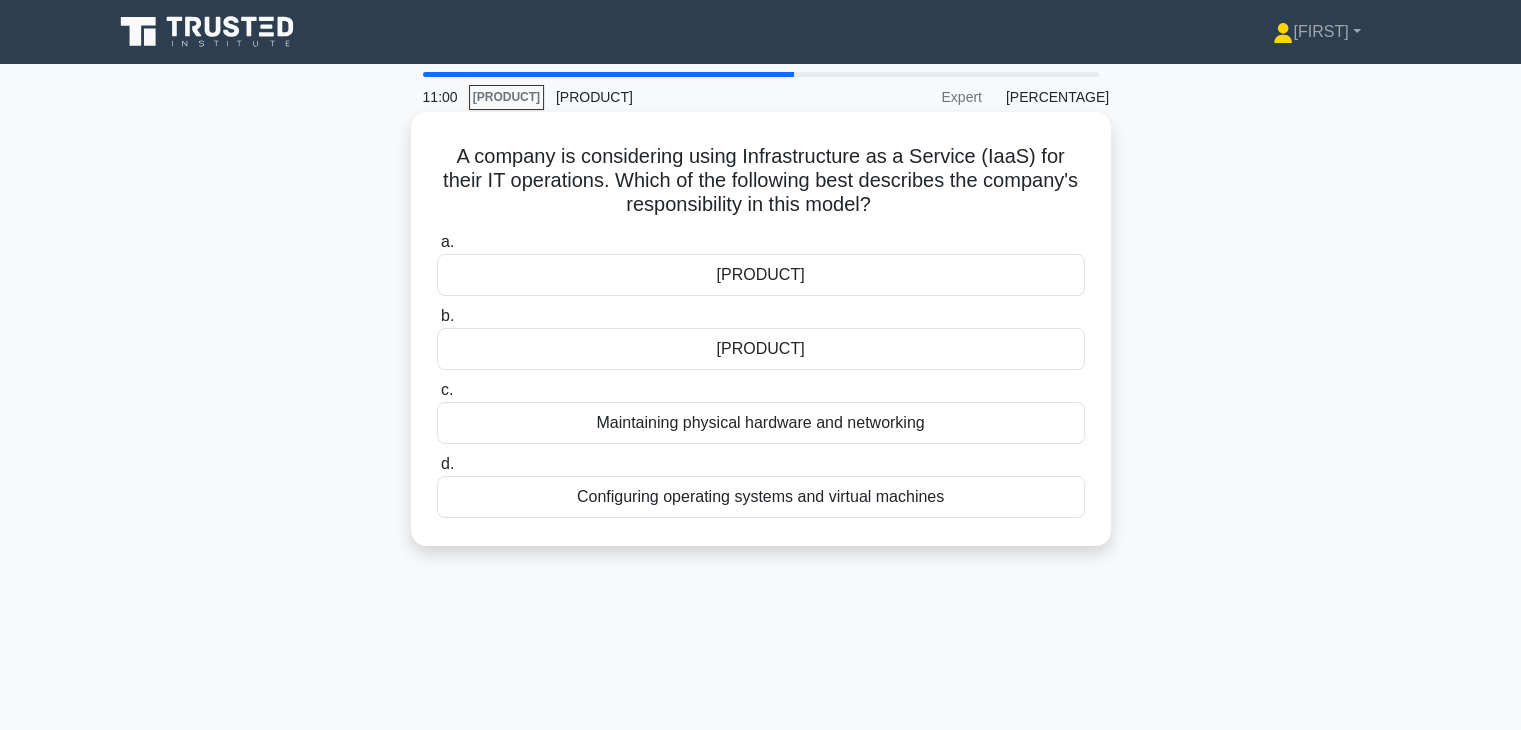 click on "Configuring operating systems and virtual machines" at bounding box center [761, 497] 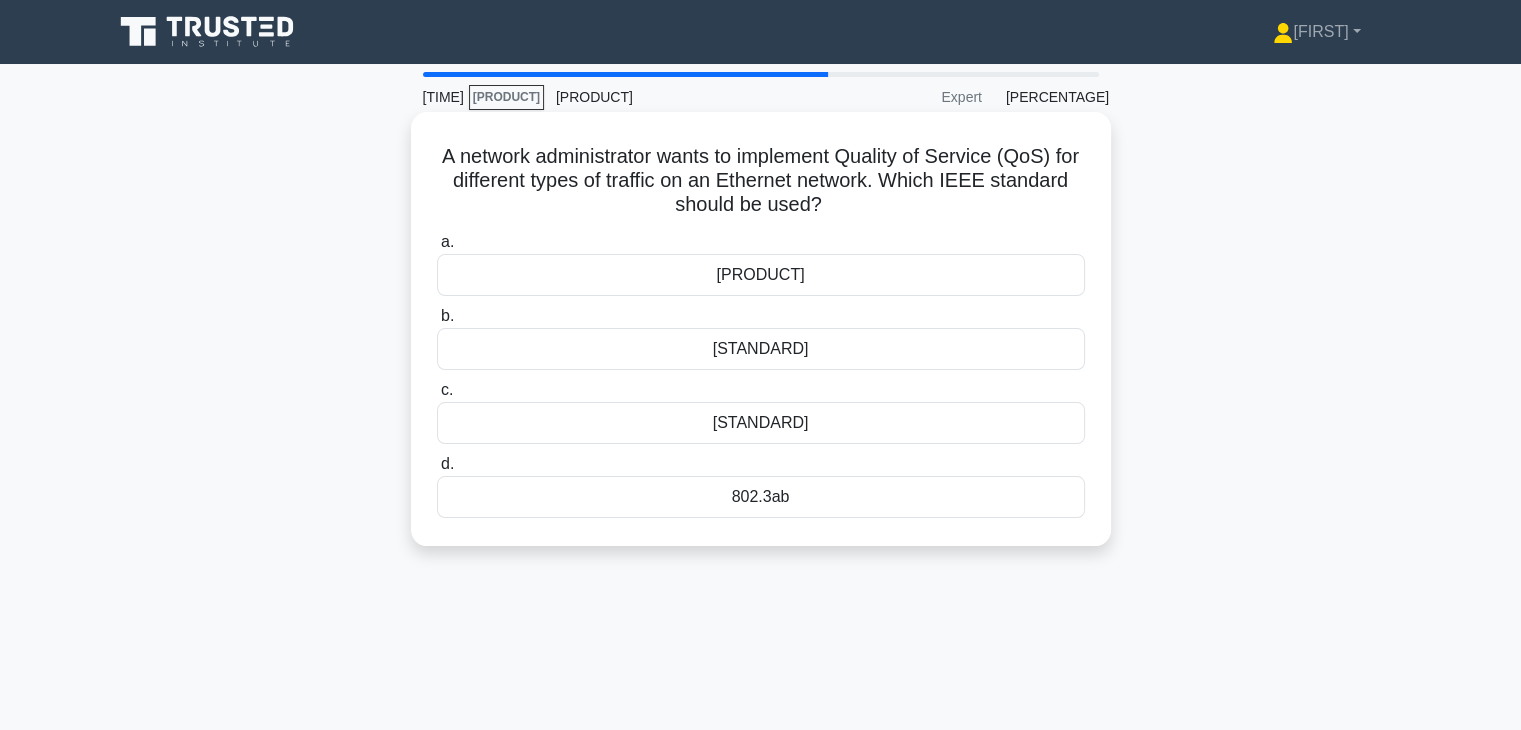 click on "802.1X" at bounding box center (761, 275) 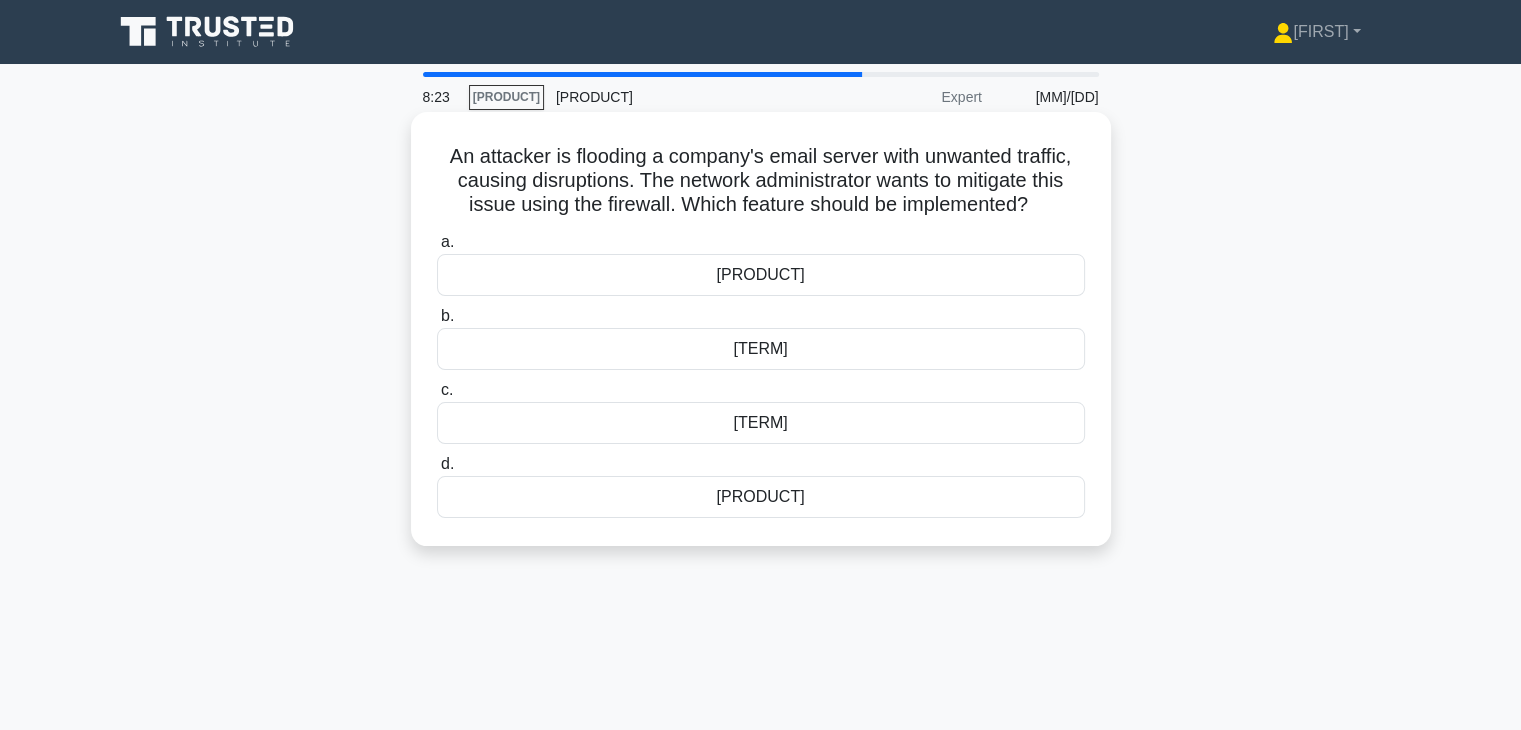 click on "Port forwarding" at bounding box center [761, 349] 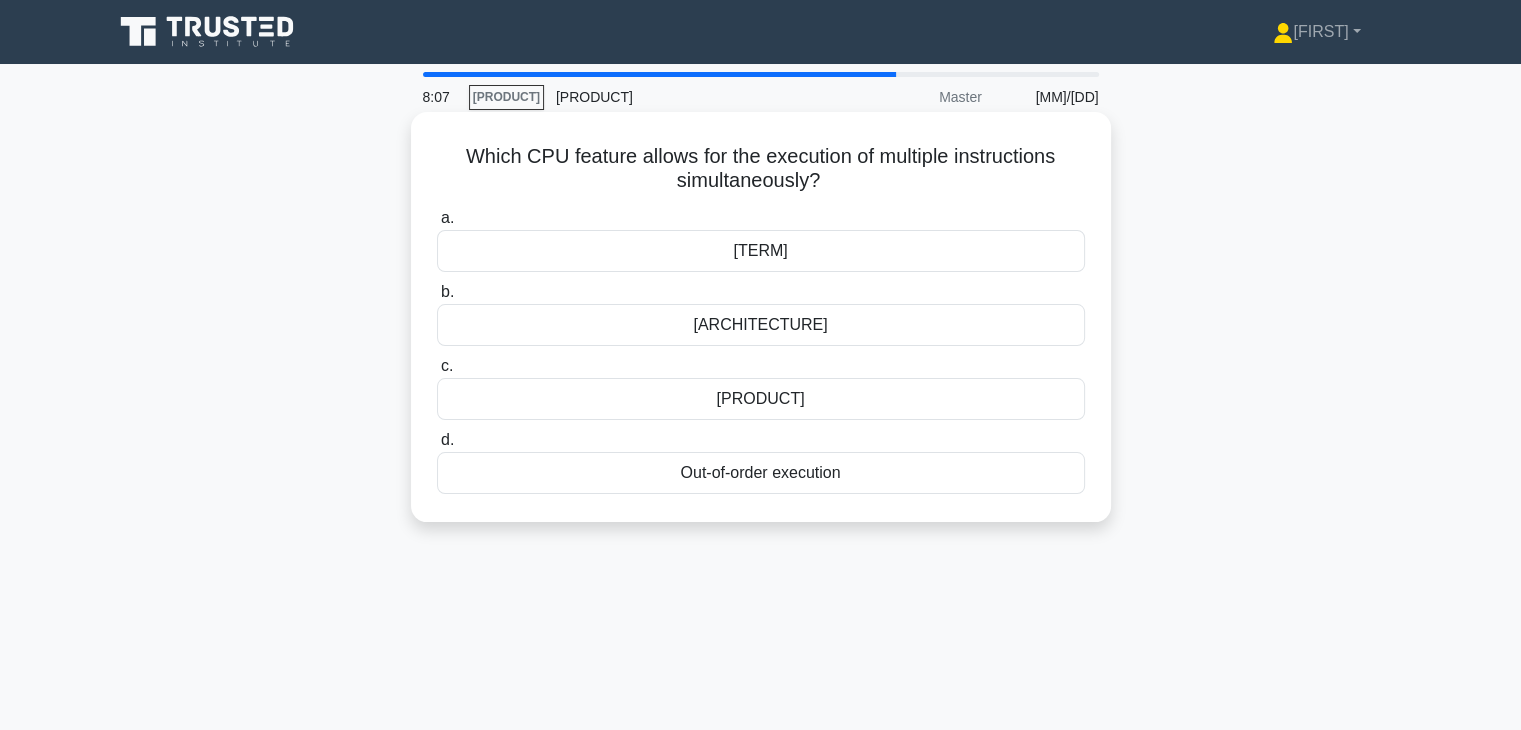 click on "Hyperthreading technology" at bounding box center (761, 399) 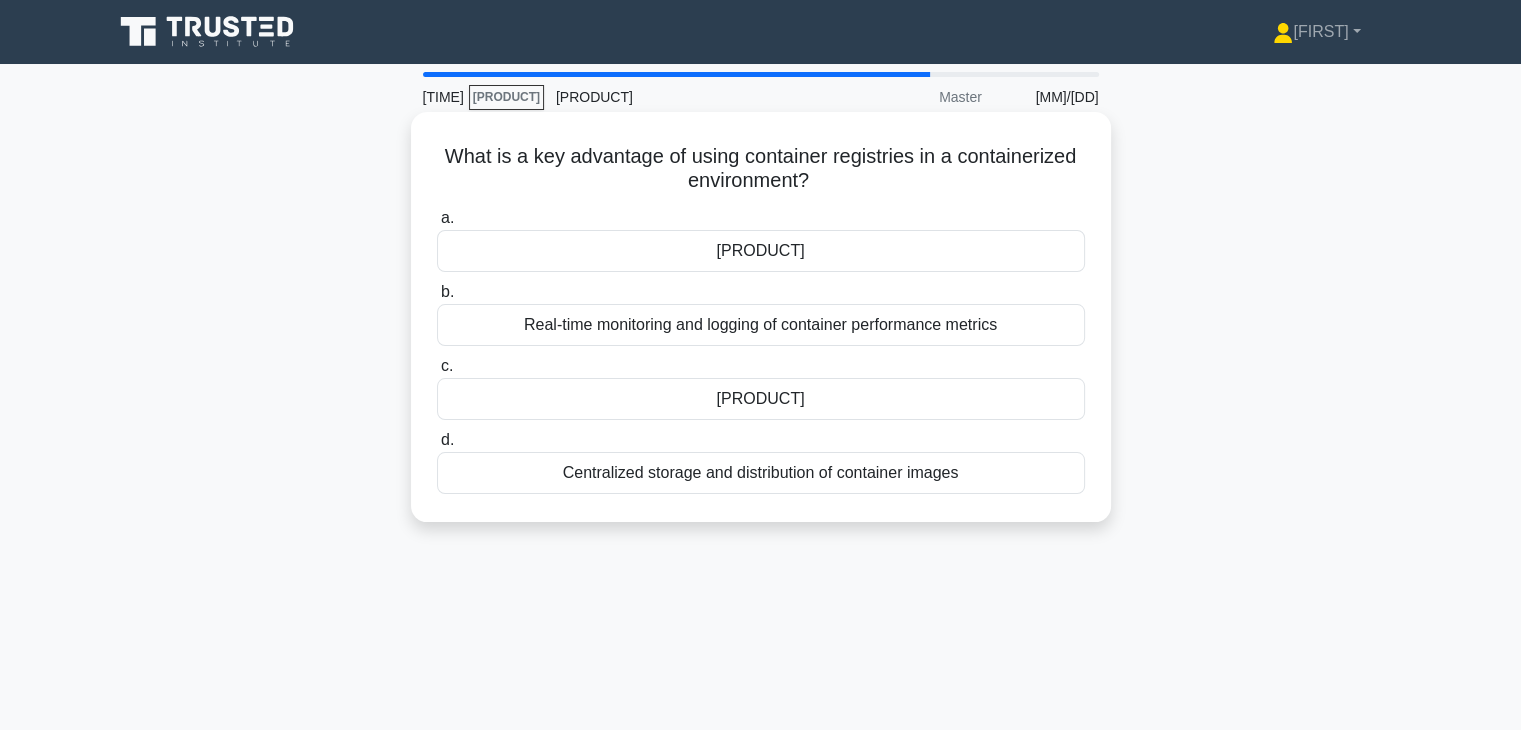 click on "Centralized storage and distribution of container images" at bounding box center [761, 473] 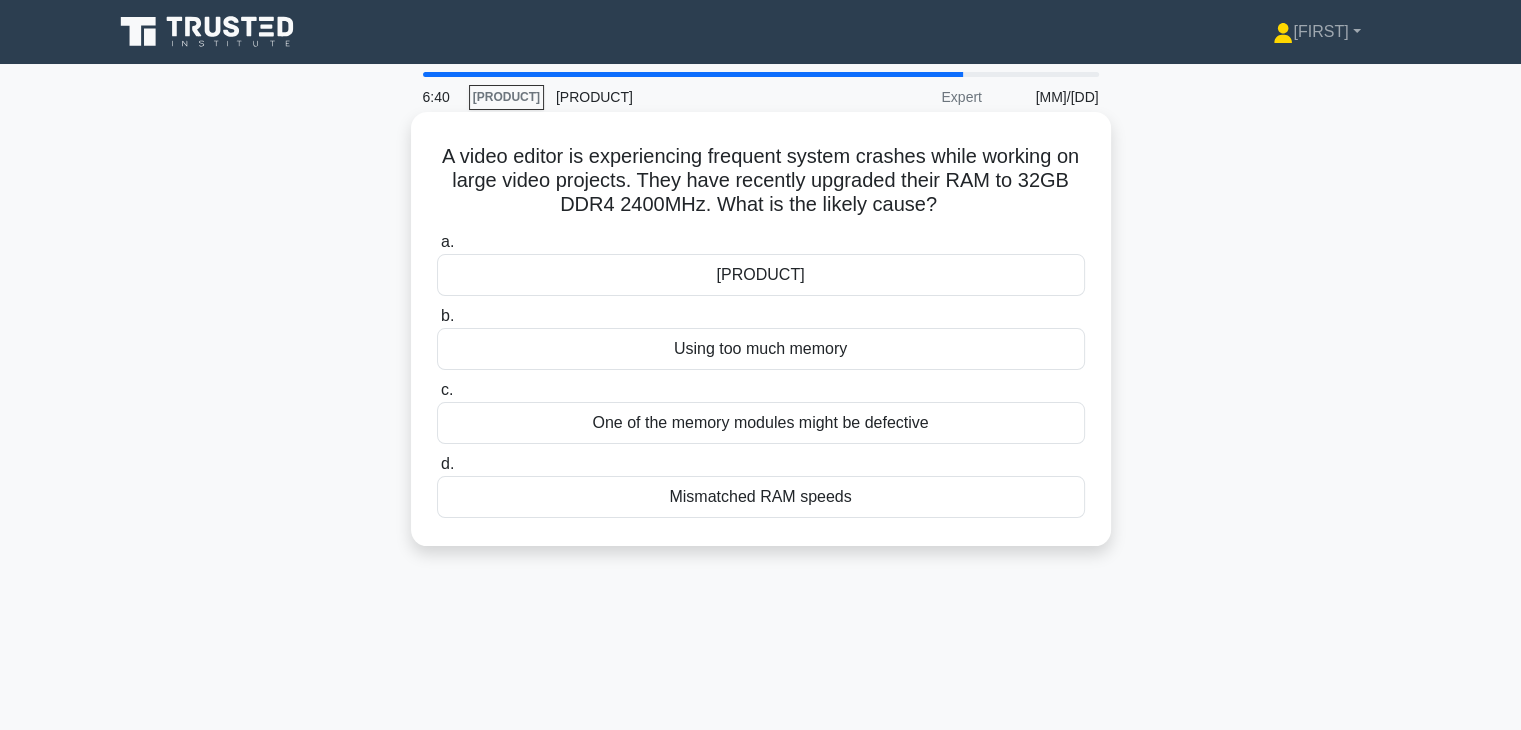 click on "Memory not seated properly" at bounding box center (761, 275) 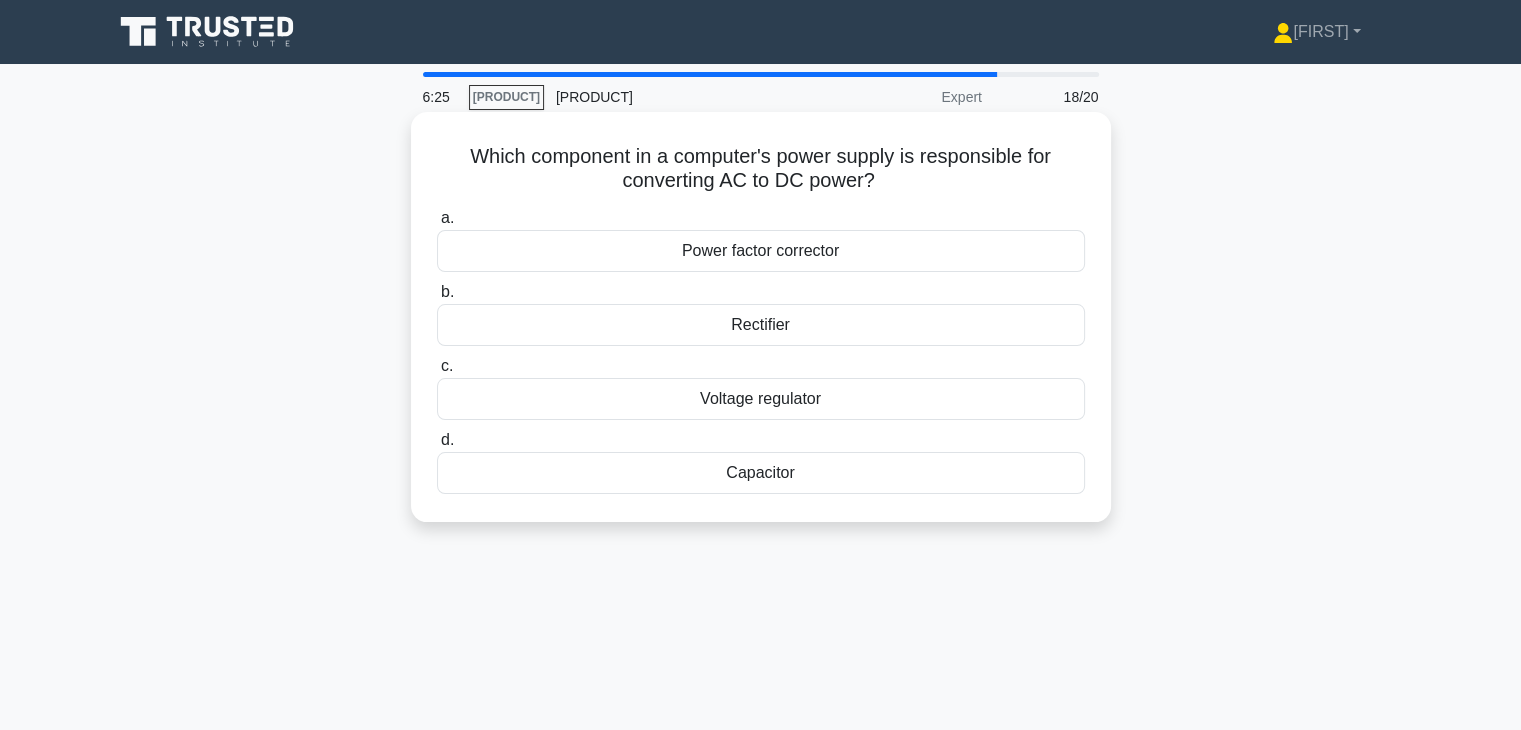 click on "Voltage regulator" at bounding box center [761, 399] 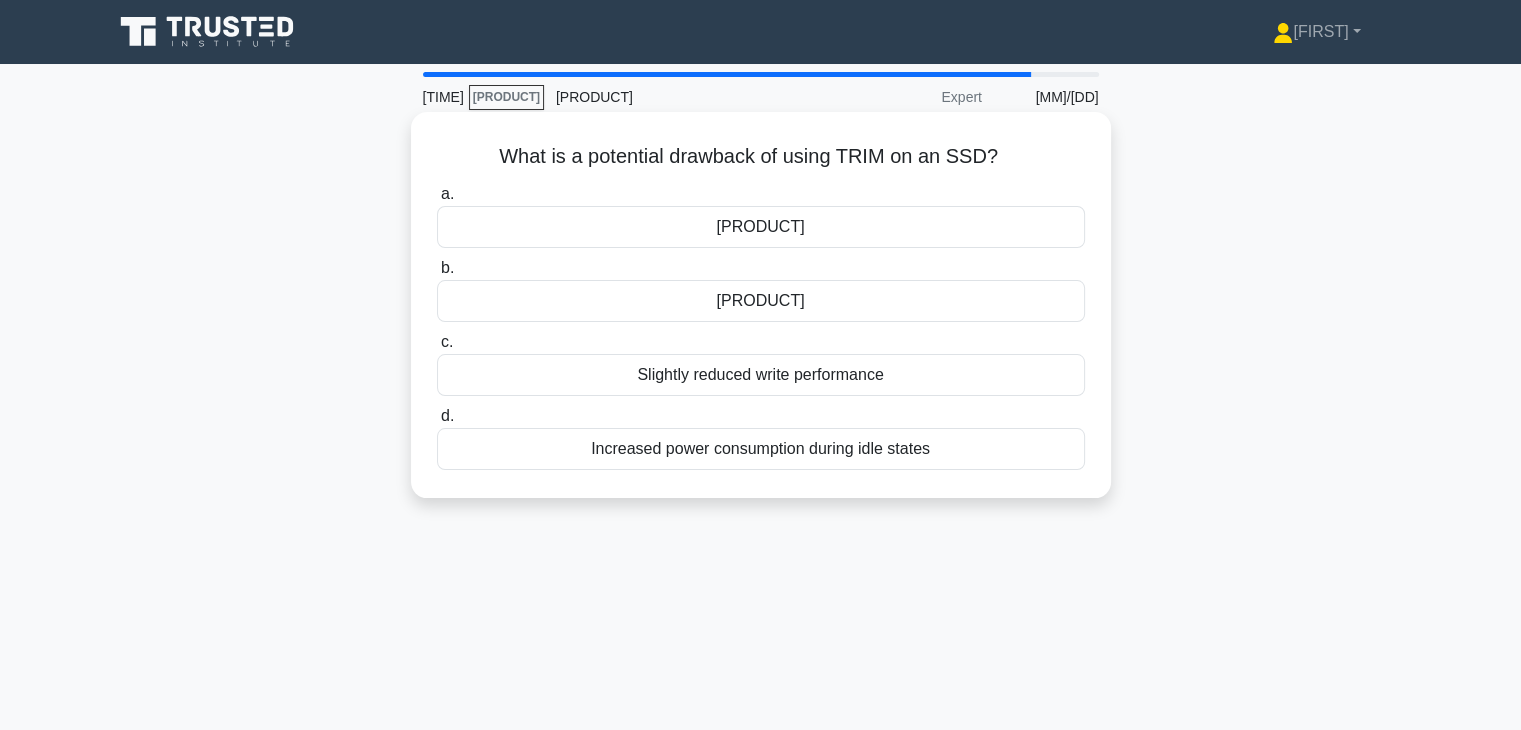 click on "Decreased overall lifespan of the SSD" at bounding box center [761, 301] 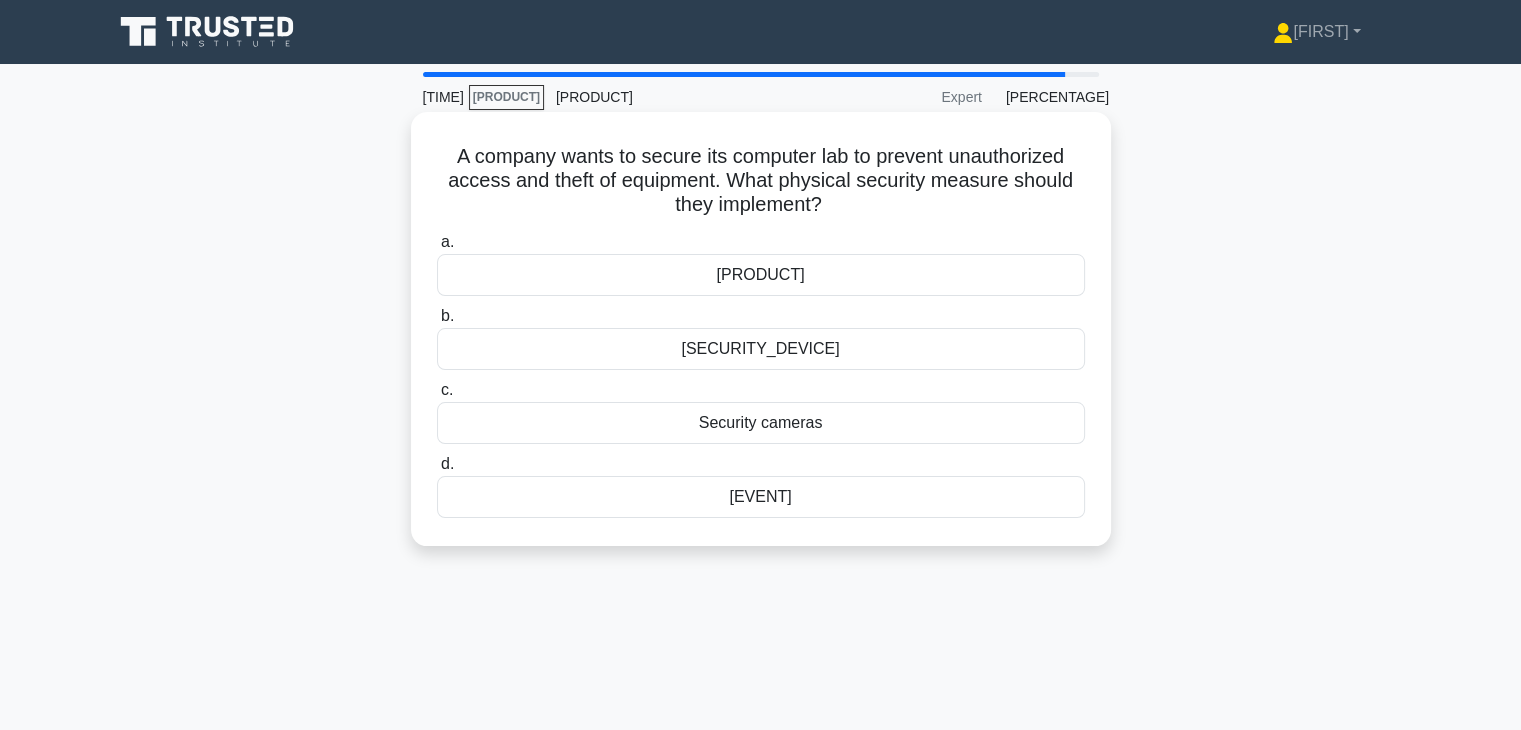click on "Cable locks" at bounding box center (761, 275) 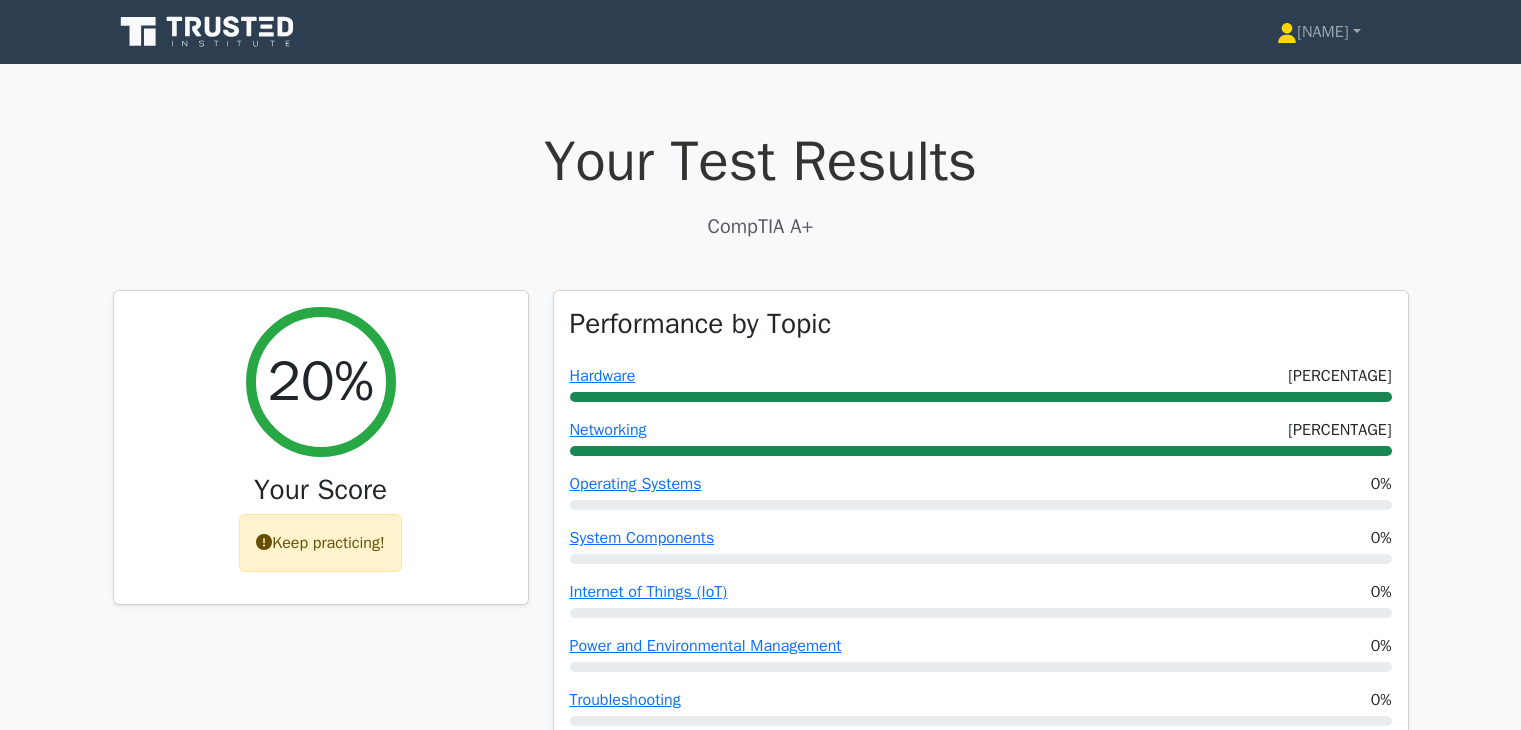 scroll, scrollTop: 0, scrollLeft: 0, axis: both 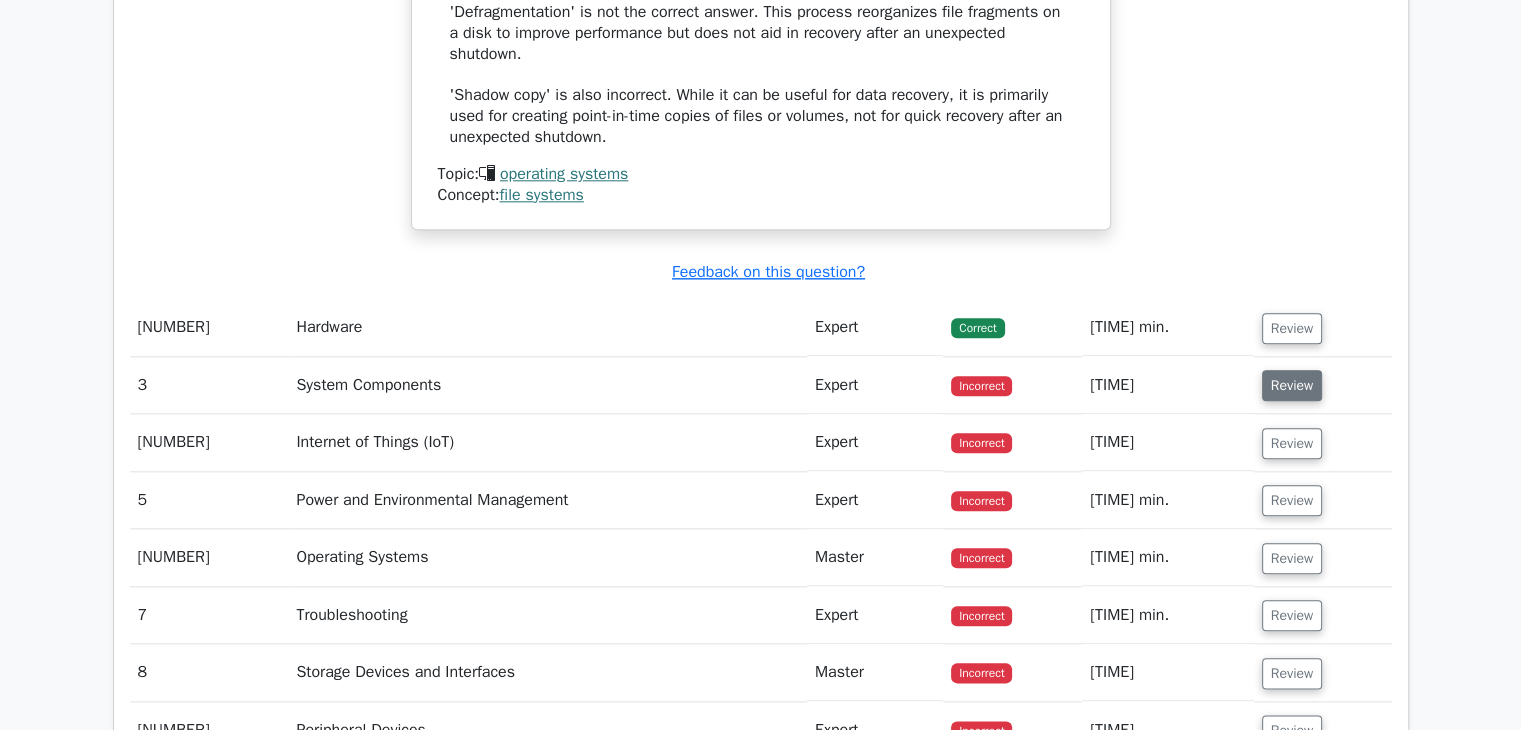 click on "Review" at bounding box center (1292, 385) 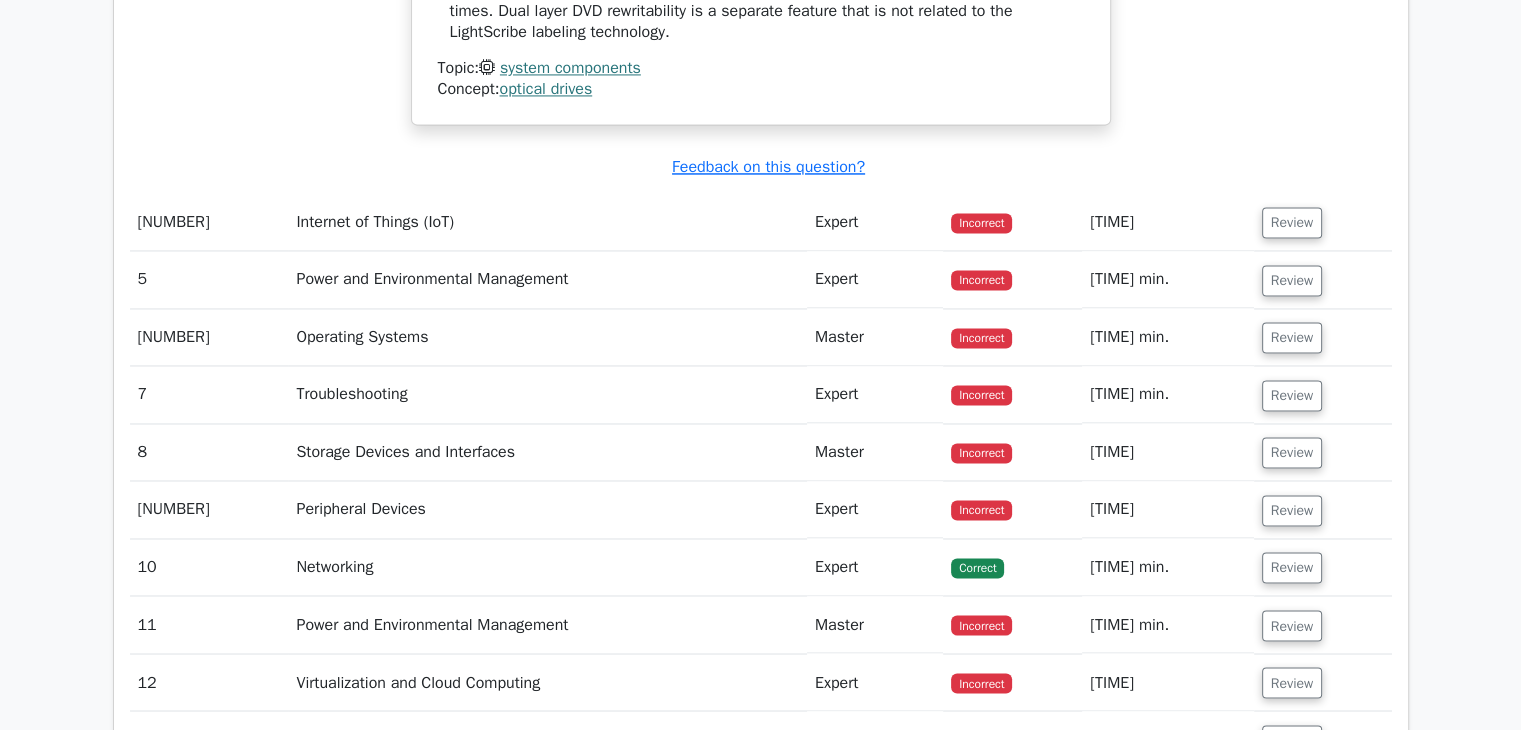scroll, scrollTop: 3184, scrollLeft: 0, axis: vertical 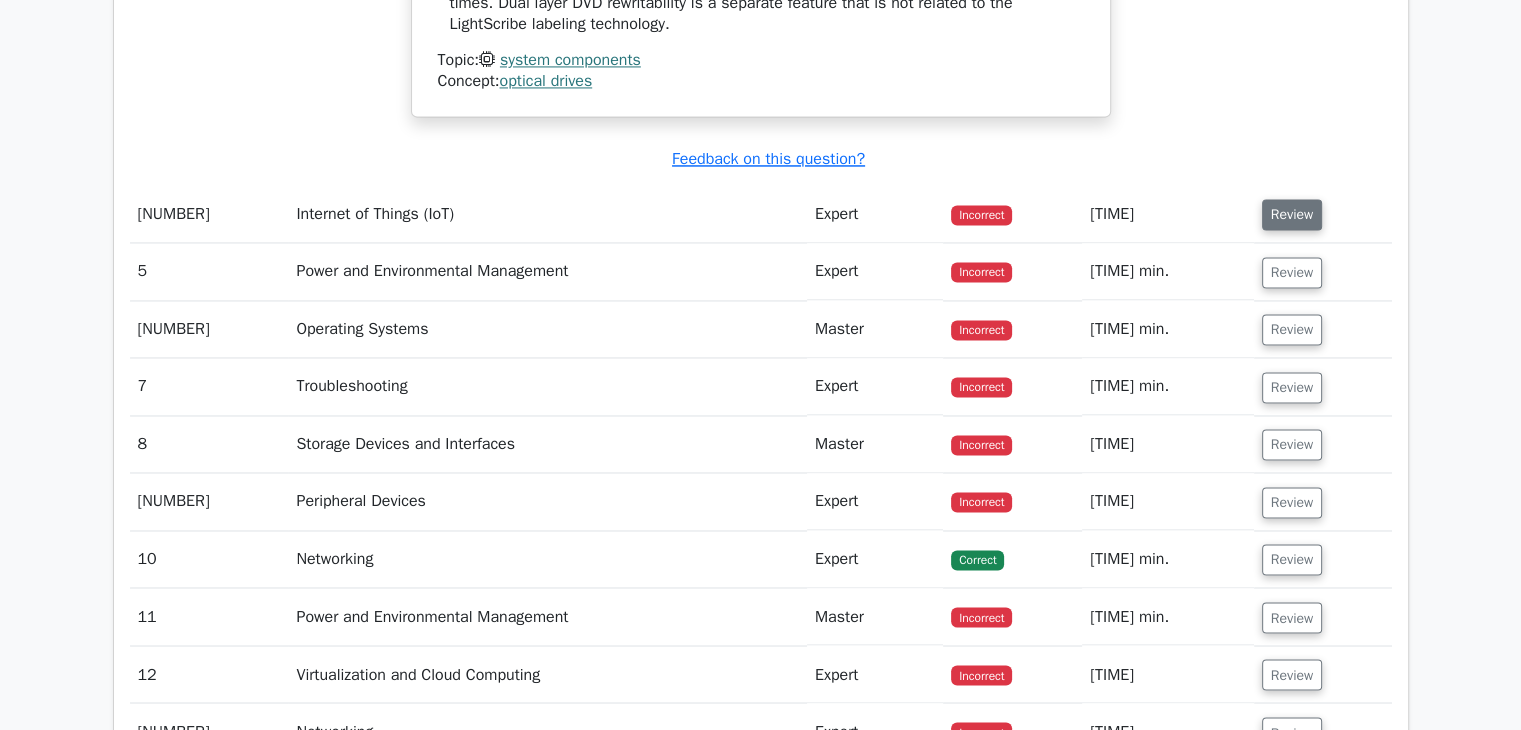 click on "Review" at bounding box center [1292, 214] 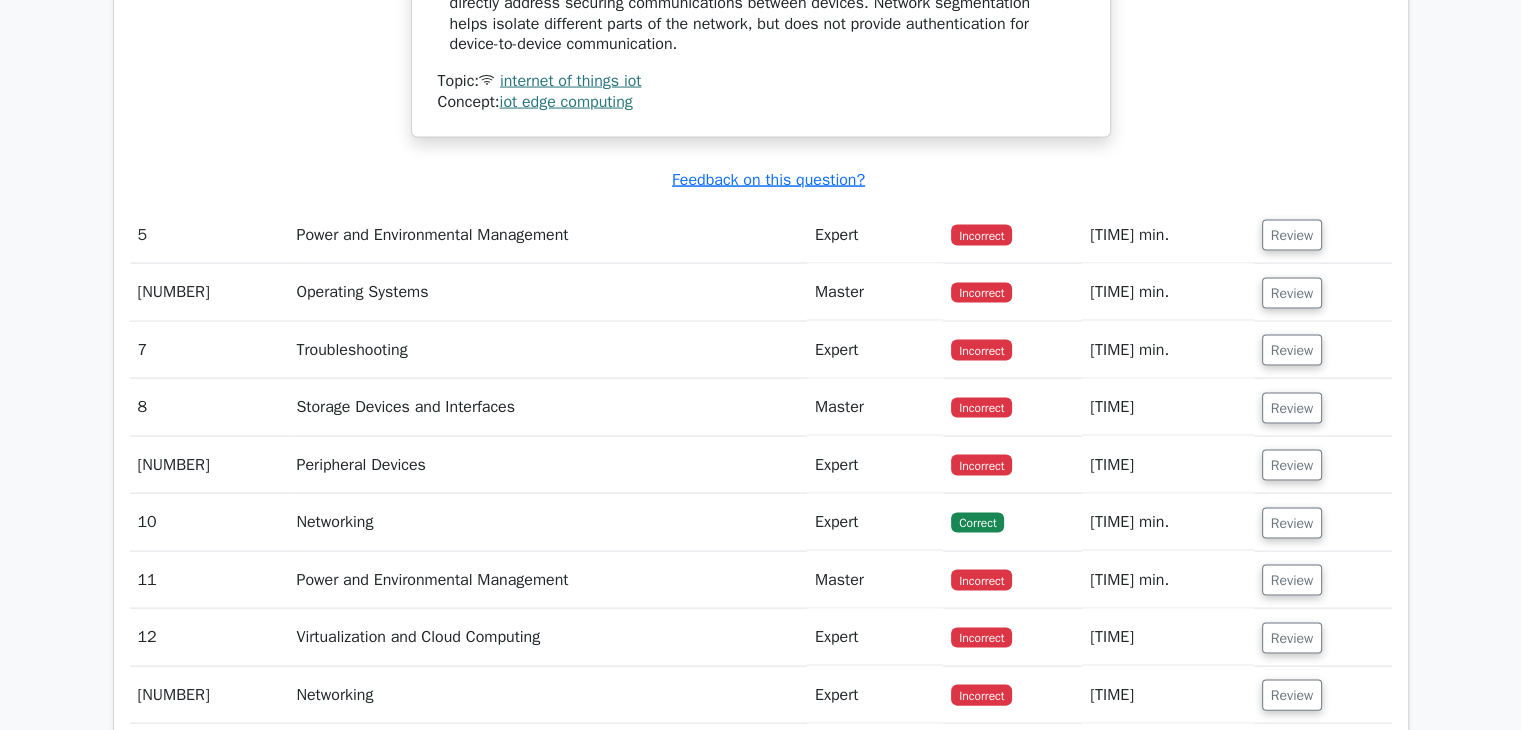 scroll, scrollTop: 4084, scrollLeft: 0, axis: vertical 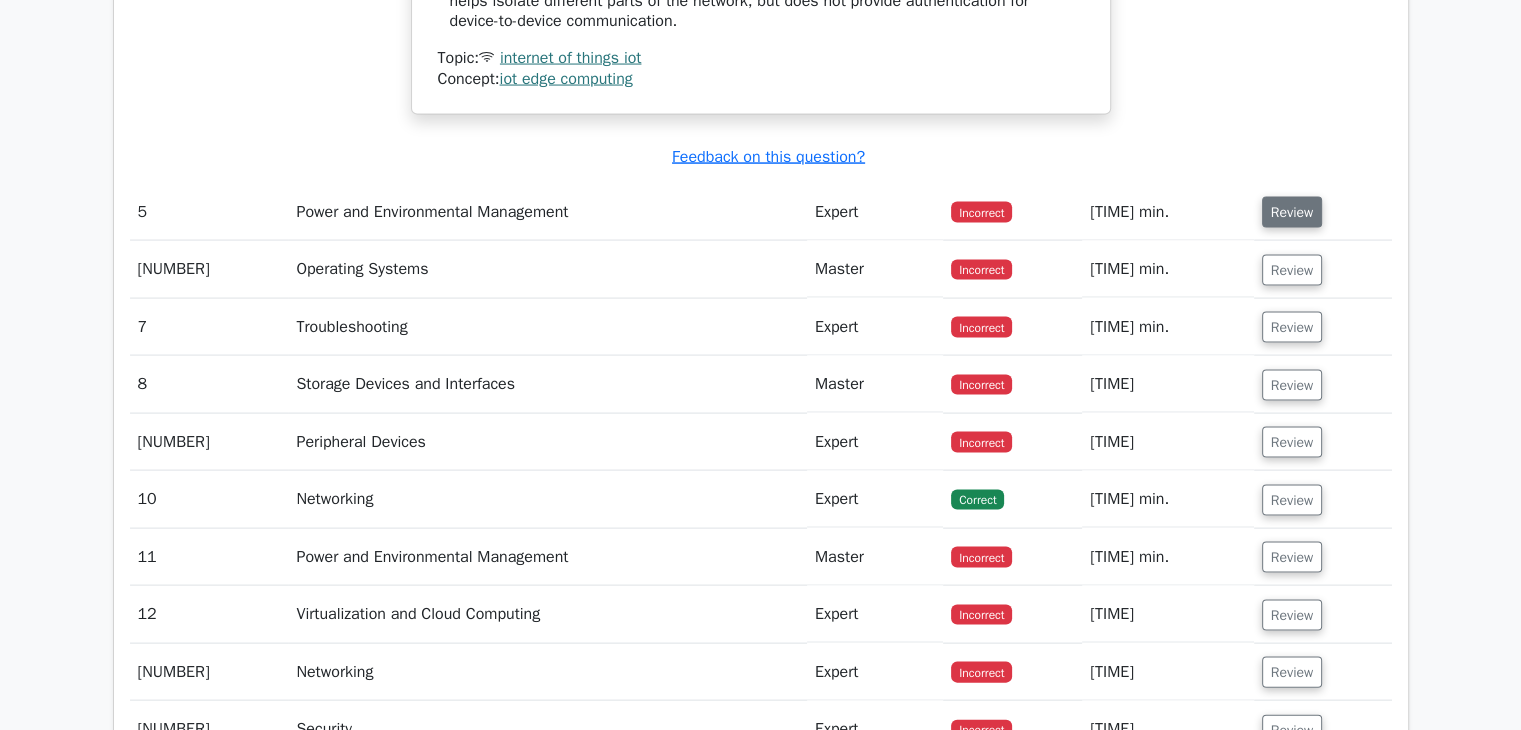 click on "Review" at bounding box center (1292, 212) 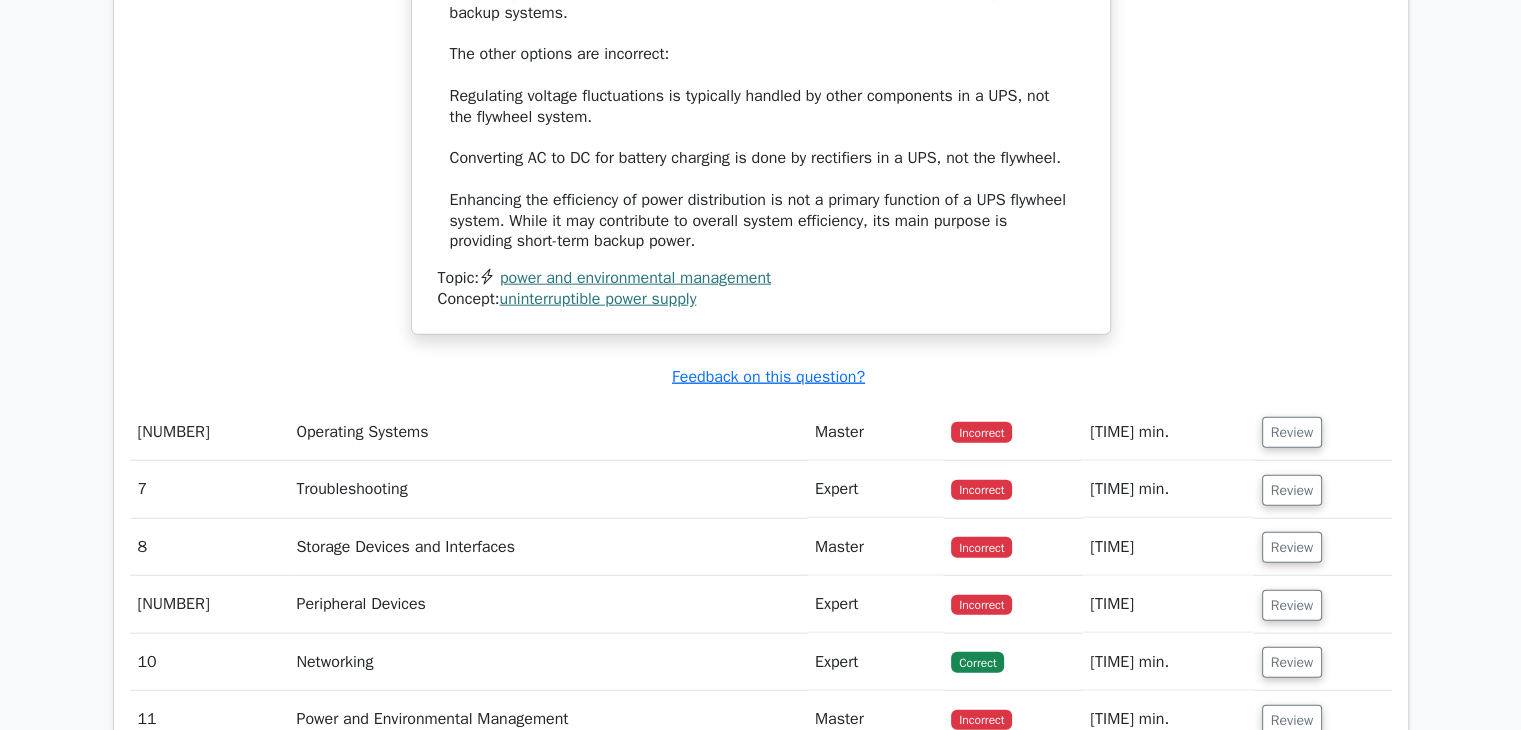 scroll, scrollTop: 4884, scrollLeft: 0, axis: vertical 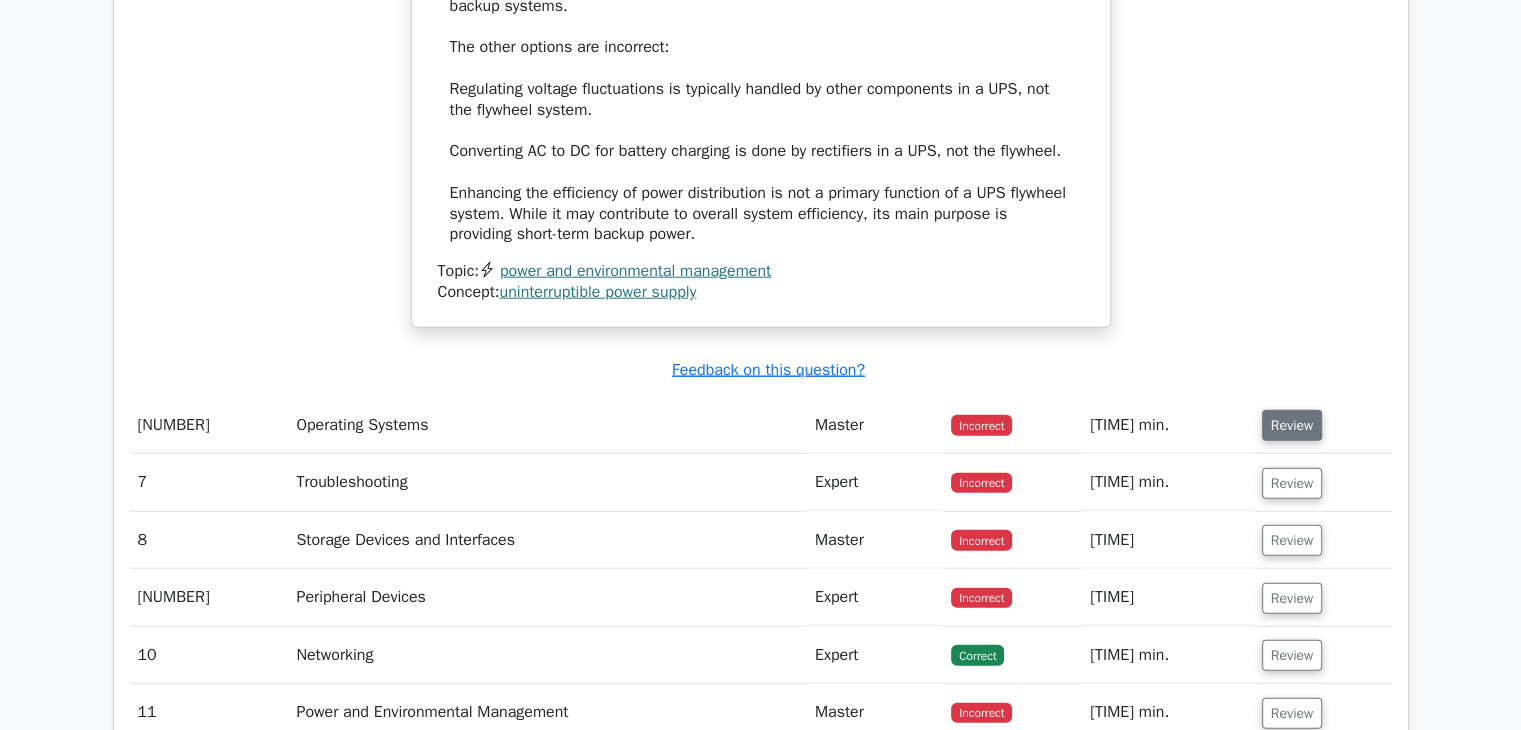 click on "Review" at bounding box center [1292, 425] 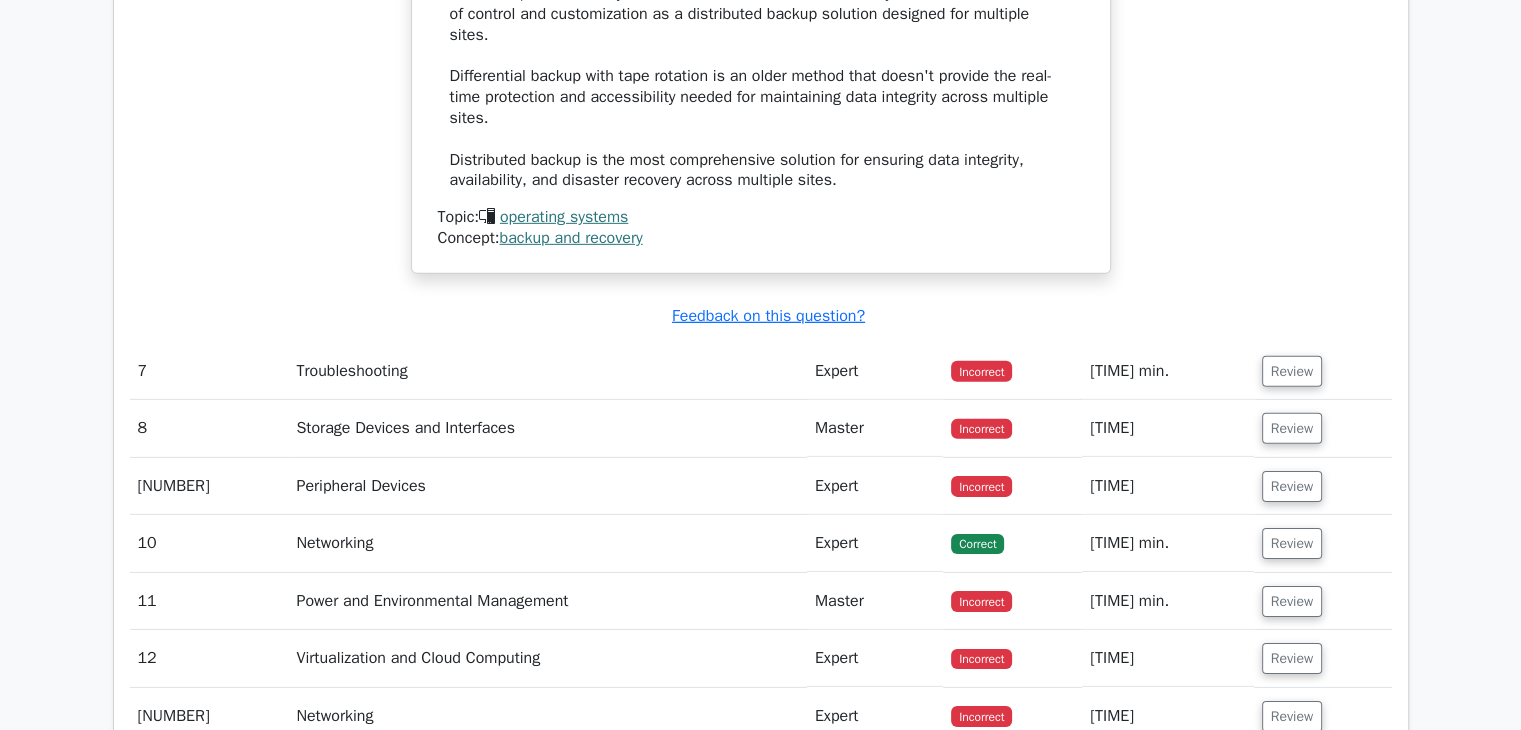 scroll, scrollTop: 6184, scrollLeft: 0, axis: vertical 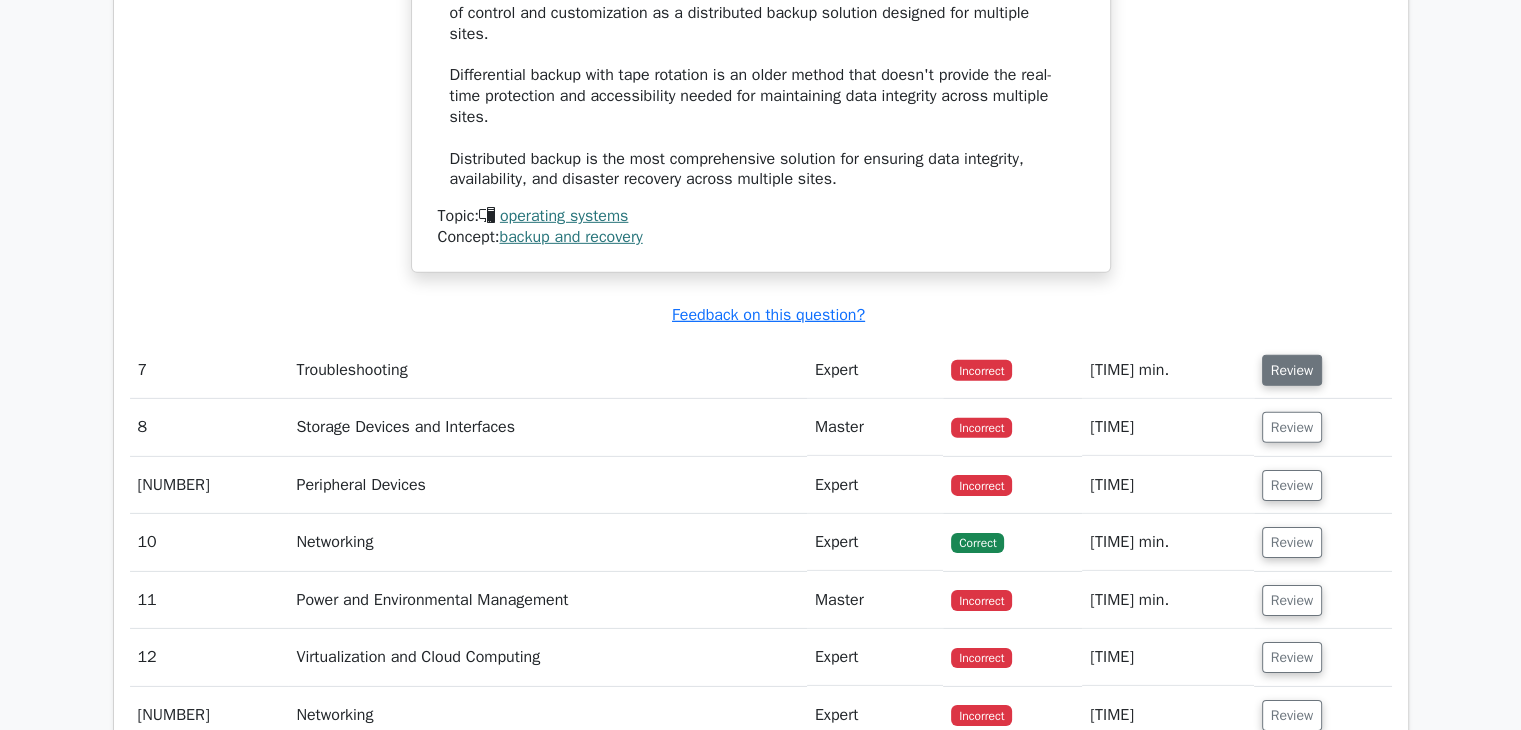 click on "Review" at bounding box center [1292, 370] 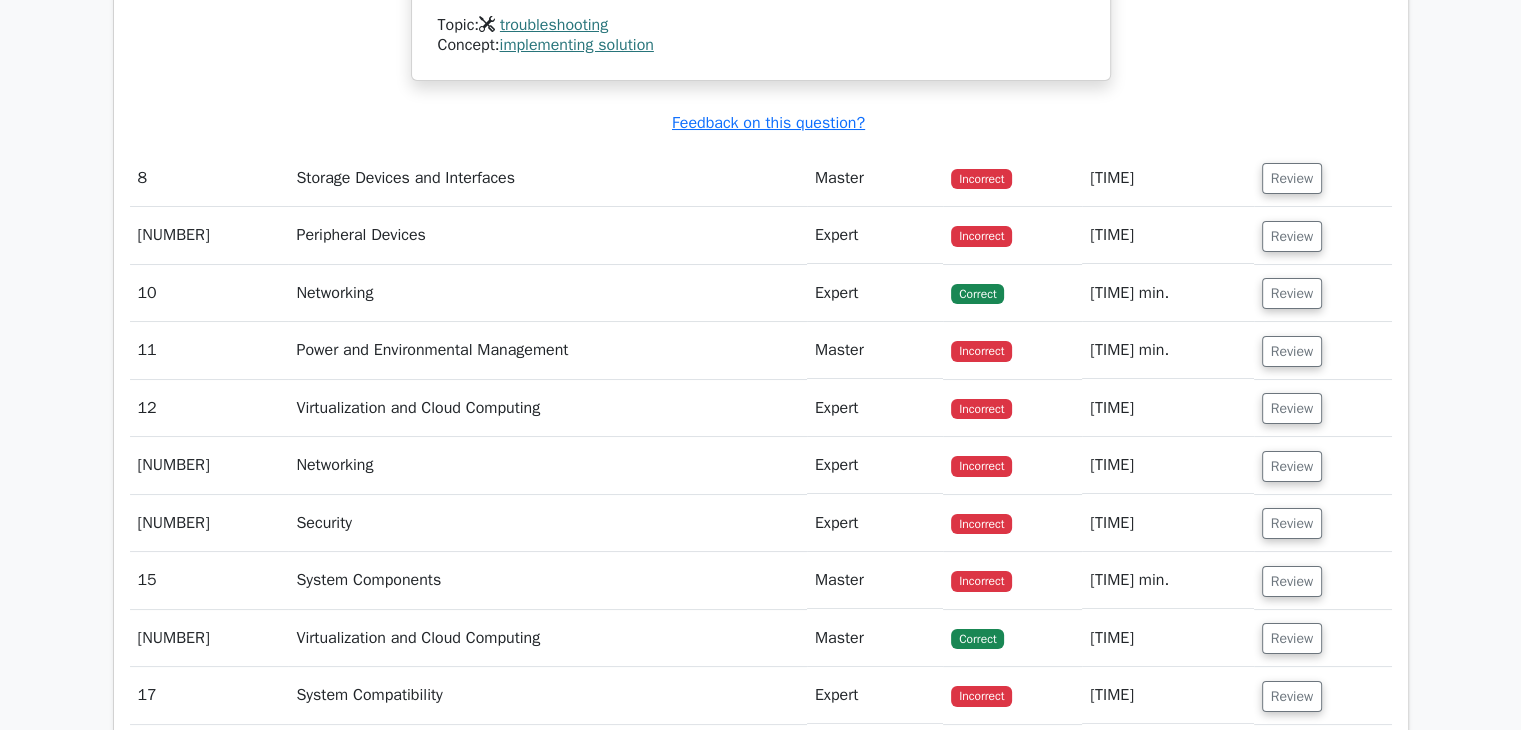 scroll, scrollTop: 7584, scrollLeft: 0, axis: vertical 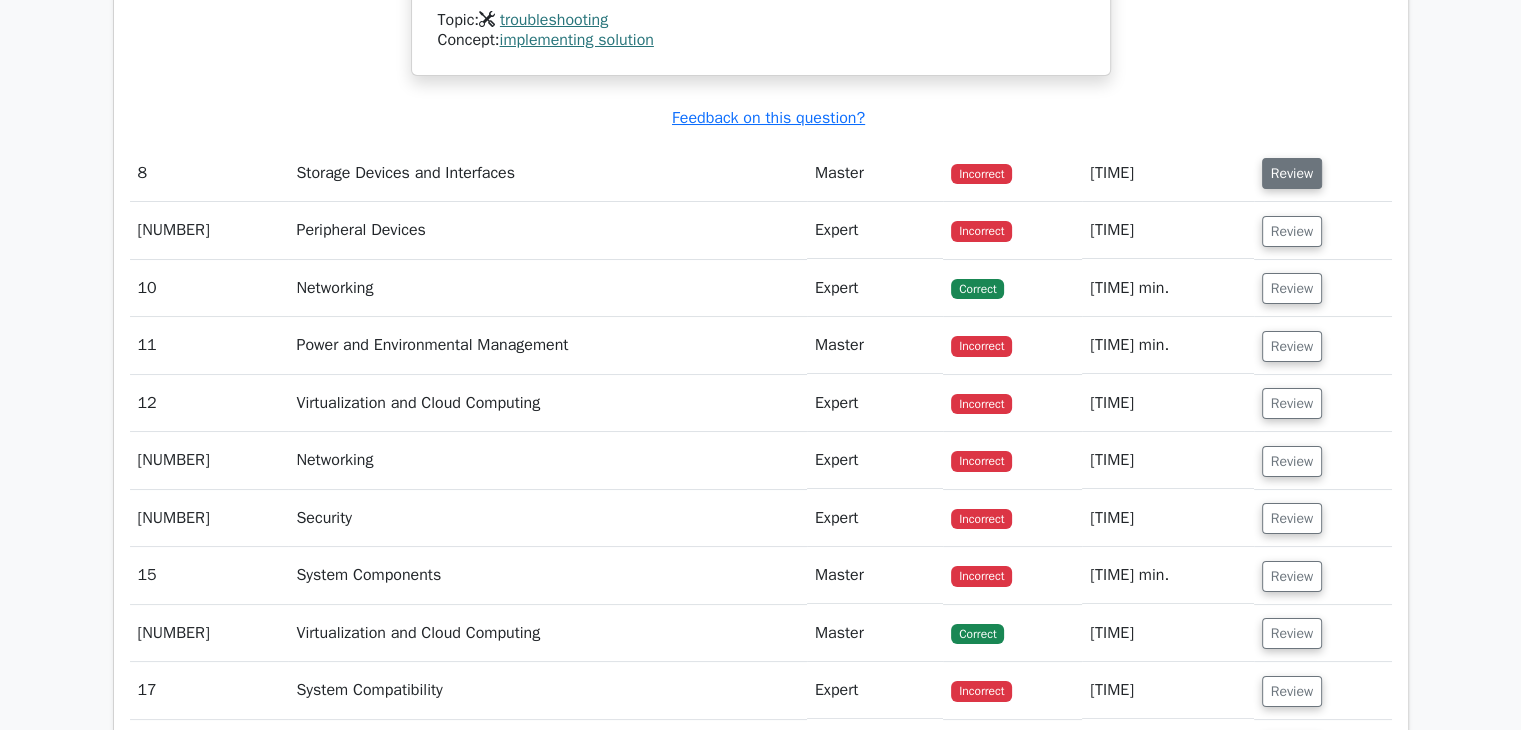 click on "Review" at bounding box center [1292, 173] 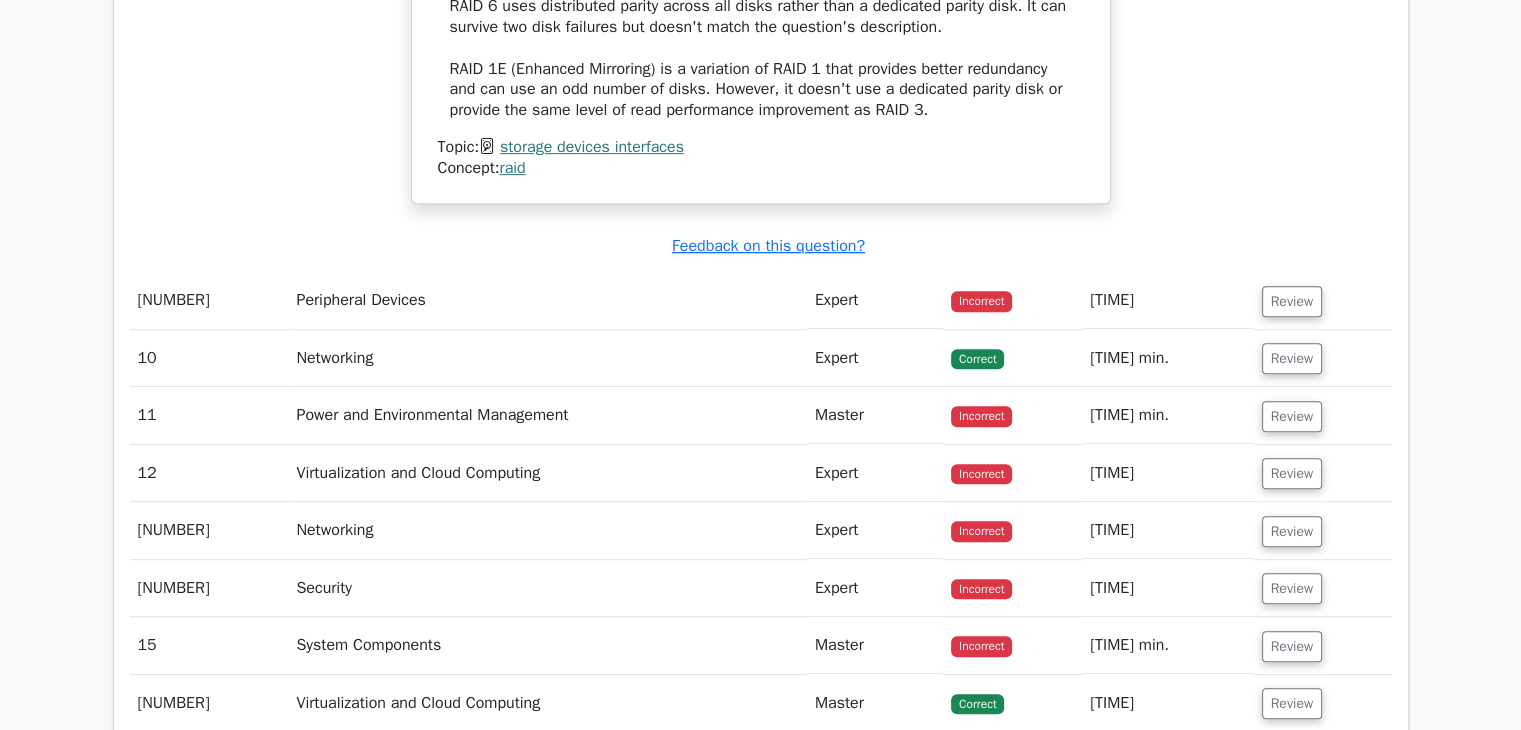 scroll, scrollTop: 8584, scrollLeft: 0, axis: vertical 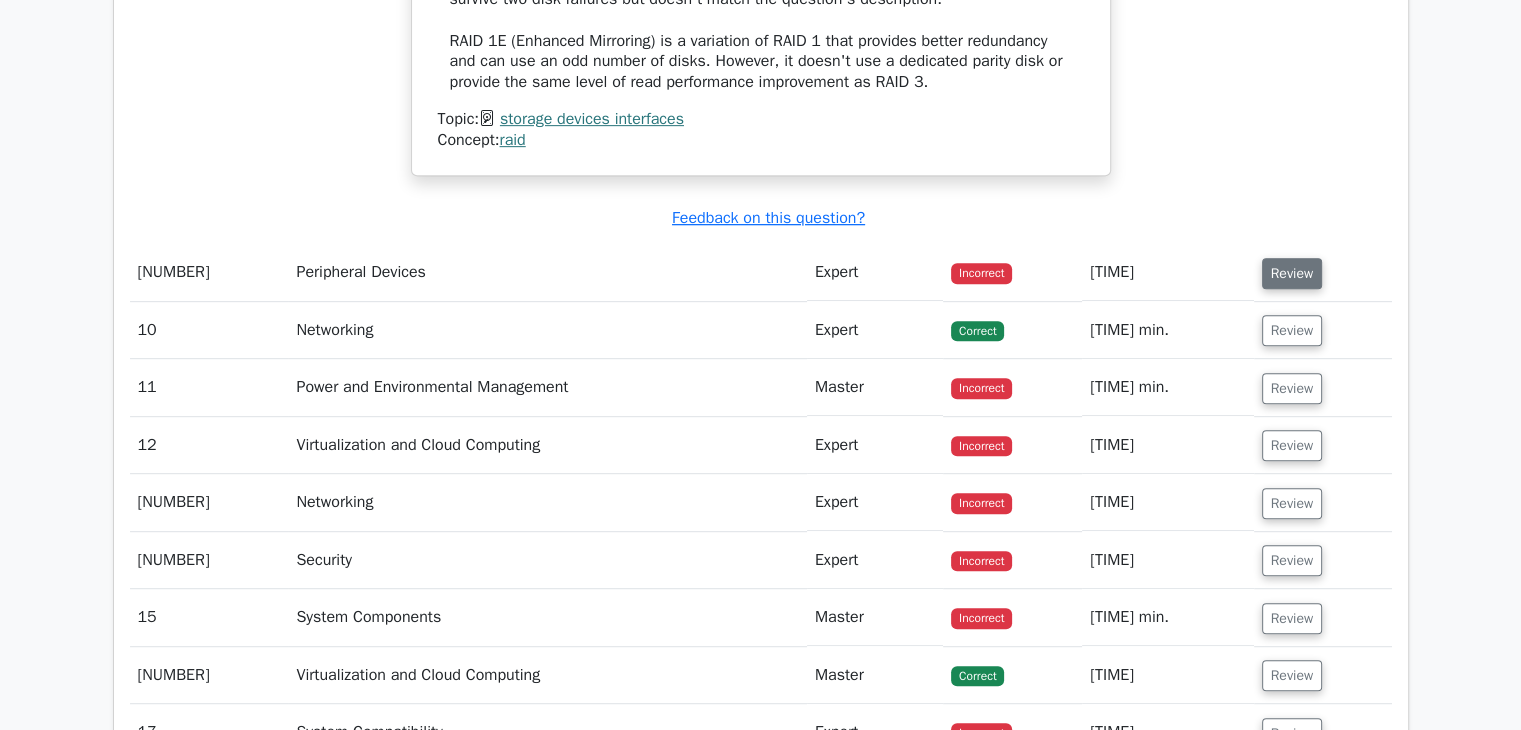 click on "Review" at bounding box center (1292, 273) 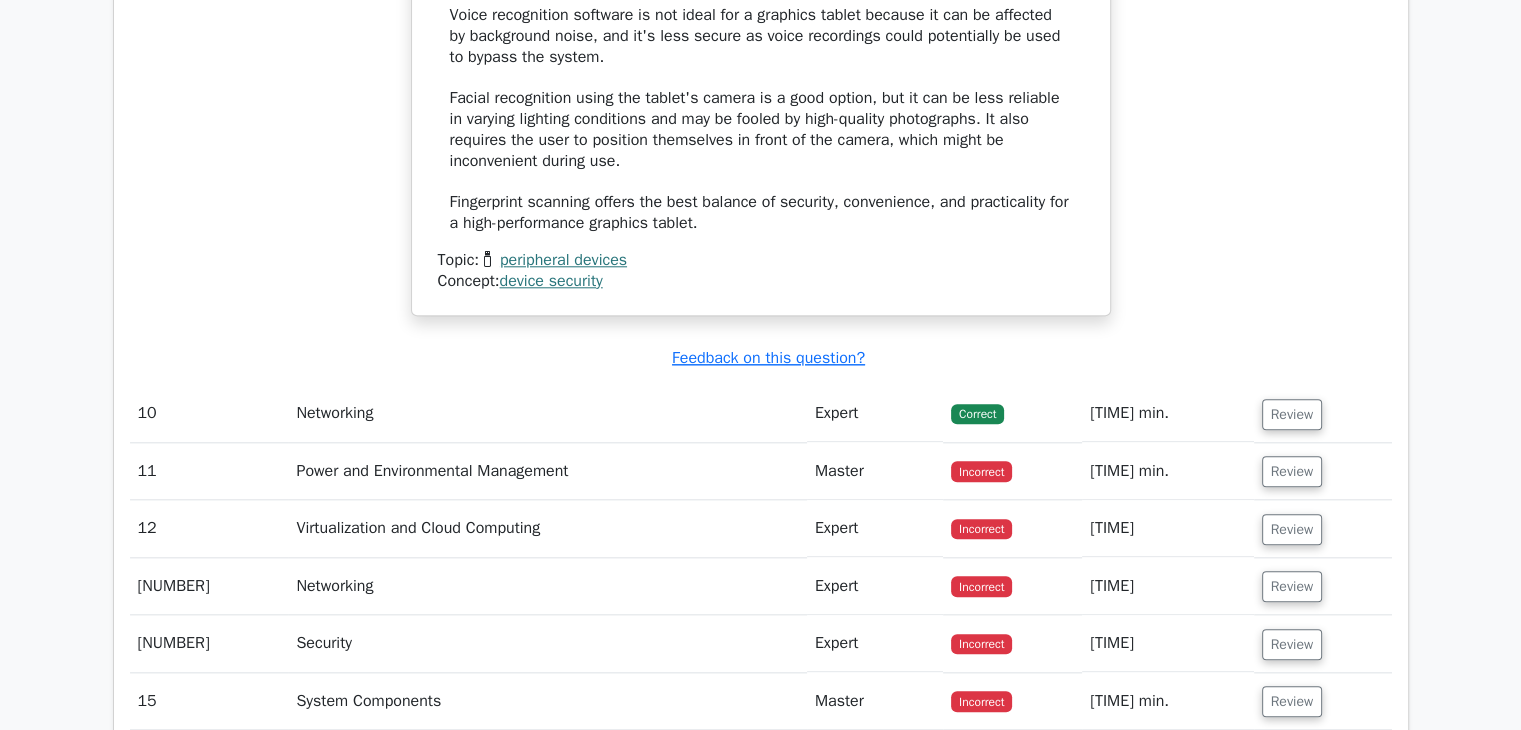 scroll, scrollTop: 9784, scrollLeft: 0, axis: vertical 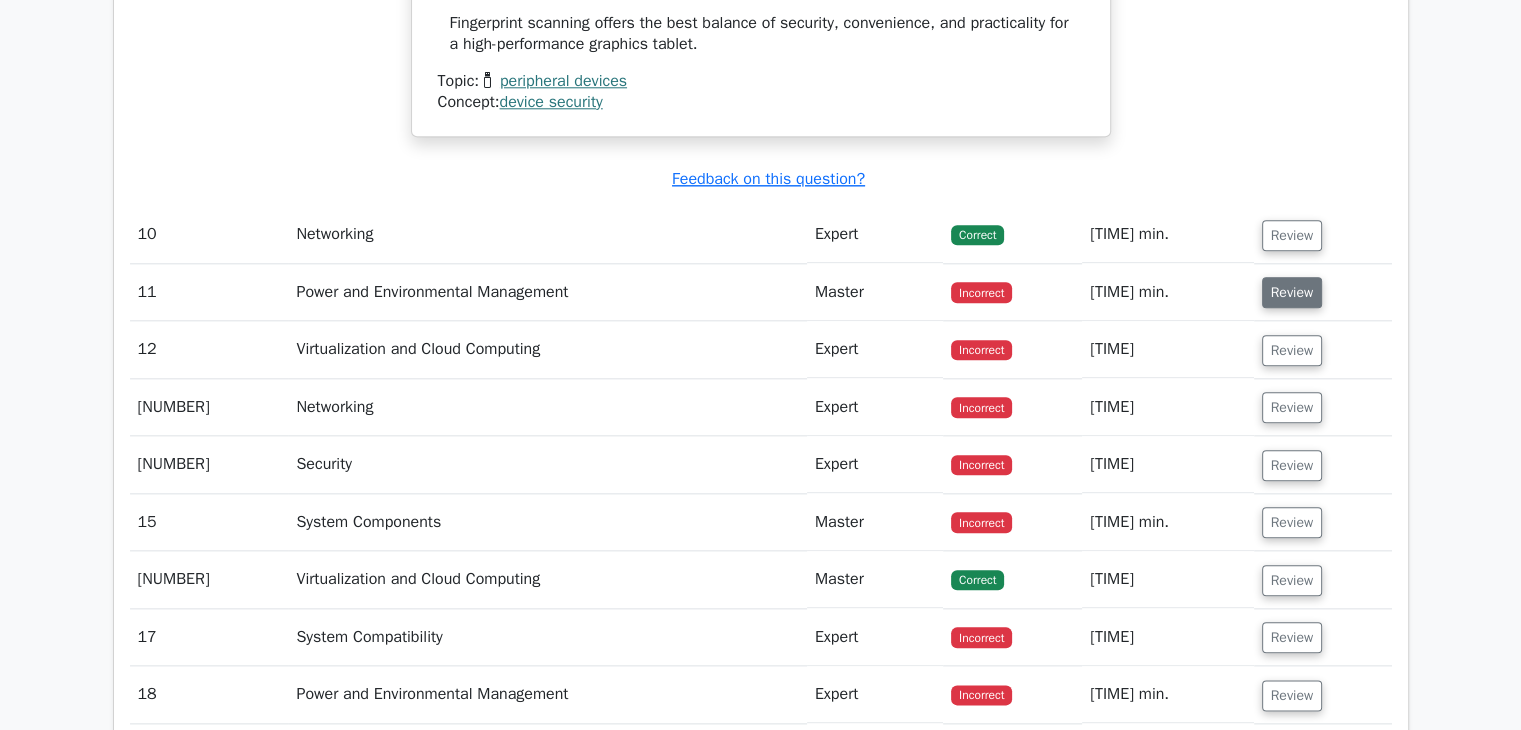 click on "Review" at bounding box center (1292, 292) 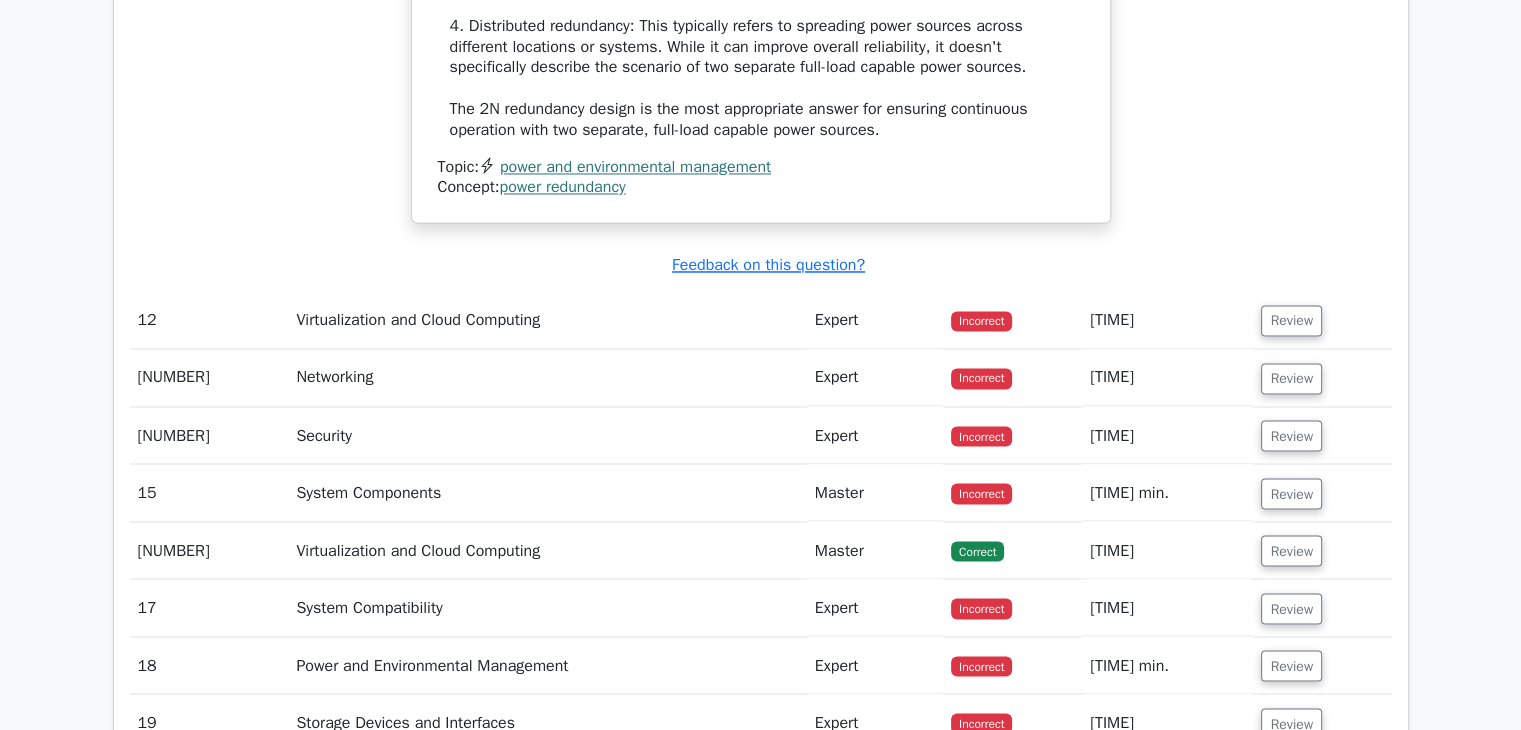 scroll, scrollTop: 10984, scrollLeft: 0, axis: vertical 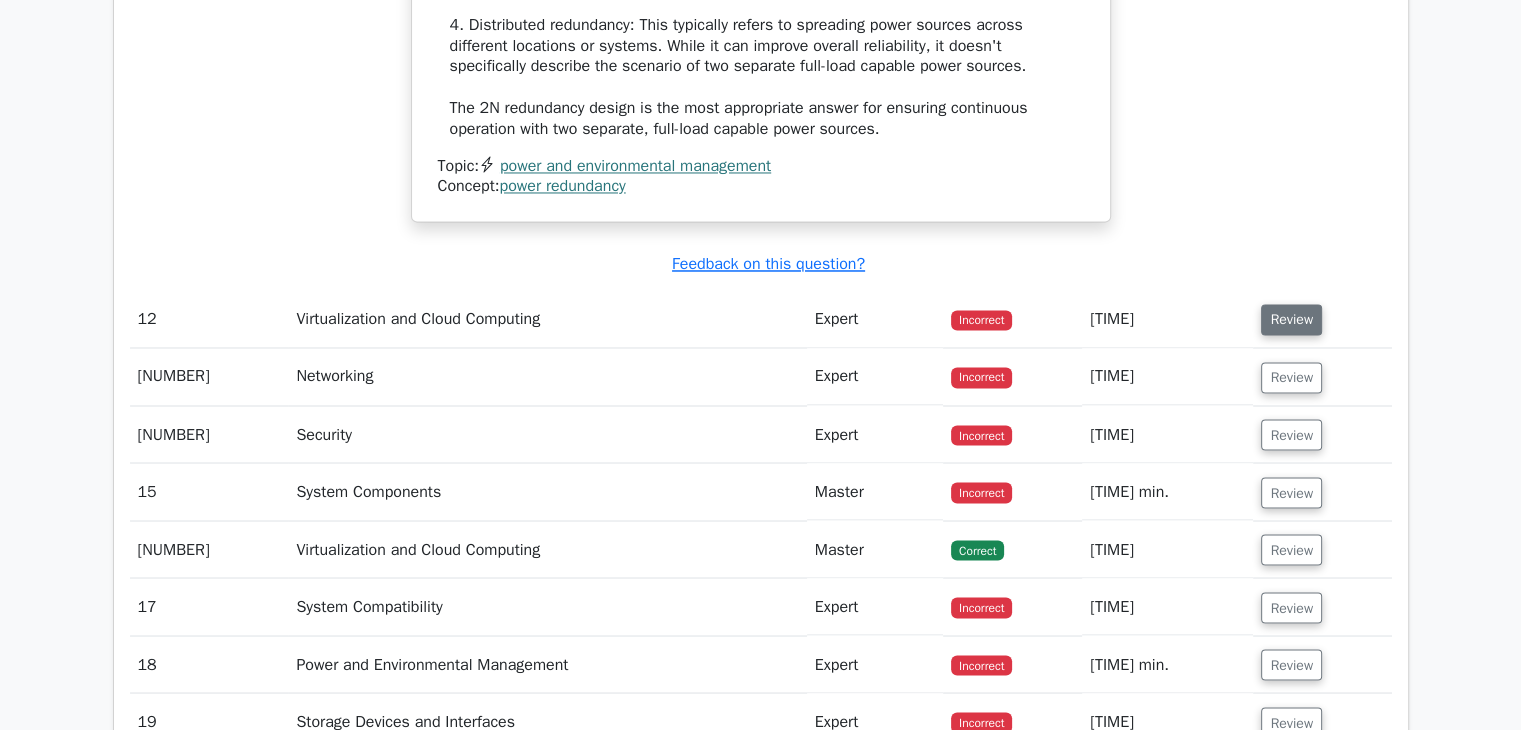 click on "Review" at bounding box center [1291, 319] 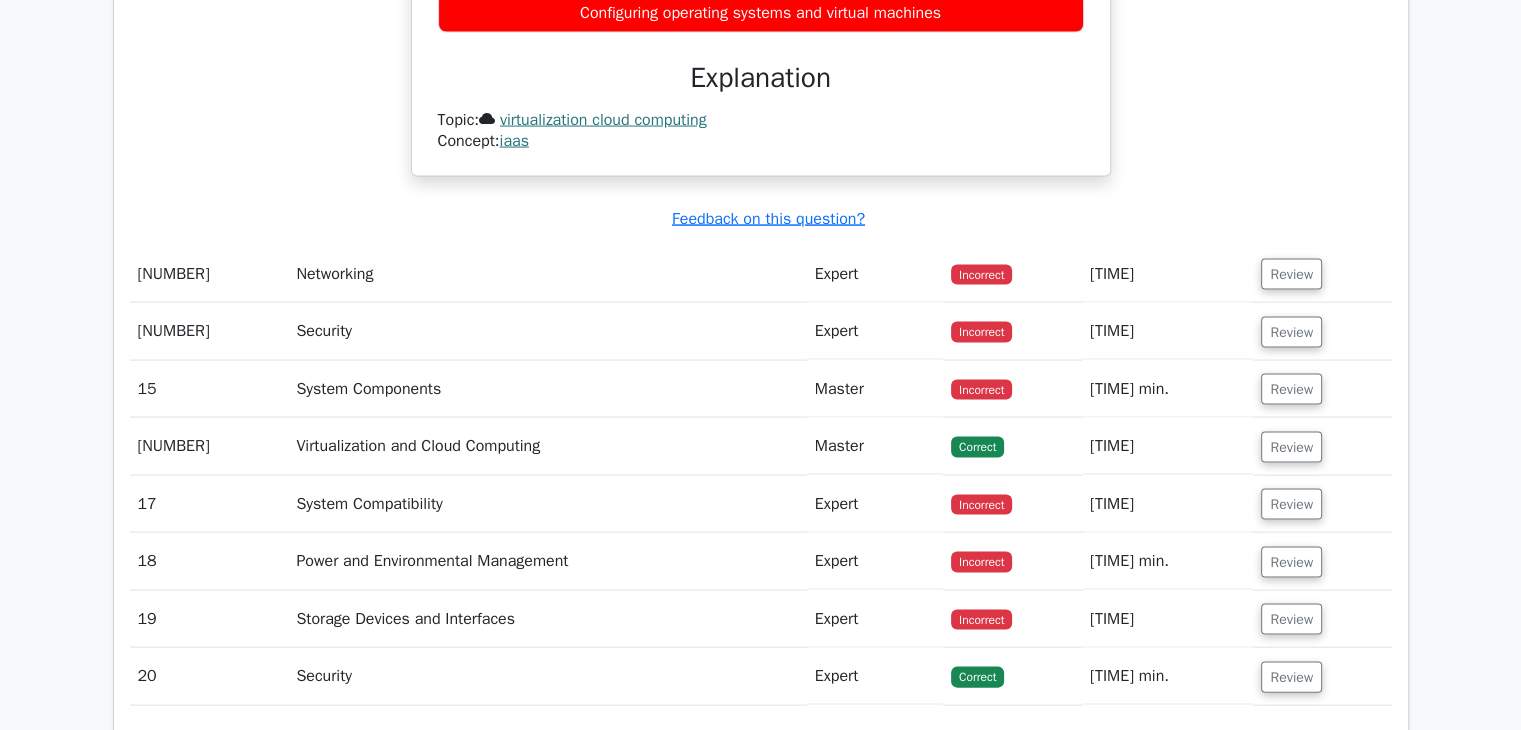scroll, scrollTop: 11684, scrollLeft: 0, axis: vertical 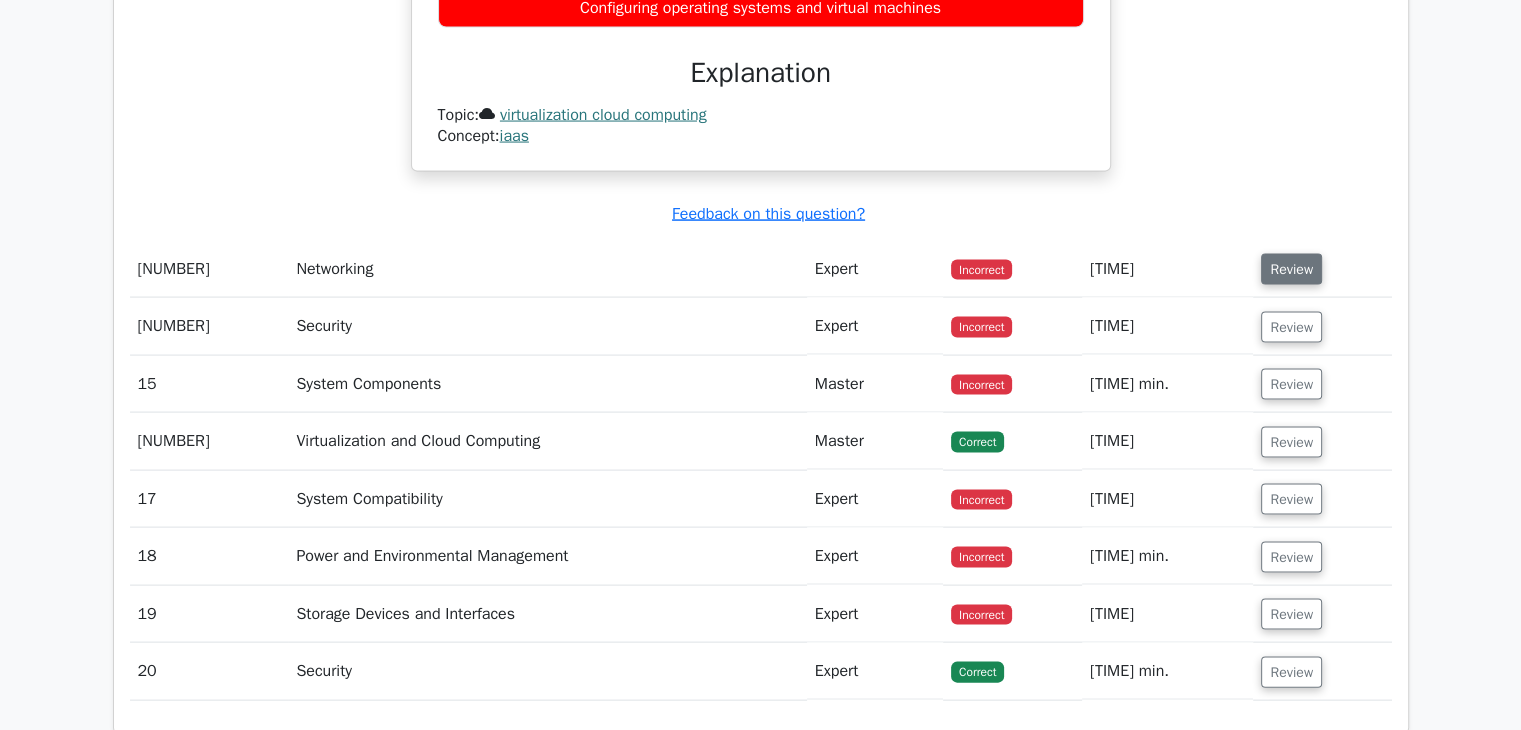 click on "Review" at bounding box center (1291, 269) 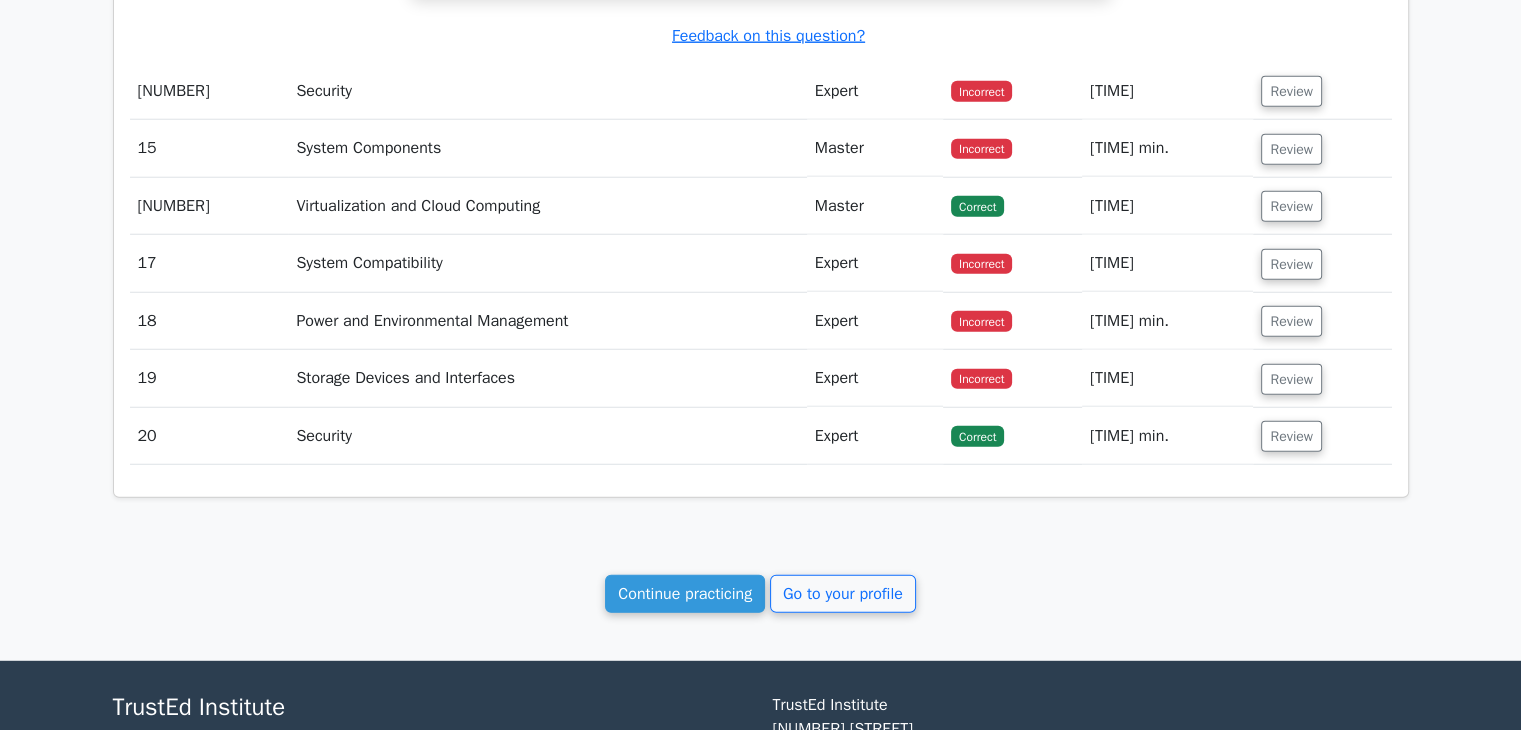 scroll, scrollTop: 12984, scrollLeft: 0, axis: vertical 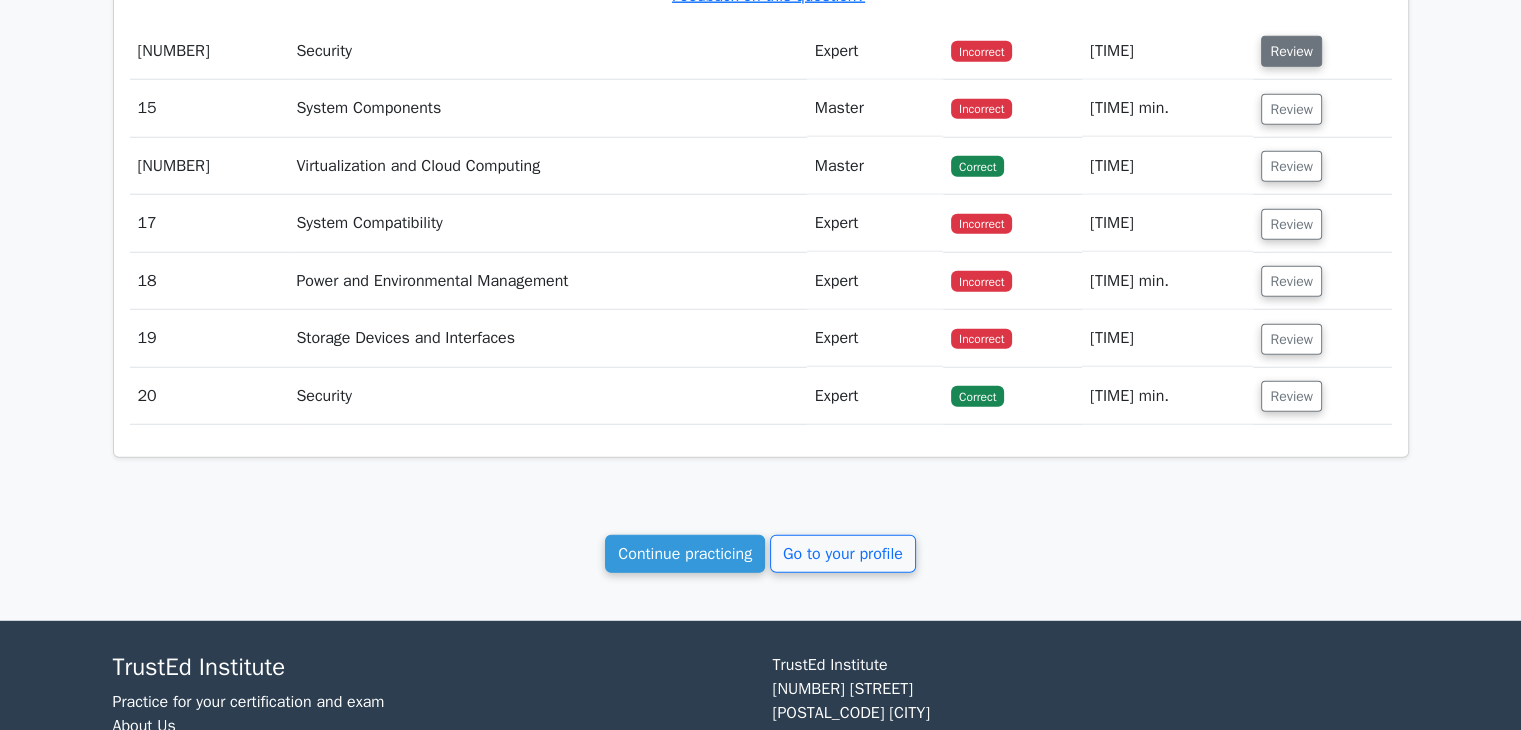 click on "Review" at bounding box center [1291, 51] 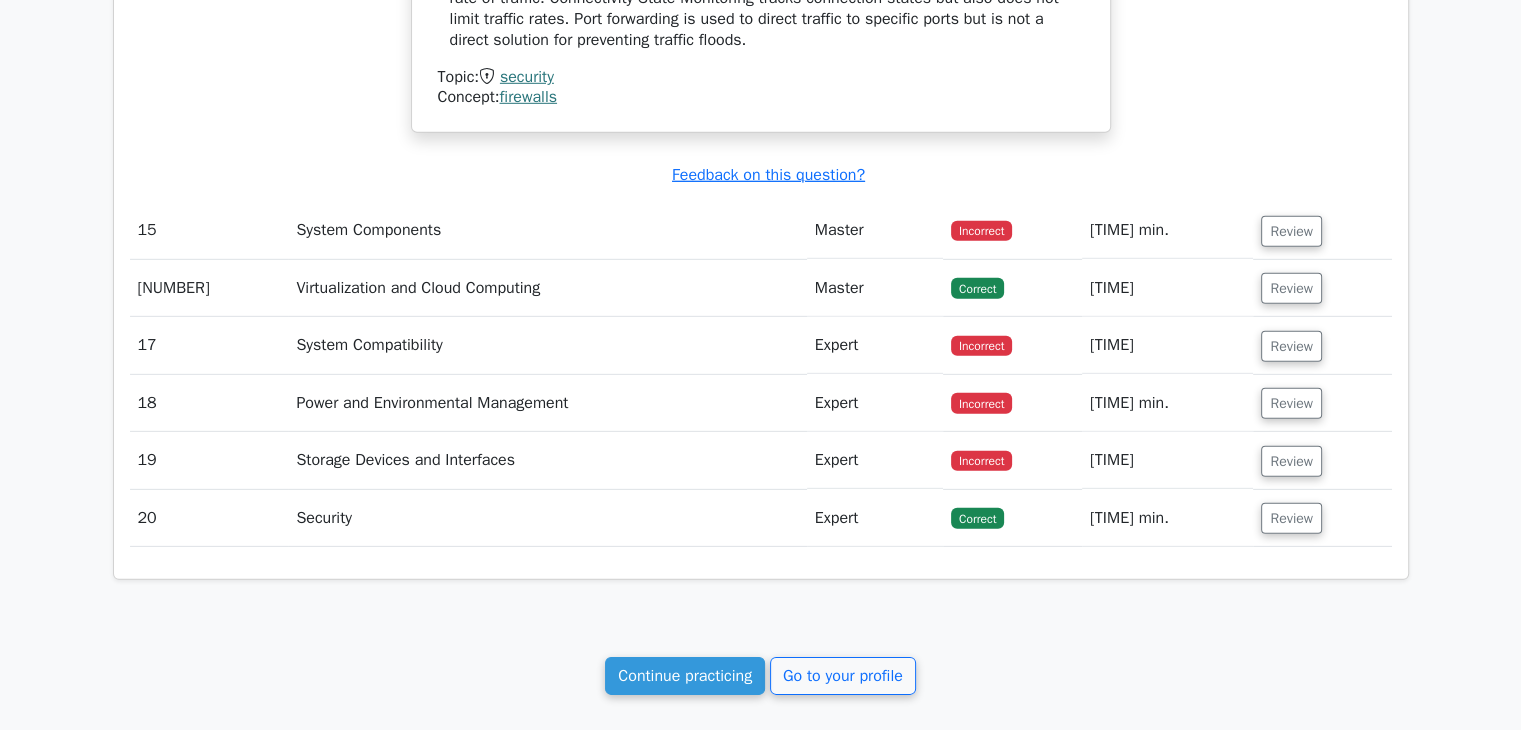 scroll, scrollTop: 13684, scrollLeft: 0, axis: vertical 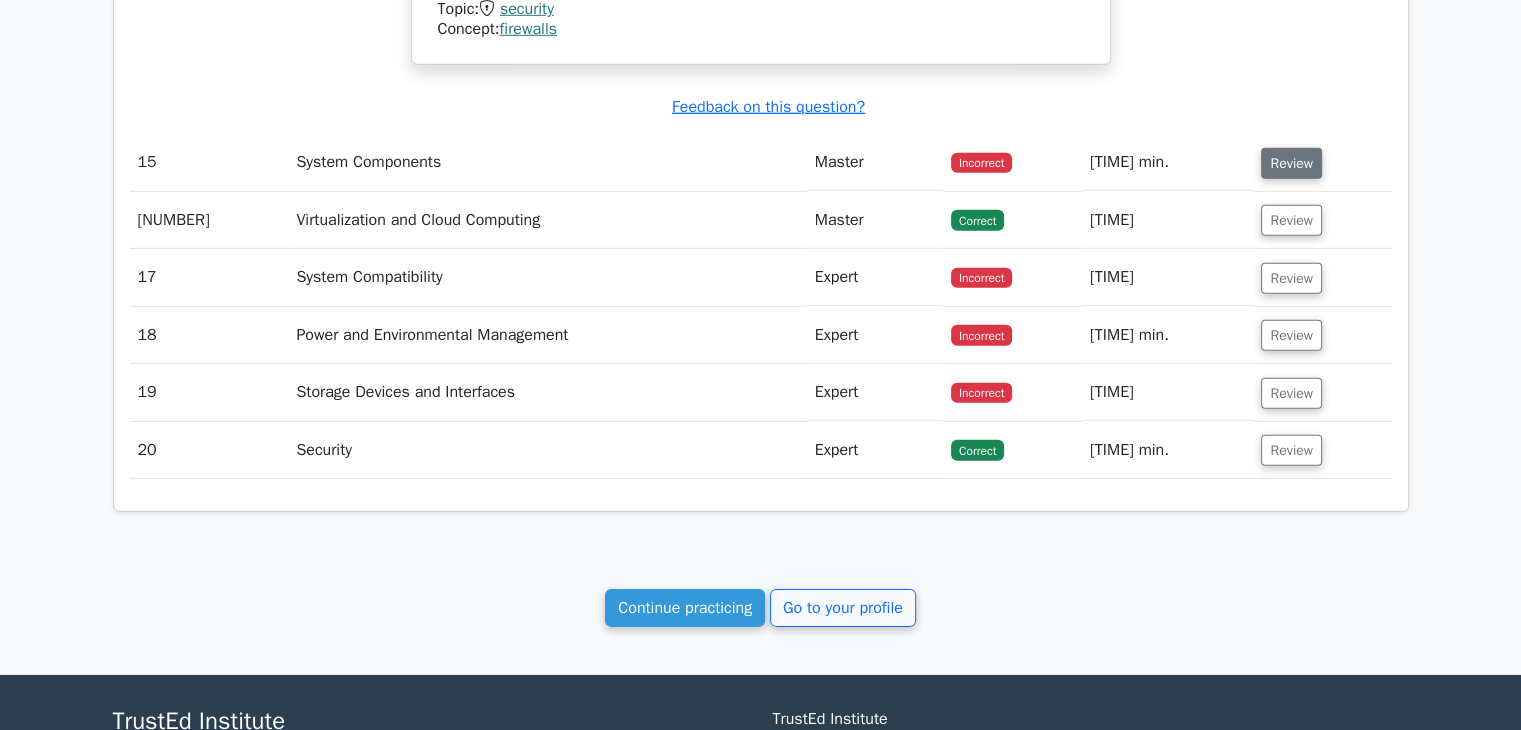 click on "Review" at bounding box center (1291, 163) 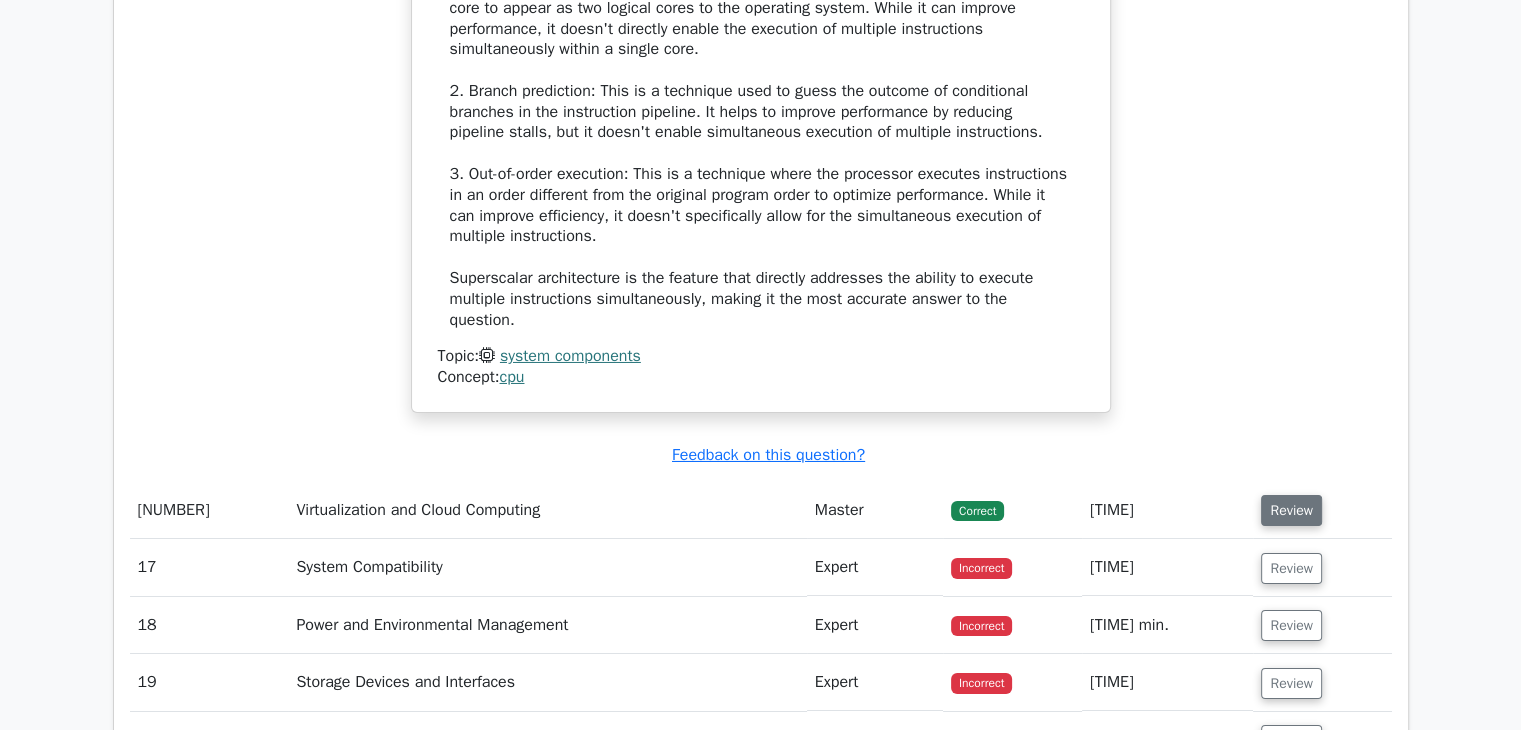 scroll, scrollTop: 14784, scrollLeft: 0, axis: vertical 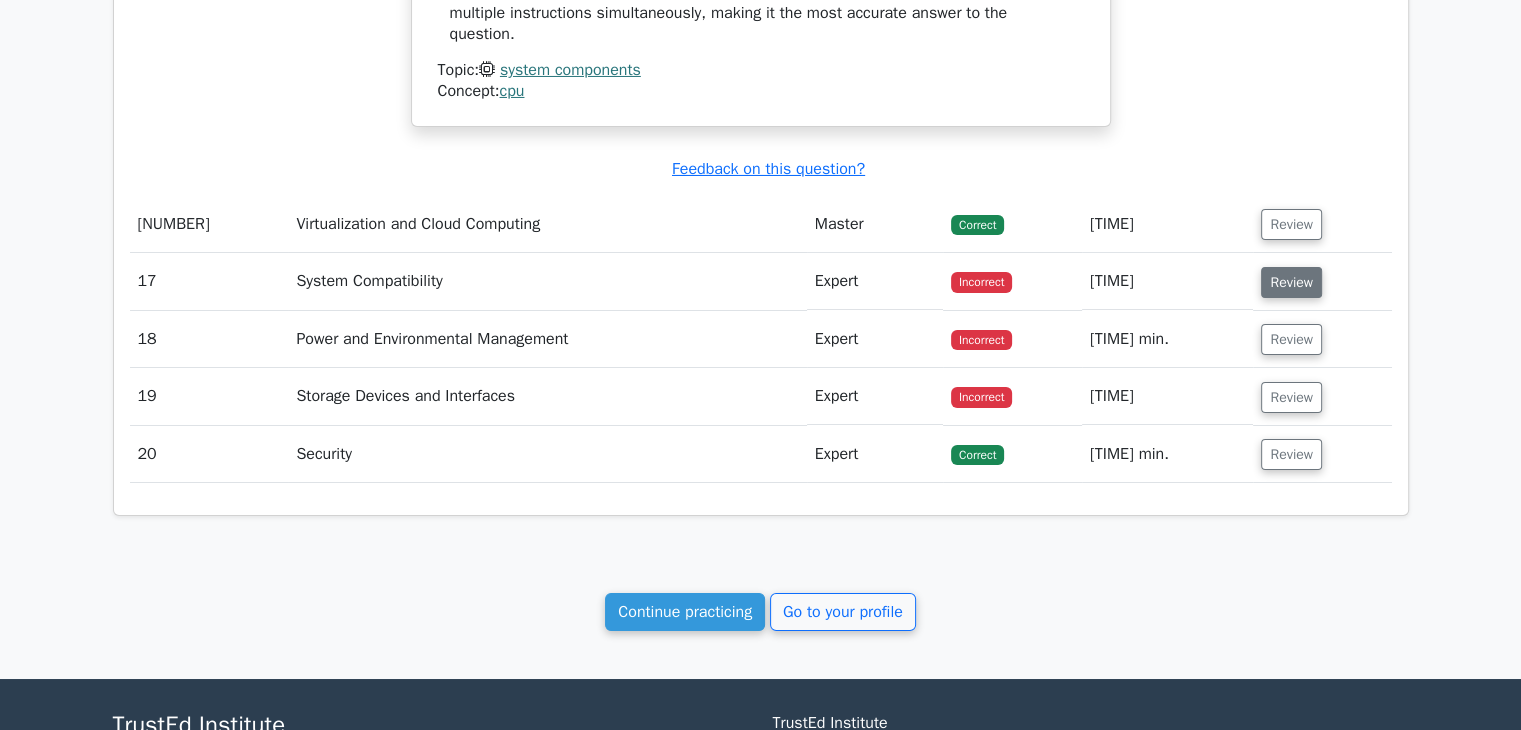 click on "Review" at bounding box center [1291, 282] 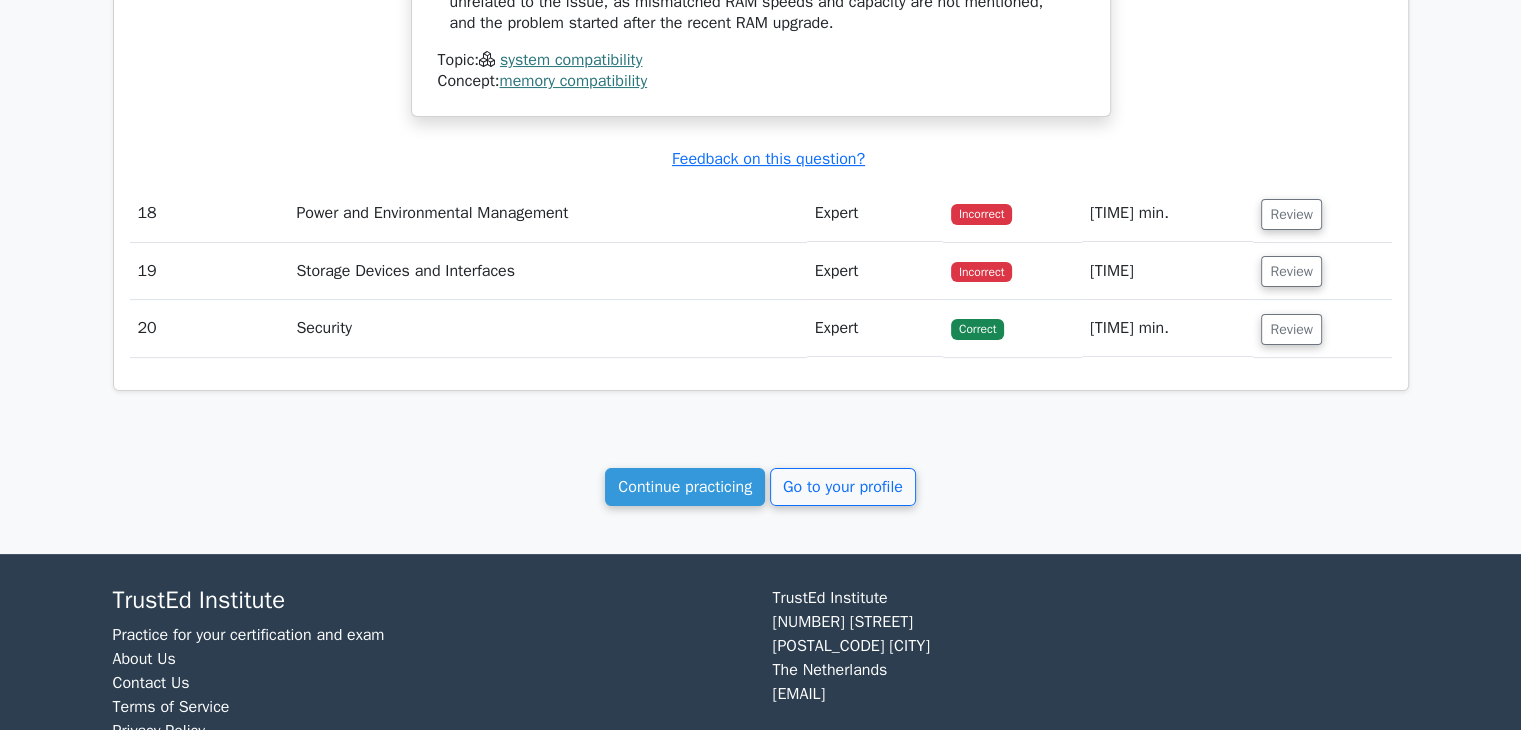 scroll, scrollTop: 15642, scrollLeft: 0, axis: vertical 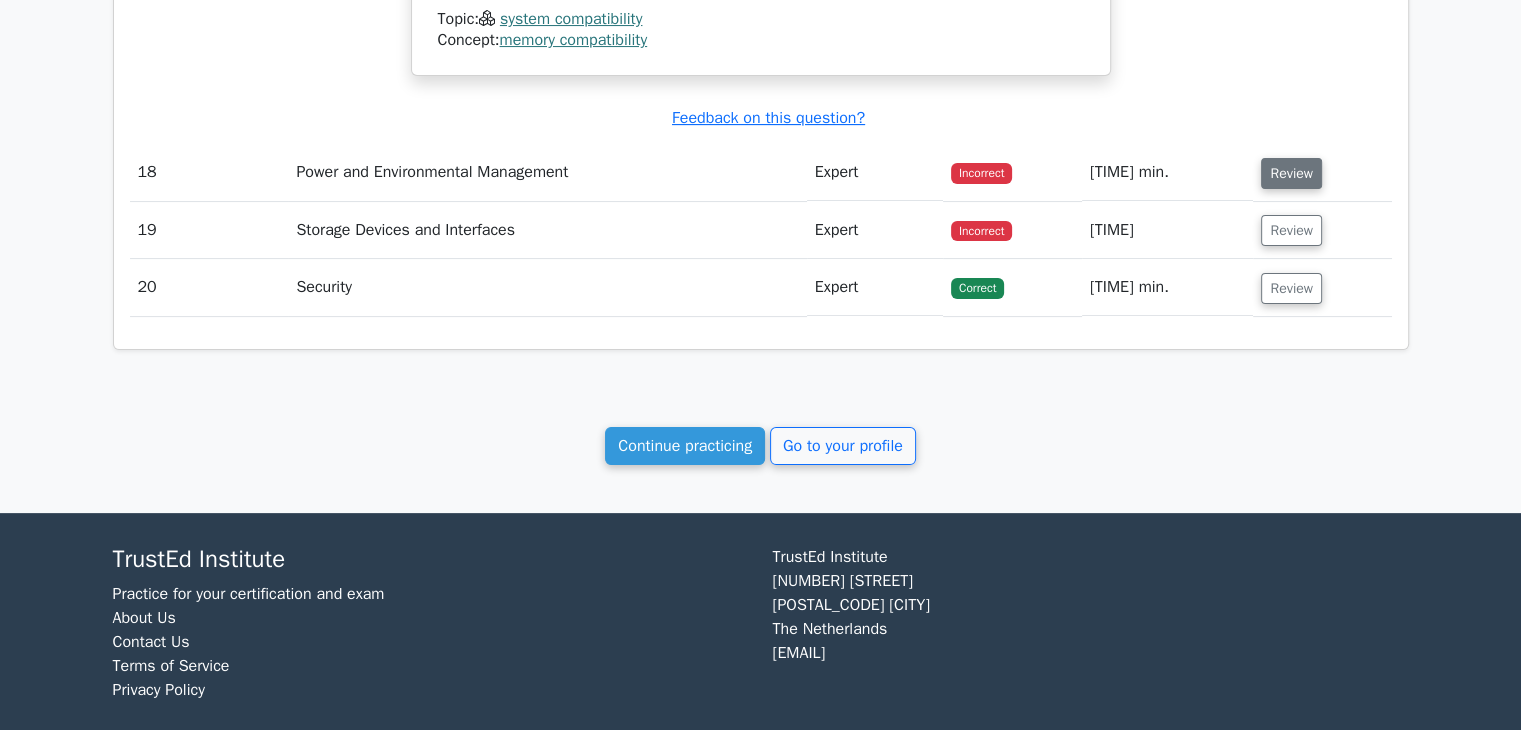 click on "Review" at bounding box center [1291, 173] 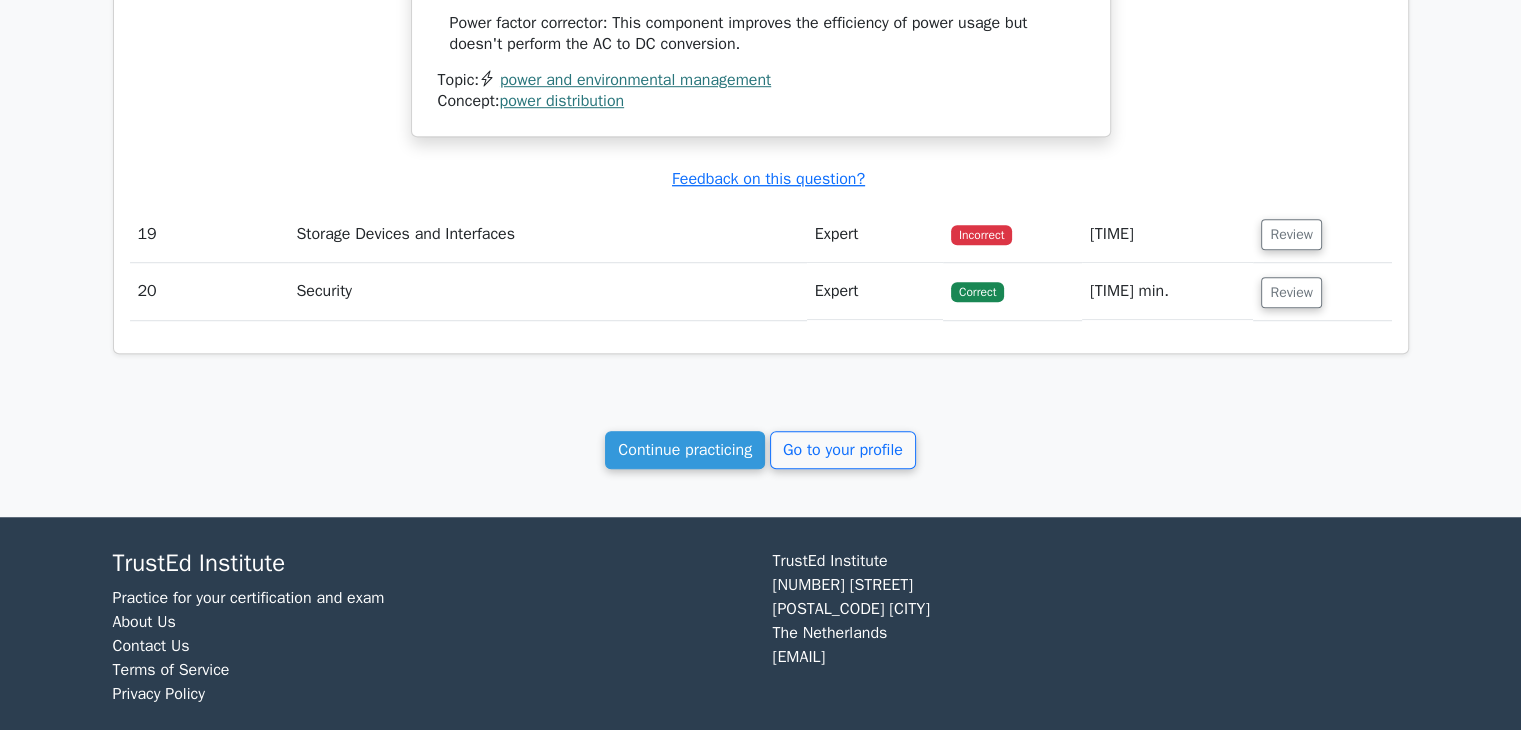 scroll, scrollTop: 16578, scrollLeft: 0, axis: vertical 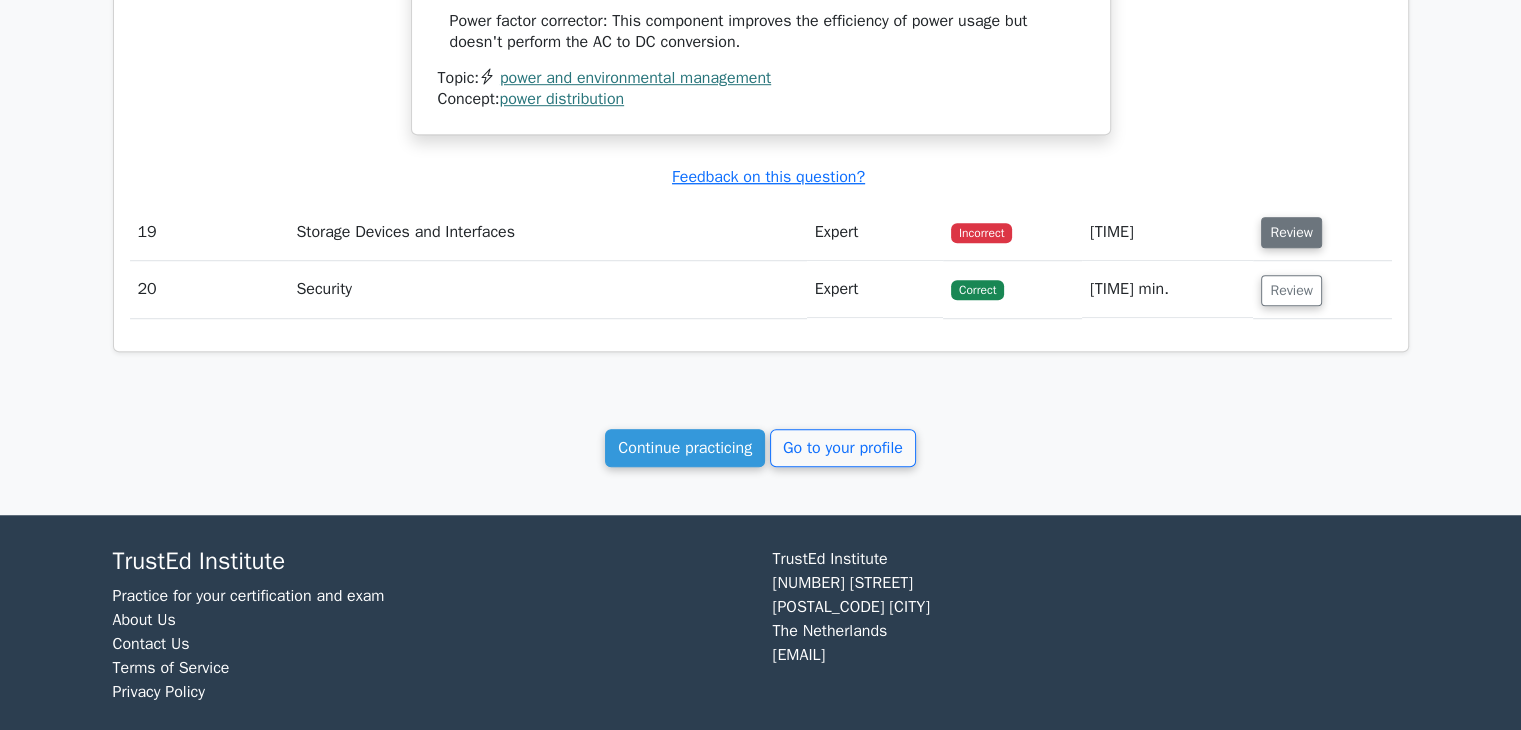 click on "Review" at bounding box center (1291, 232) 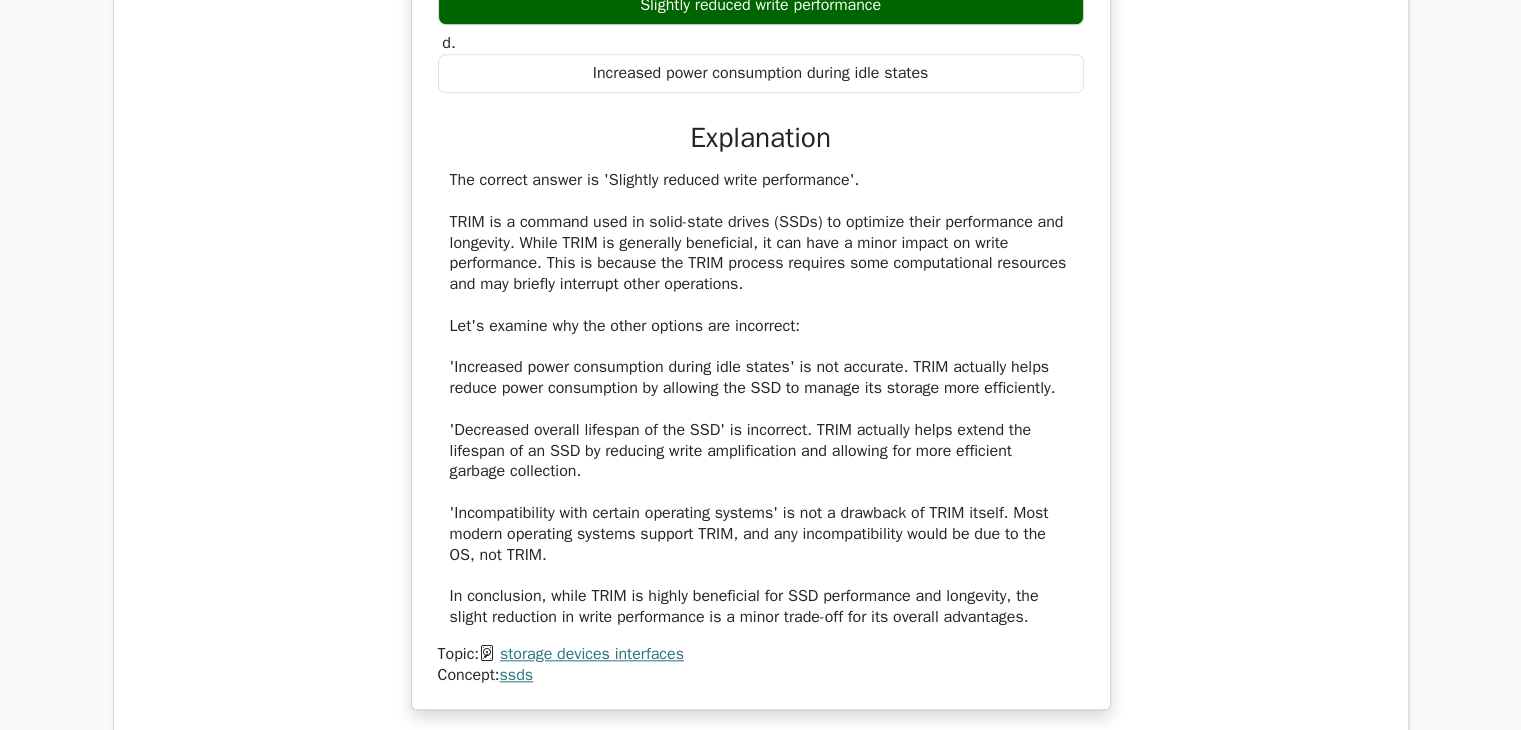 scroll, scrollTop: 17594, scrollLeft: 0, axis: vertical 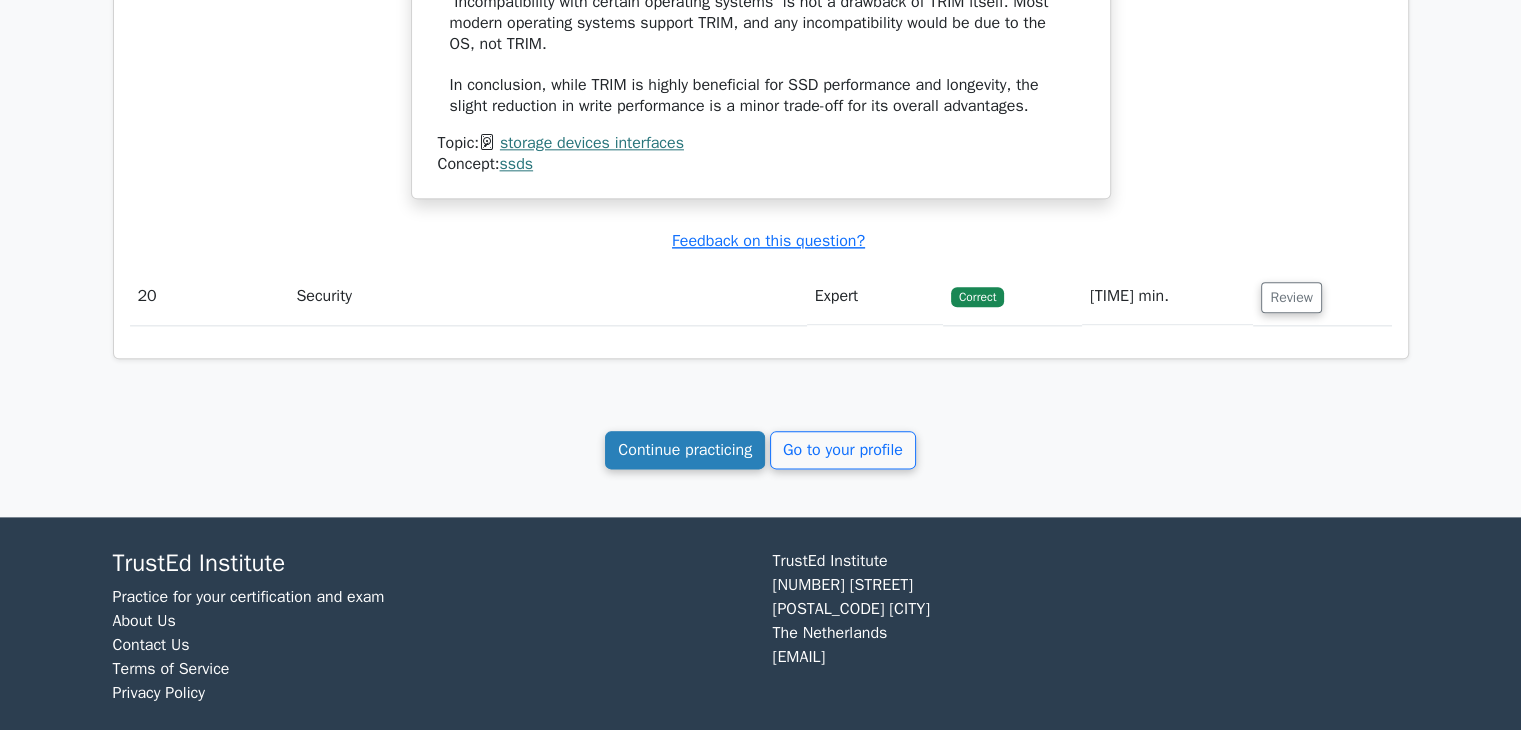 click on "Continue practicing" at bounding box center [685, 450] 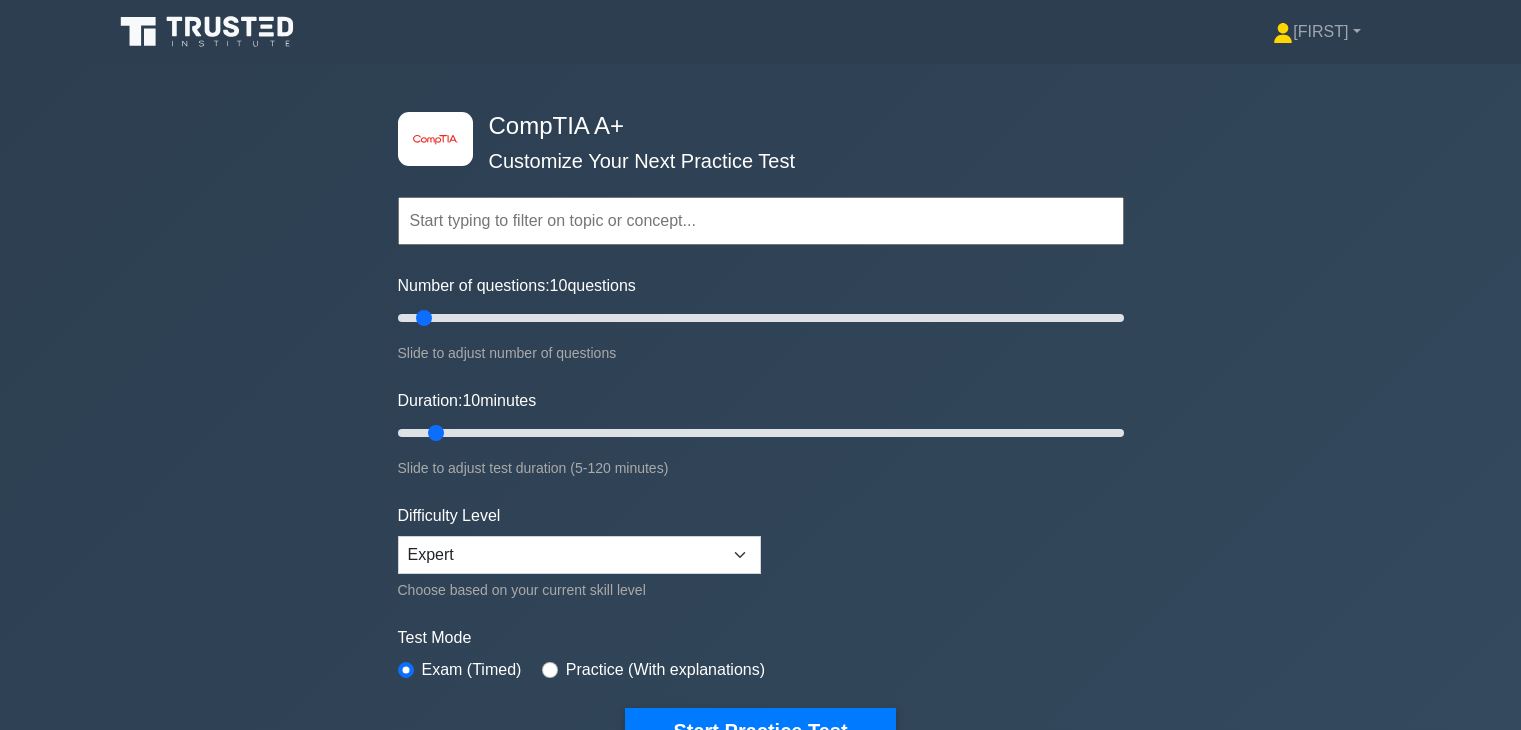 scroll, scrollTop: 0, scrollLeft: 0, axis: both 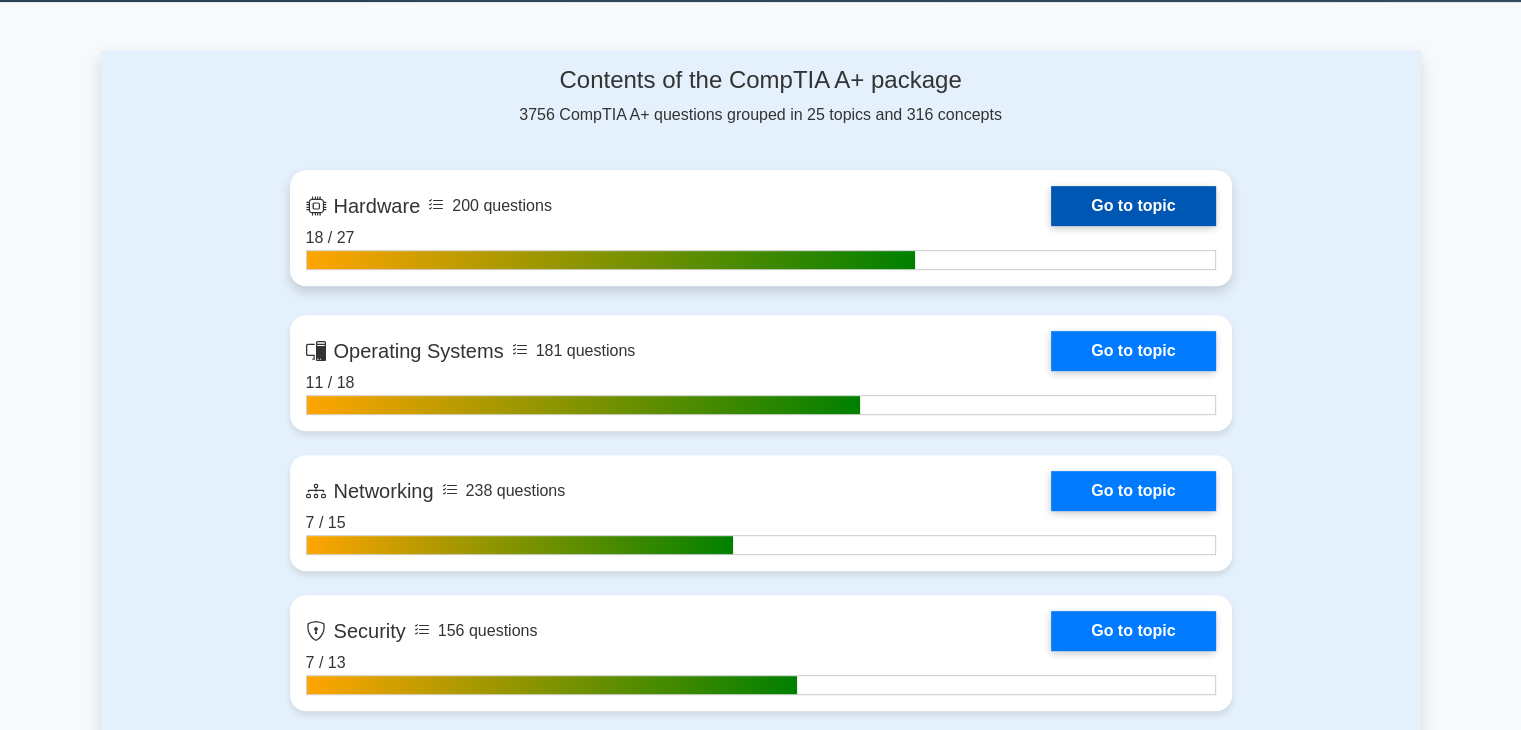 click on "Go to topic" at bounding box center [1133, 206] 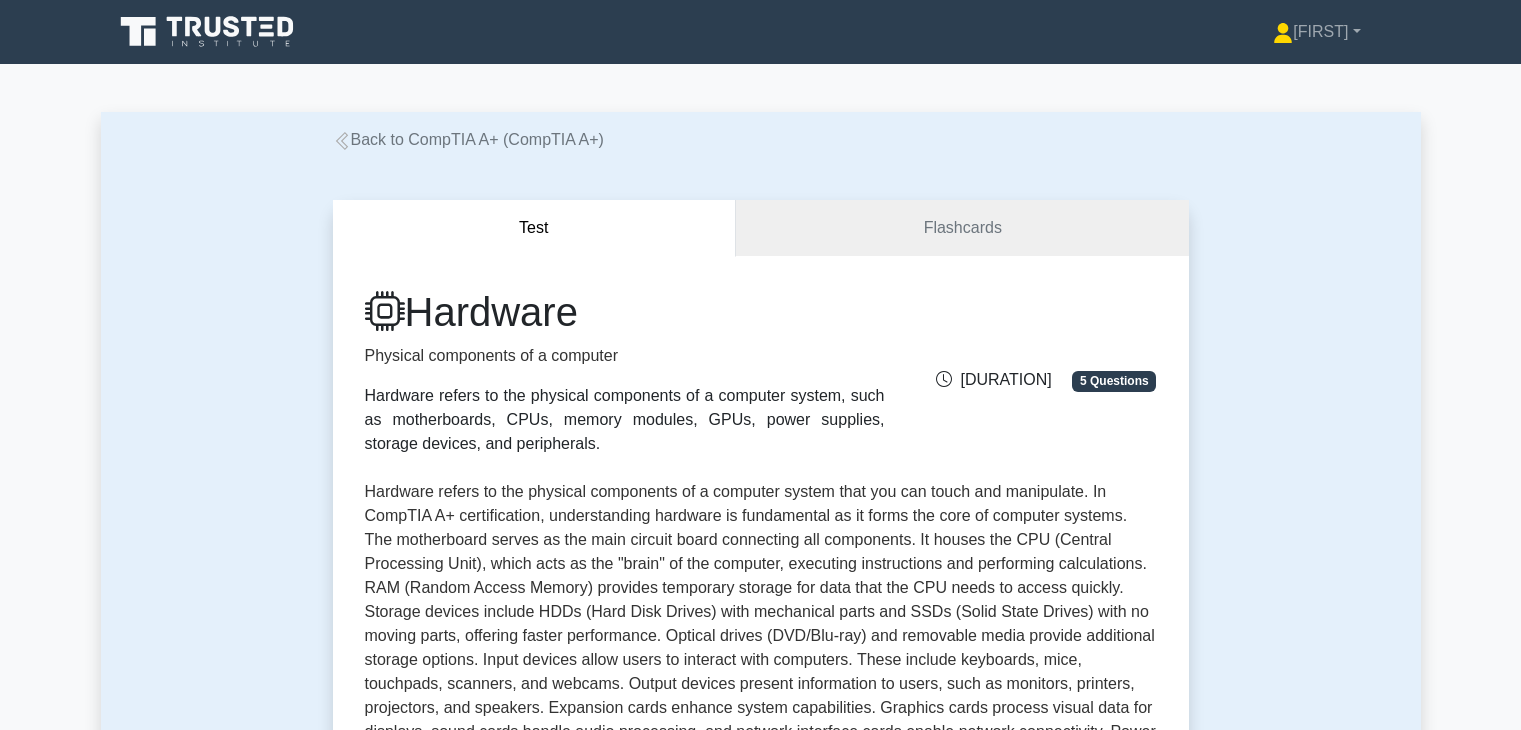 scroll, scrollTop: 0, scrollLeft: 0, axis: both 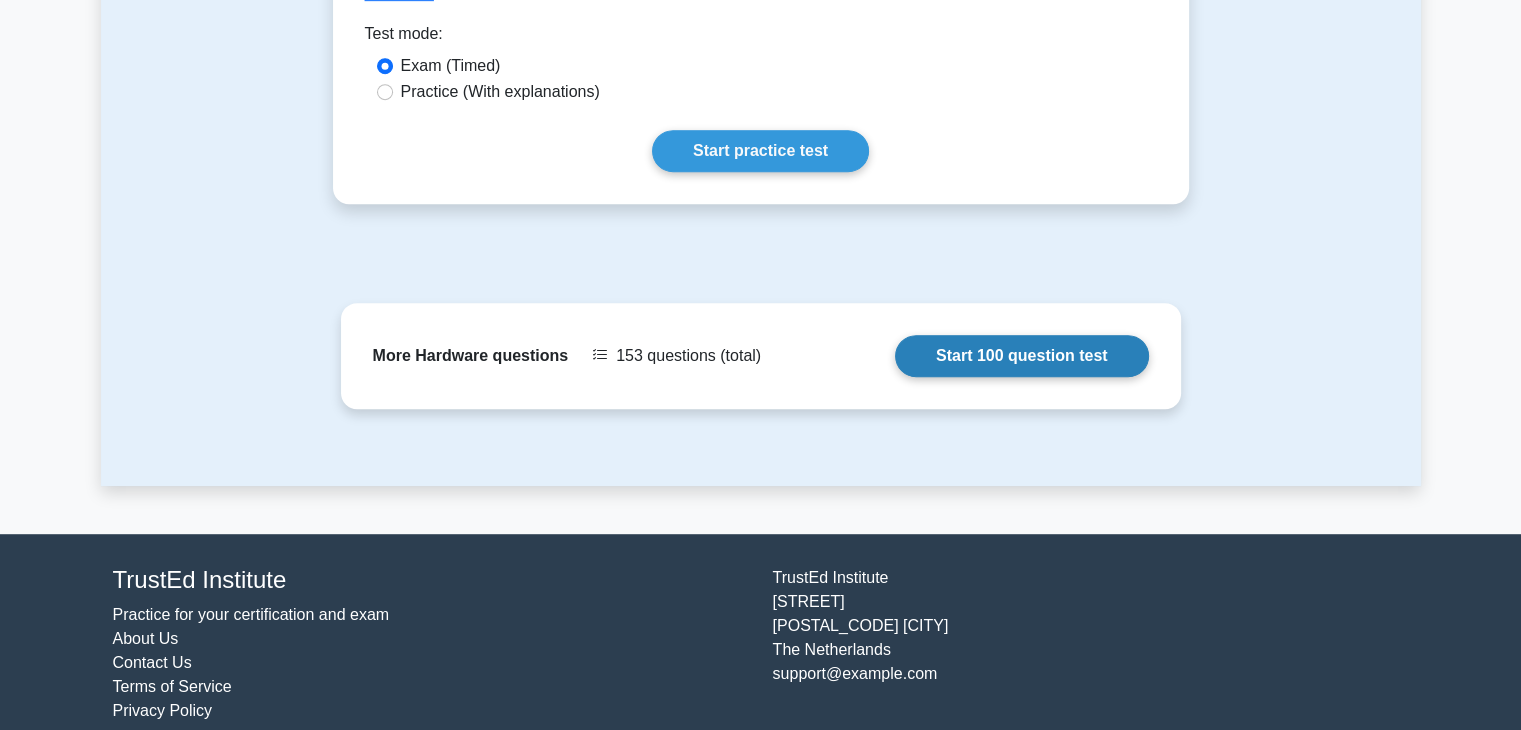 click on "Start 100 question test" at bounding box center (1022, 356) 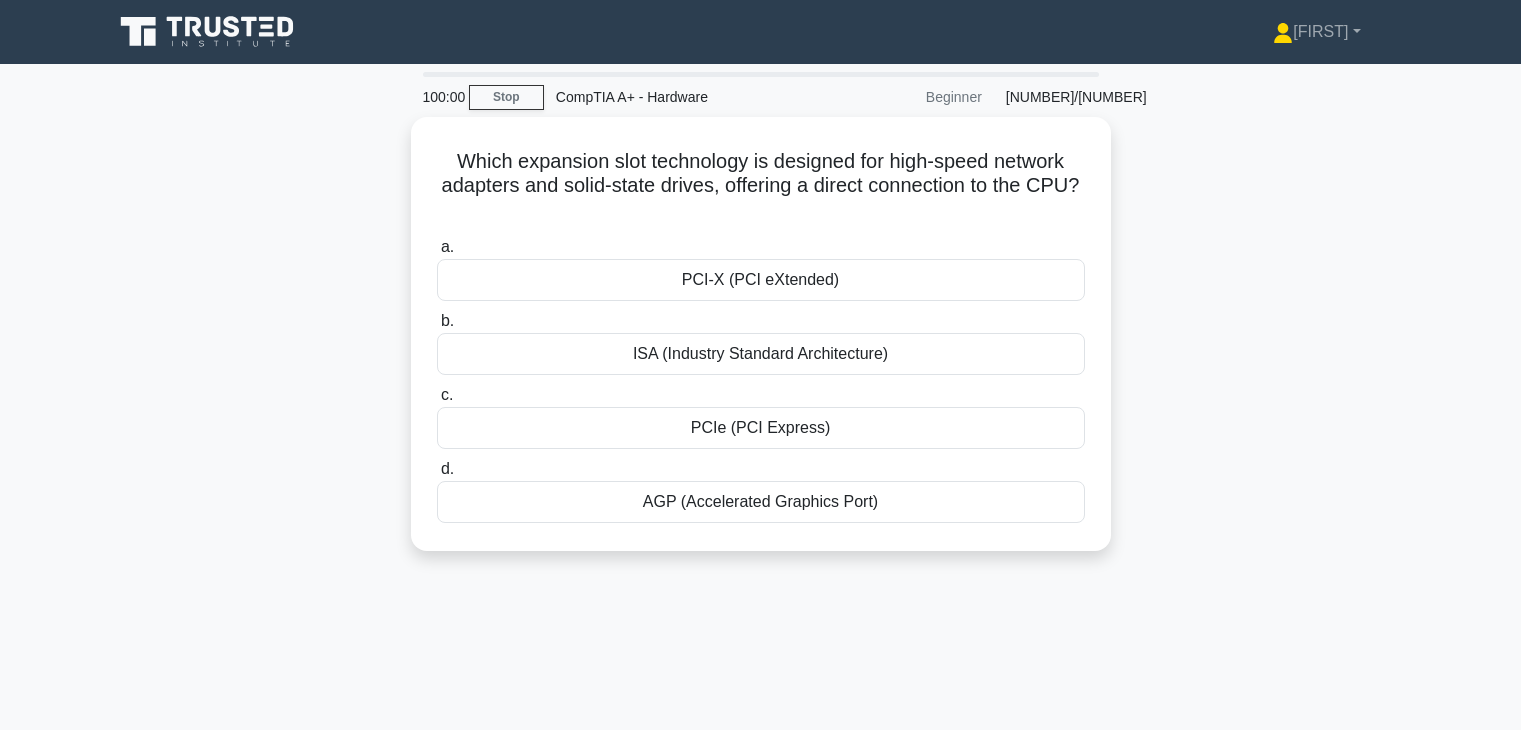 scroll, scrollTop: 0, scrollLeft: 0, axis: both 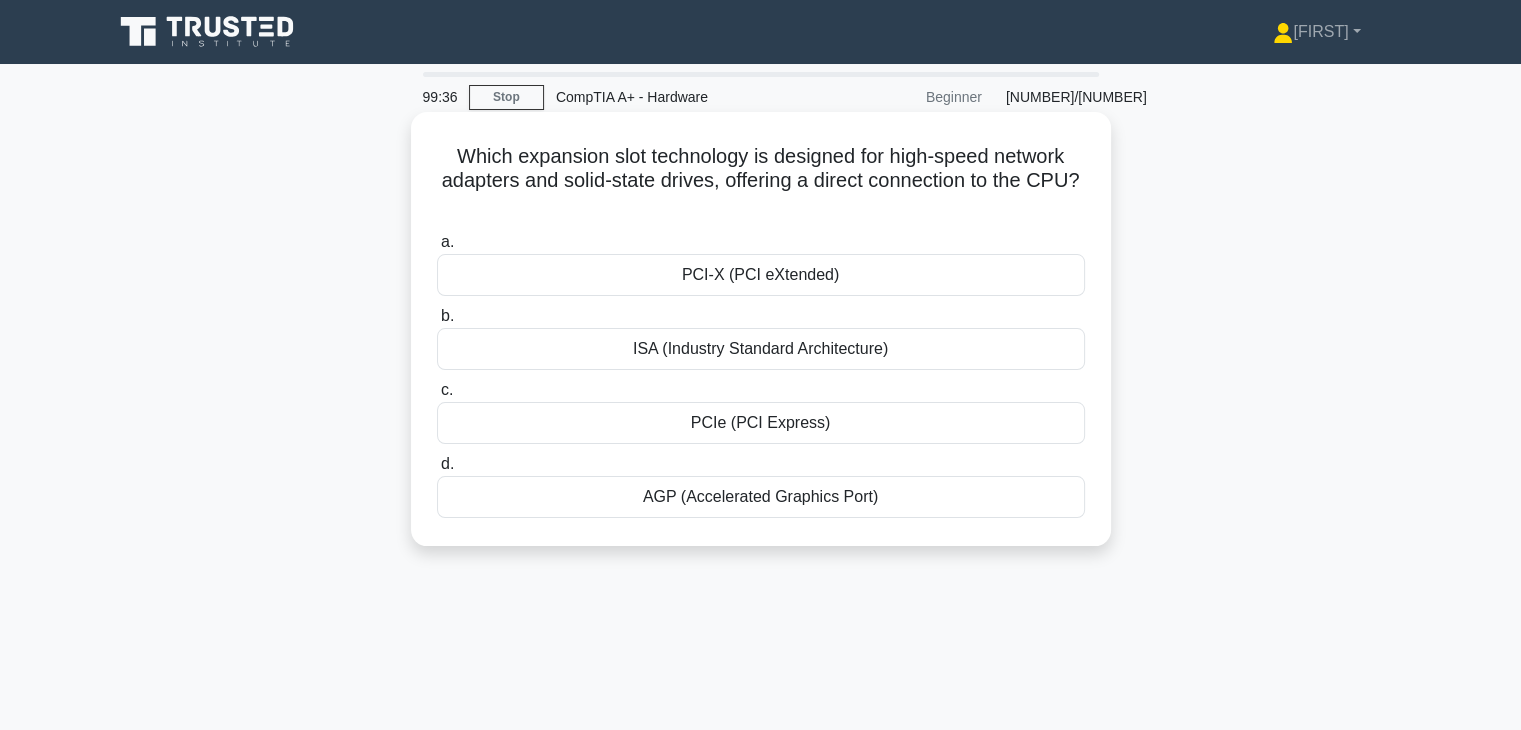click on "PCIe (PCI Express)" at bounding box center (761, 423) 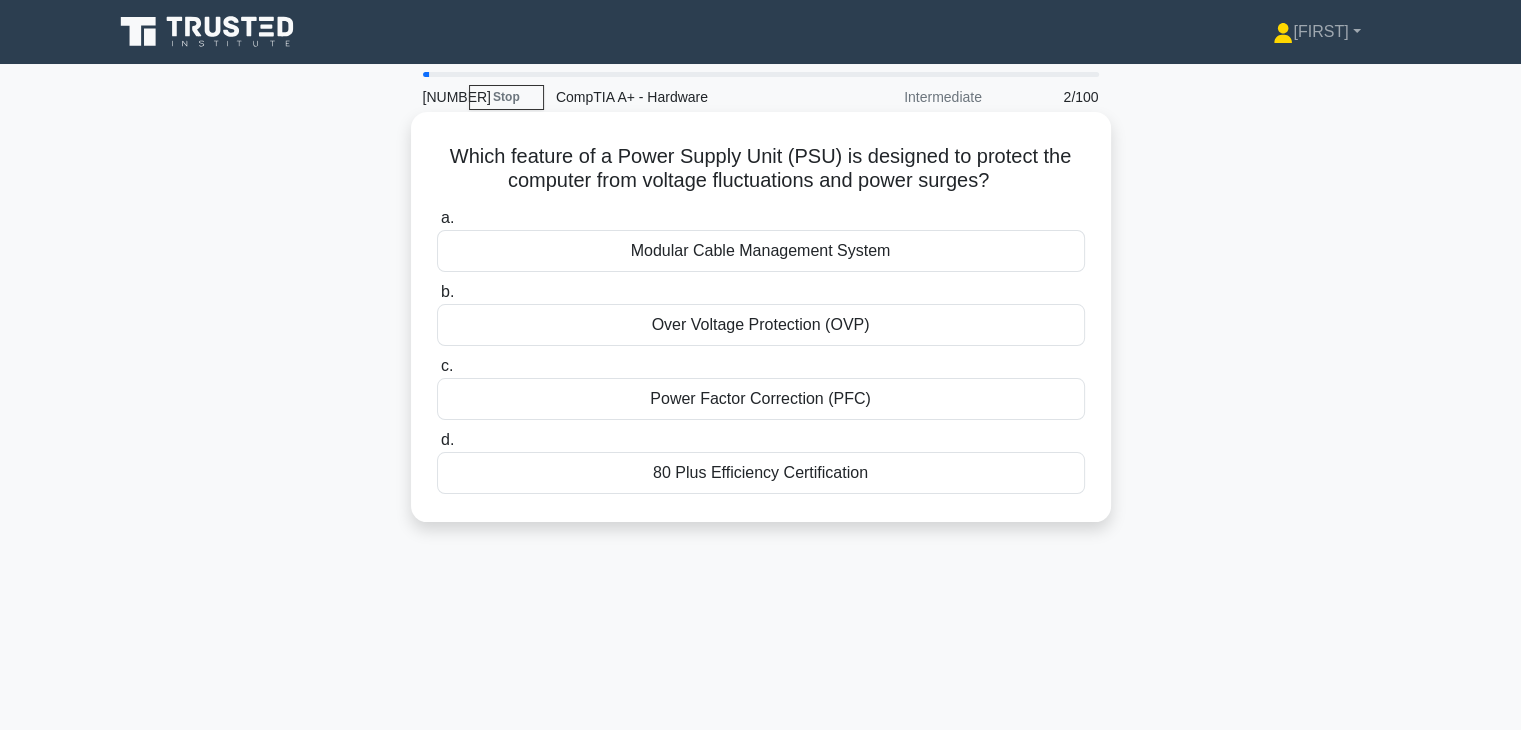 click on "Power Factor Correction (PFC)" at bounding box center [761, 399] 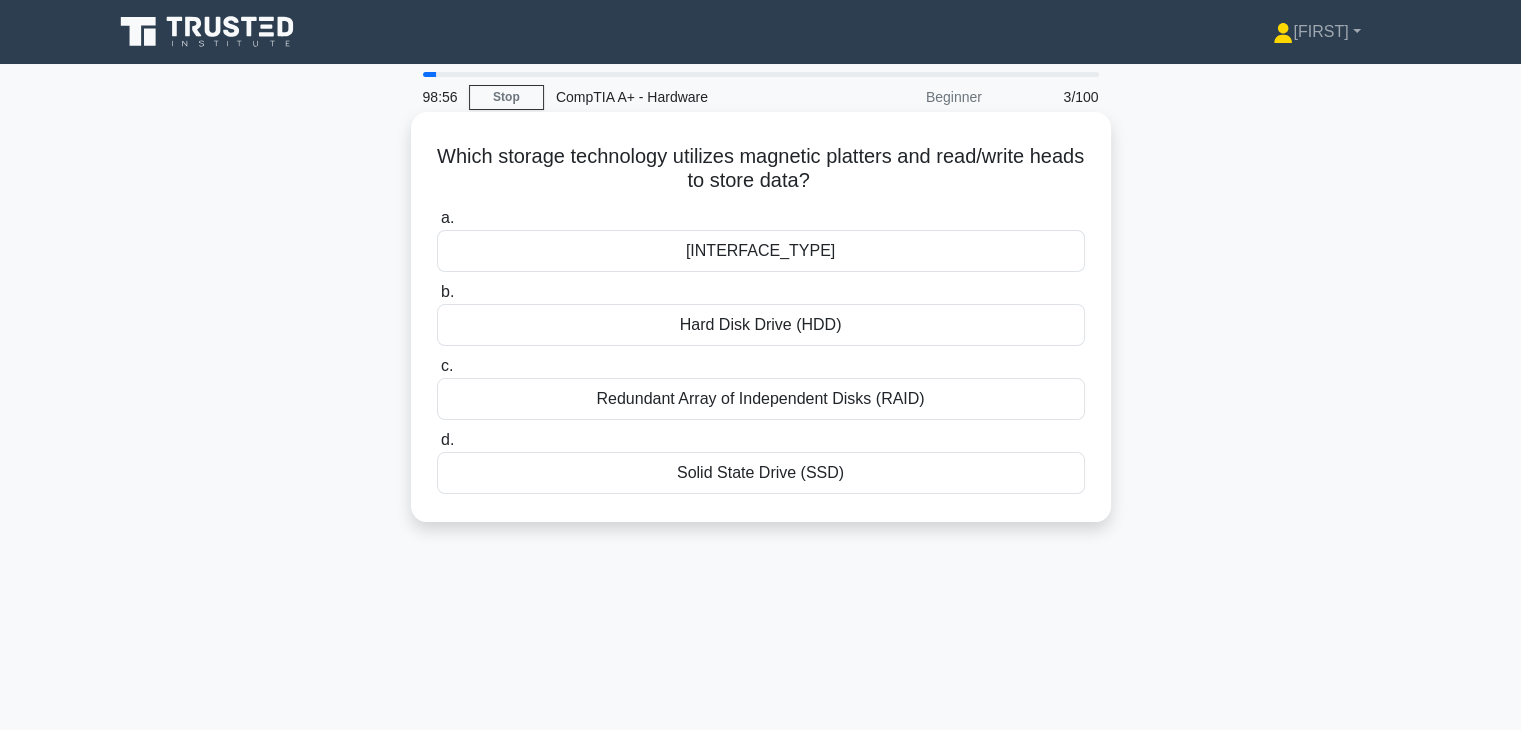 click on "Hard Disk Drive (HDD)" at bounding box center [761, 325] 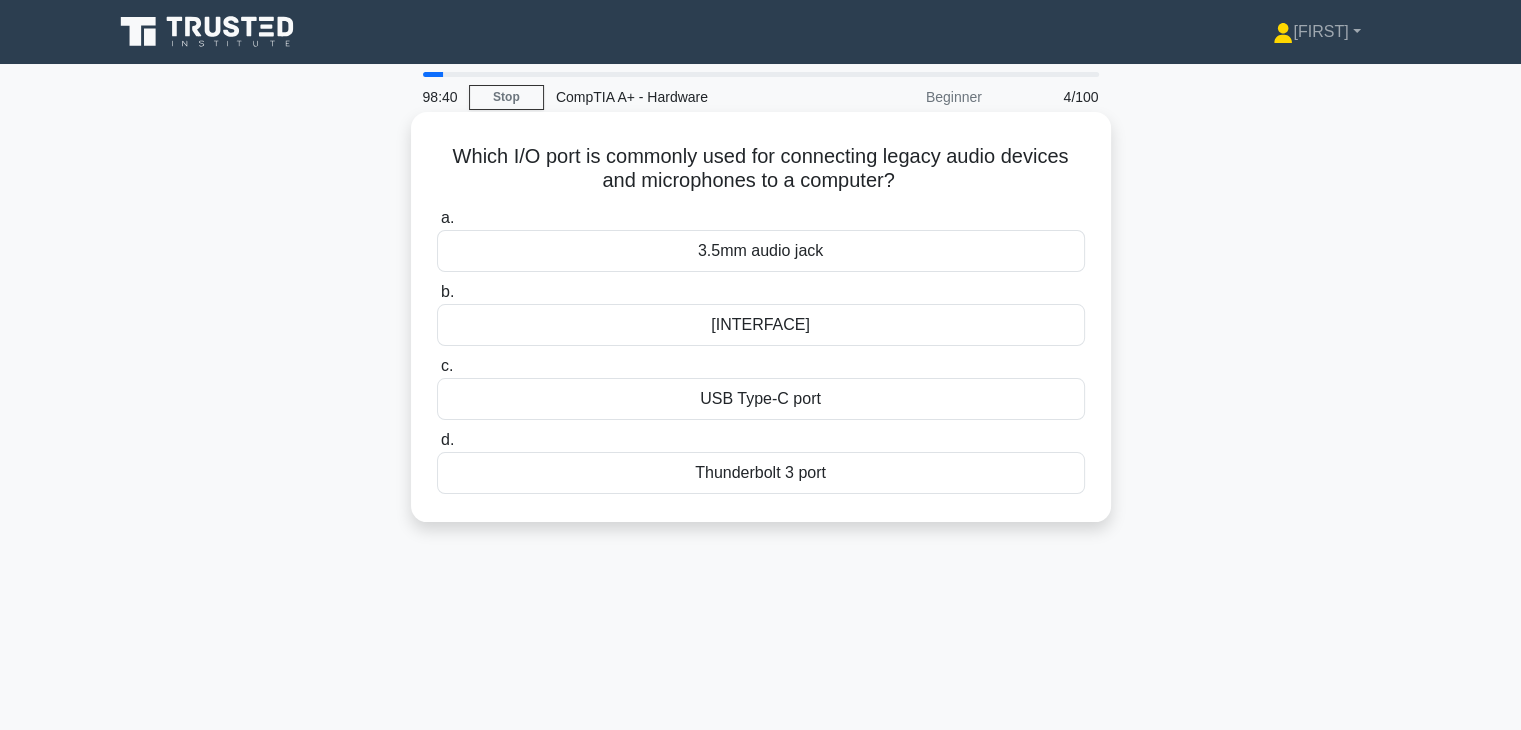 click on "3.5mm audio jack" at bounding box center (761, 251) 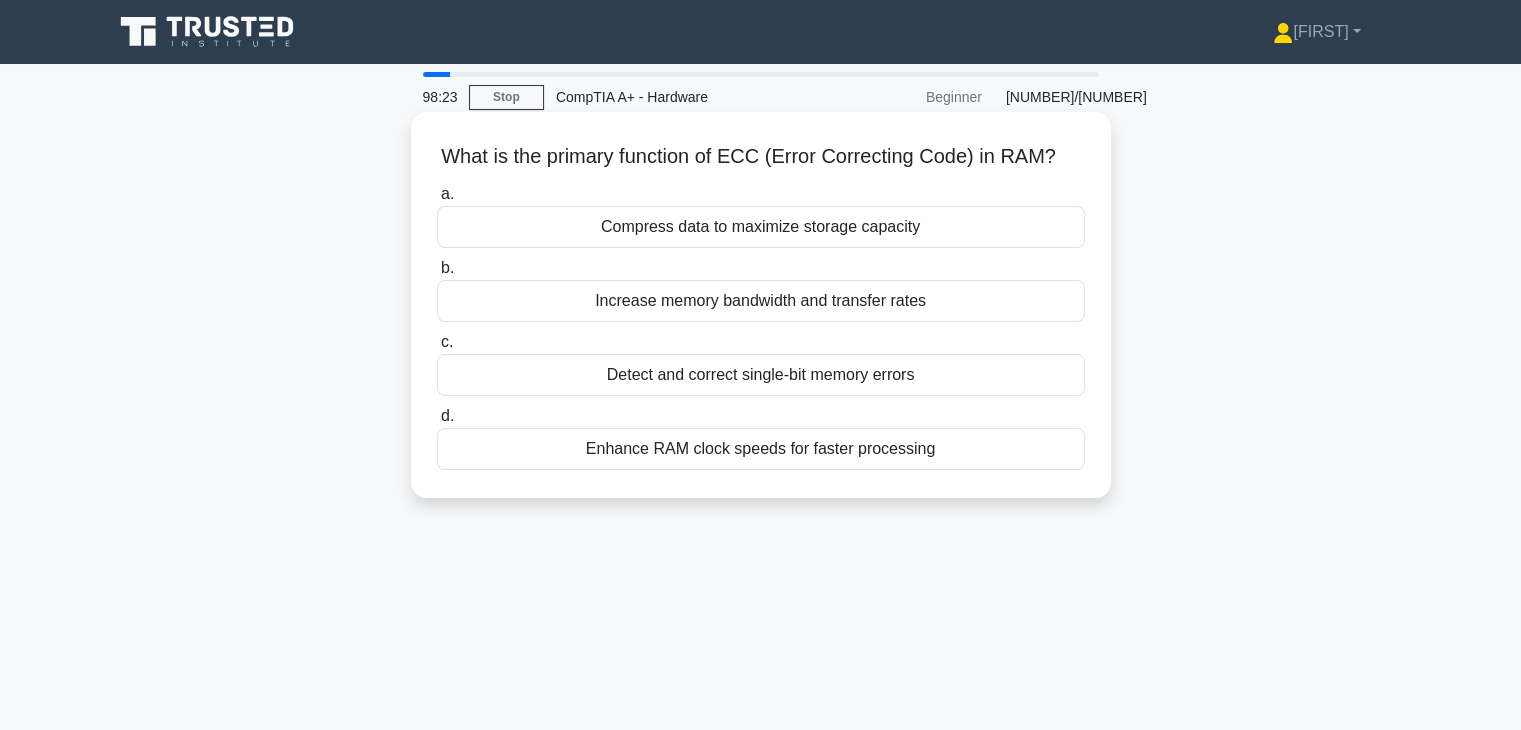 click on "Detect and correct single-bit memory errors" at bounding box center [761, 375] 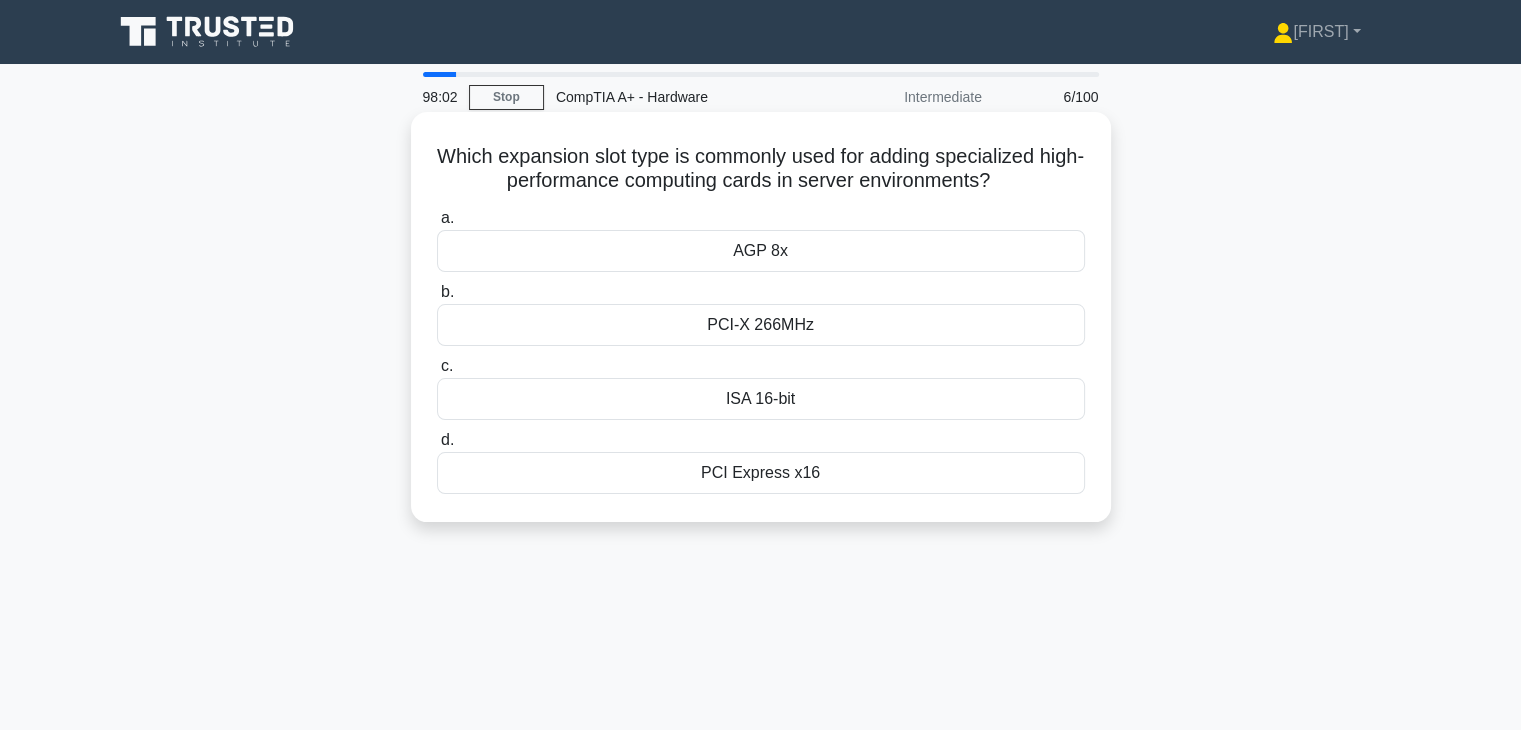 click on "PCI Express x16" at bounding box center (761, 473) 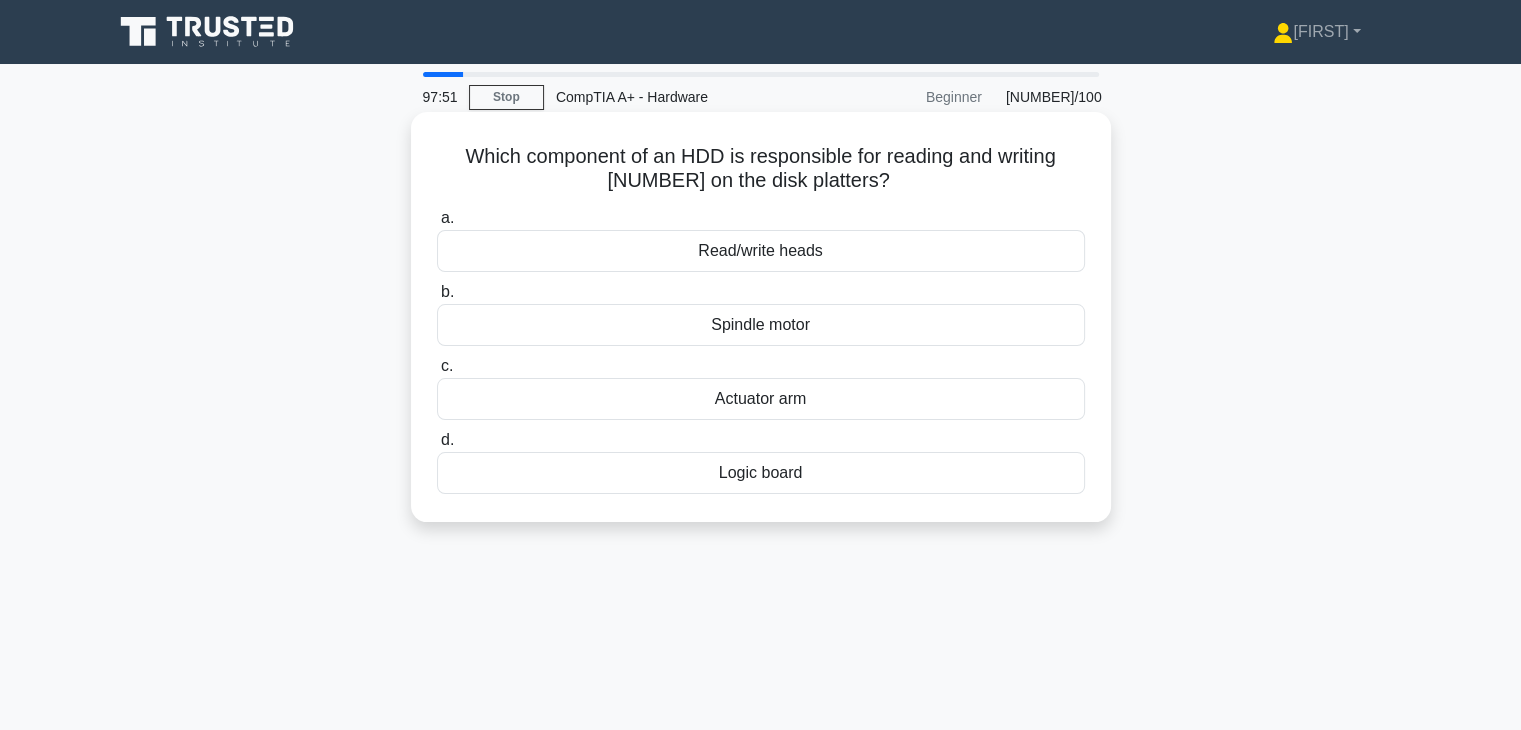 click on "Actuator arm" at bounding box center (761, 399) 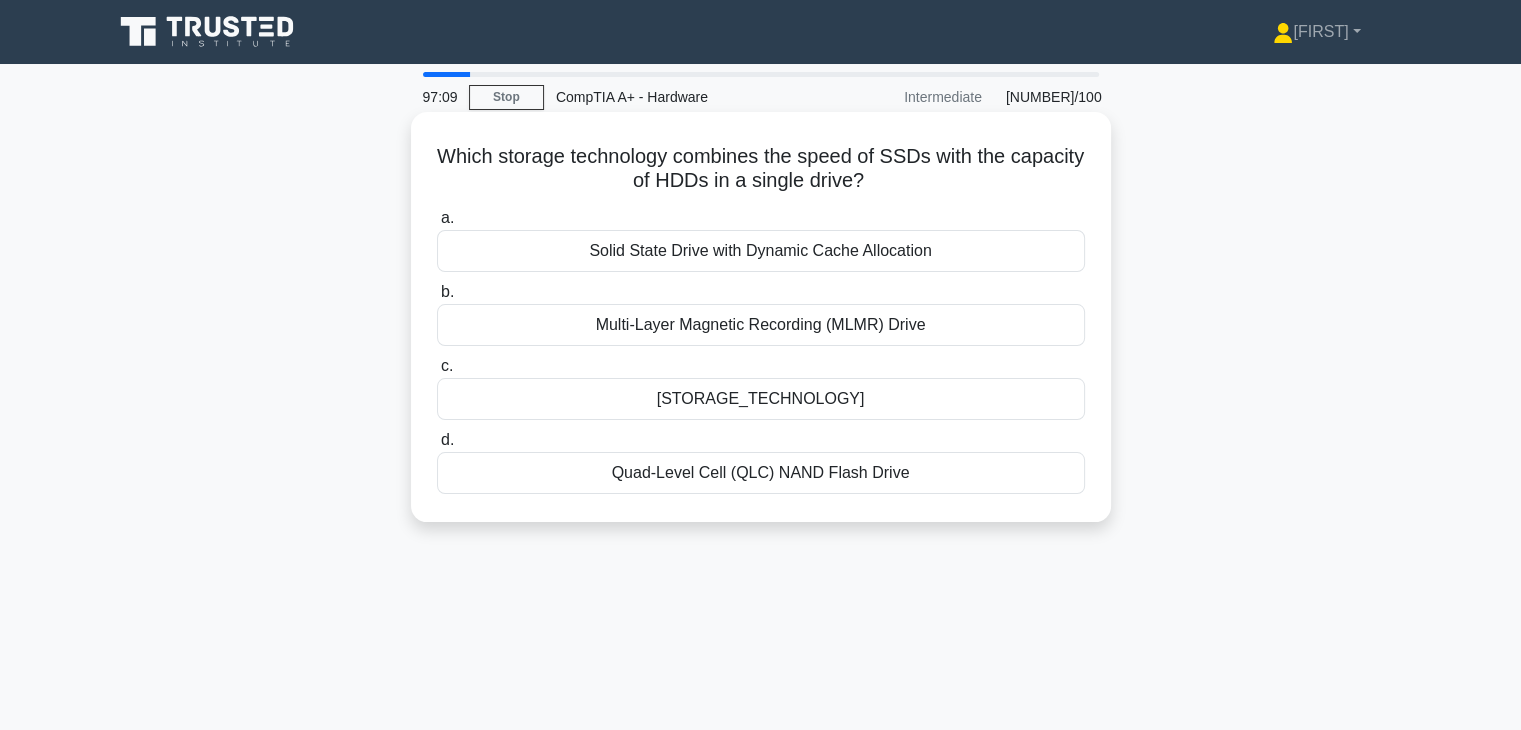 click on "Solid State Drive with Dynamic Cache Allocation" at bounding box center [761, 251] 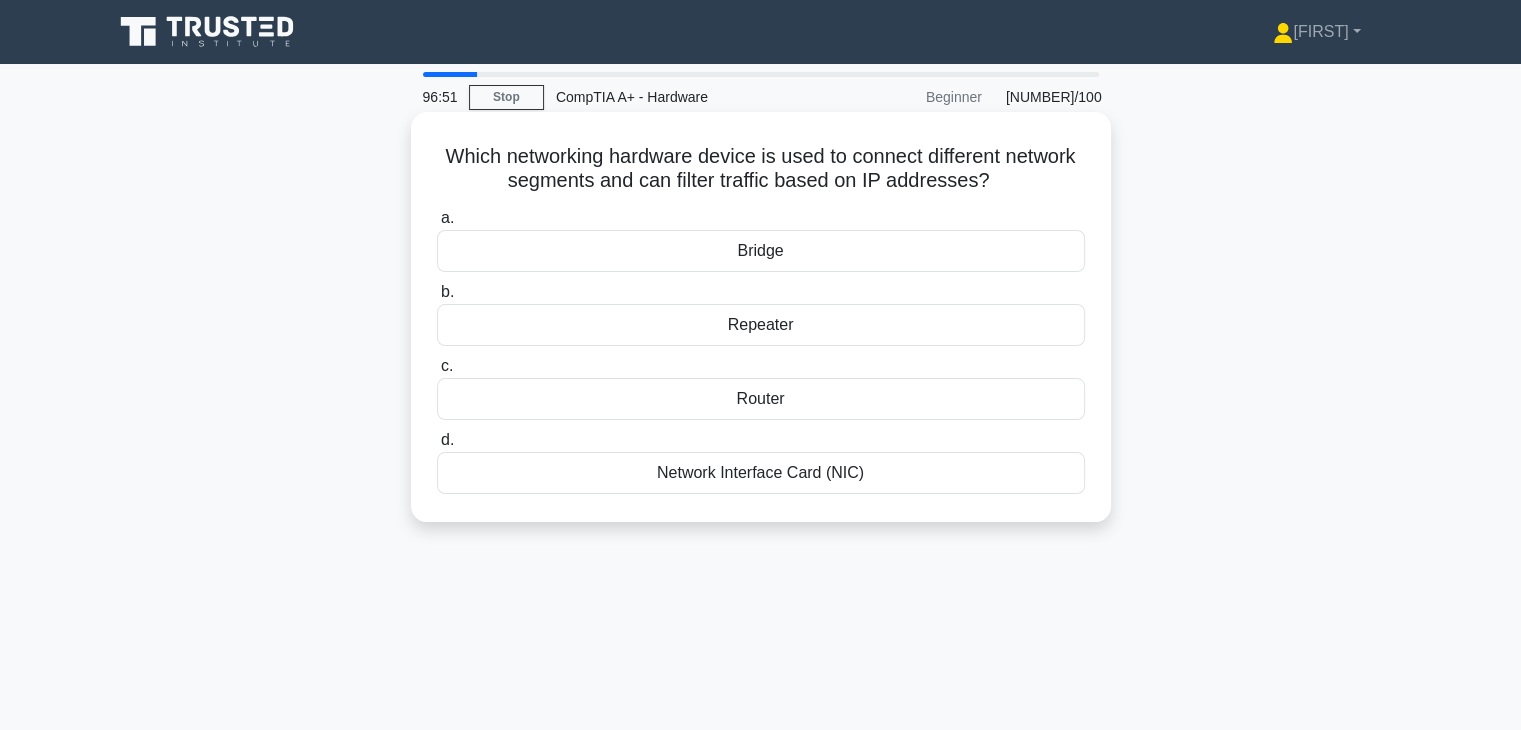 click on "Router" at bounding box center [761, 399] 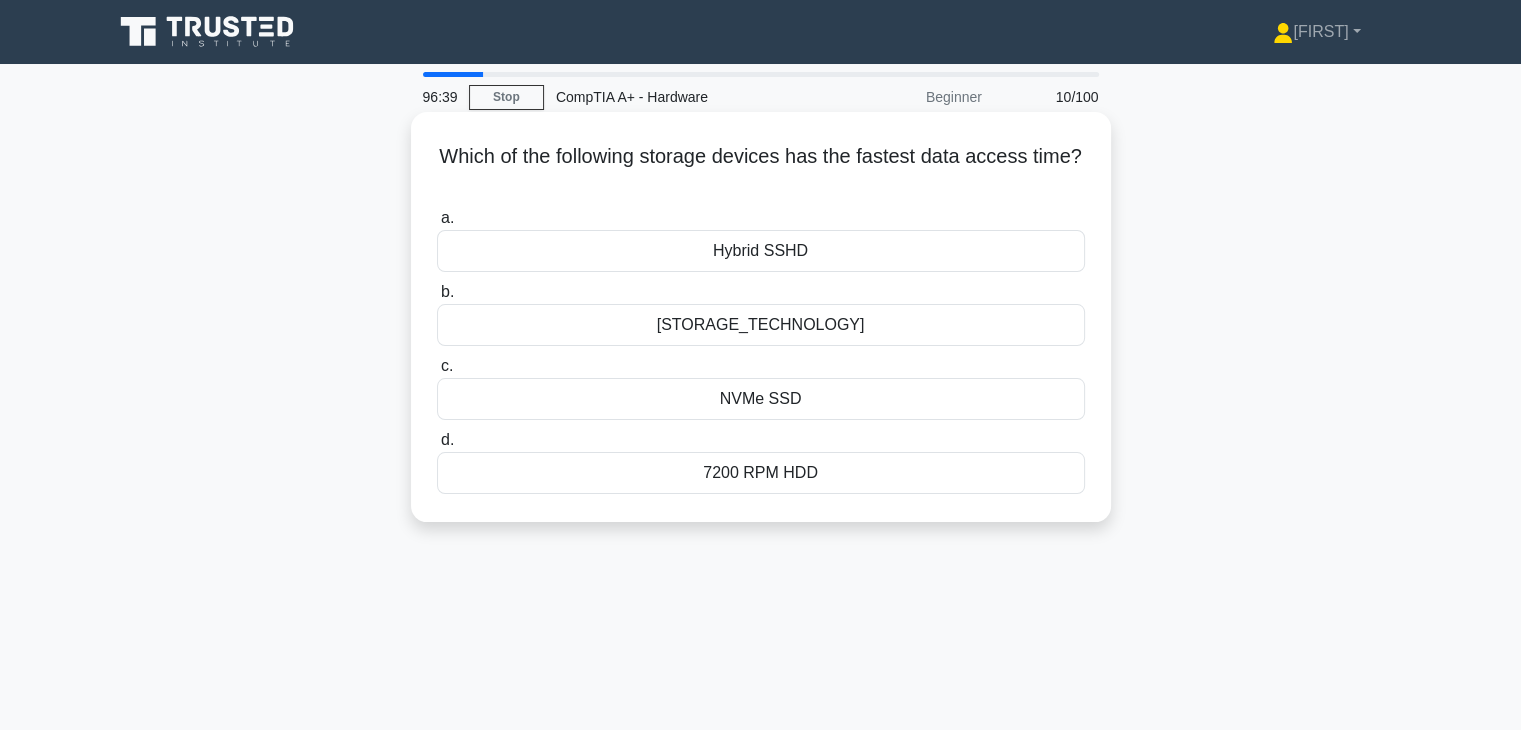 click on "NVMe SSD" at bounding box center (761, 399) 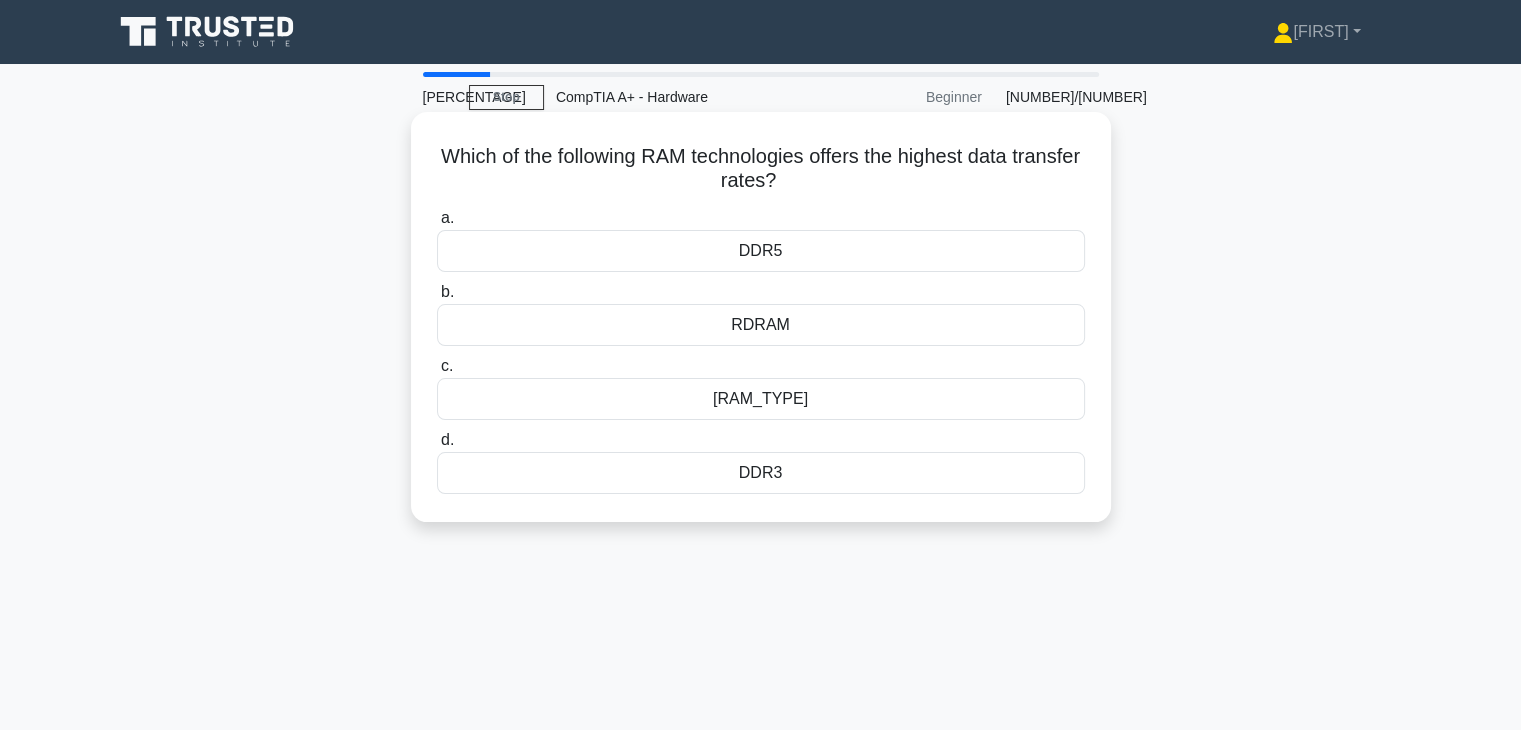 click on "DDR5" at bounding box center (761, 251) 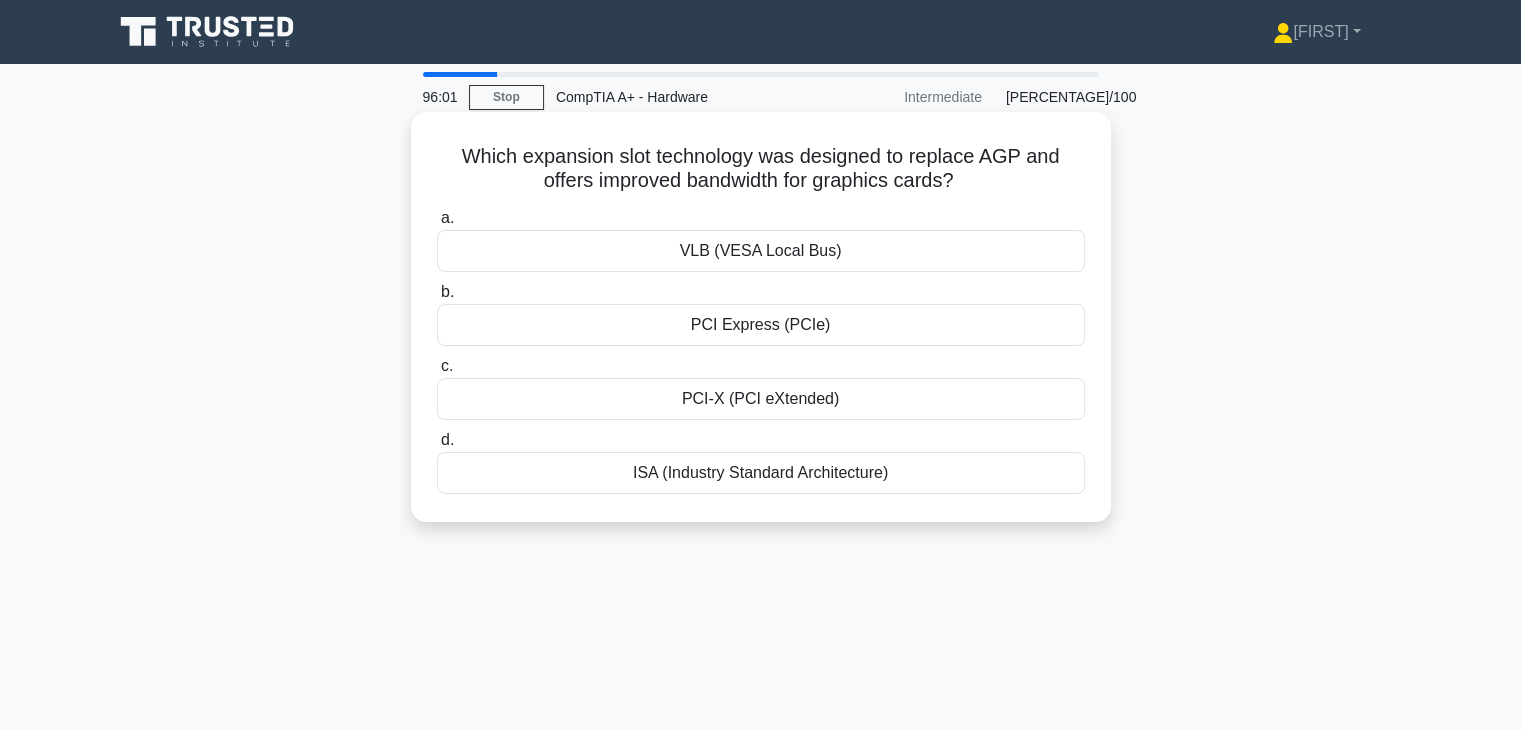 click on "PCI Express (PCIe)" at bounding box center (761, 325) 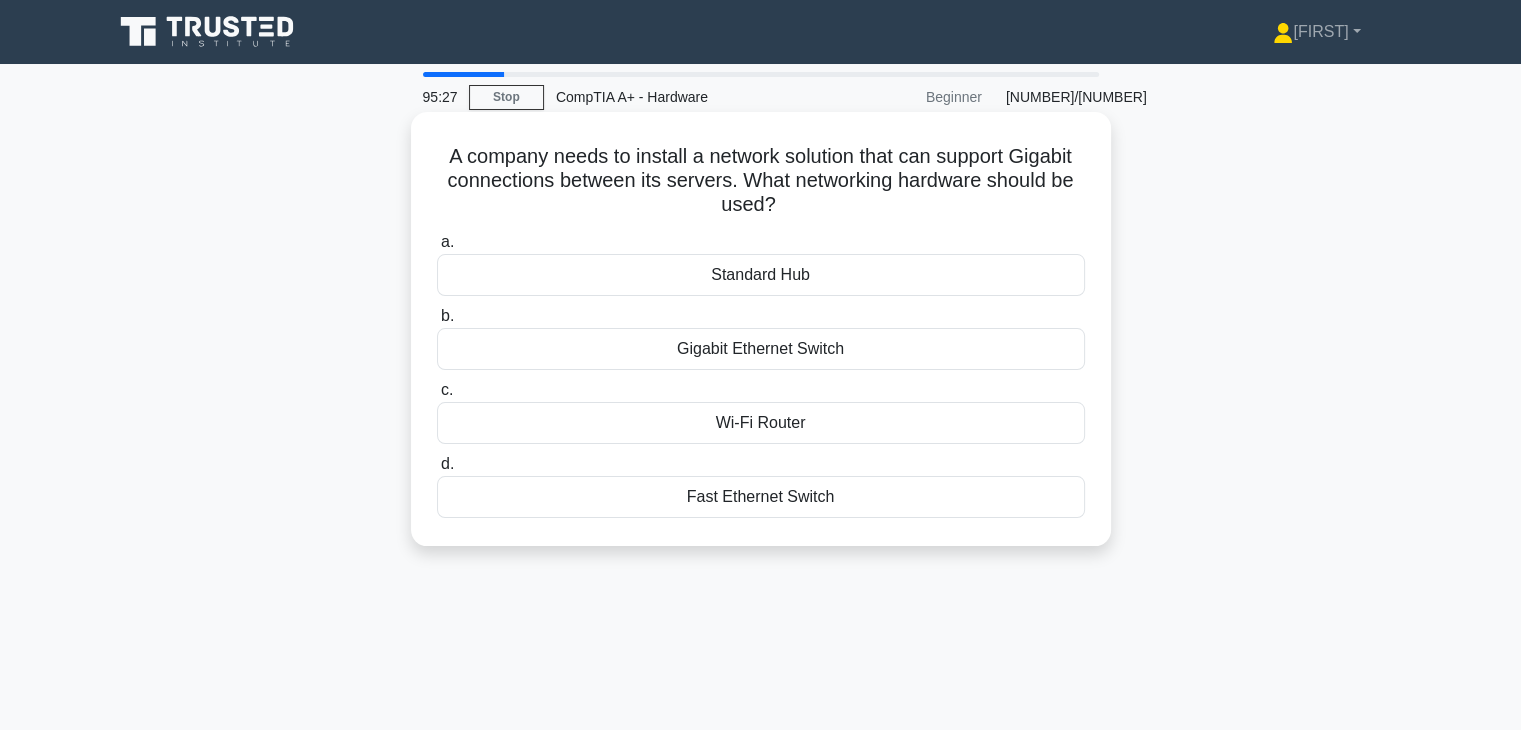 click on "Gigabit Ethernet Switch" at bounding box center (761, 349) 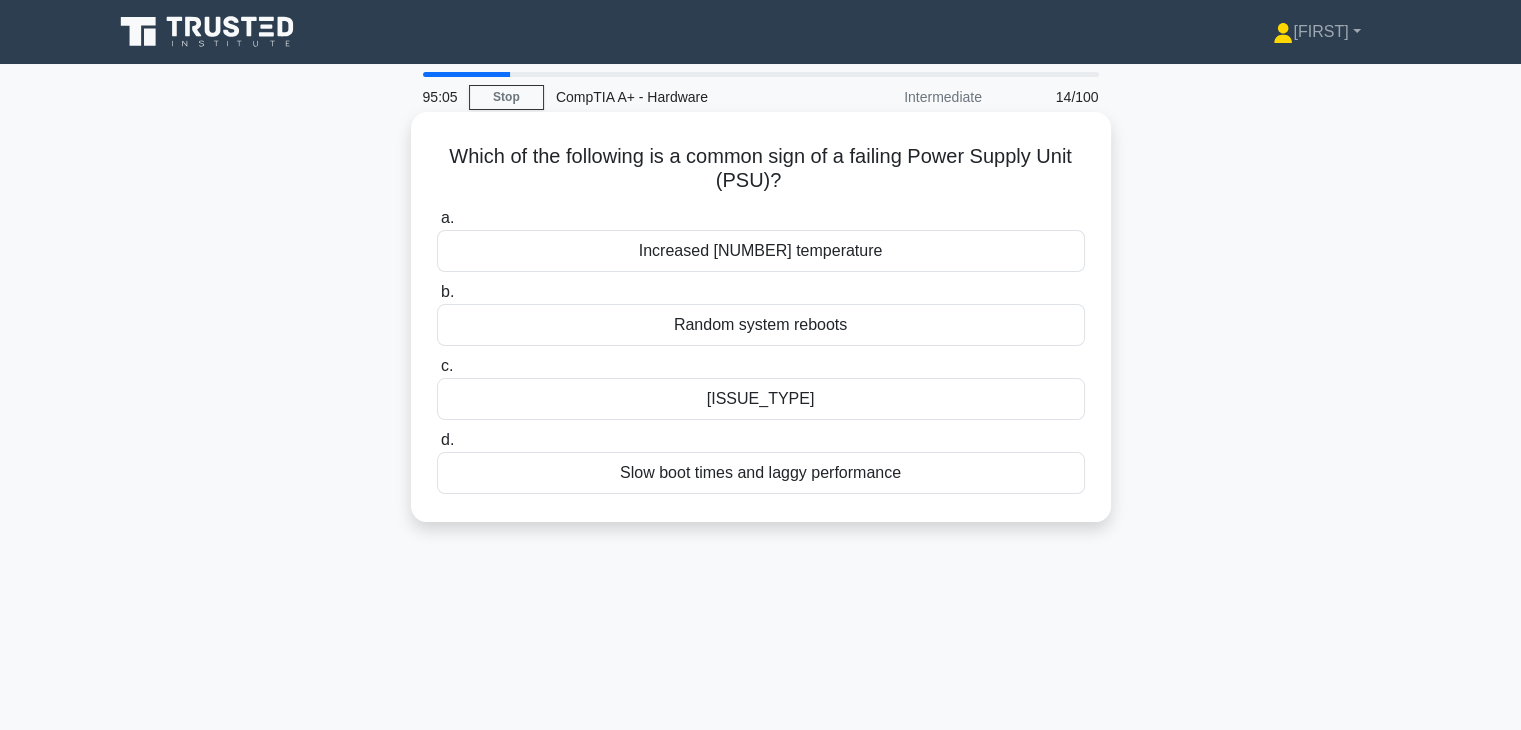 click on "Slow boot times and laggy performance" at bounding box center (761, 473) 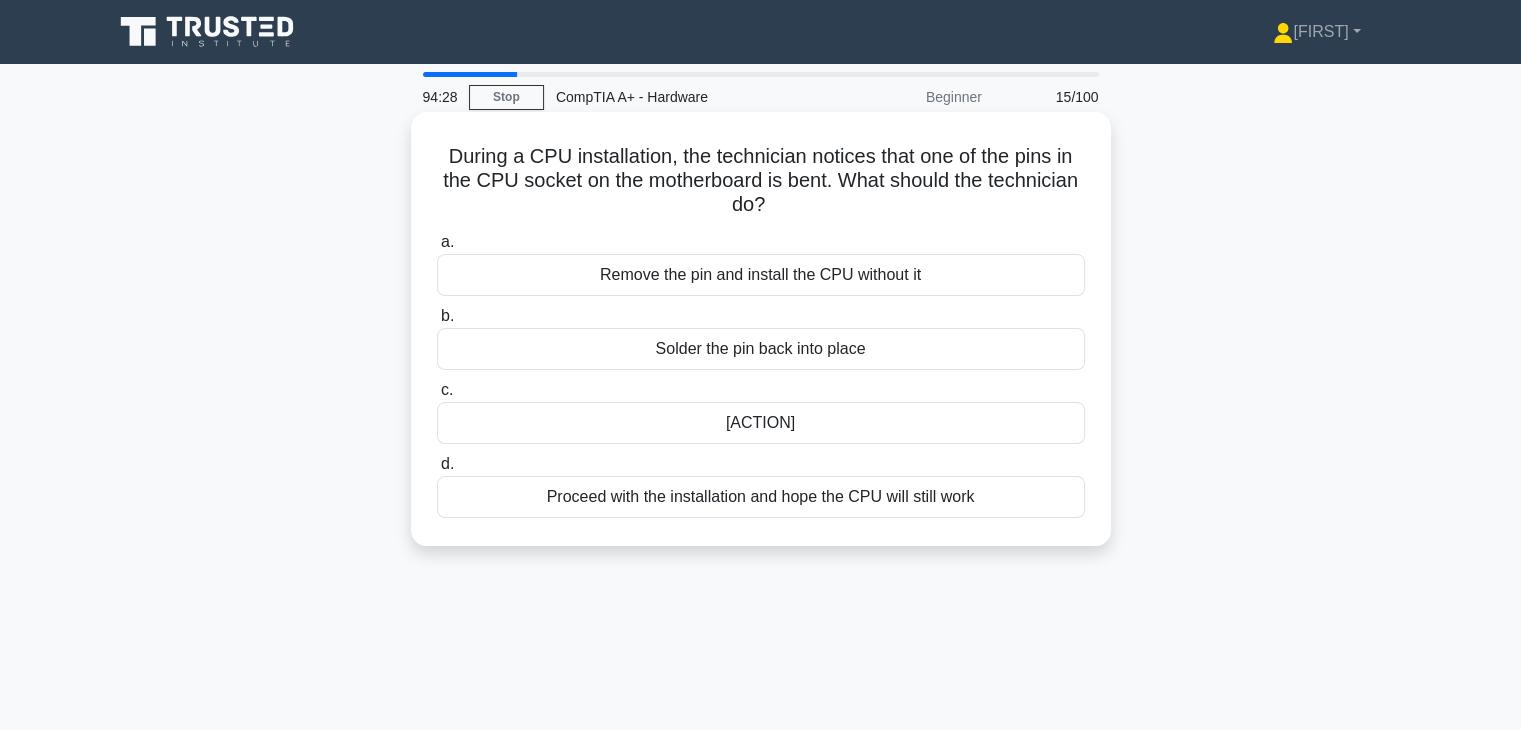 click on "[ACTION]" at bounding box center (761, 423) 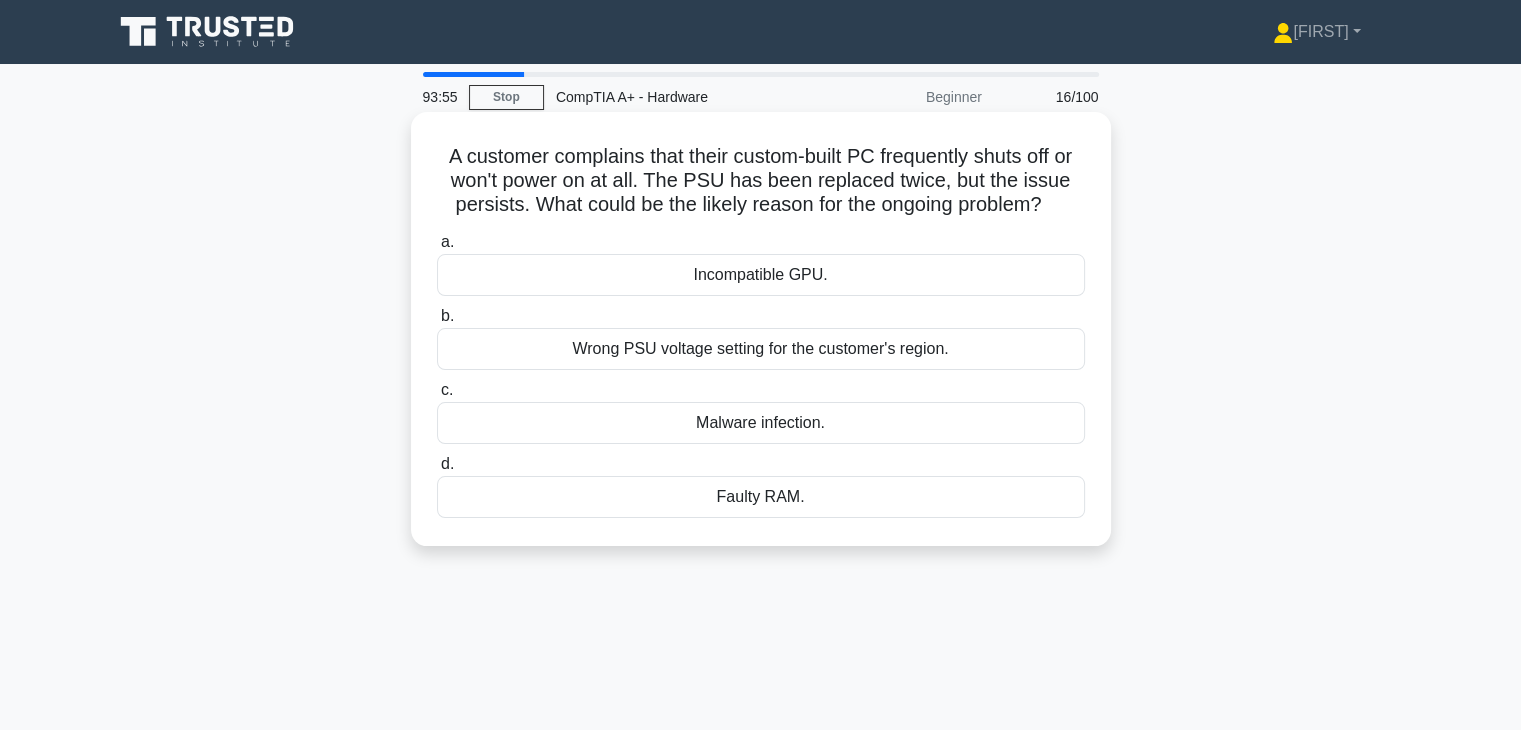 click on "Wrong PSU voltage setting for the customer's region." at bounding box center (761, 349) 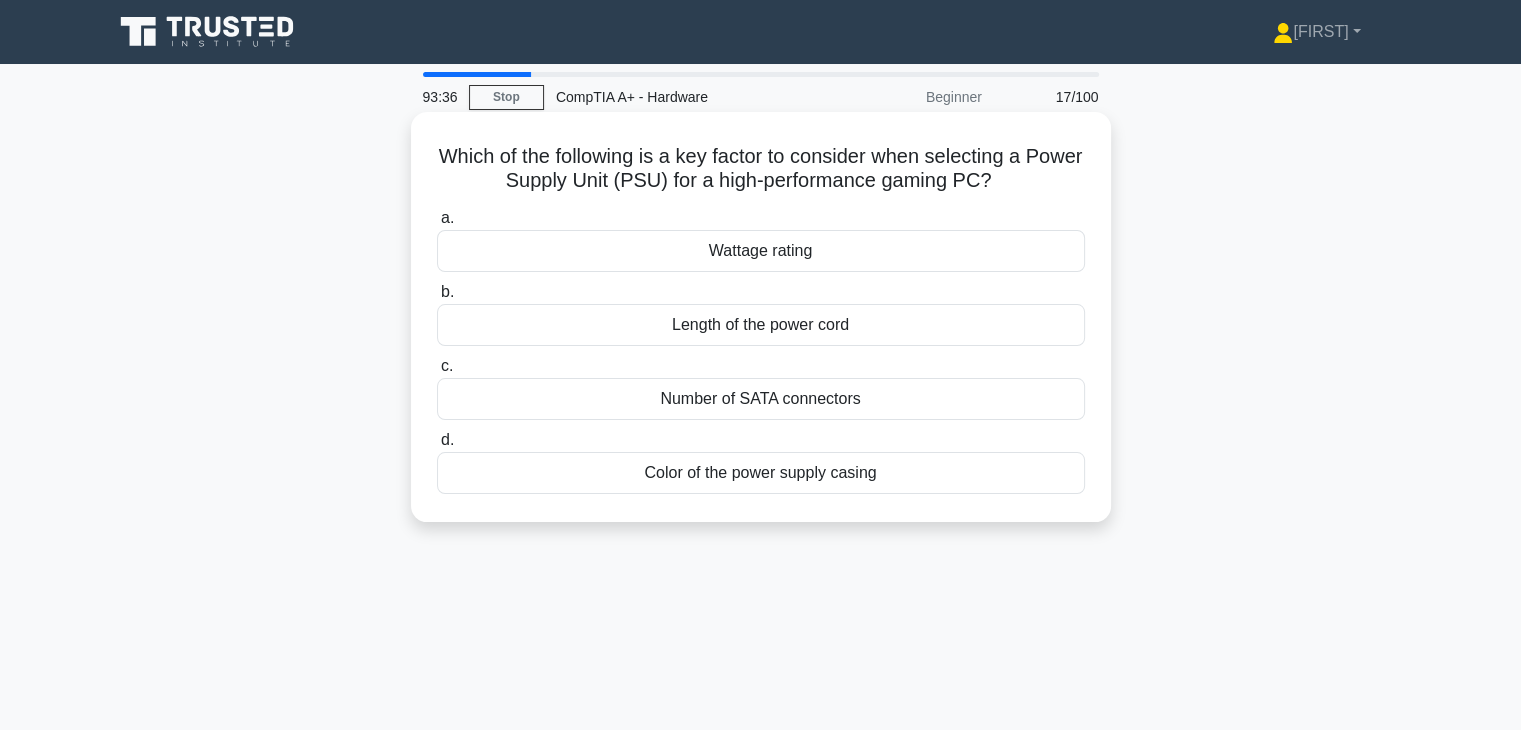 click on "Wattage rating" at bounding box center [761, 251] 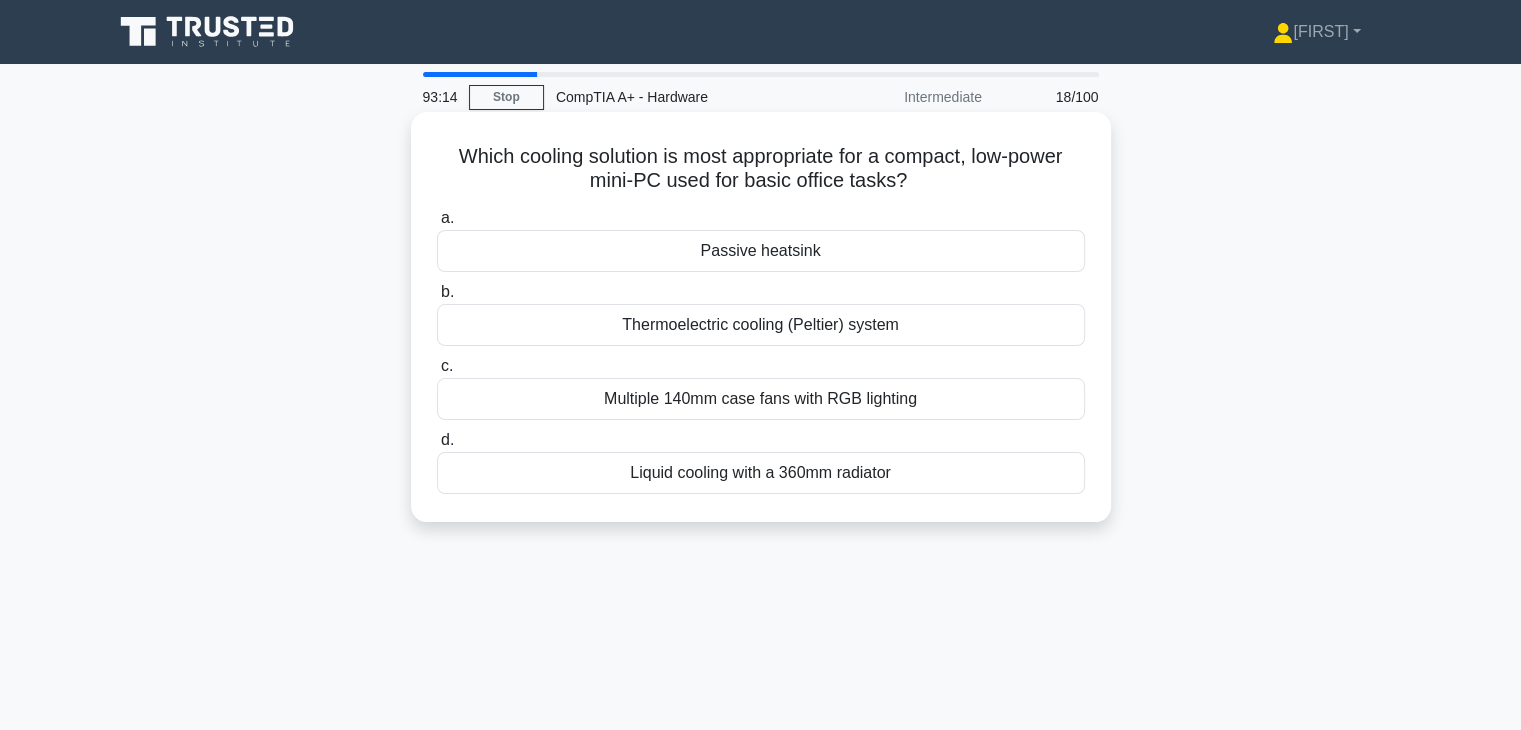 click on "Passive heatsink" at bounding box center (761, 251) 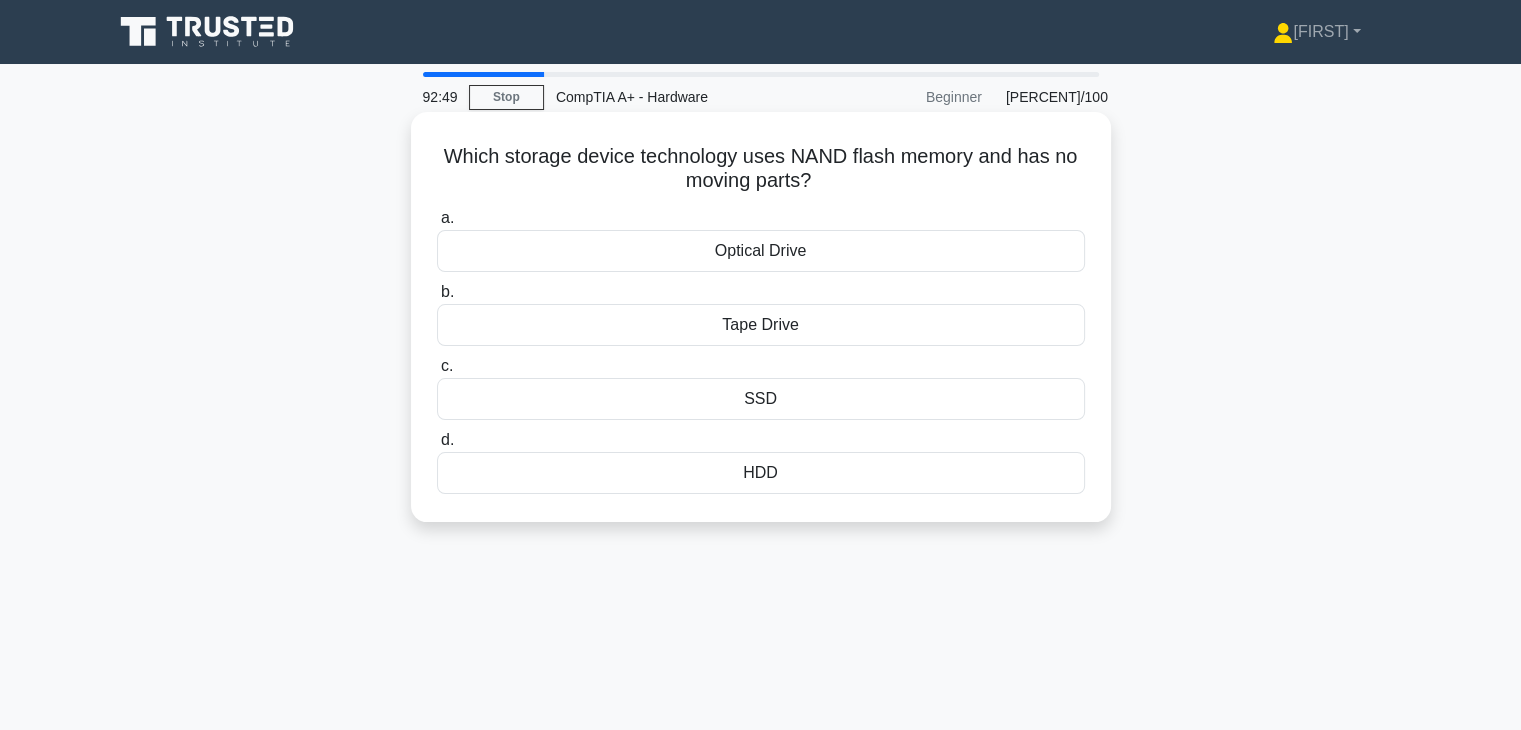click on "SSD" at bounding box center (761, 399) 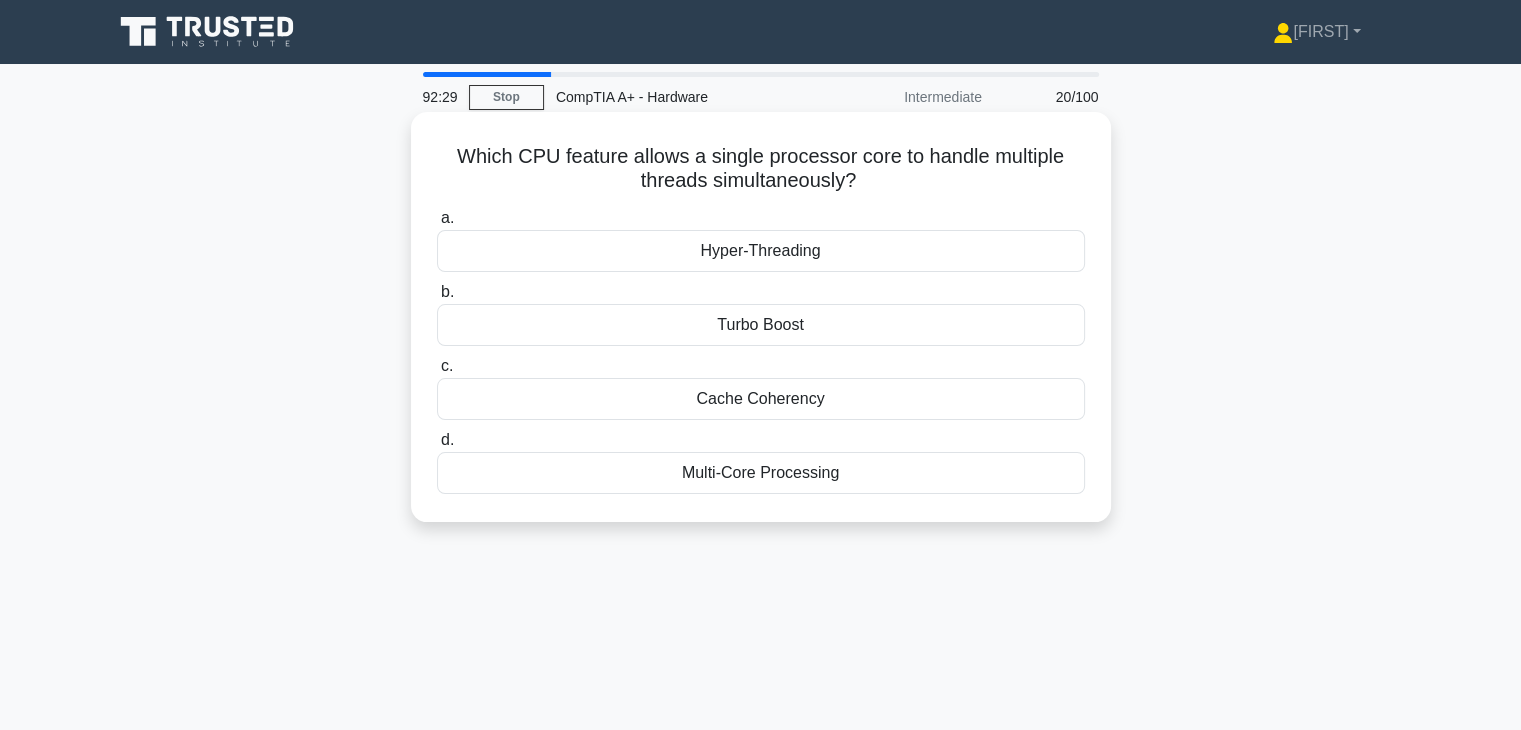 click on "Hyper-Threading" at bounding box center [761, 251] 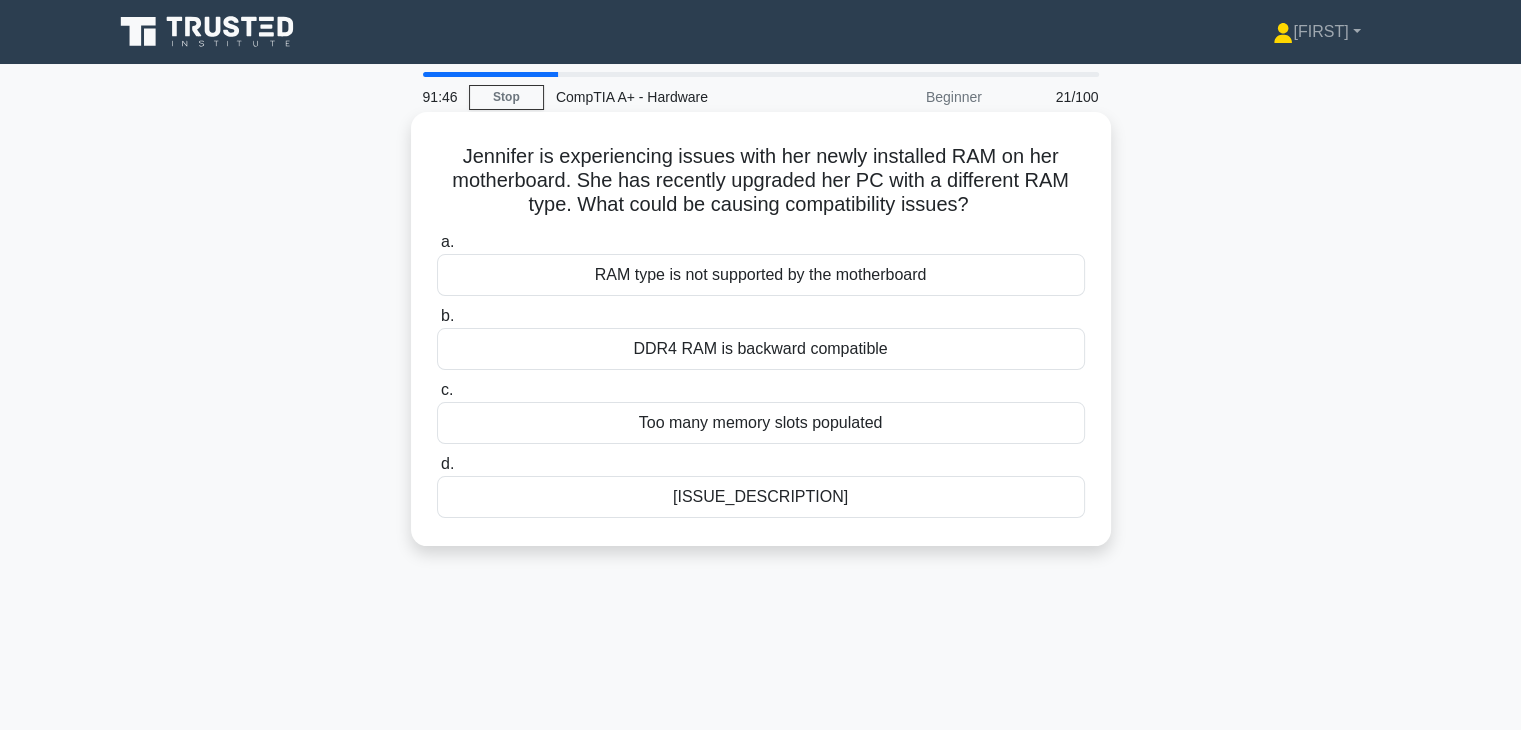 click on "RAM type is not supported by the motherboard" at bounding box center (761, 275) 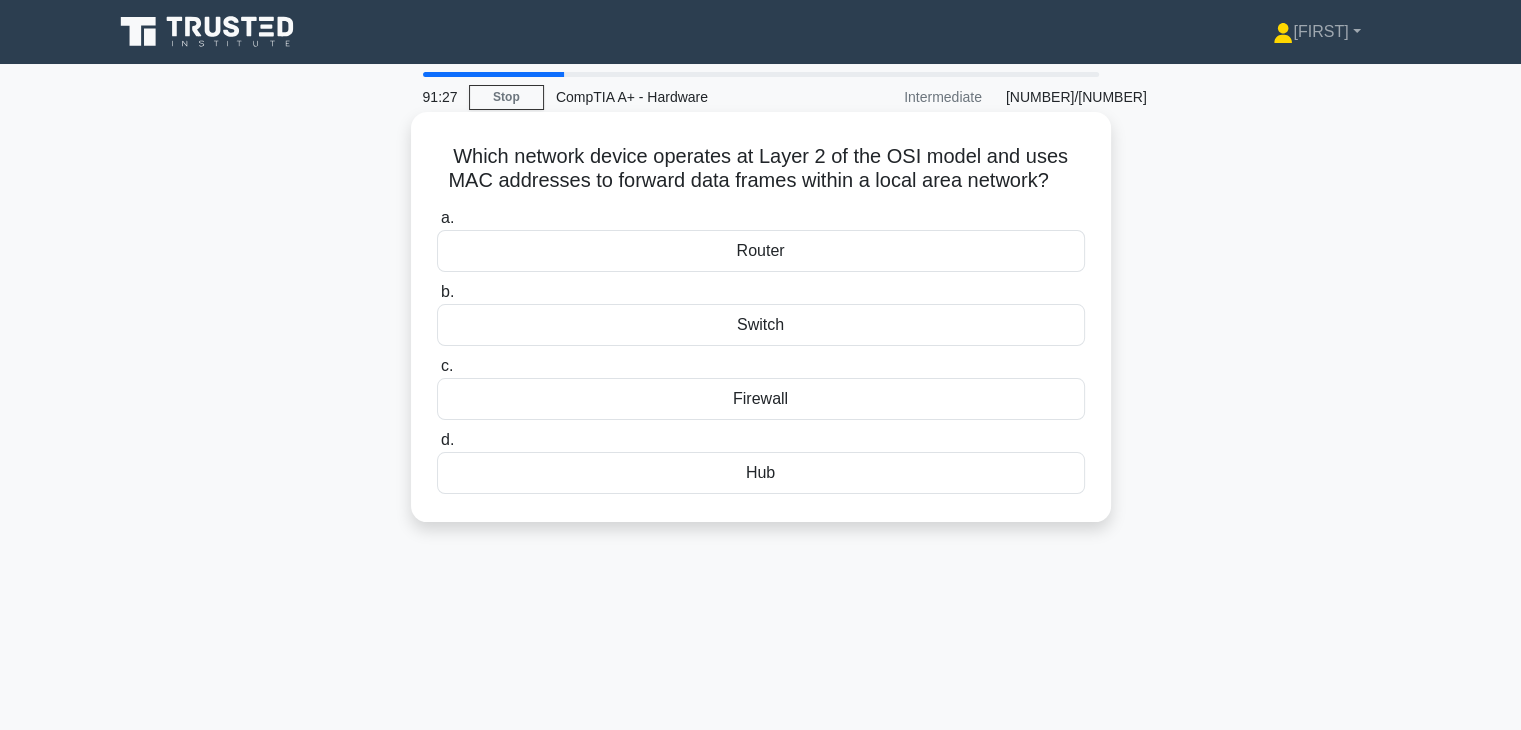 click on "Router" at bounding box center [761, 251] 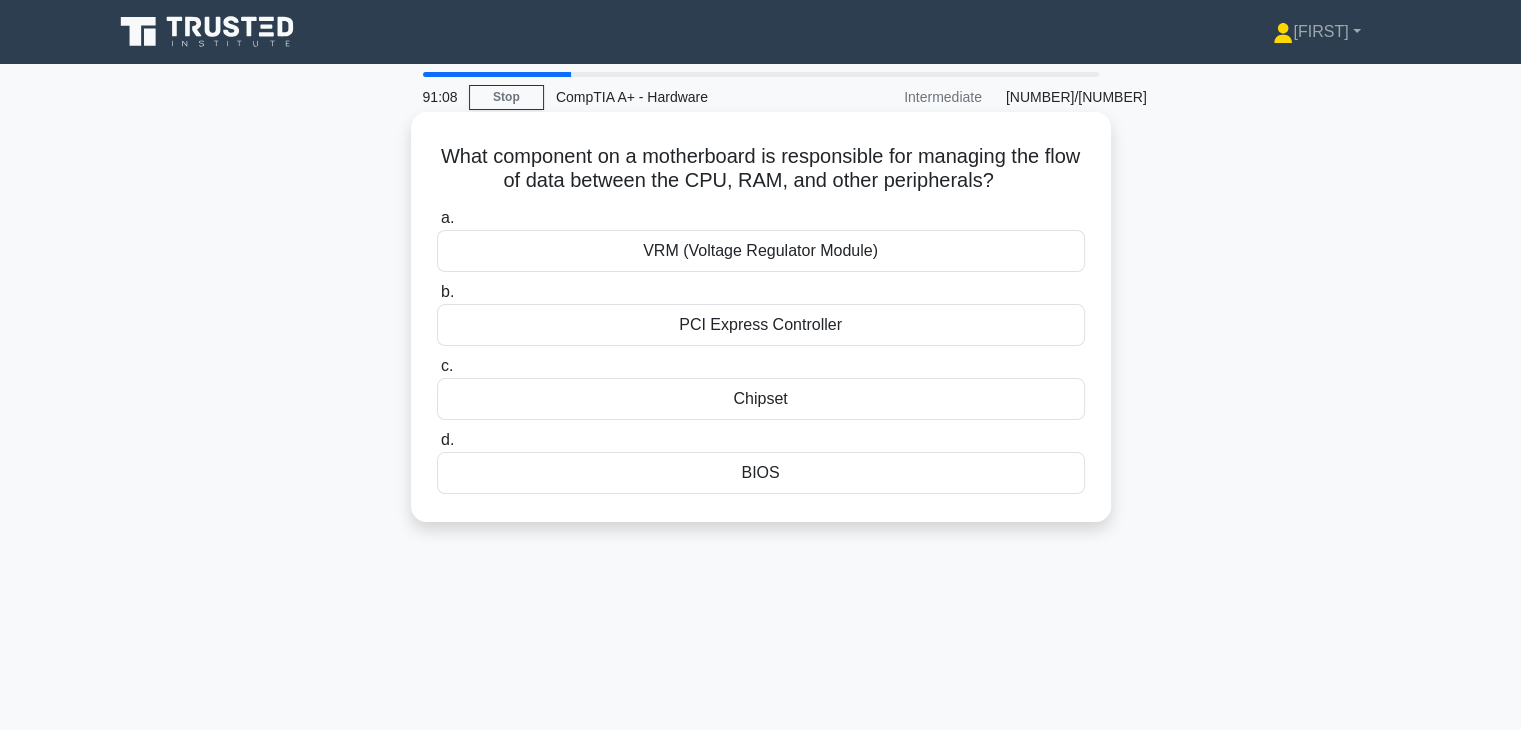 click on "Chipset" at bounding box center [761, 399] 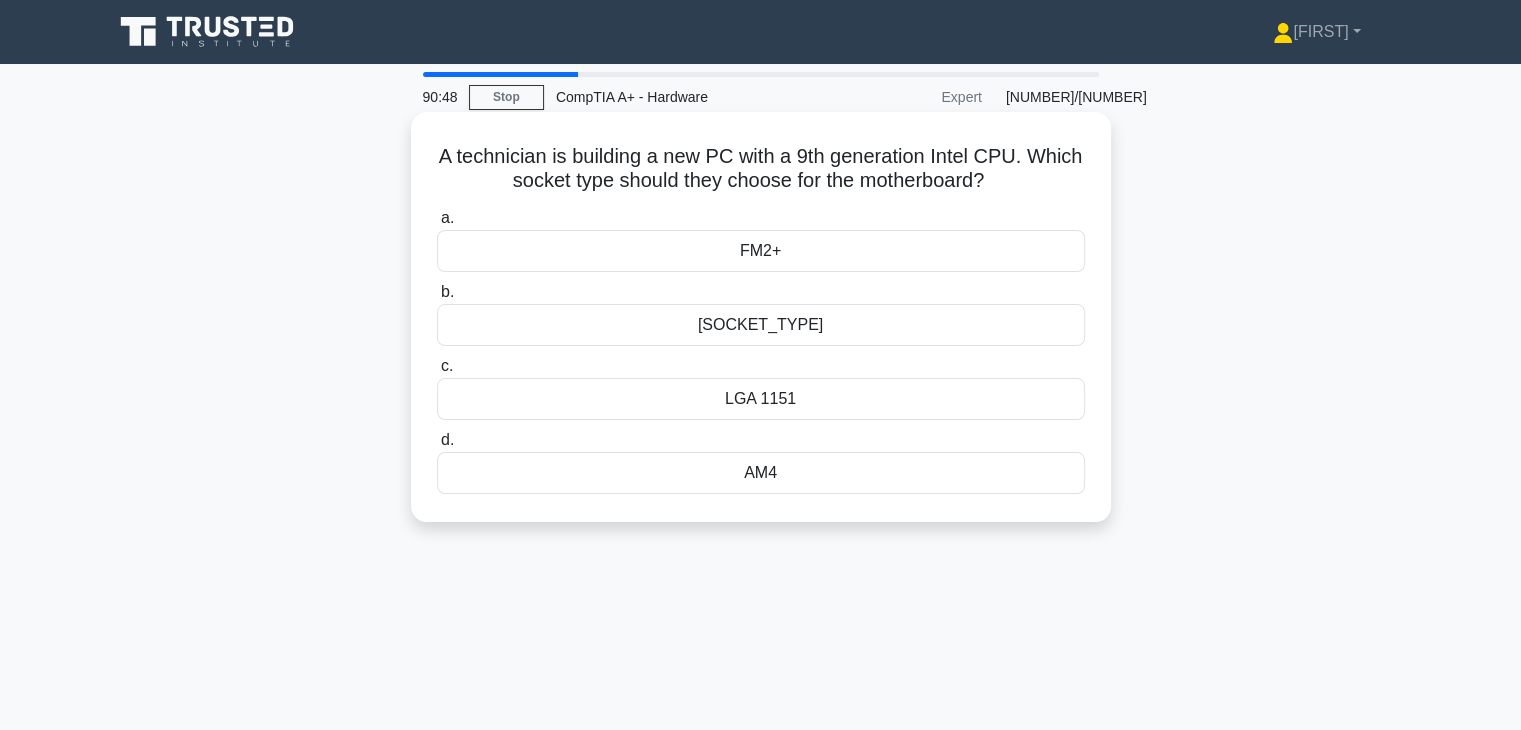 click on "AM4" at bounding box center (761, 473) 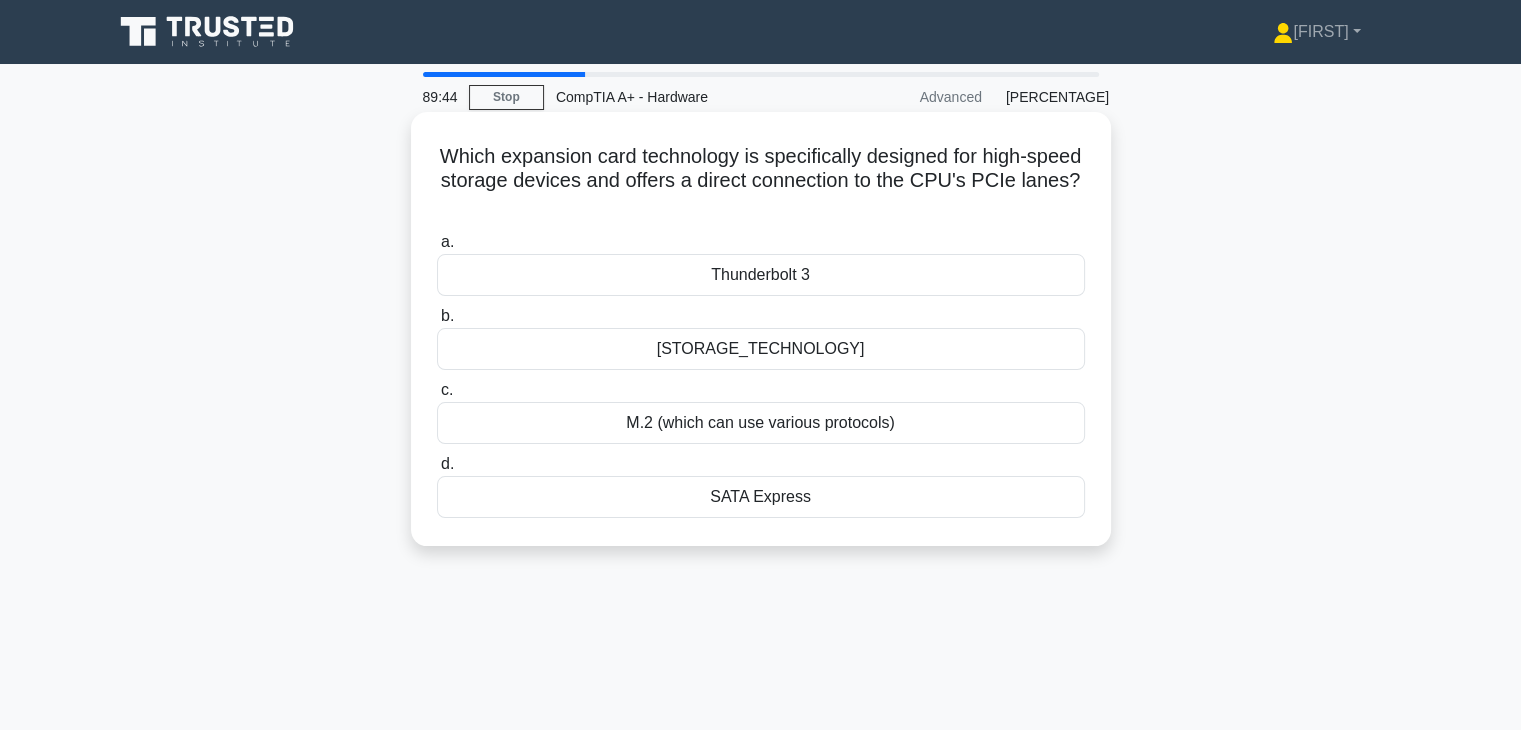 click on "M.2 (which can use various protocols)" at bounding box center [761, 423] 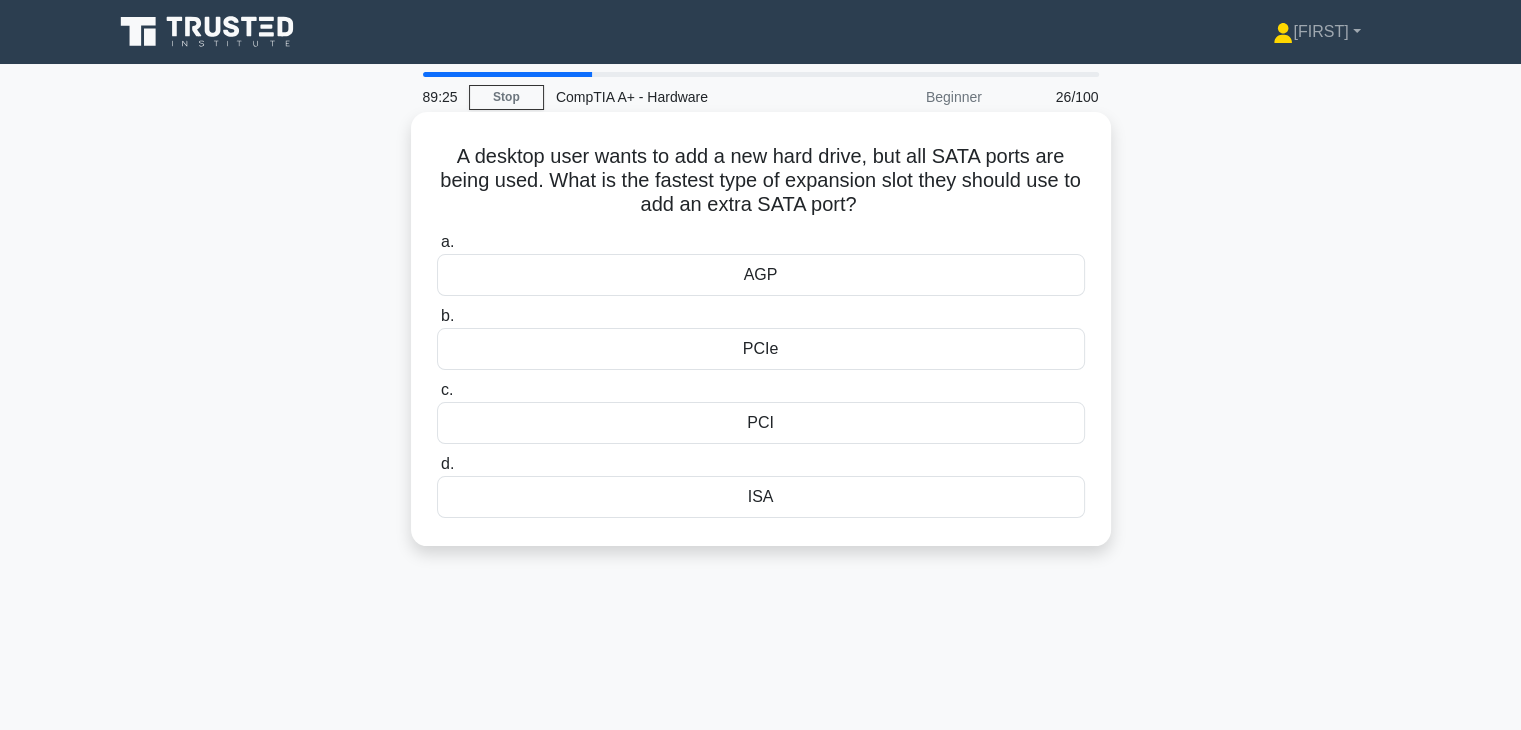 click on "PCIe" at bounding box center [761, 349] 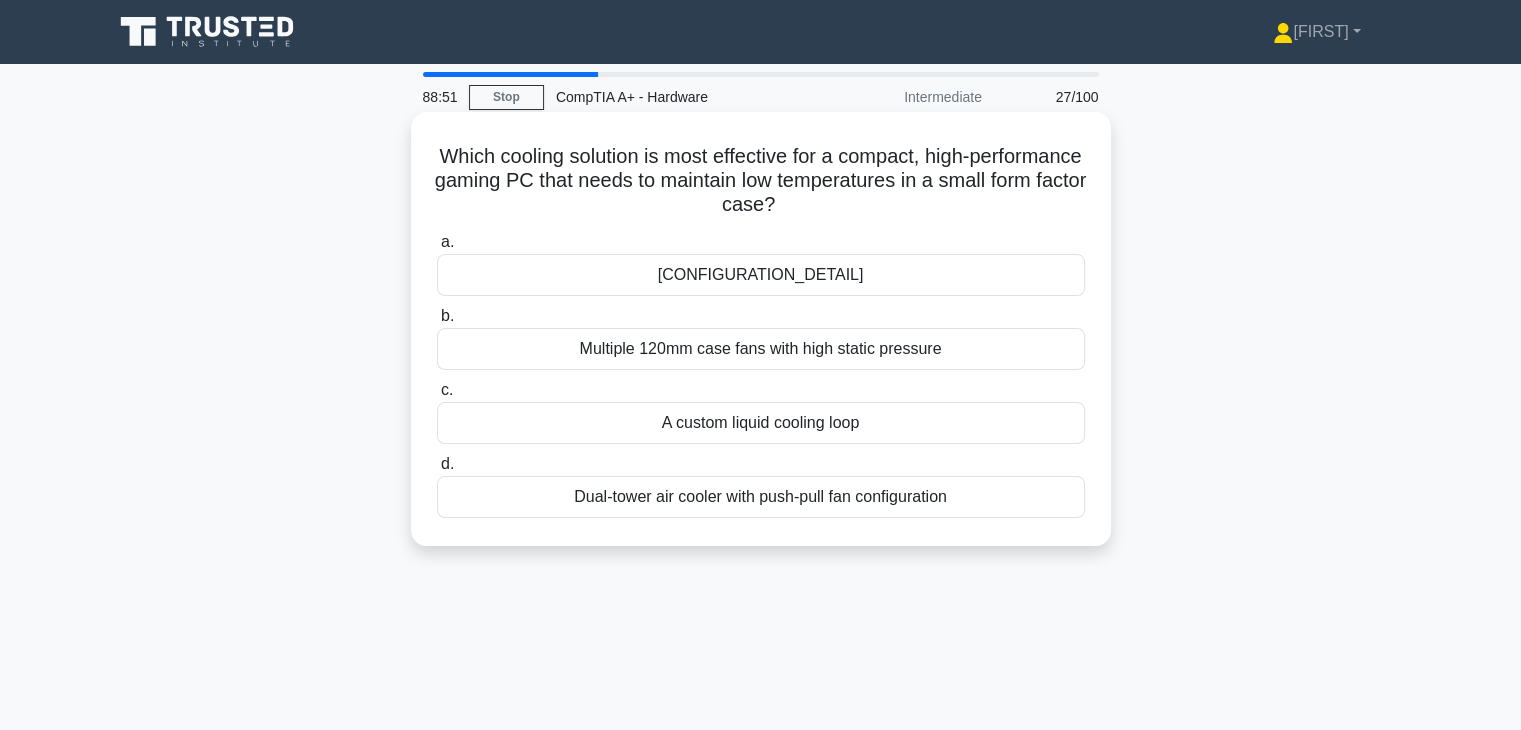 click on "Dual-tower air cooler with push-pull fan configuration" at bounding box center [761, 497] 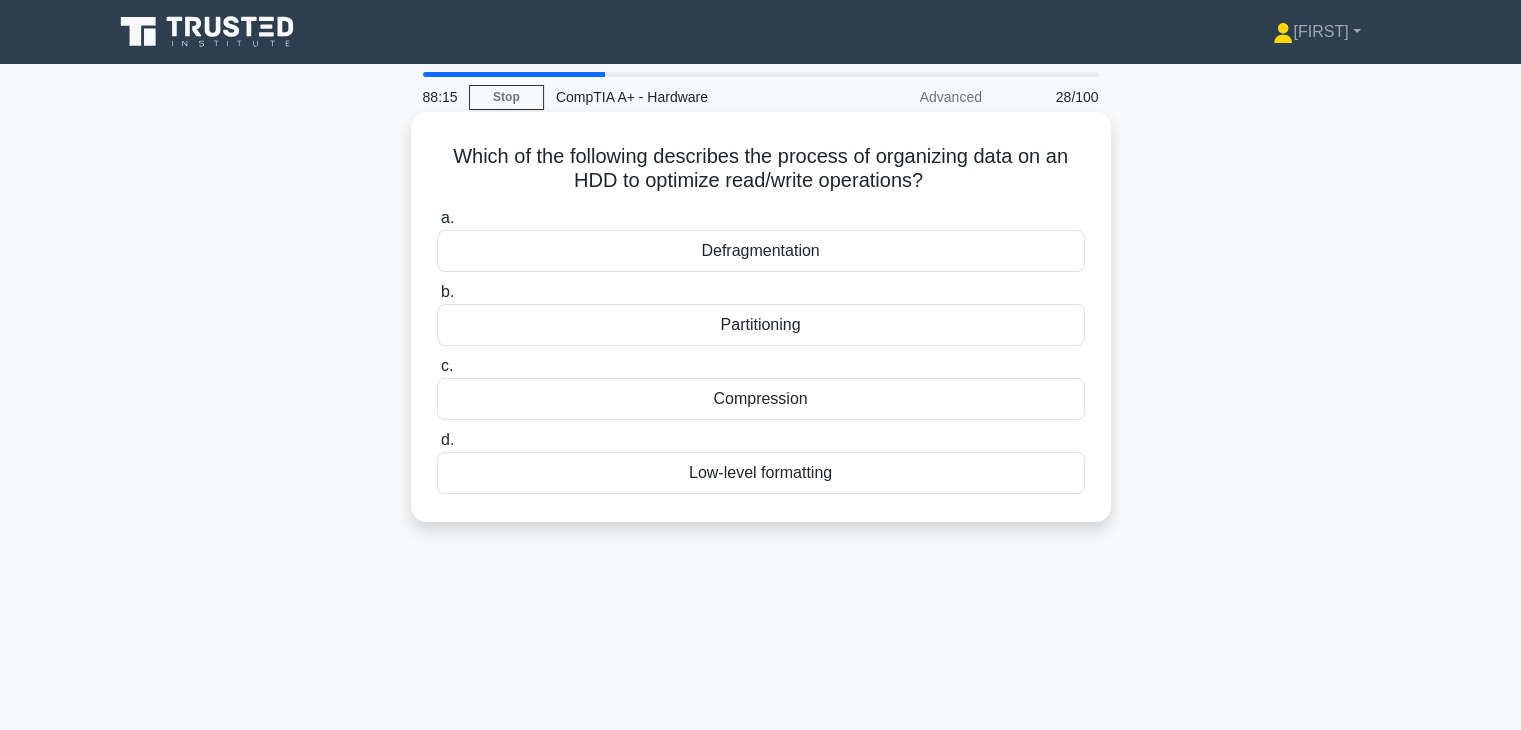 click on "Partitioning" at bounding box center [761, 325] 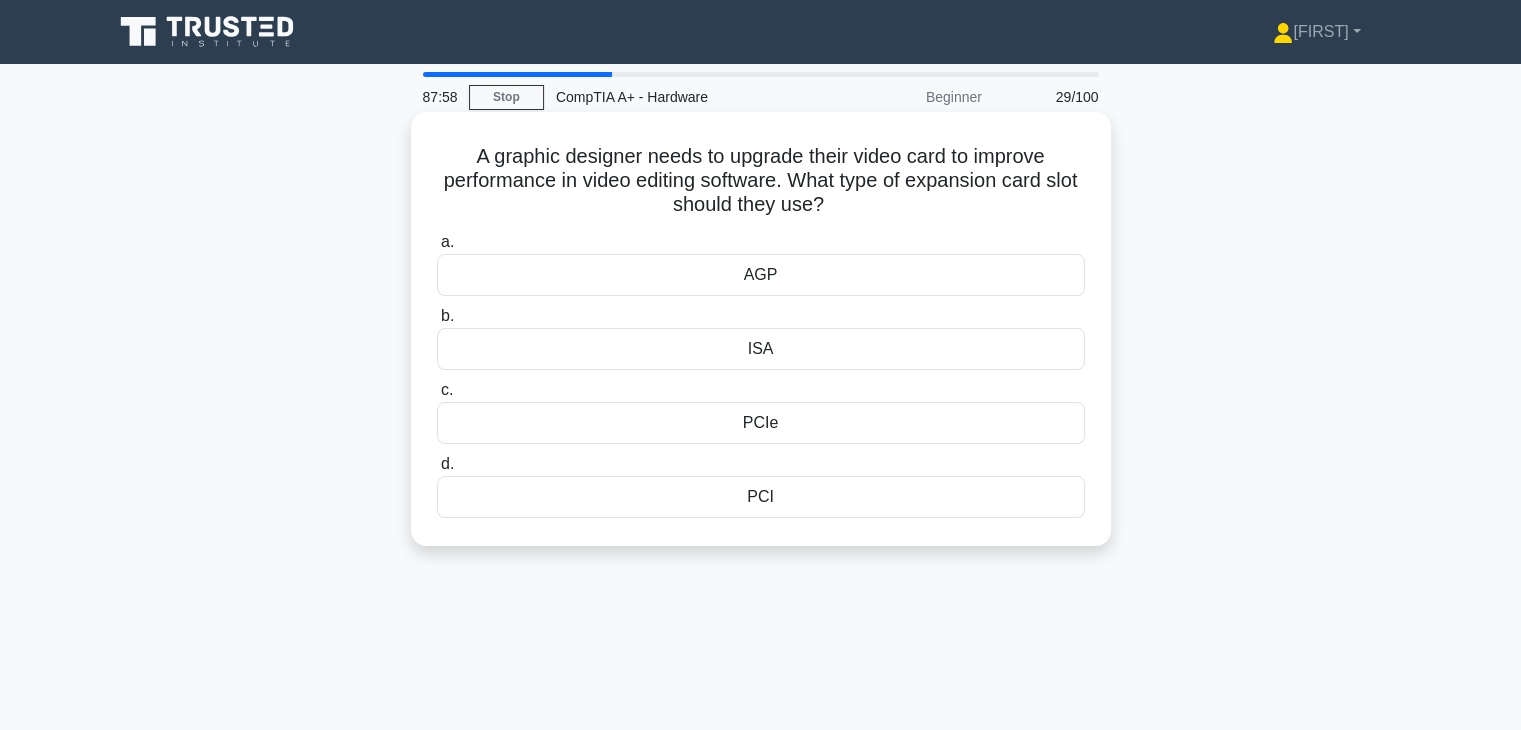 click on "PCIe" at bounding box center (761, 423) 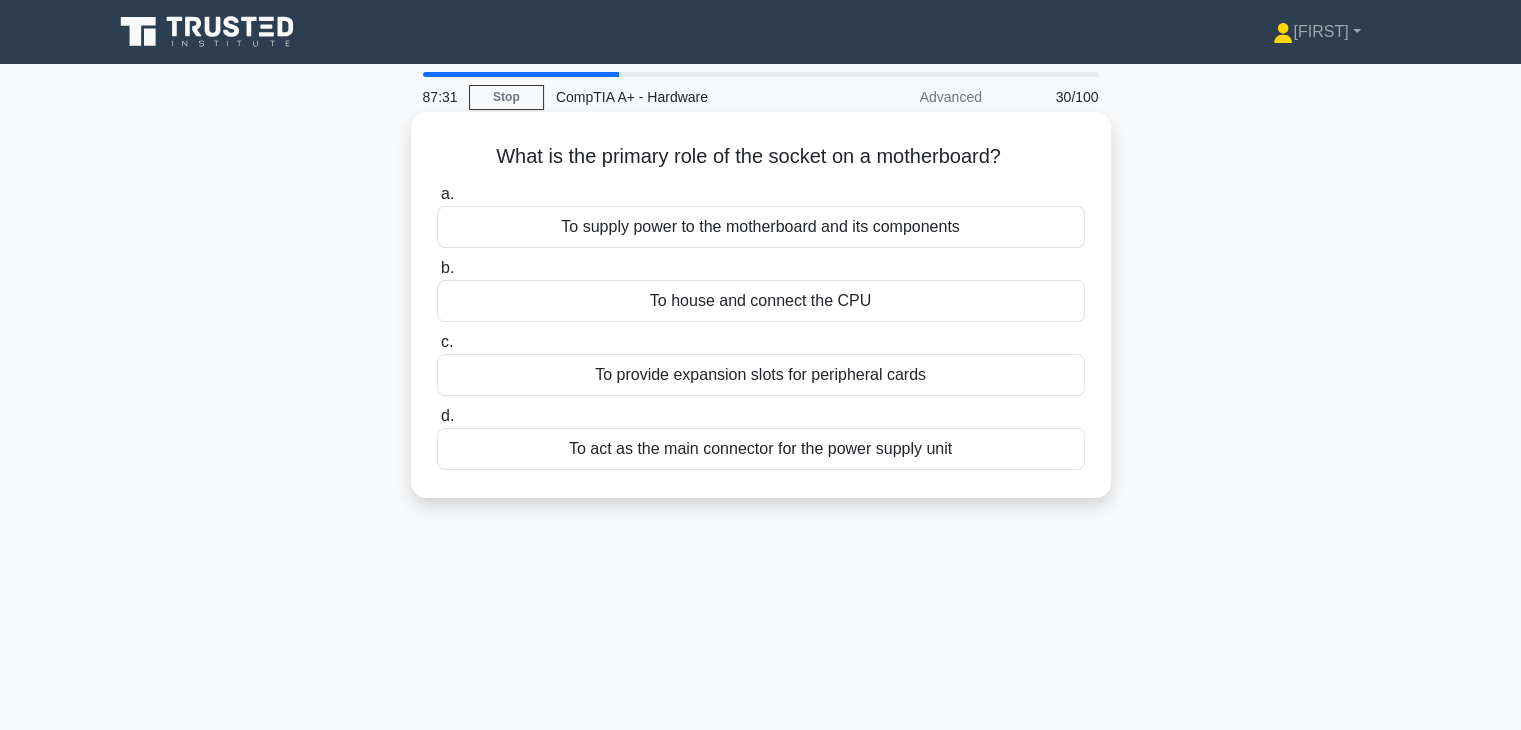click on "To provide expansion slots for peripheral cards" at bounding box center (761, 375) 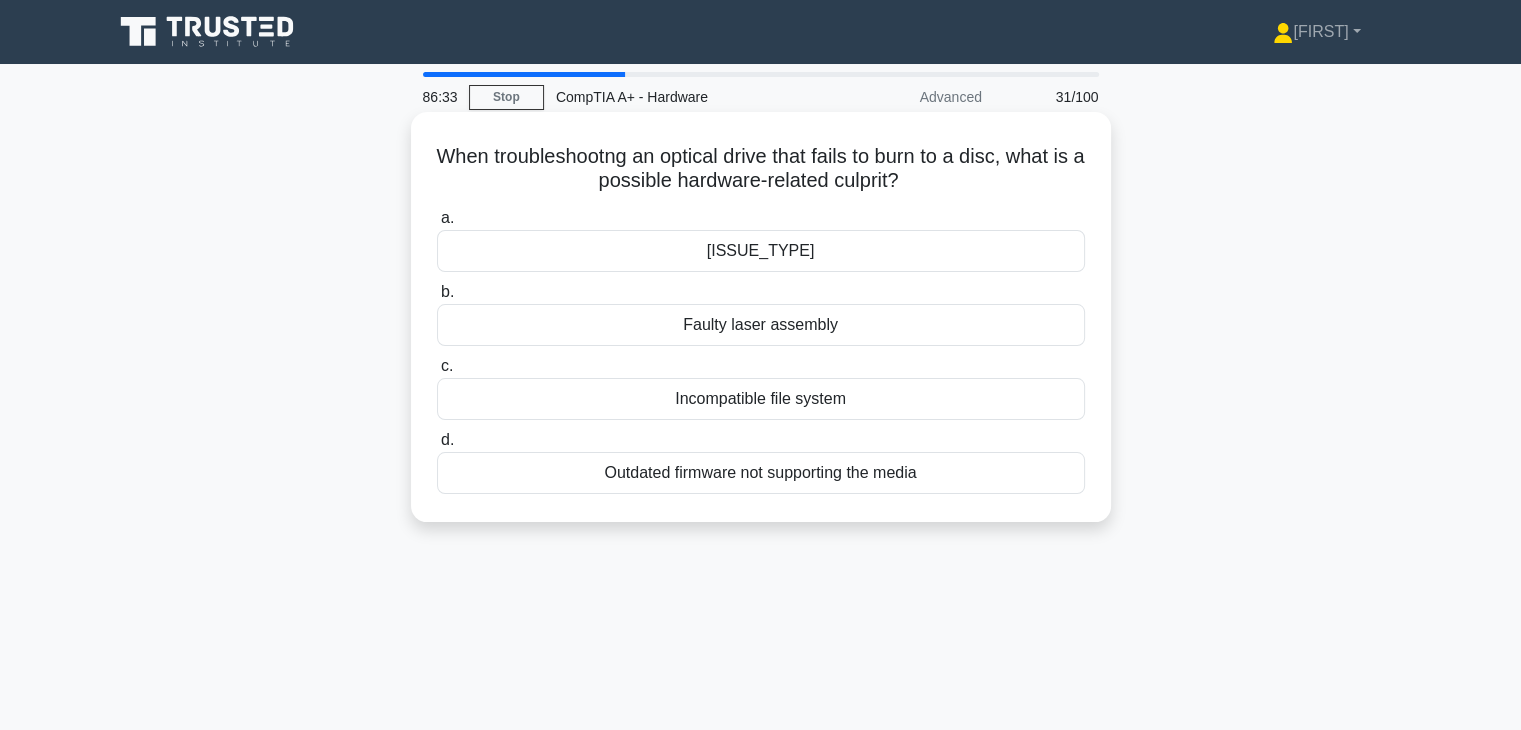 click on "Faulty laser assembly" at bounding box center [761, 325] 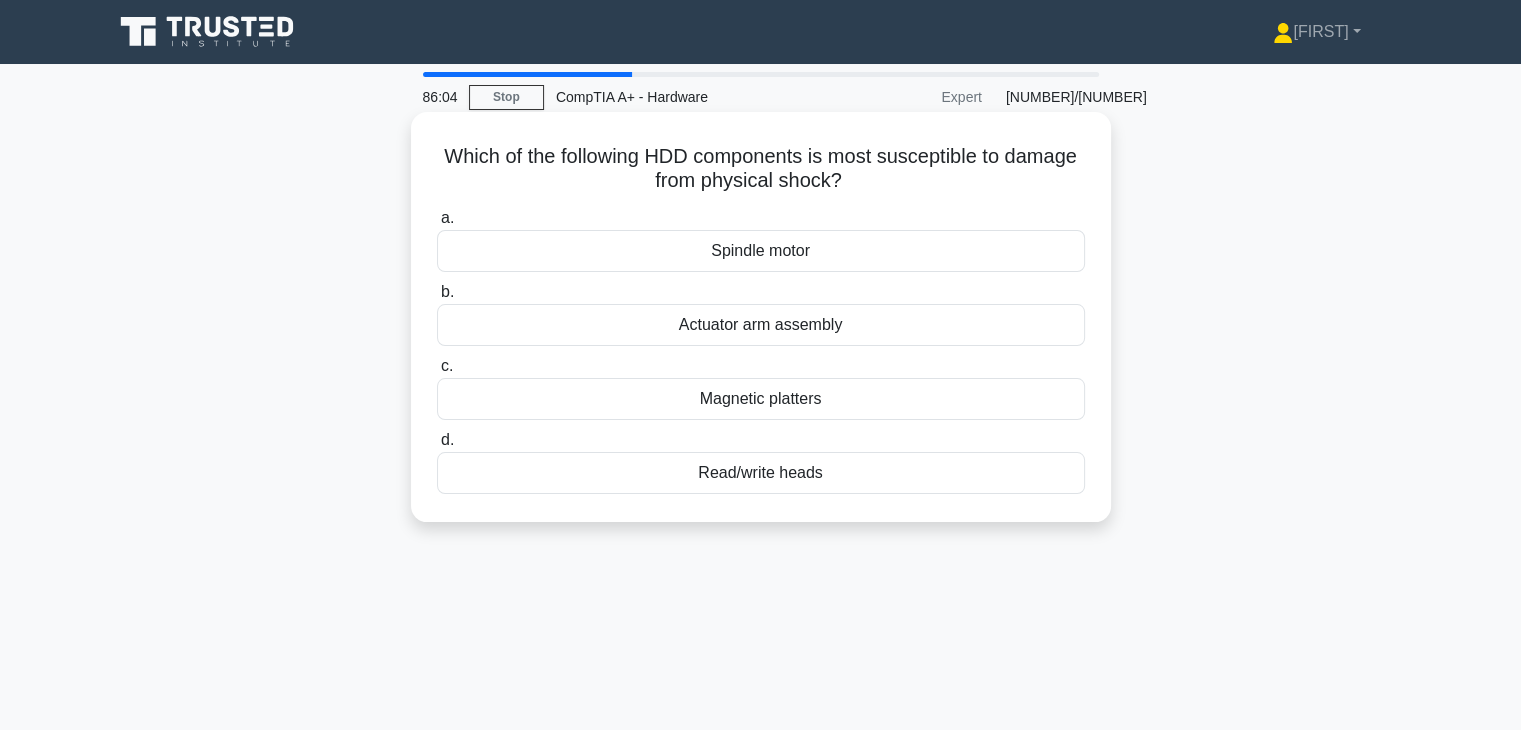 click on "Magnetic platters" at bounding box center [761, 399] 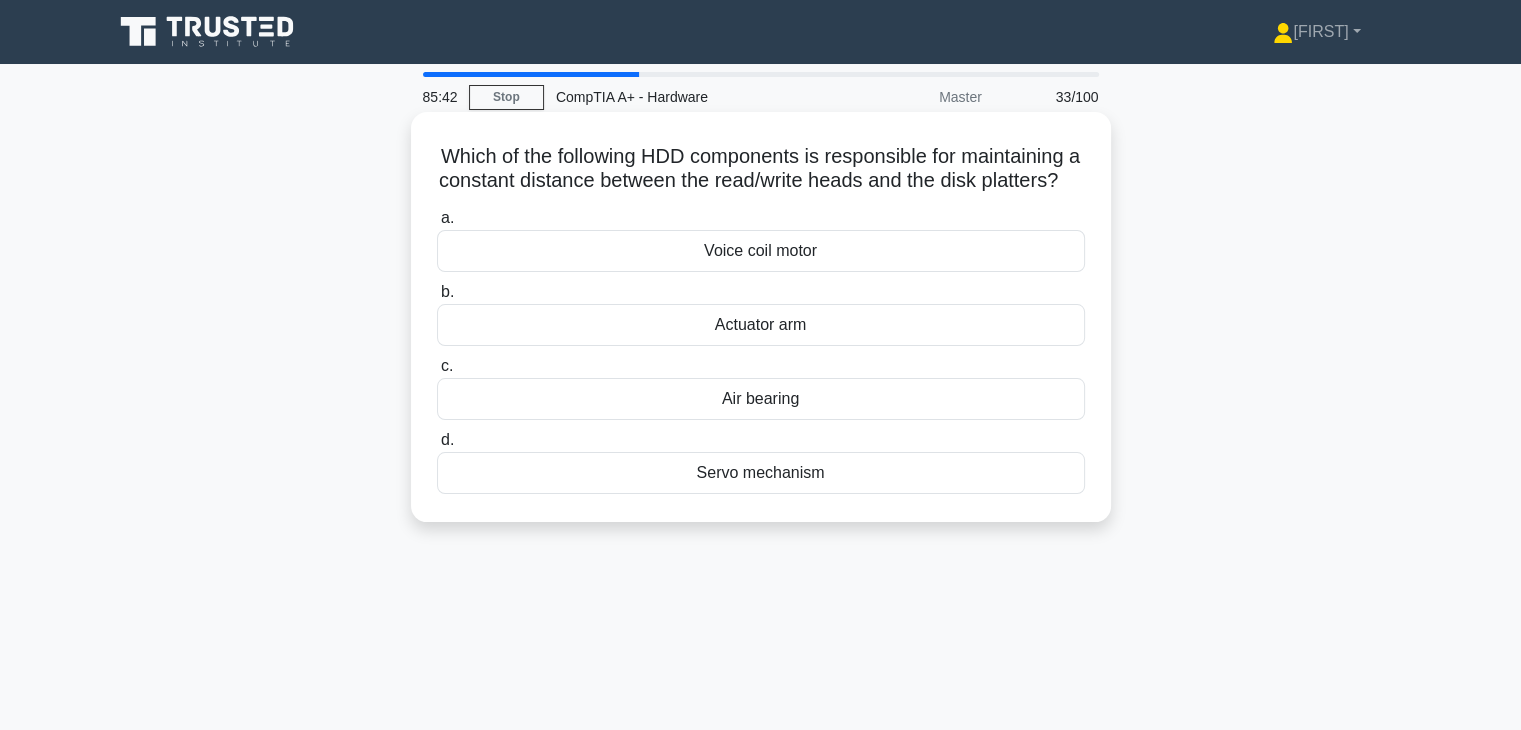 click on "Actuator arm" at bounding box center [761, 325] 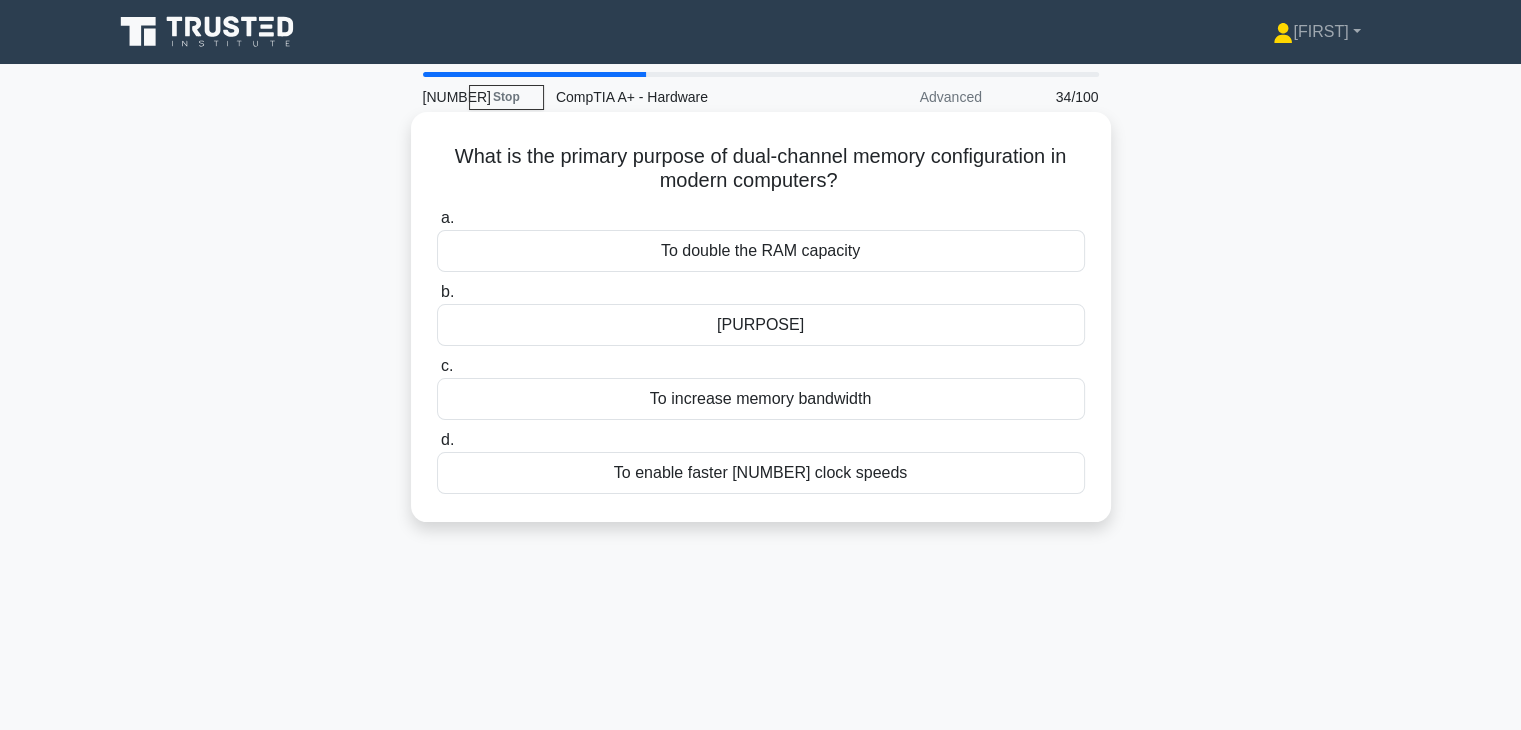click on "d.
To enable faster CPU clock speeds" at bounding box center [761, 461] 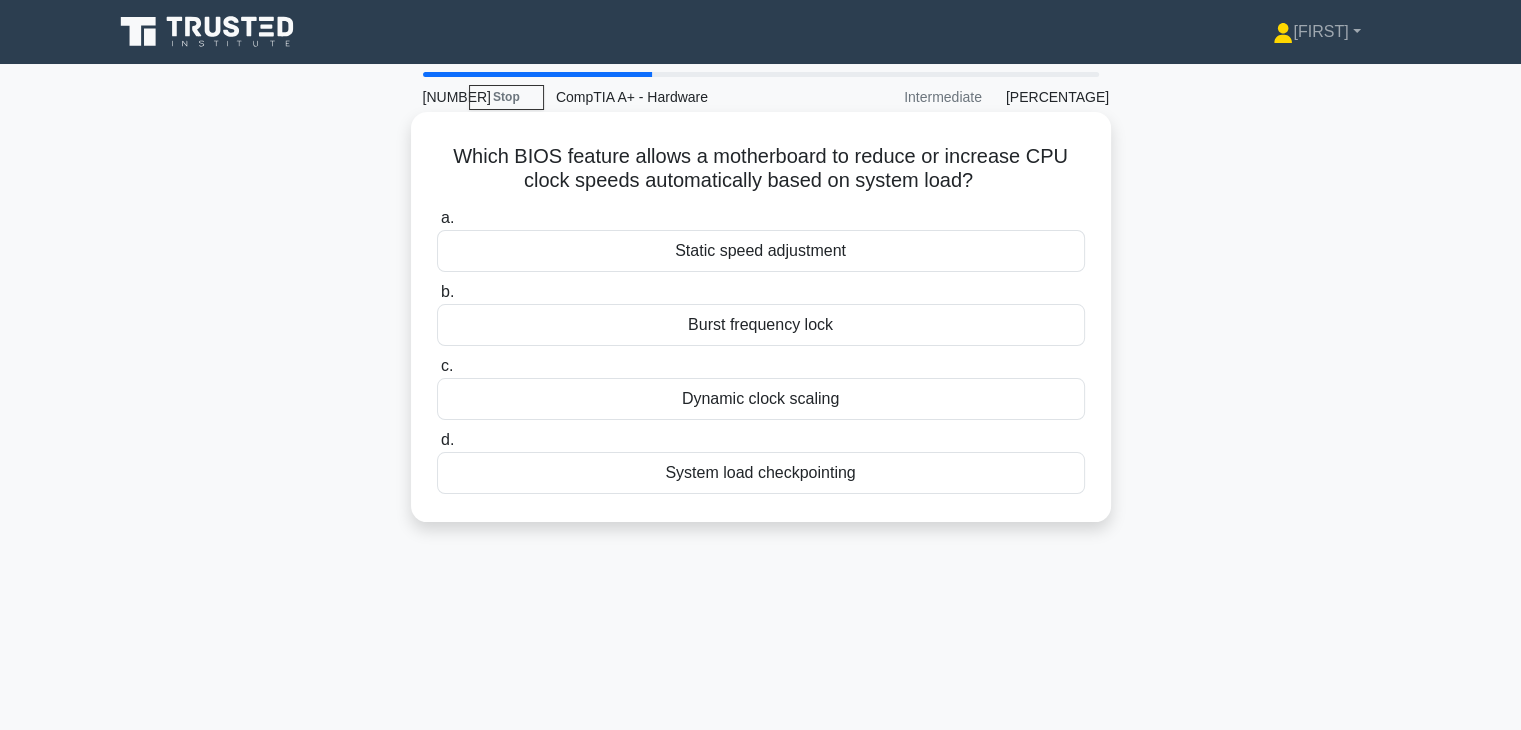 click on "Static speed adjustment" at bounding box center [761, 251] 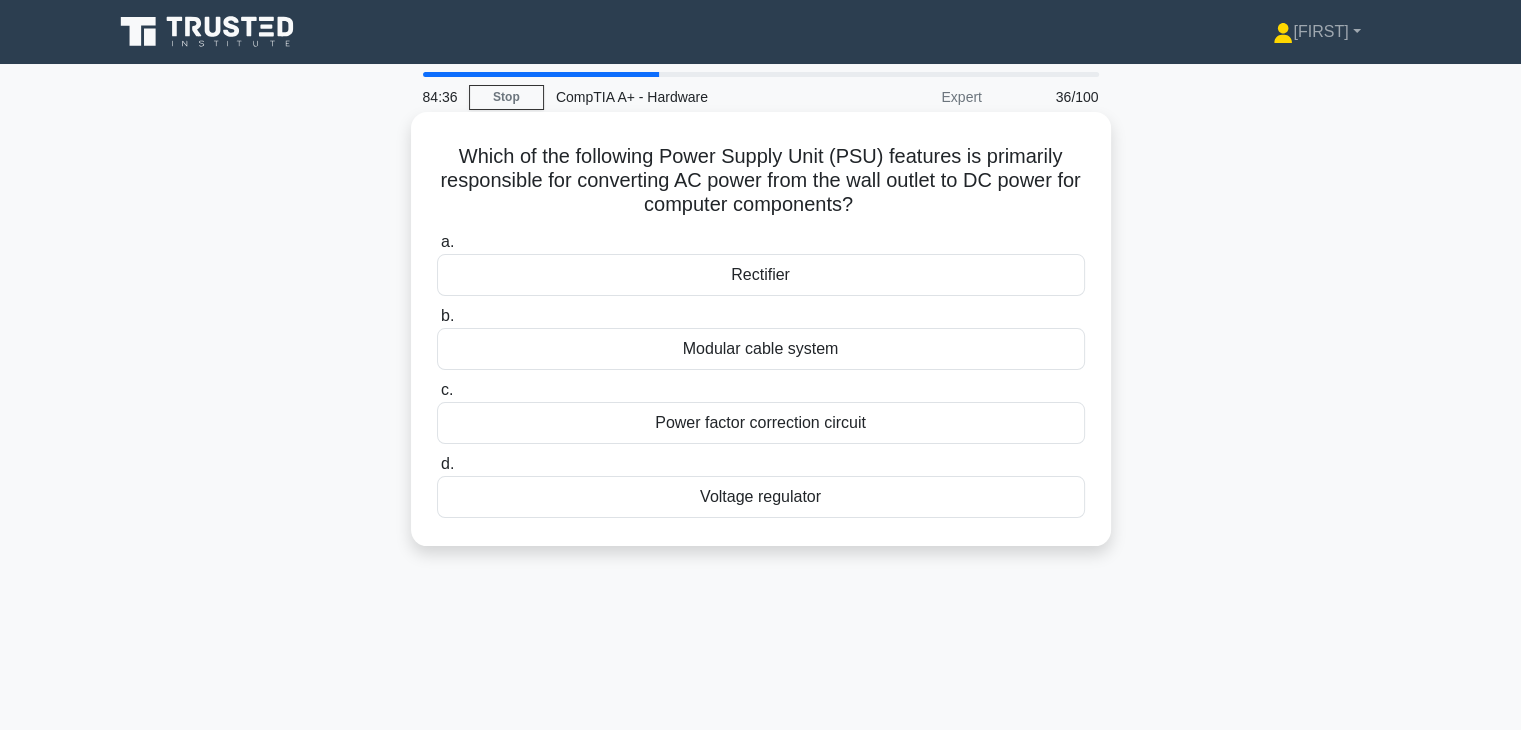 click on "Rectifier" at bounding box center (761, 275) 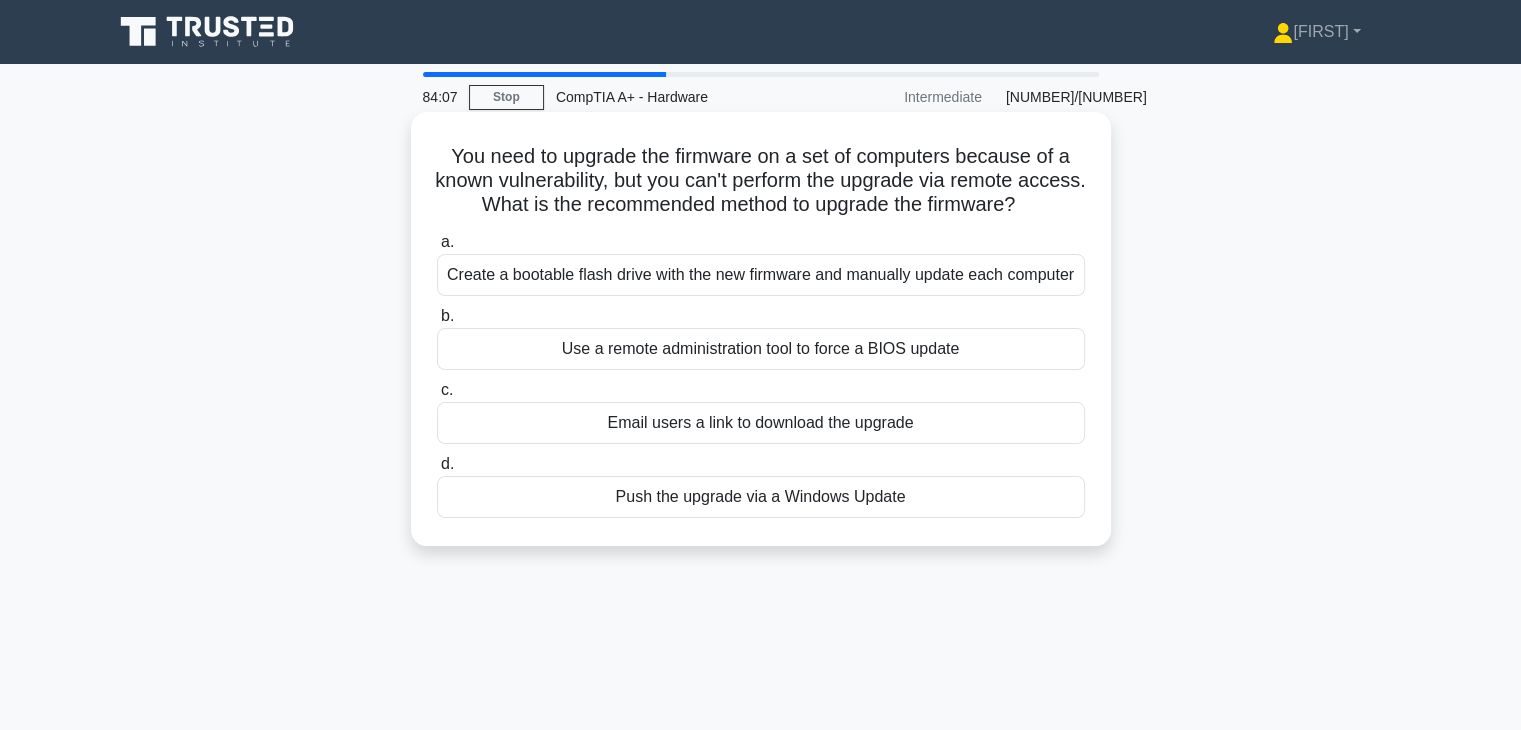 click on "Create a bootable flash drive with the new firmware and manually update each computer" at bounding box center (761, 275) 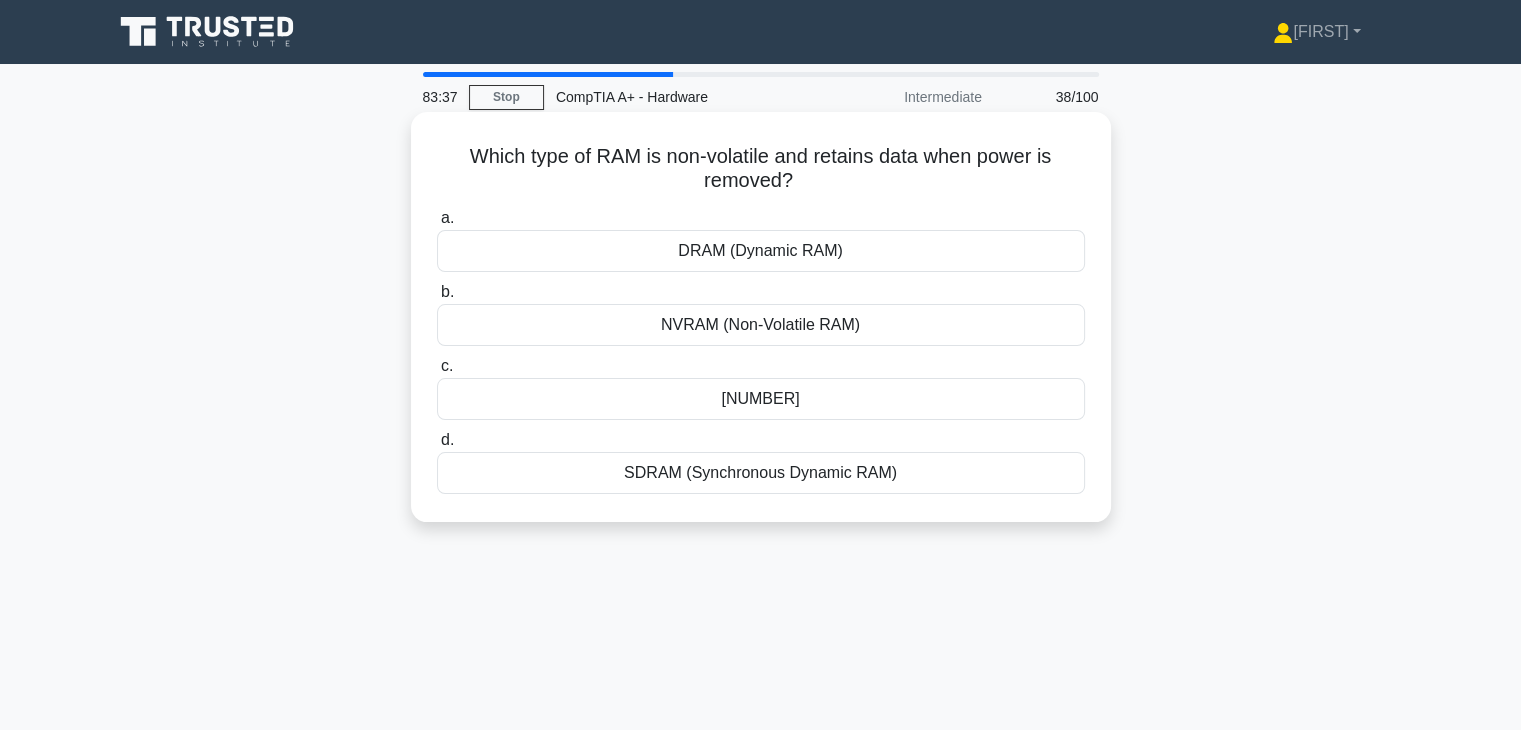 click on "NVRAM (Non-Volatile RAM)" at bounding box center (761, 325) 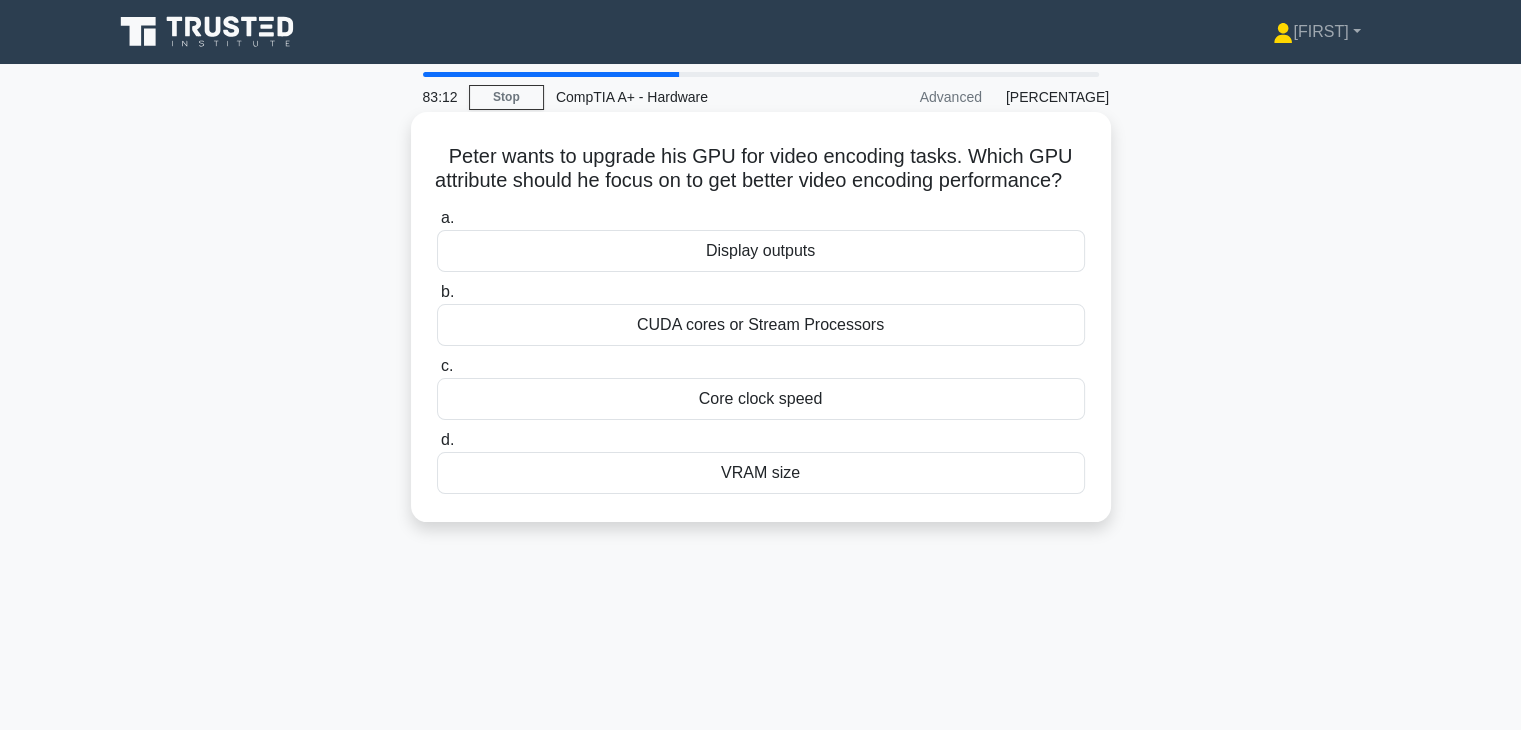 click on "VRAM size" at bounding box center [761, 473] 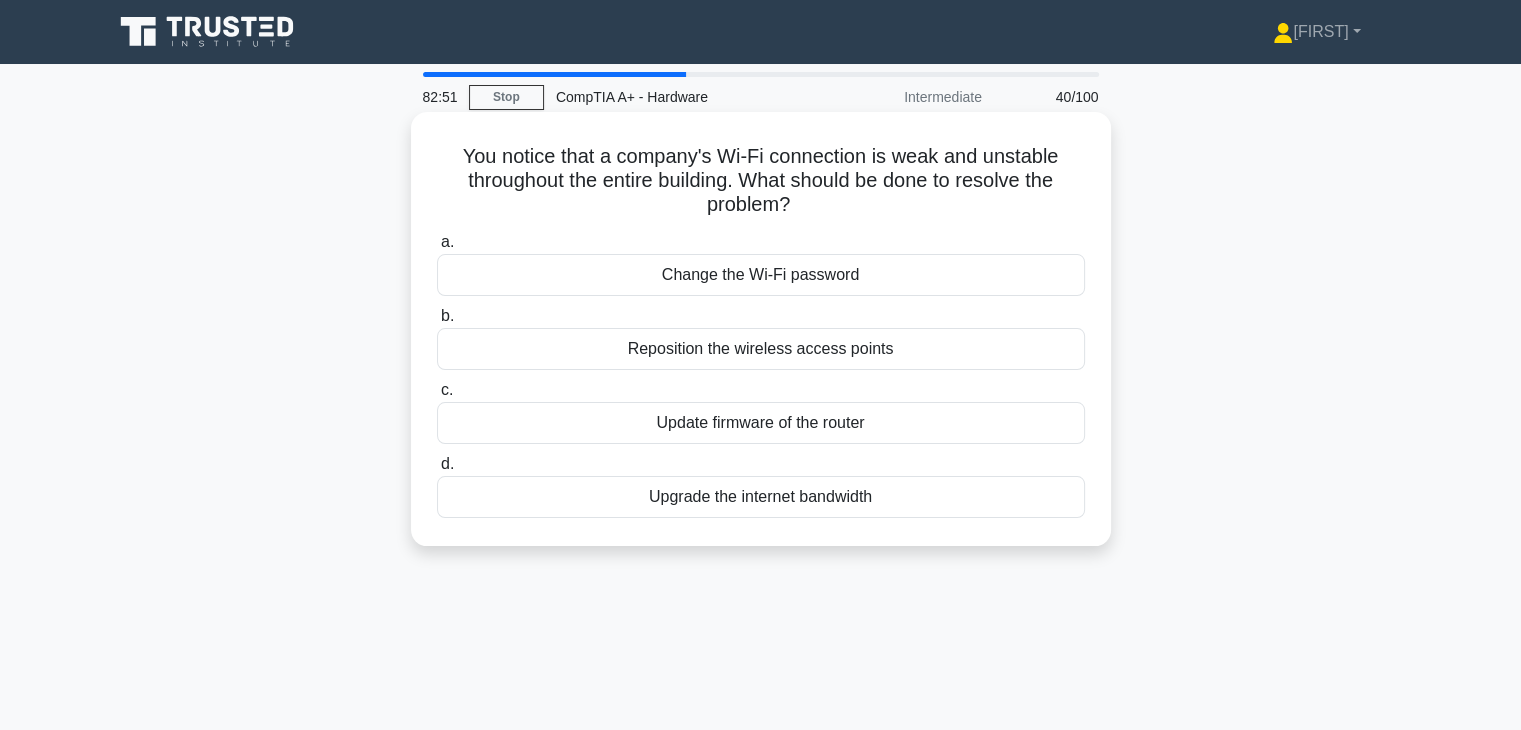 click on "Reposition the wireless access points" at bounding box center (761, 349) 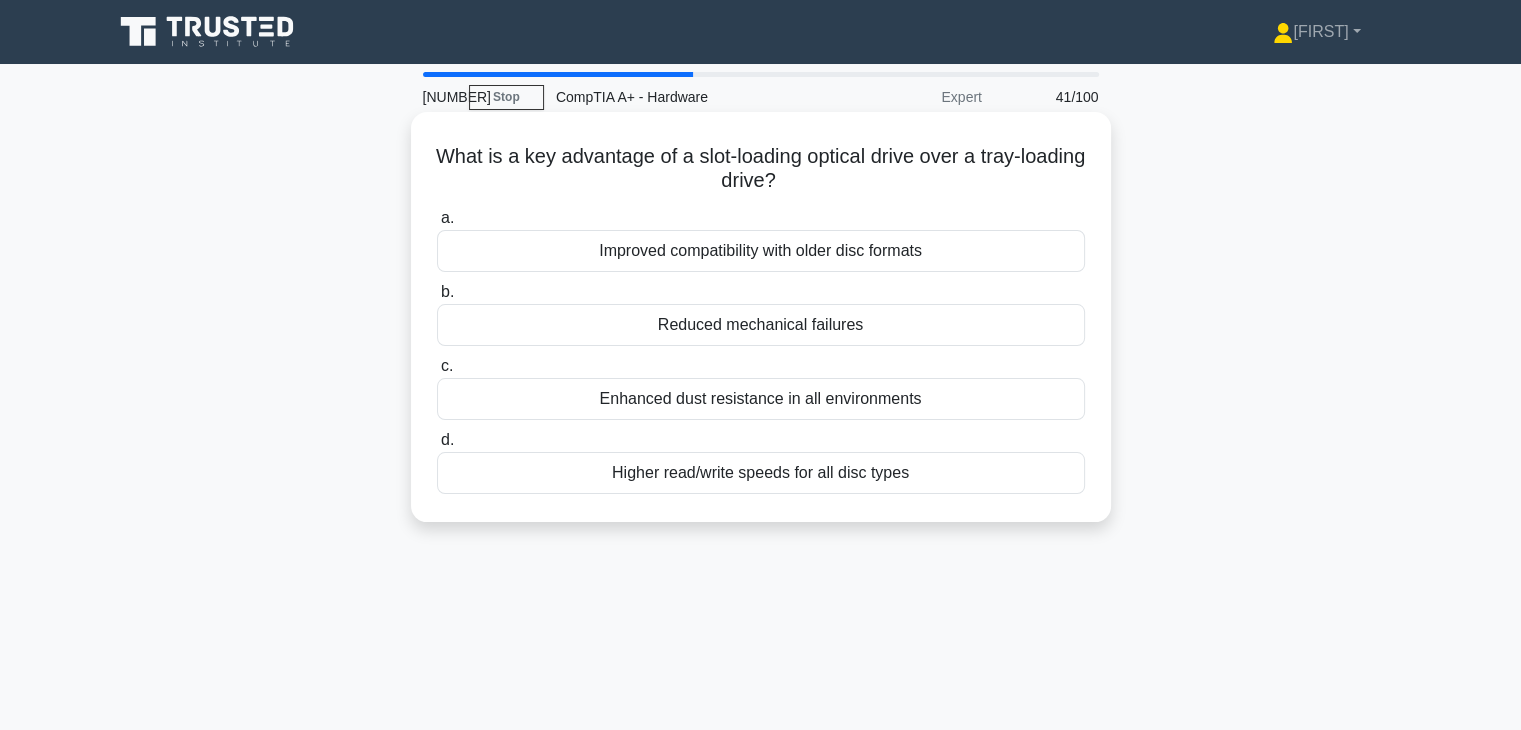 click on "Higher read/write speeds for all disc types" at bounding box center [761, 473] 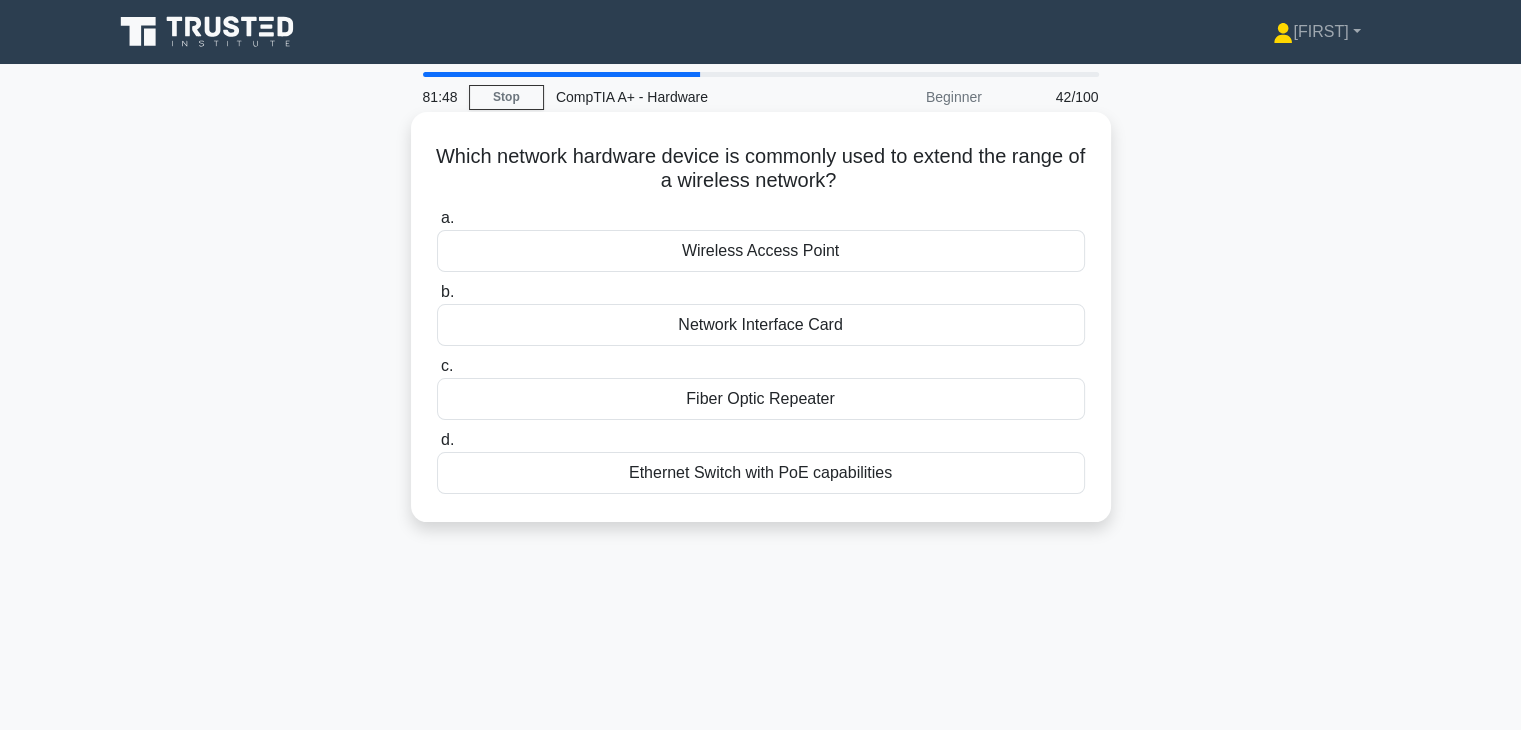 click on "Fiber Optic Repeater" at bounding box center (761, 399) 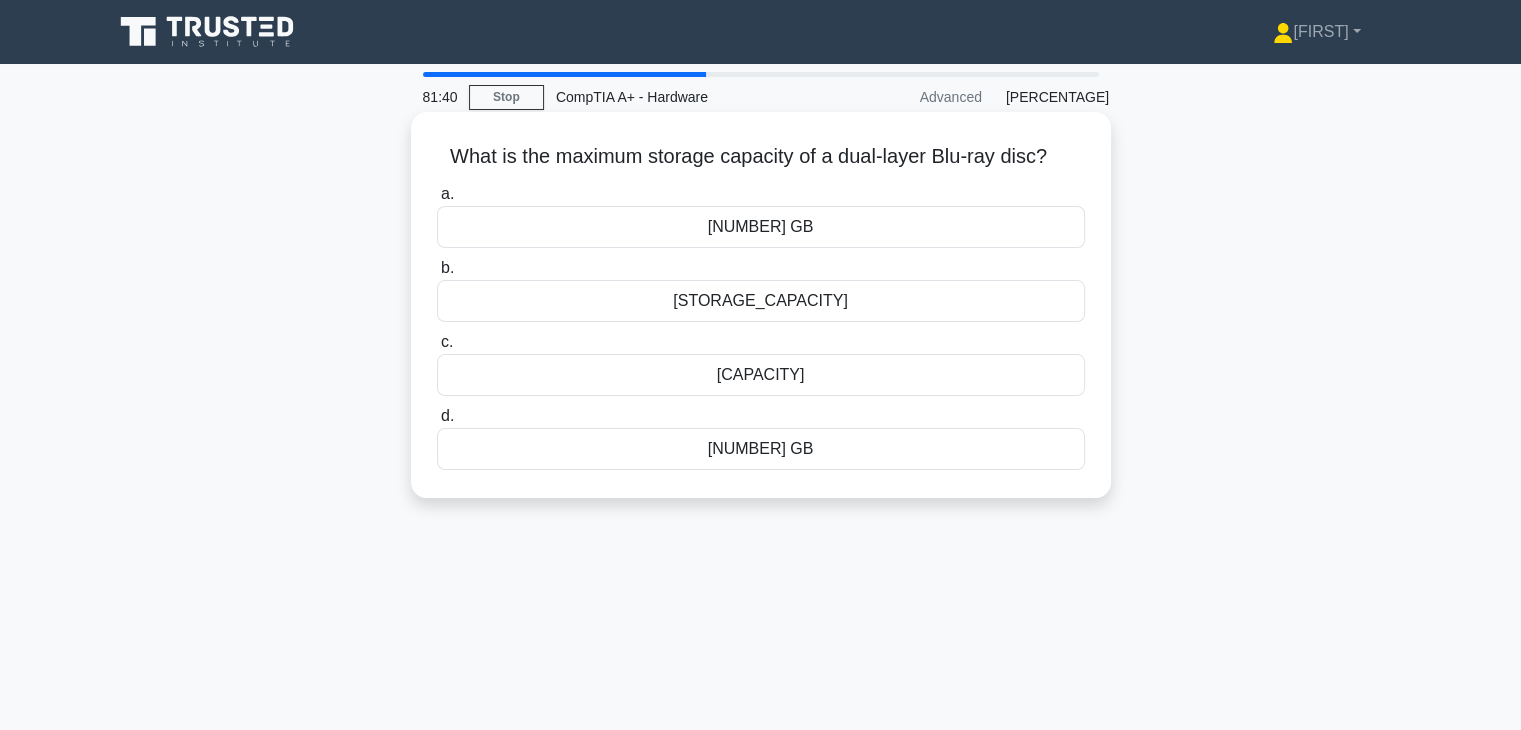 click on "[NUMBER] GB" at bounding box center [761, 449] 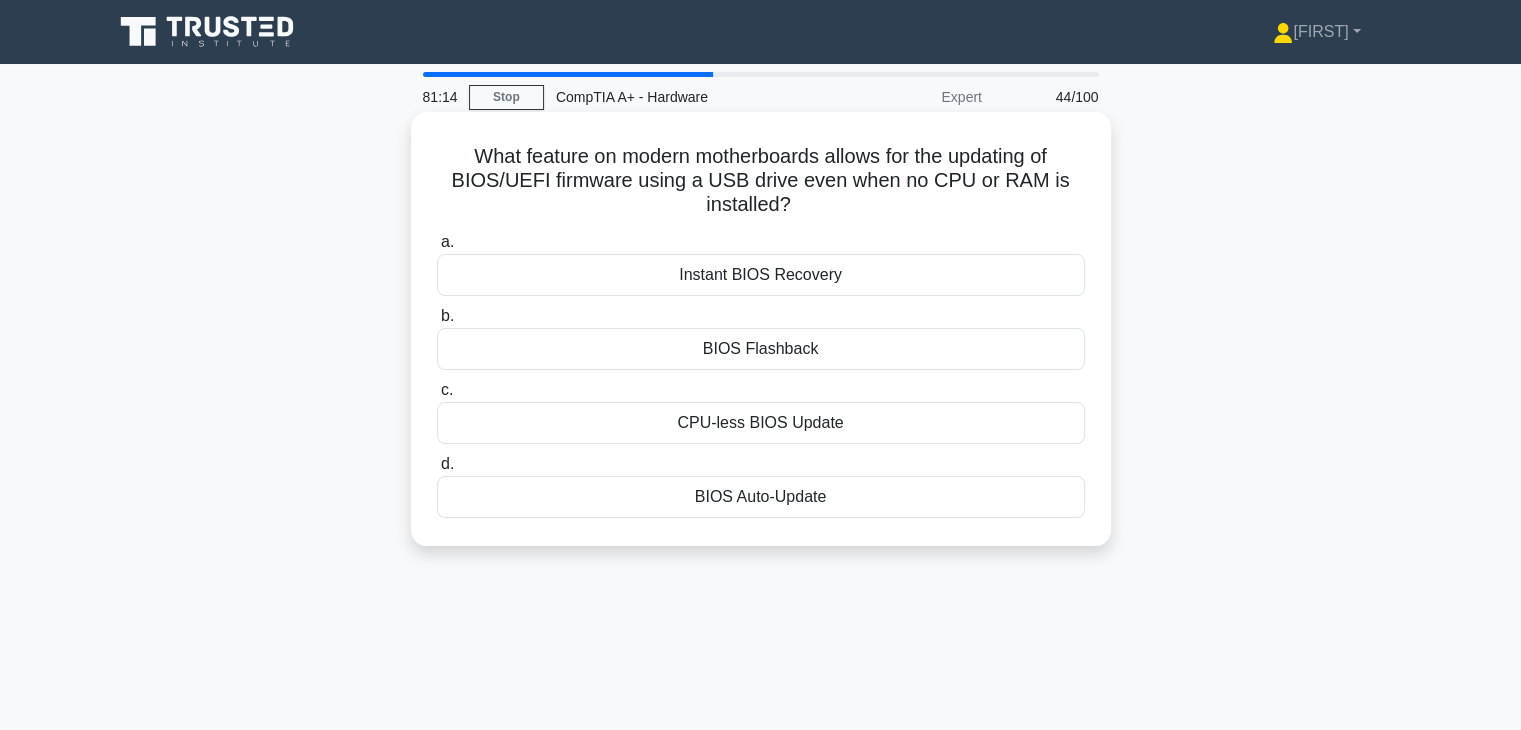 click on "BIOS Auto-Update" at bounding box center (761, 497) 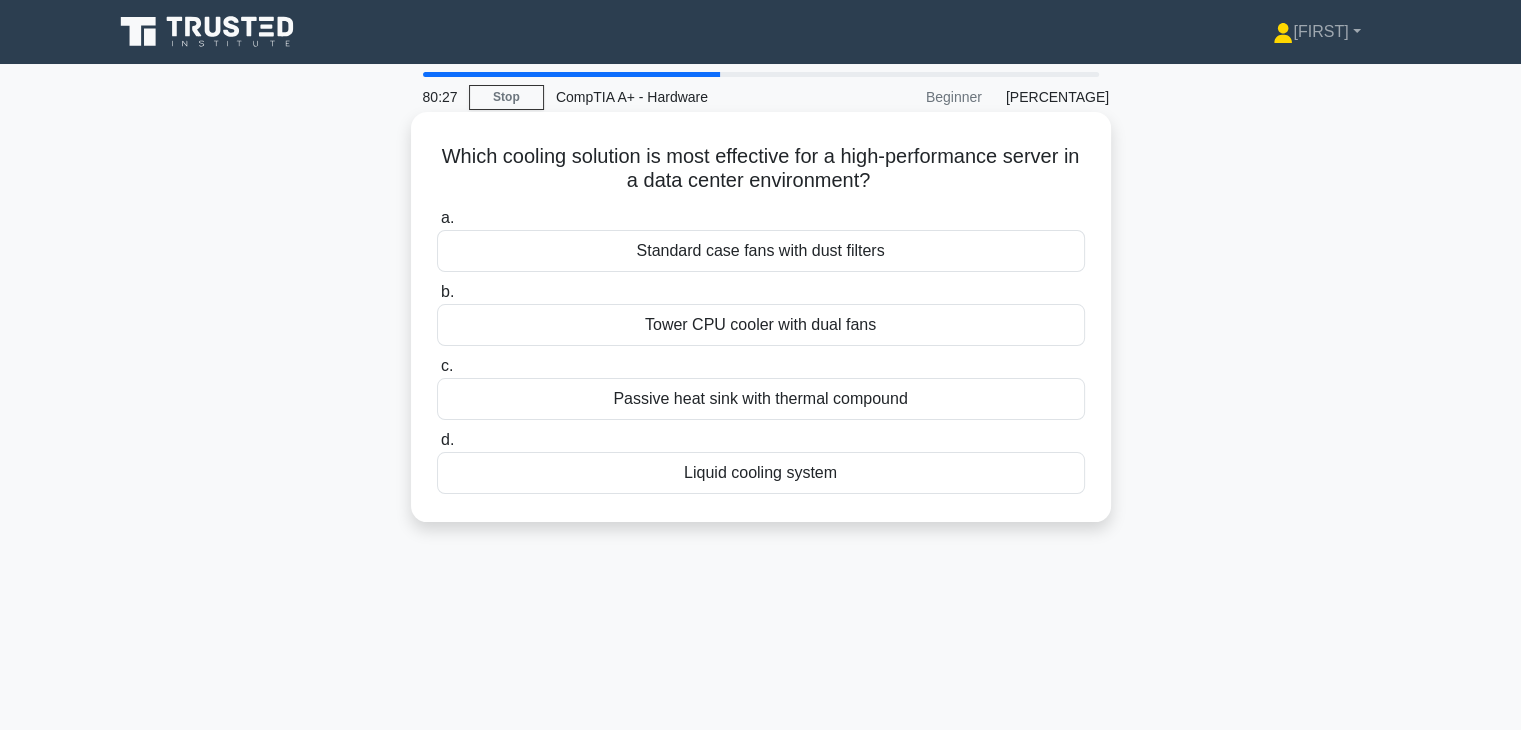 click on "Liquid cooling system" at bounding box center [761, 473] 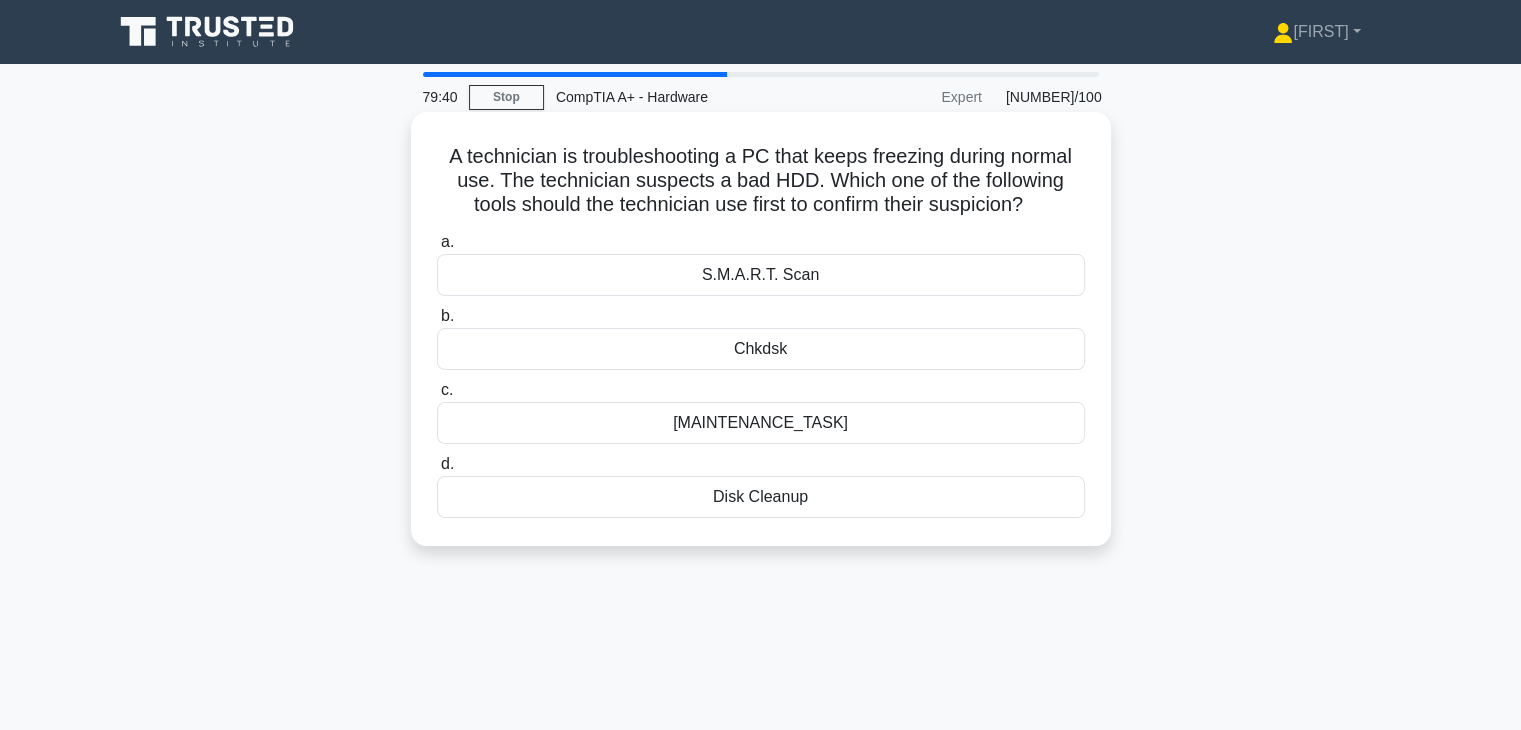 click on "S.M.A.R.T. Scan" at bounding box center (761, 275) 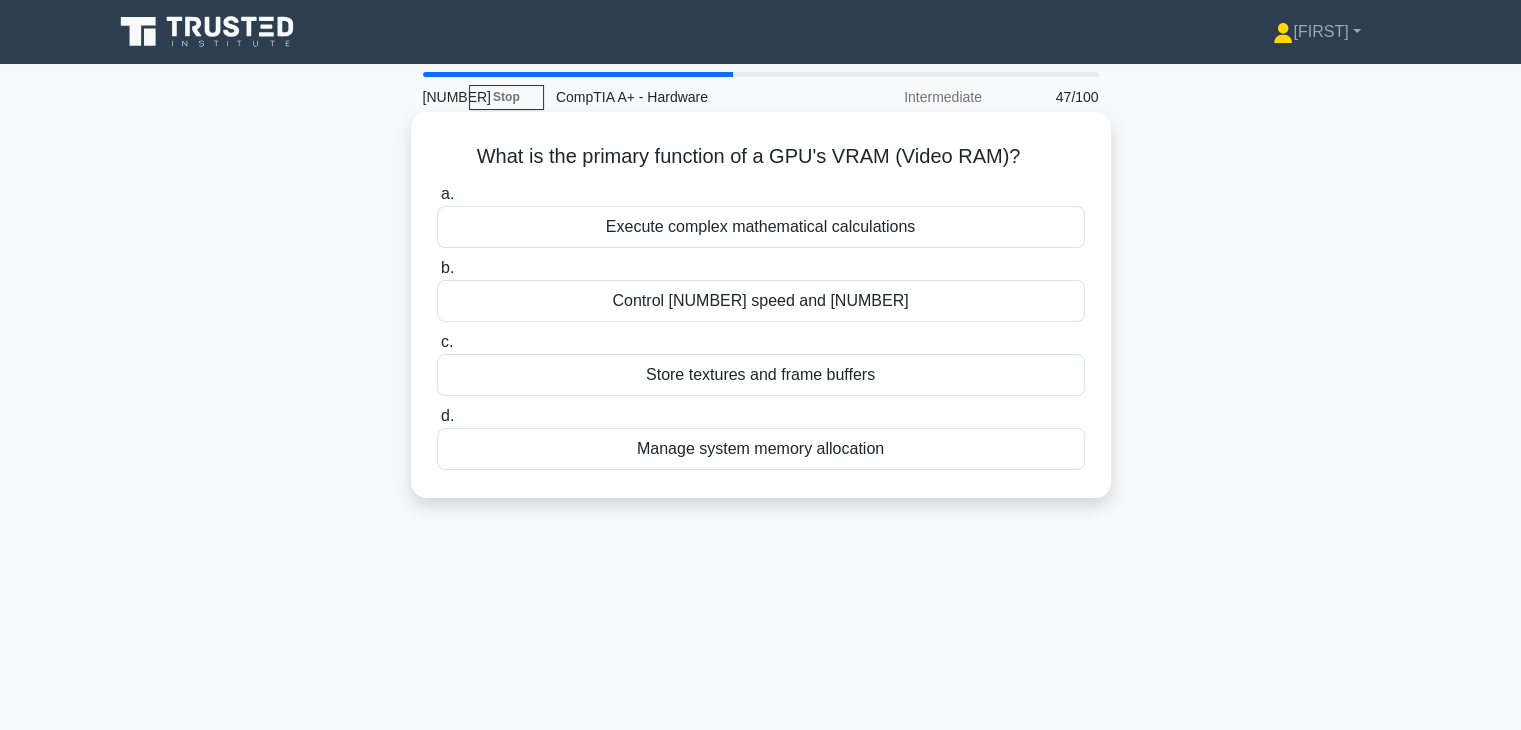 click on "Execute complex mathematical calculations" at bounding box center (761, 227) 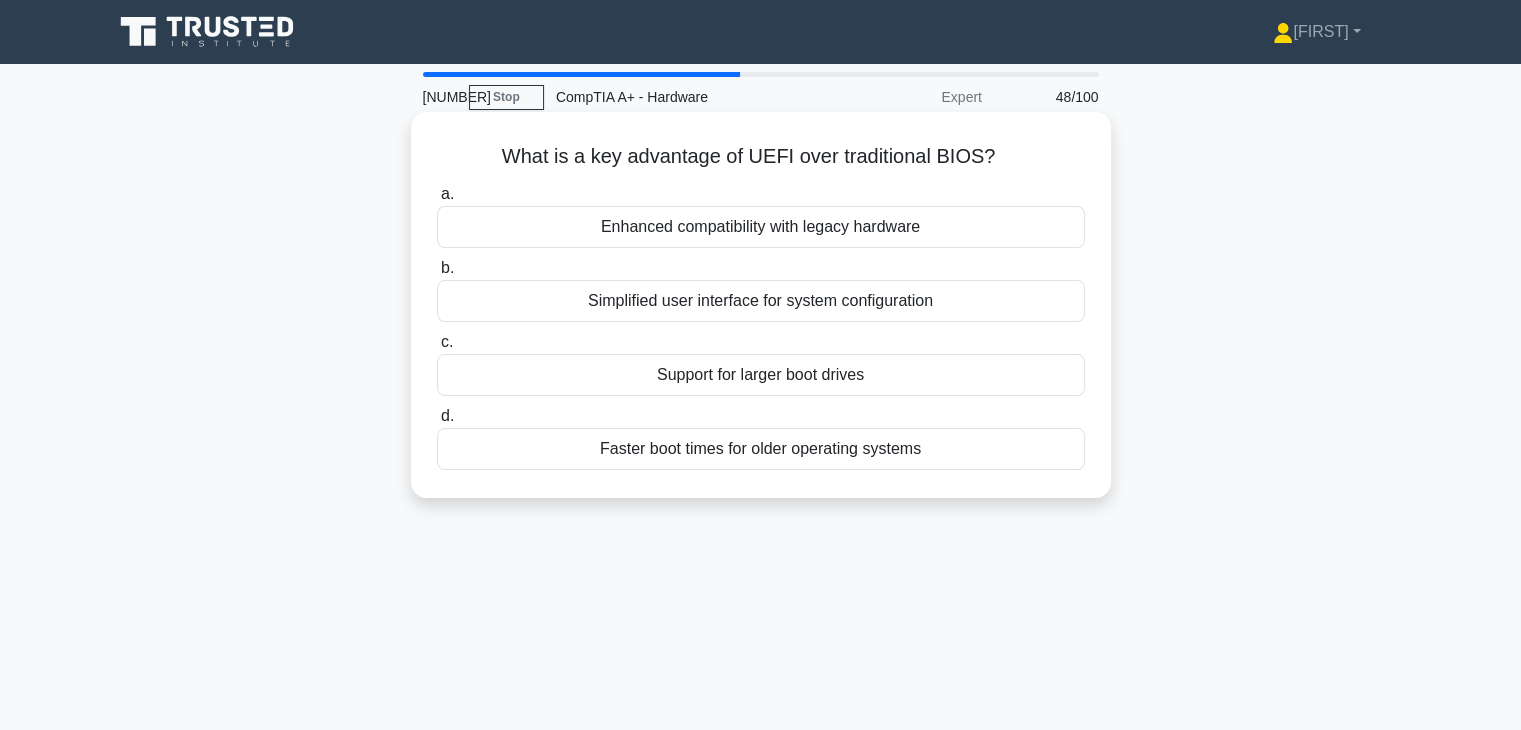 click on "Simplified user interface for system configuration" at bounding box center (761, 301) 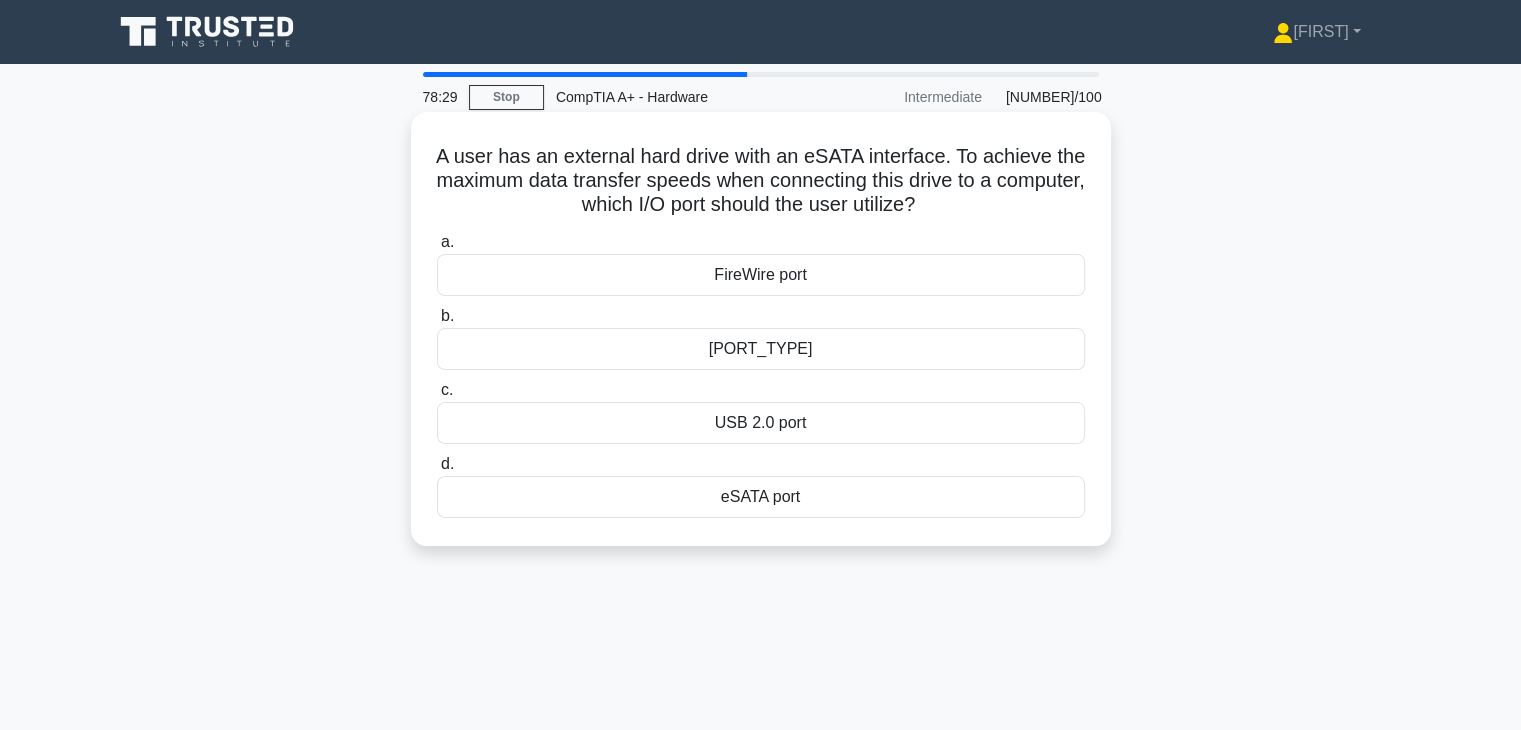 click on "eSATA port" at bounding box center (761, 497) 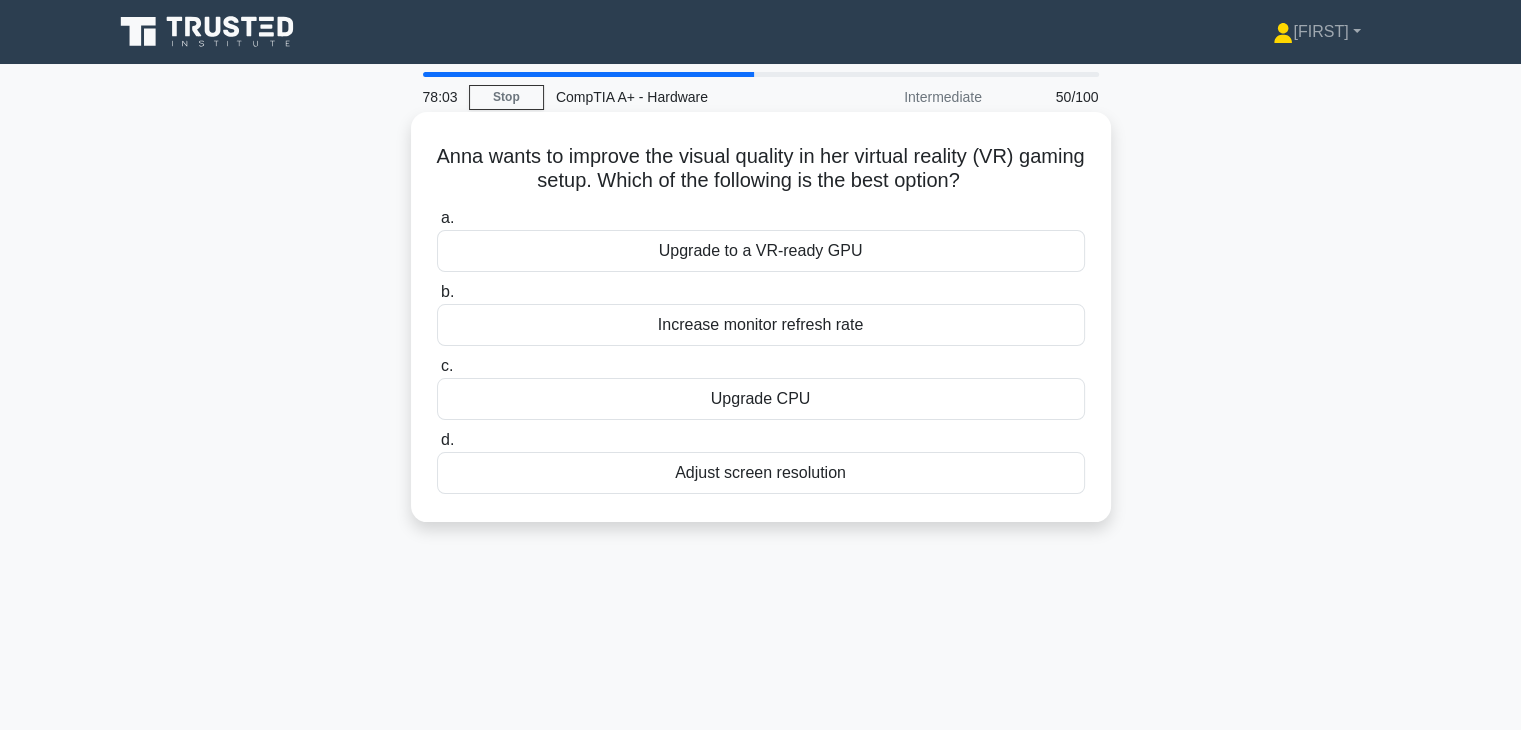 click on "Upgrade to a VR-ready GPU" at bounding box center (761, 251) 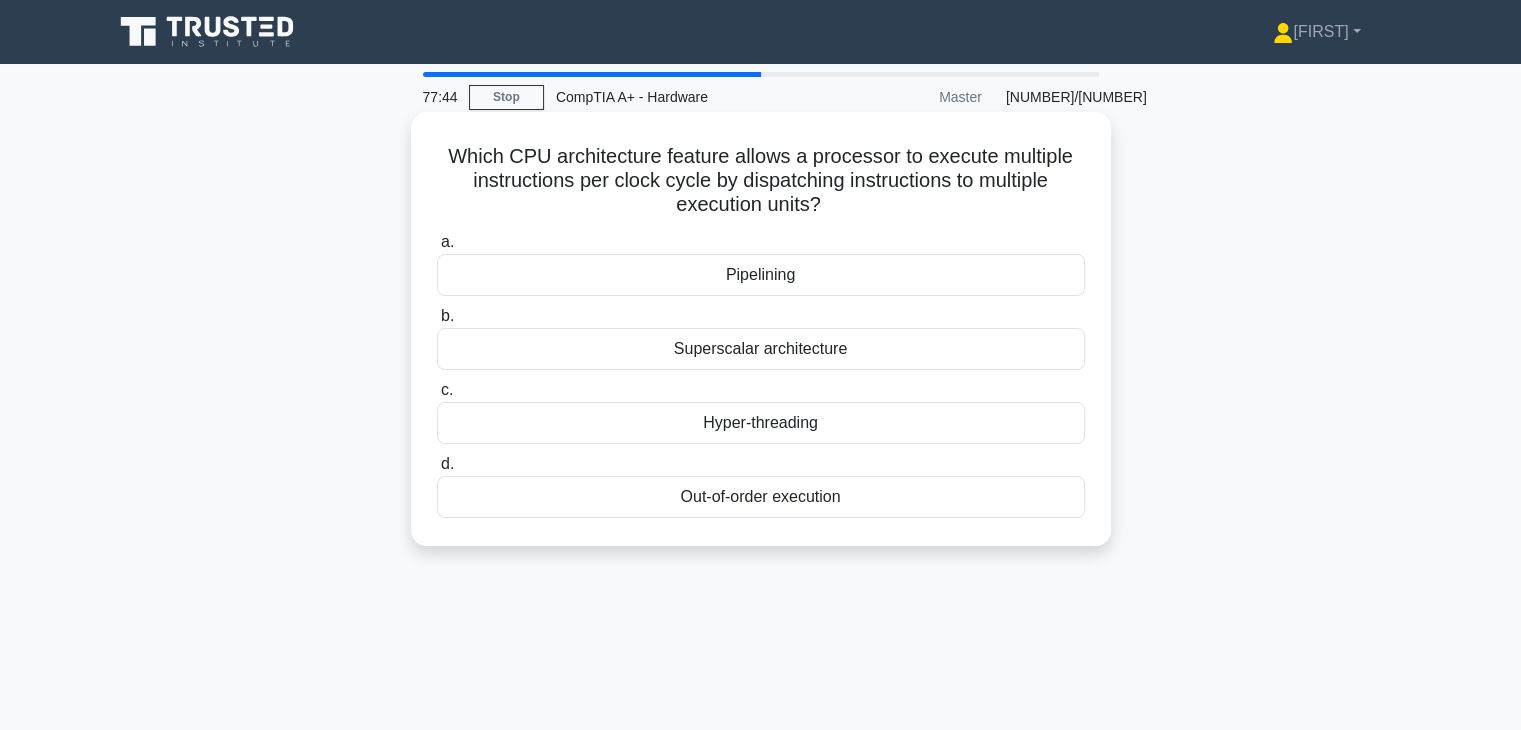 click on "Superscalar architecture" at bounding box center (761, 349) 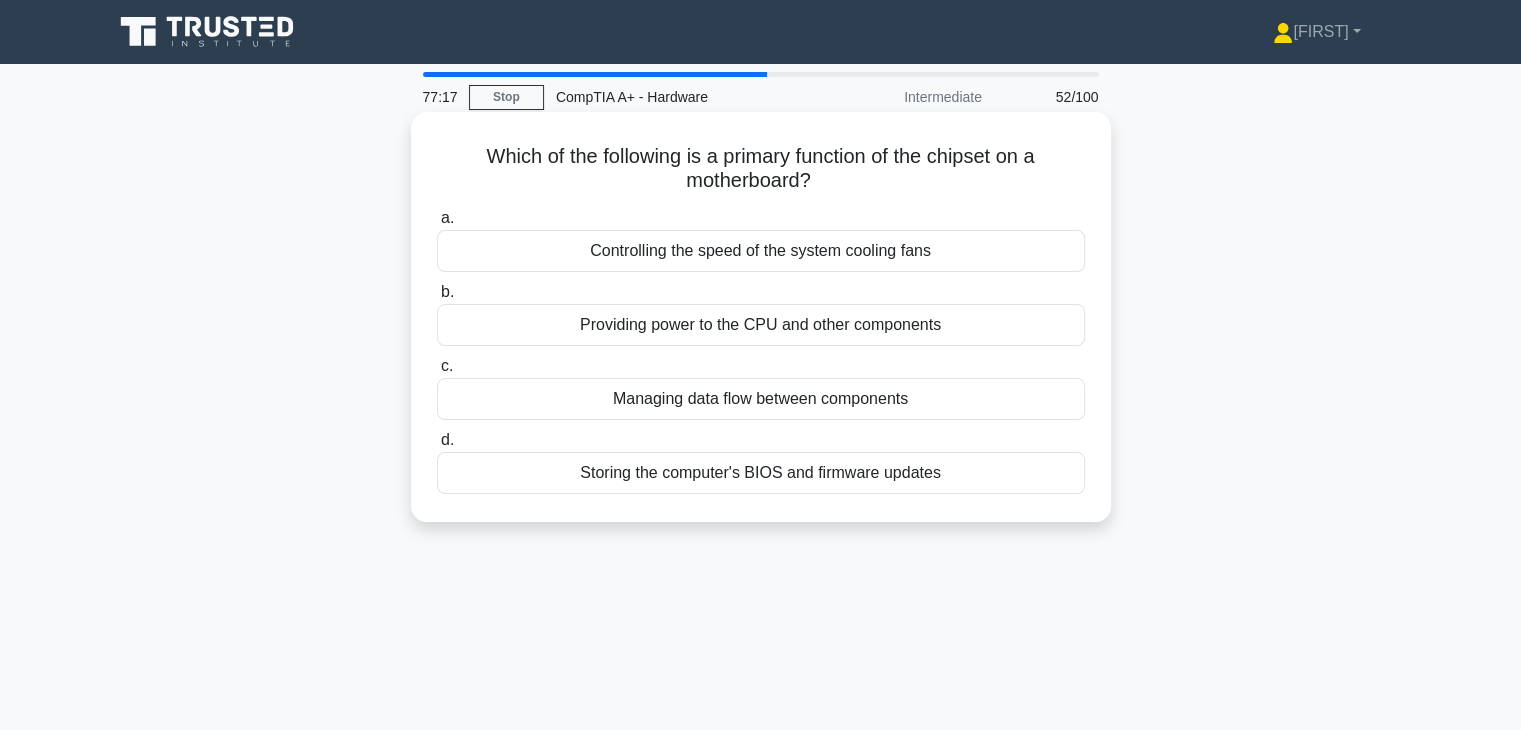 click on "Managing data flow between components" at bounding box center (761, 399) 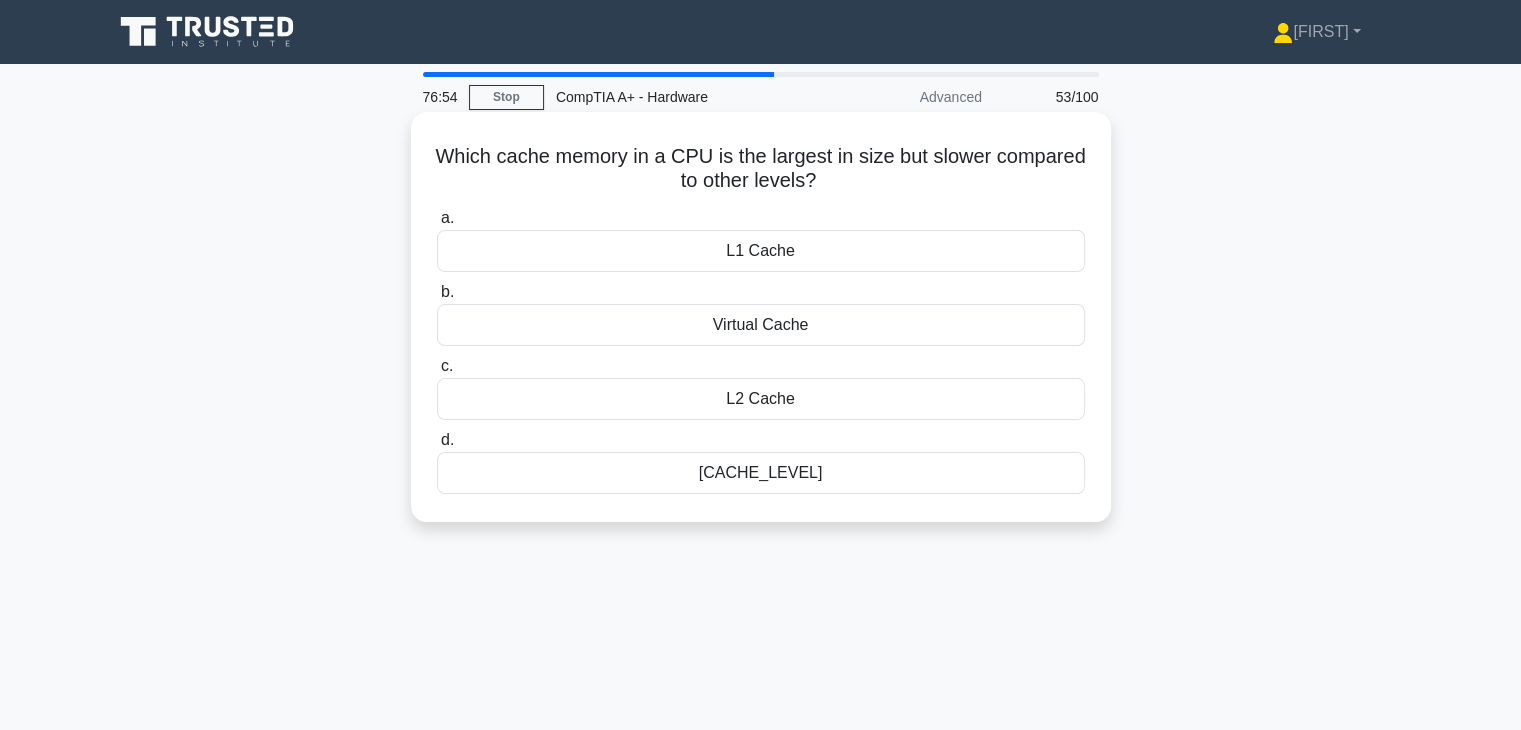 click on "L1 Cache" at bounding box center [761, 251] 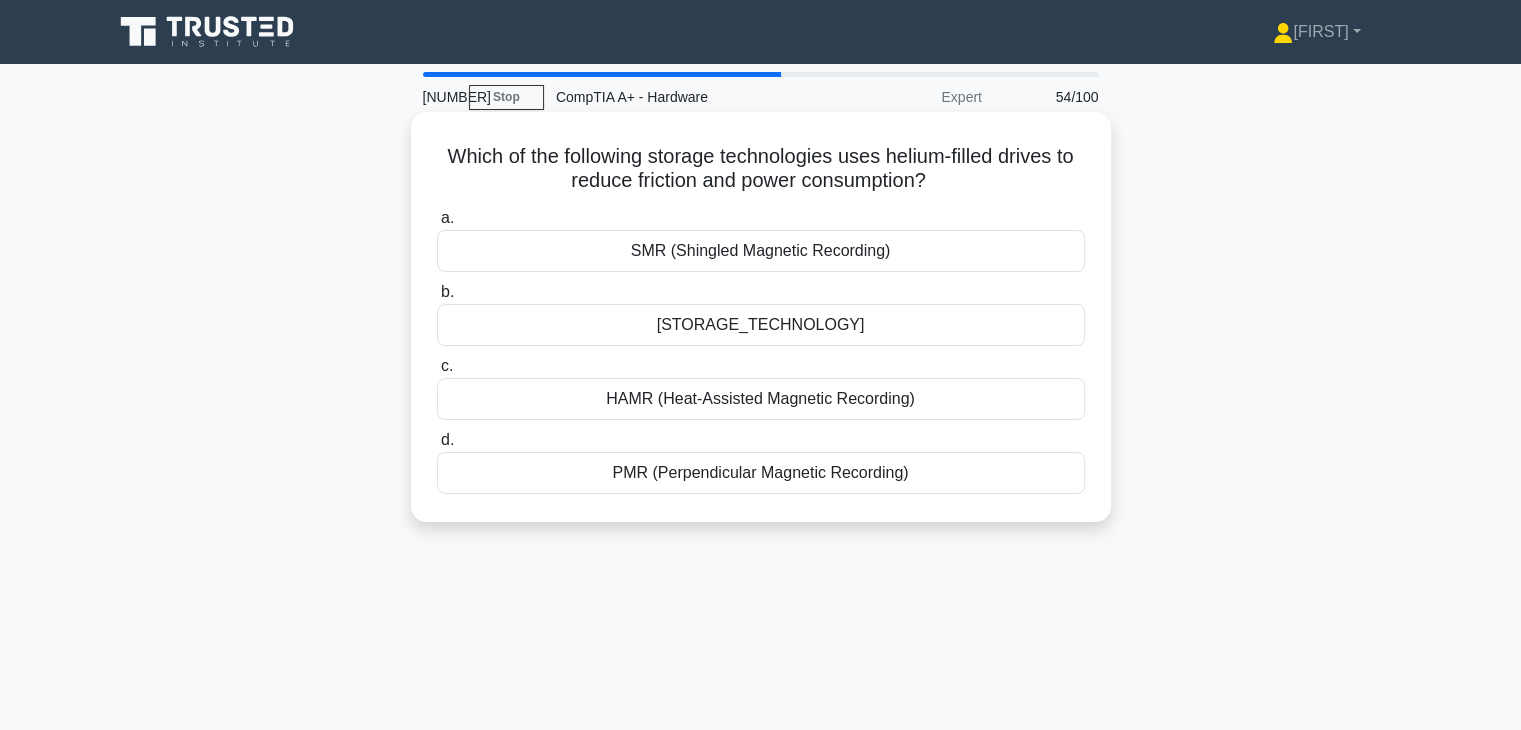 click on "HAMR (Heat-Assisted Magnetic Recording)" at bounding box center (761, 399) 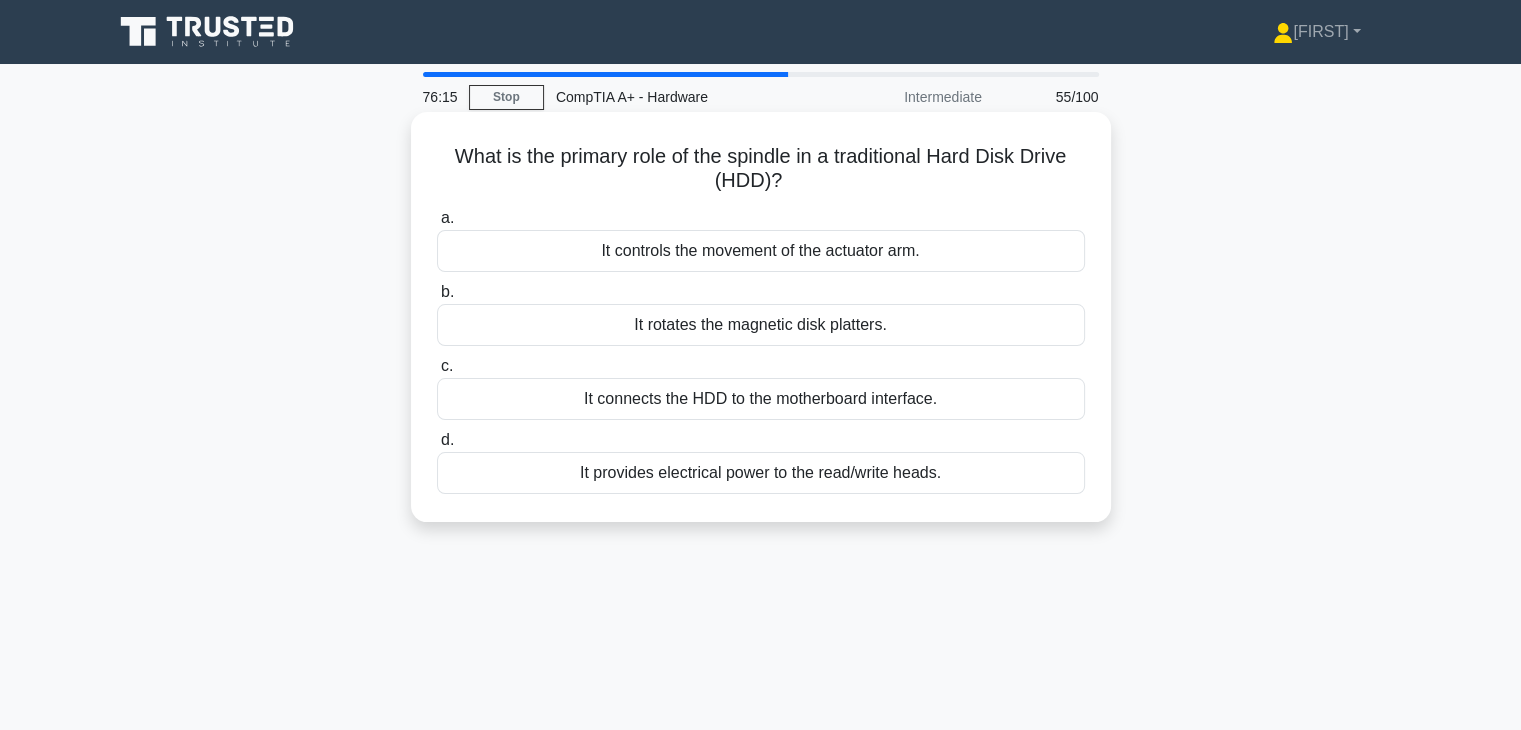click on "It controls the movement of the actuator arm." at bounding box center [761, 251] 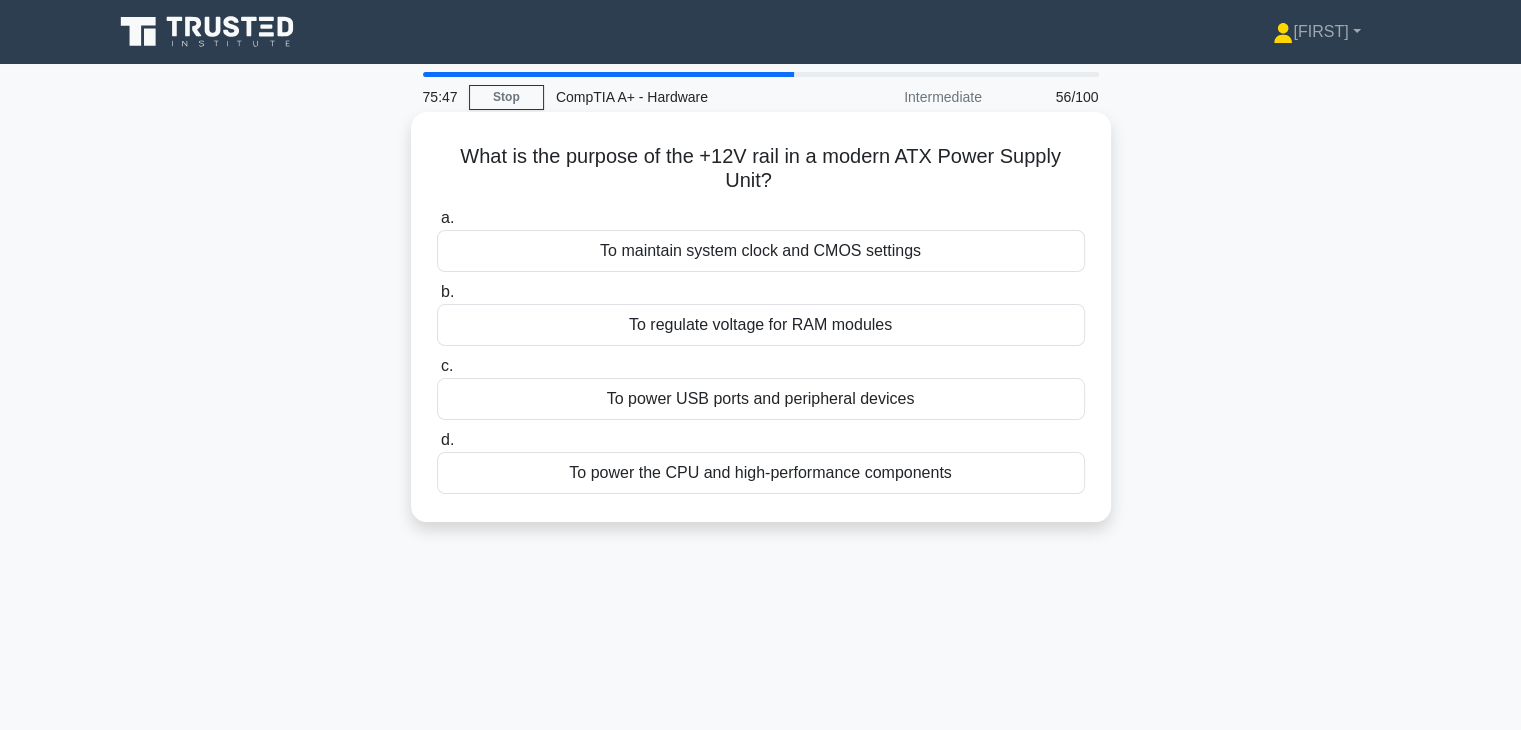 click on "To power the CPU and high-performance components" at bounding box center [761, 473] 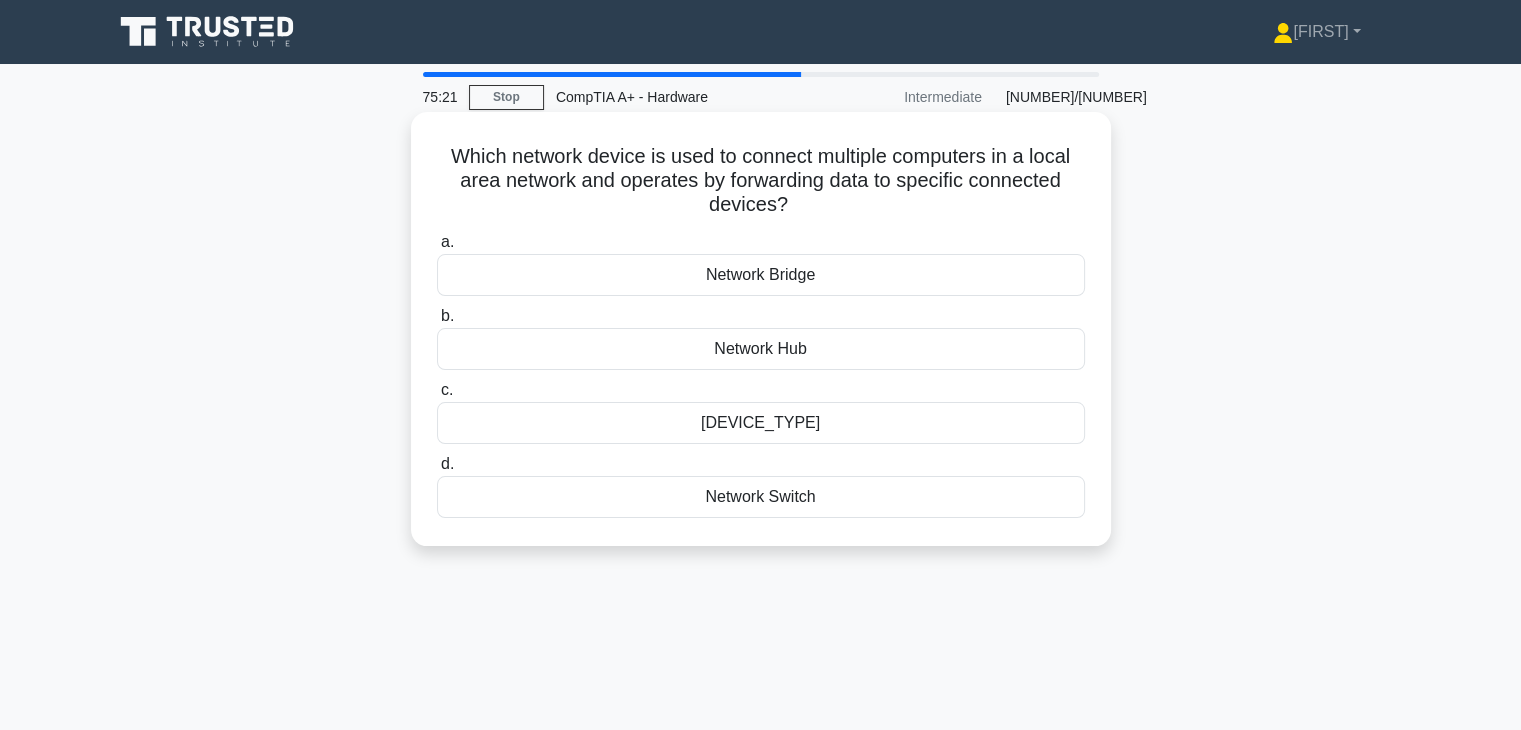 click on "Network Switch" at bounding box center [761, 497] 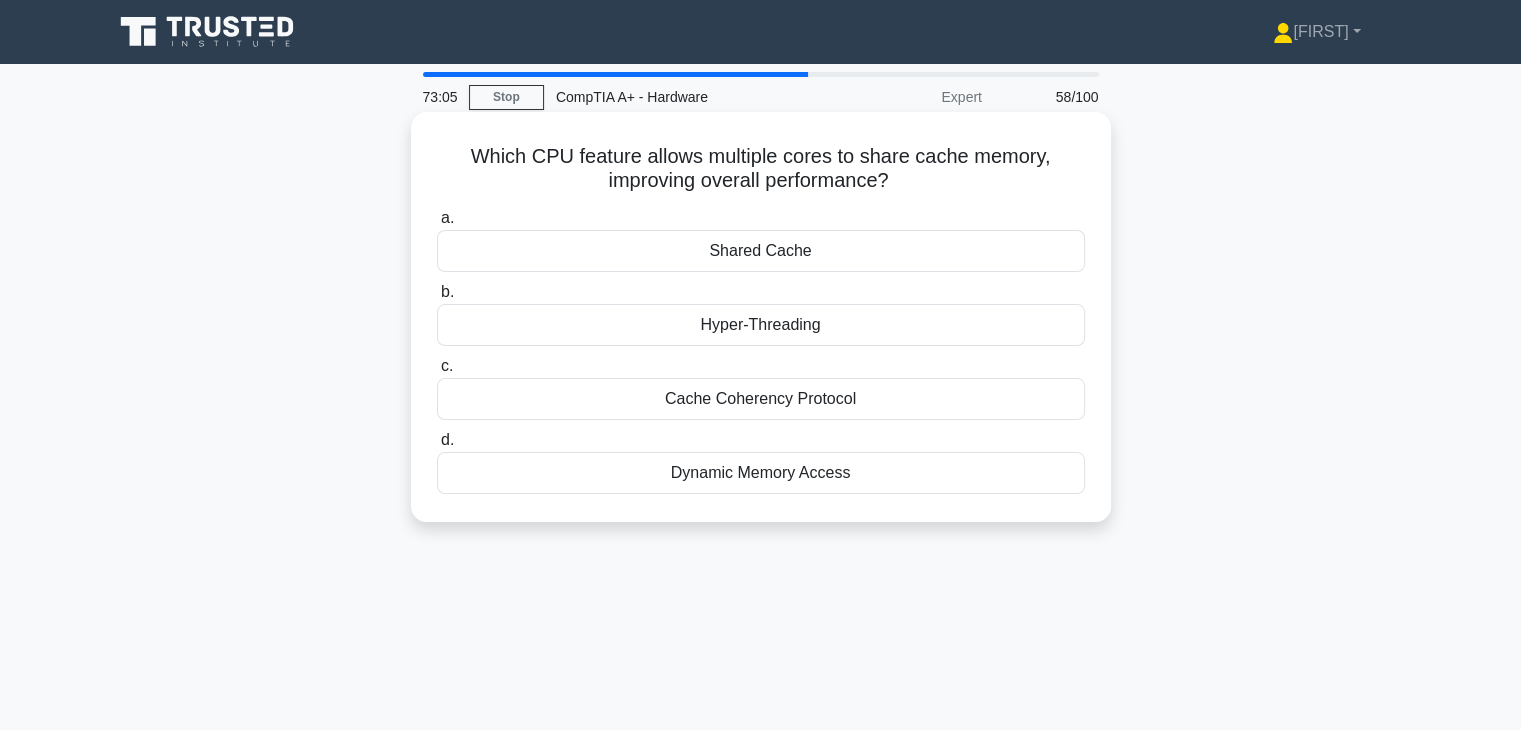 click on "Dynamic Memory Access" at bounding box center (761, 473) 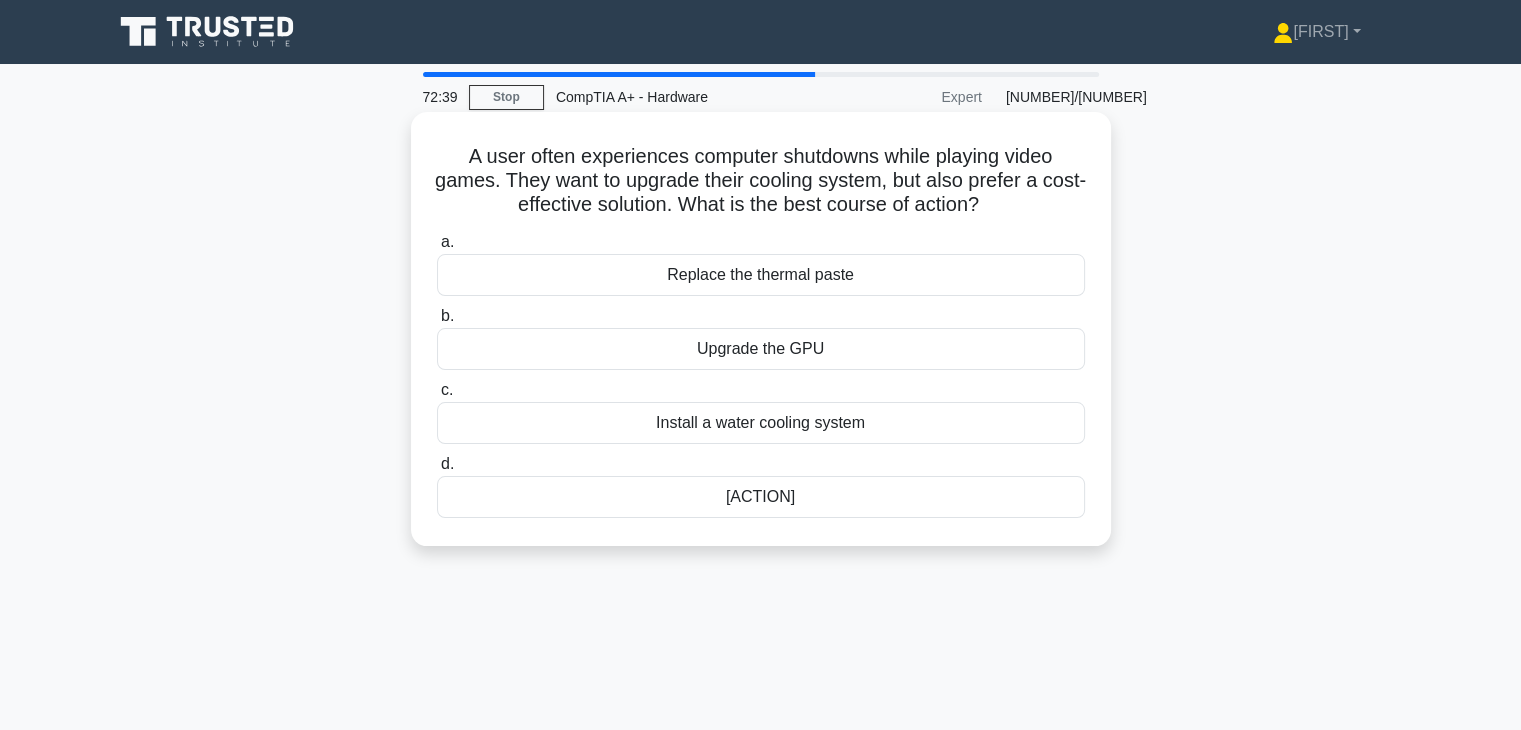 click on "Replace the thermal paste" at bounding box center (761, 275) 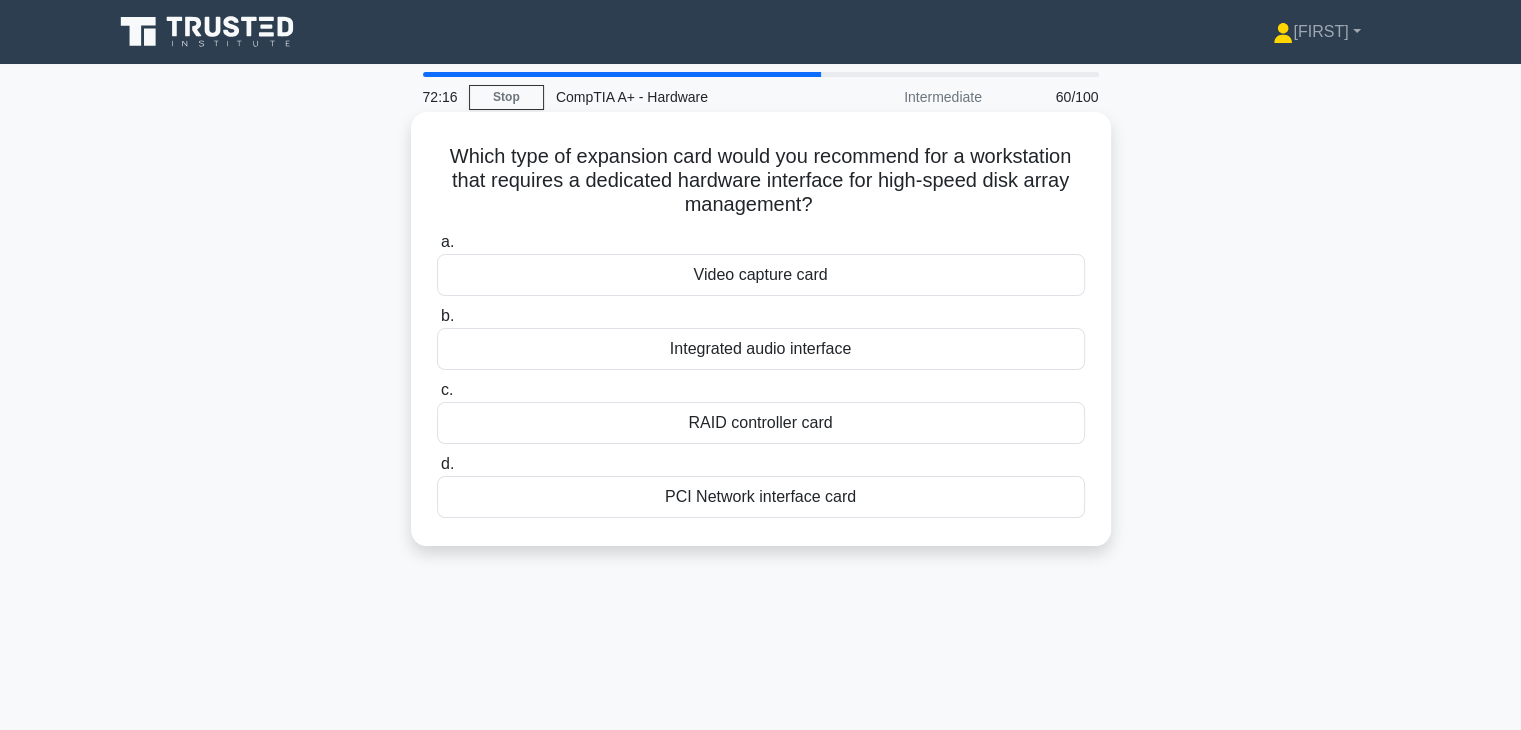 click on "RAID controller card" at bounding box center (761, 423) 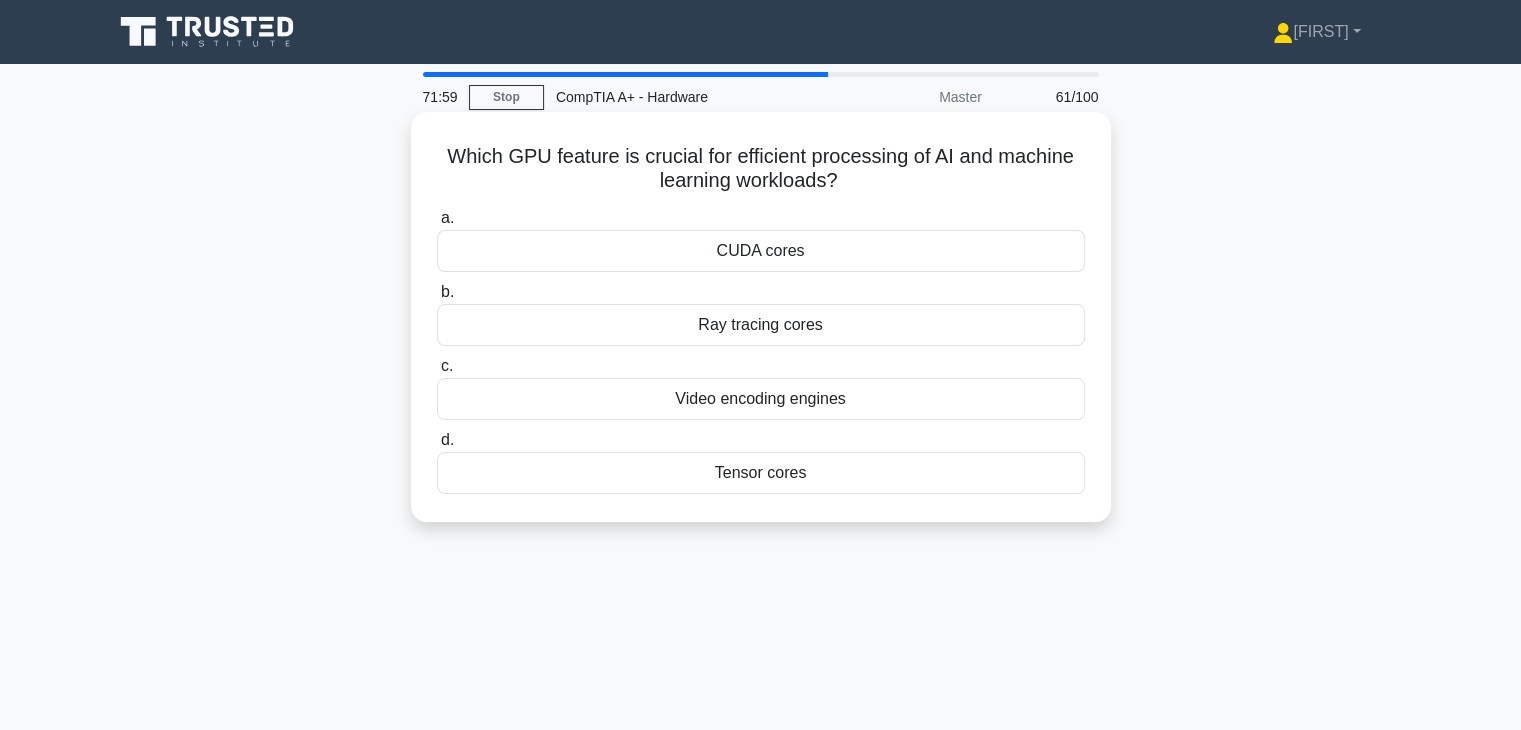 click on "Ray tracing cores" at bounding box center [761, 325] 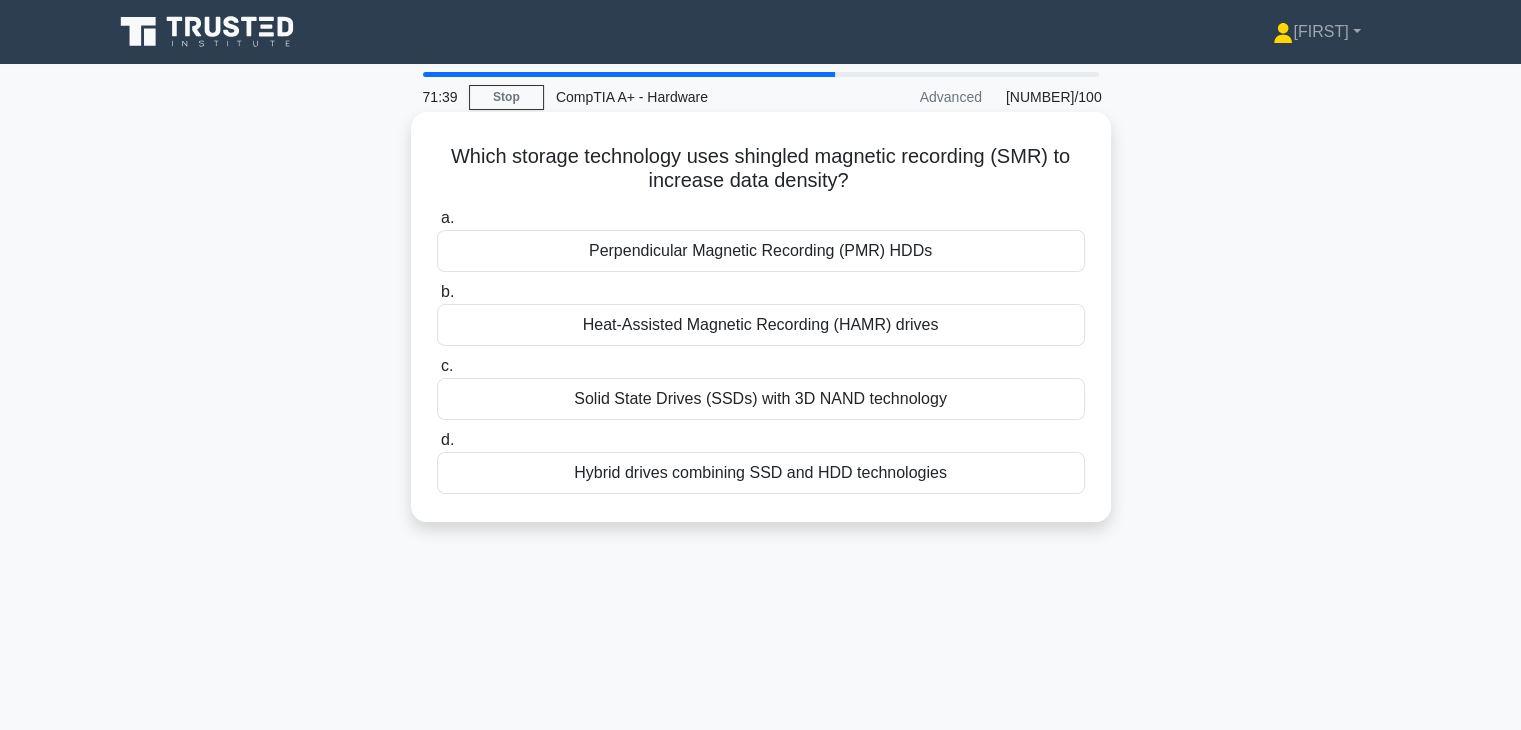 click on "Hybrid drives combining SSD and HDD technologies" at bounding box center (761, 473) 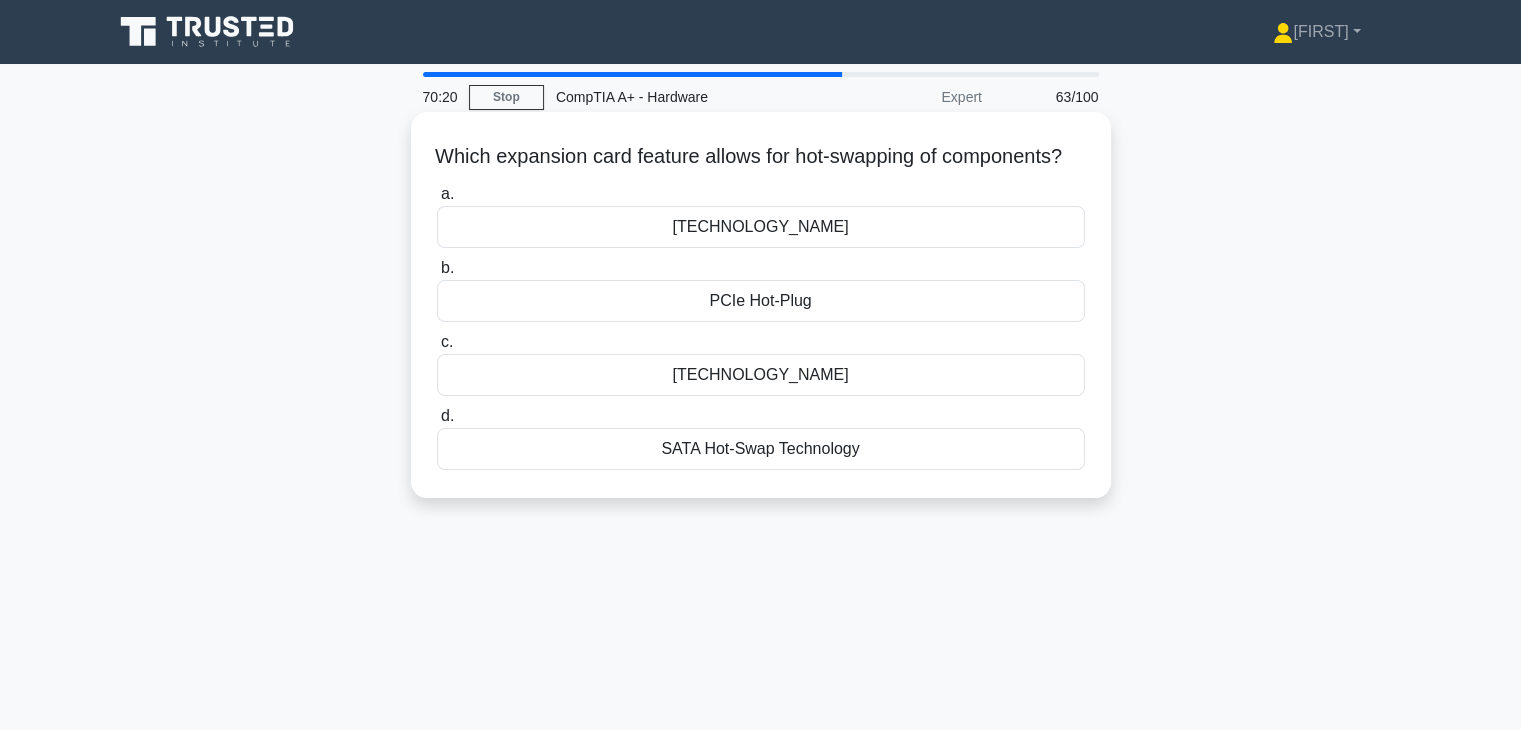 click on "SATA Hot-Swap Technology" at bounding box center (761, 449) 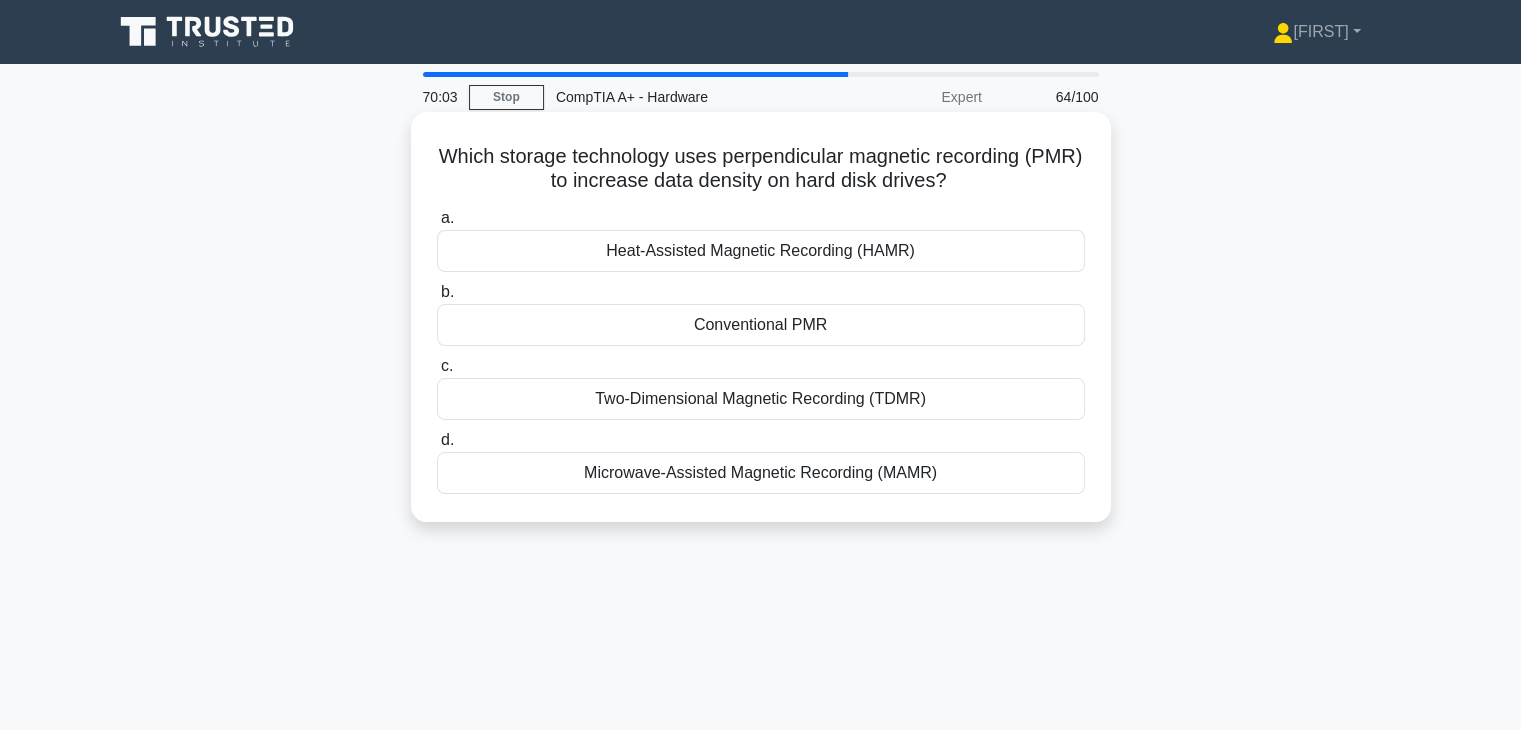 click on "Two-Dimensional Magnetic Recording (TDMR)" at bounding box center (761, 399) 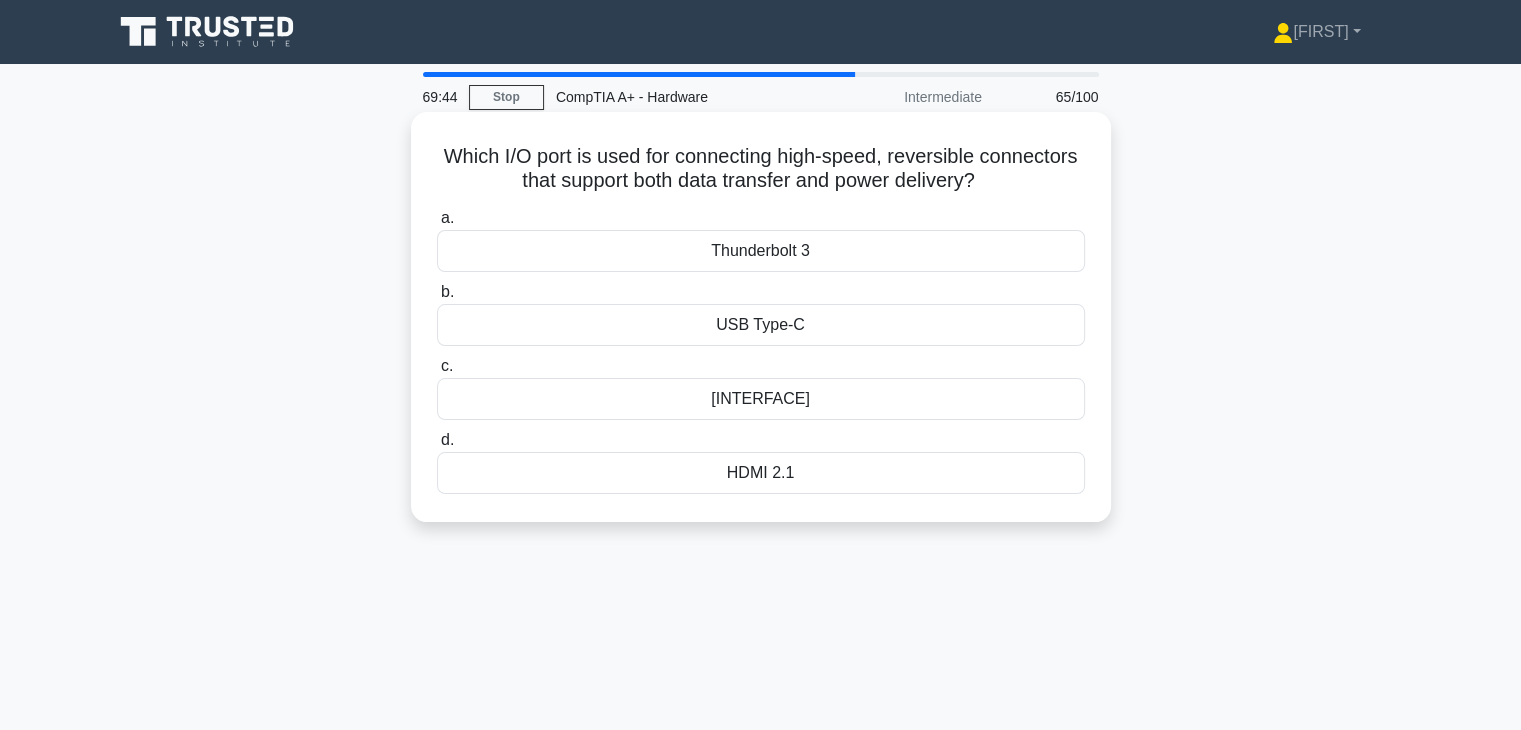 click on "USB Type-C" at bounding box center (761, 325) 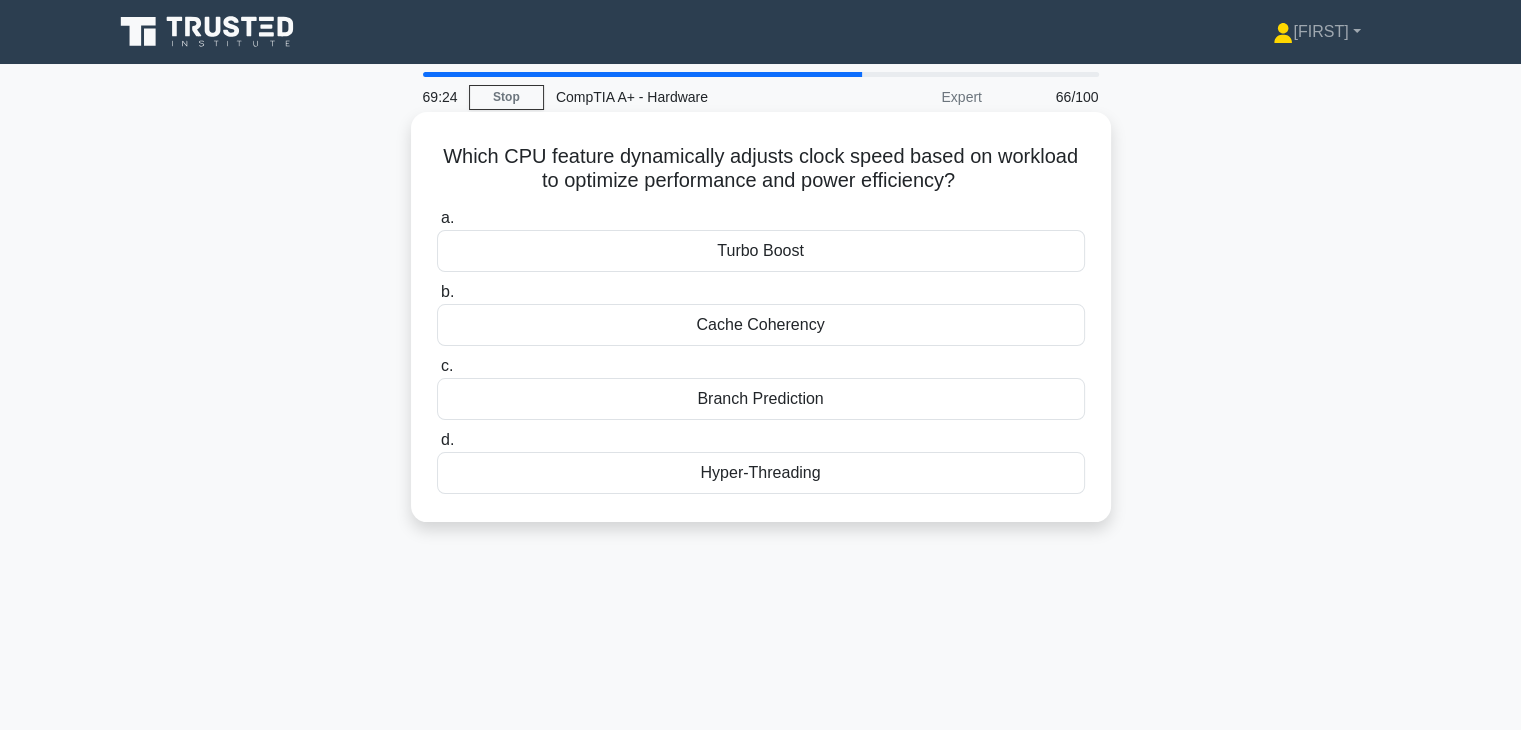 click on "Turbo Boost" at bounding box center (761, 251) 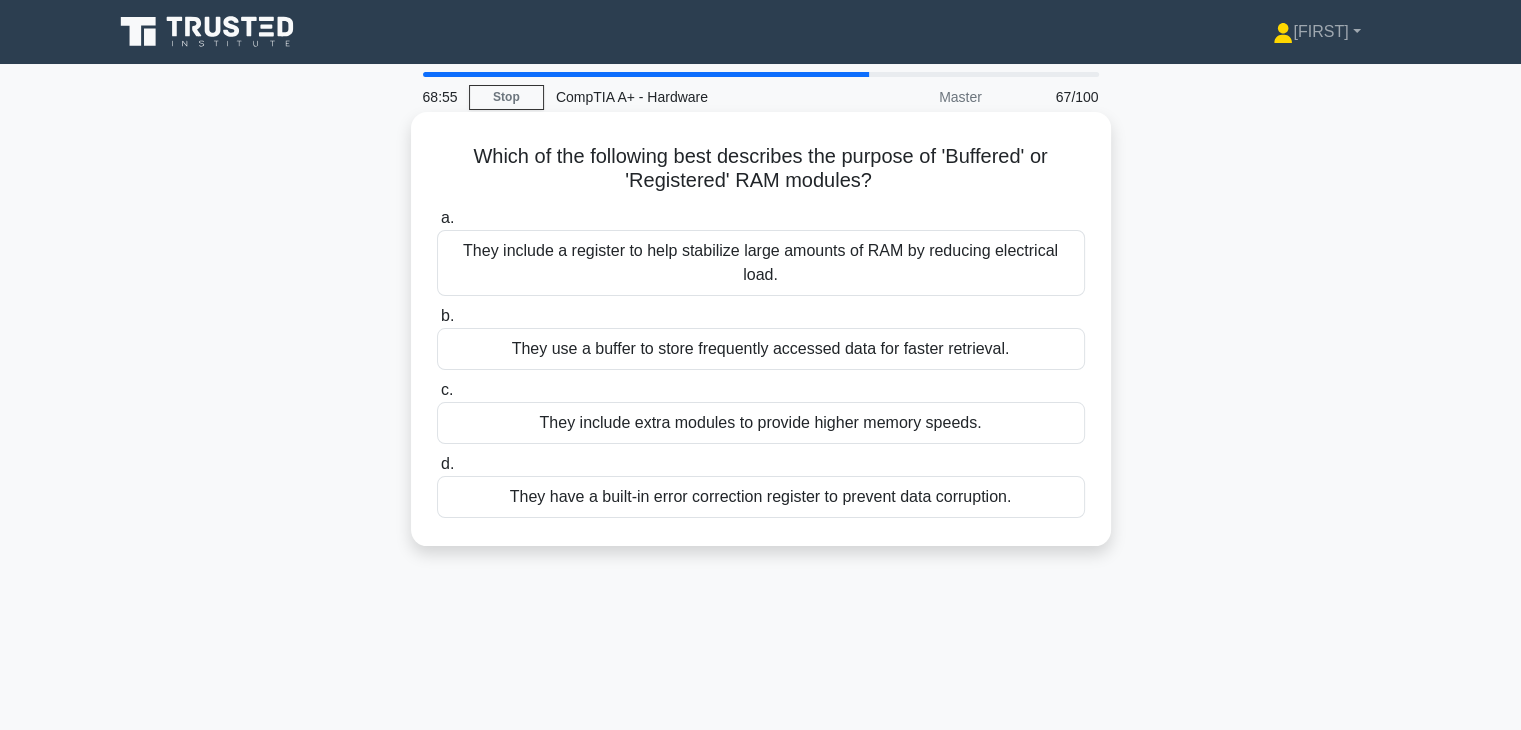 click on "They include extra modules to provide higher memory speeds." at bounding box center [761, 423] 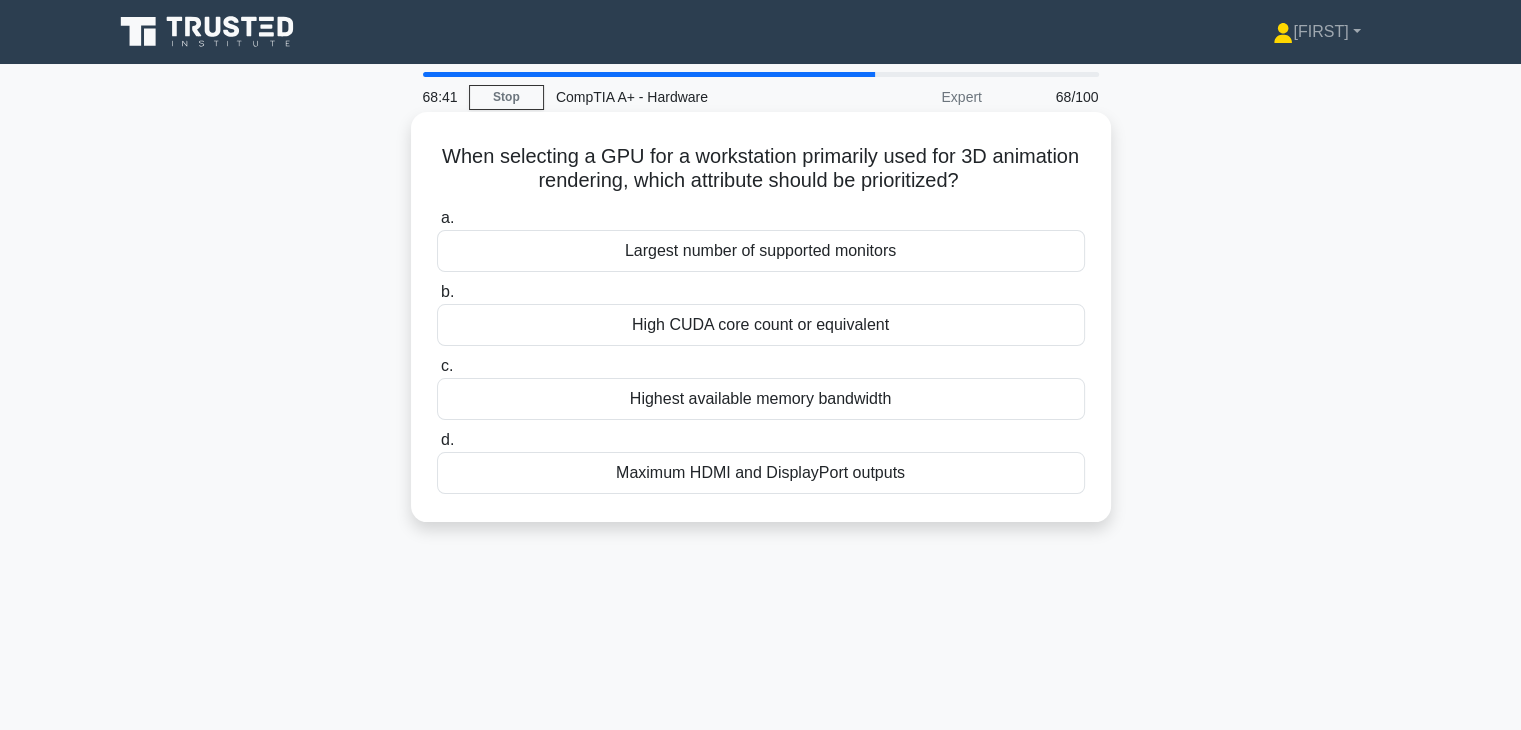 click on "High CUDA core count or equivalent" at bounding box center (761, 325) 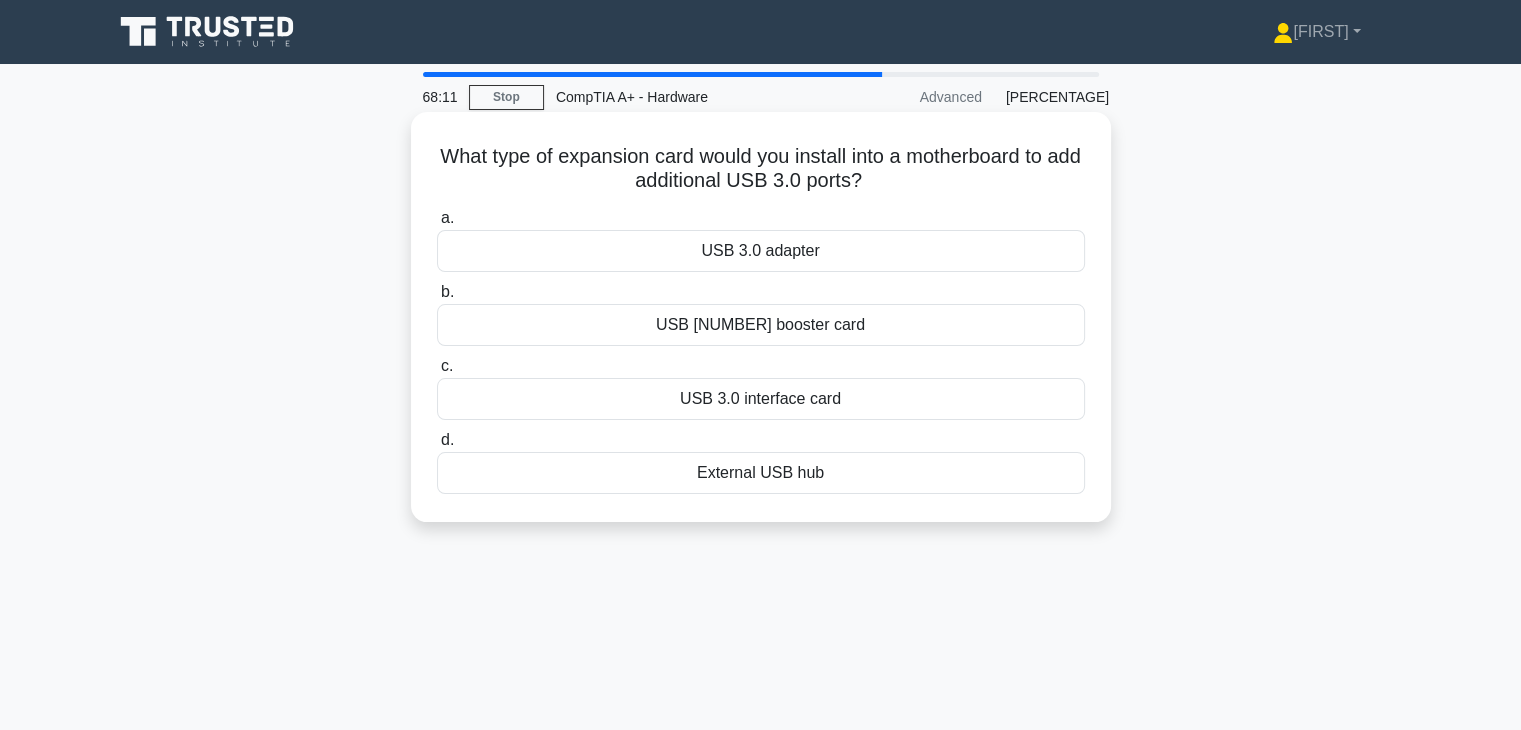 click on "USB 3.0 interface card" at bounding box center (761, 399) 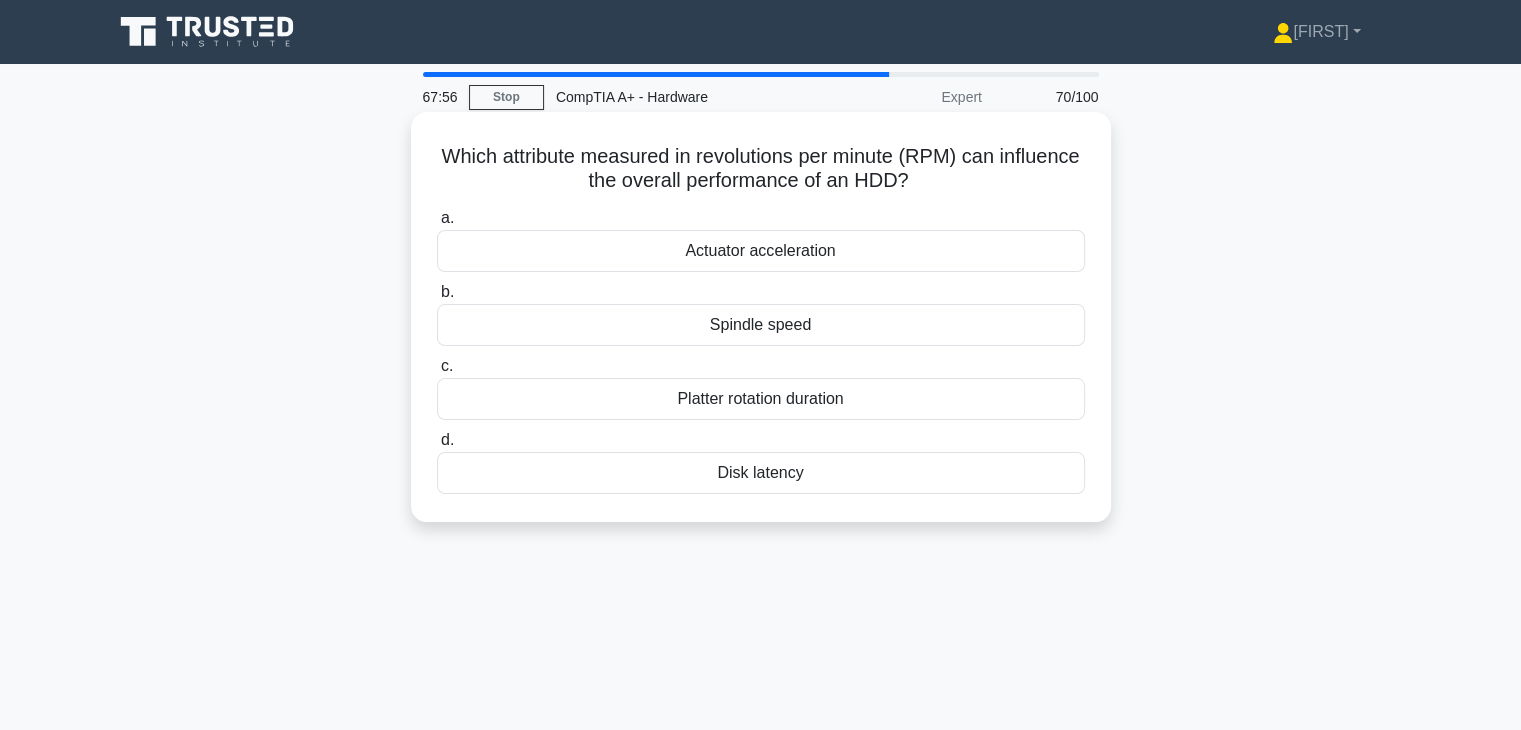 click on "Platter rotation duration" at bounding box center (761, 399) 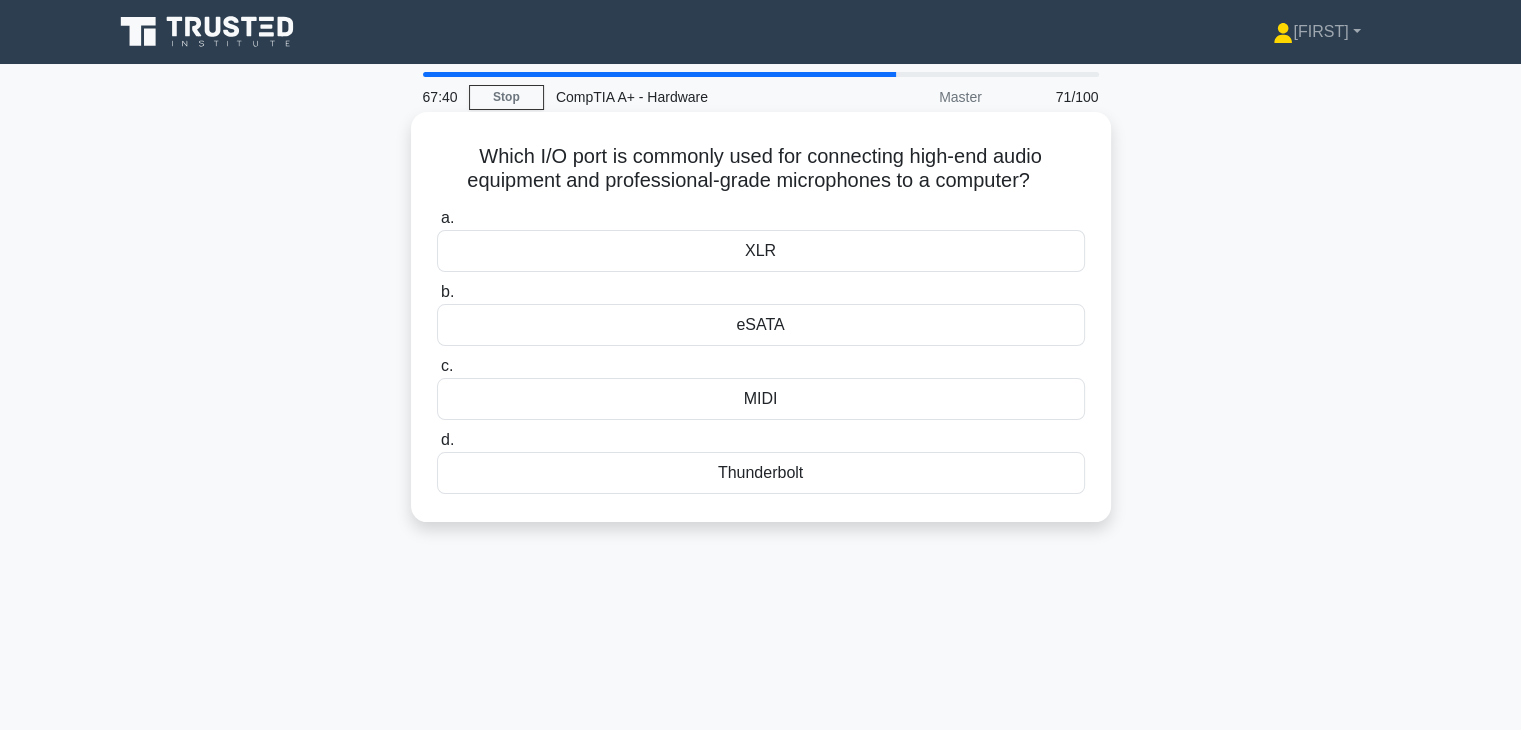 click on "MIDI" at bounding box center (761, 399) 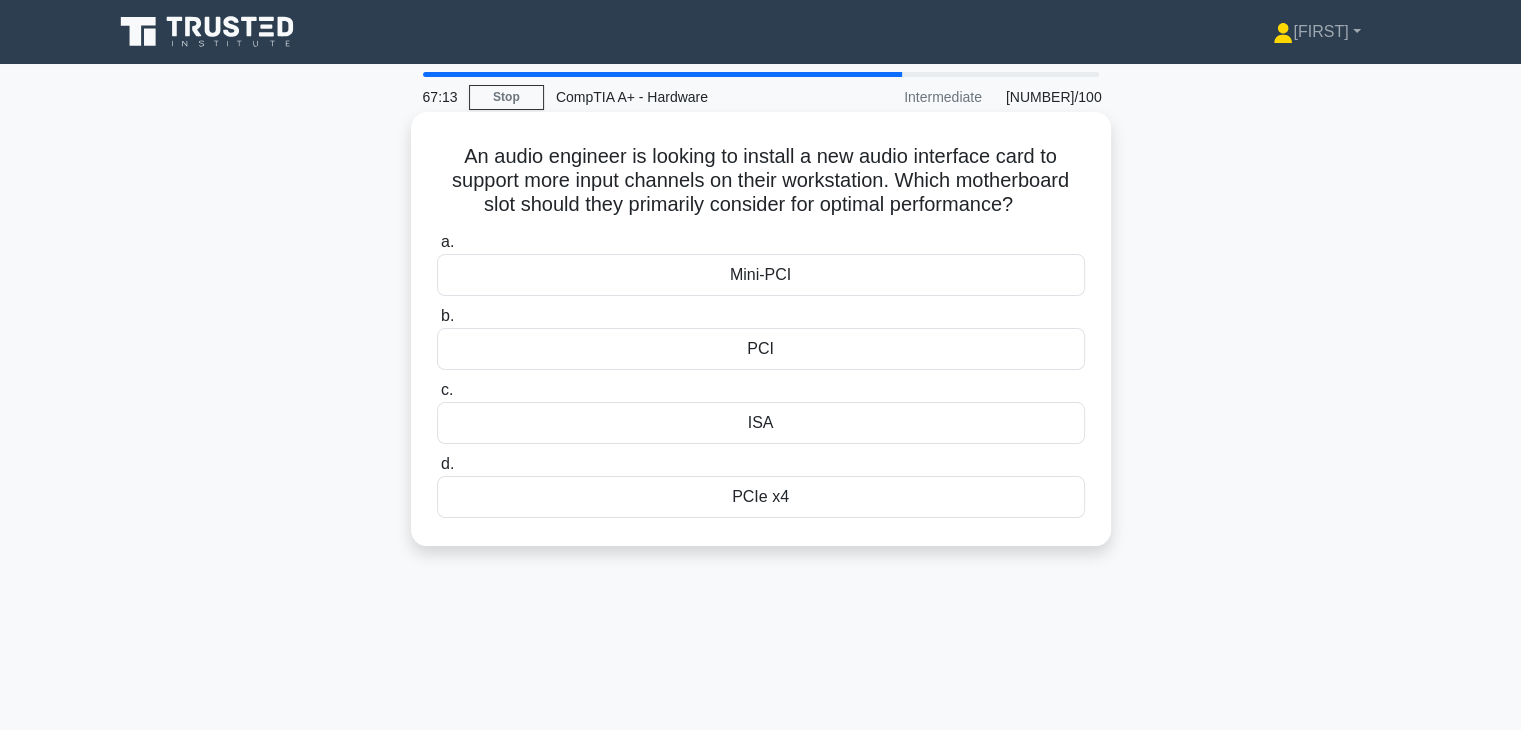 click on "PCIe x4" at bounding box center [761, 497] 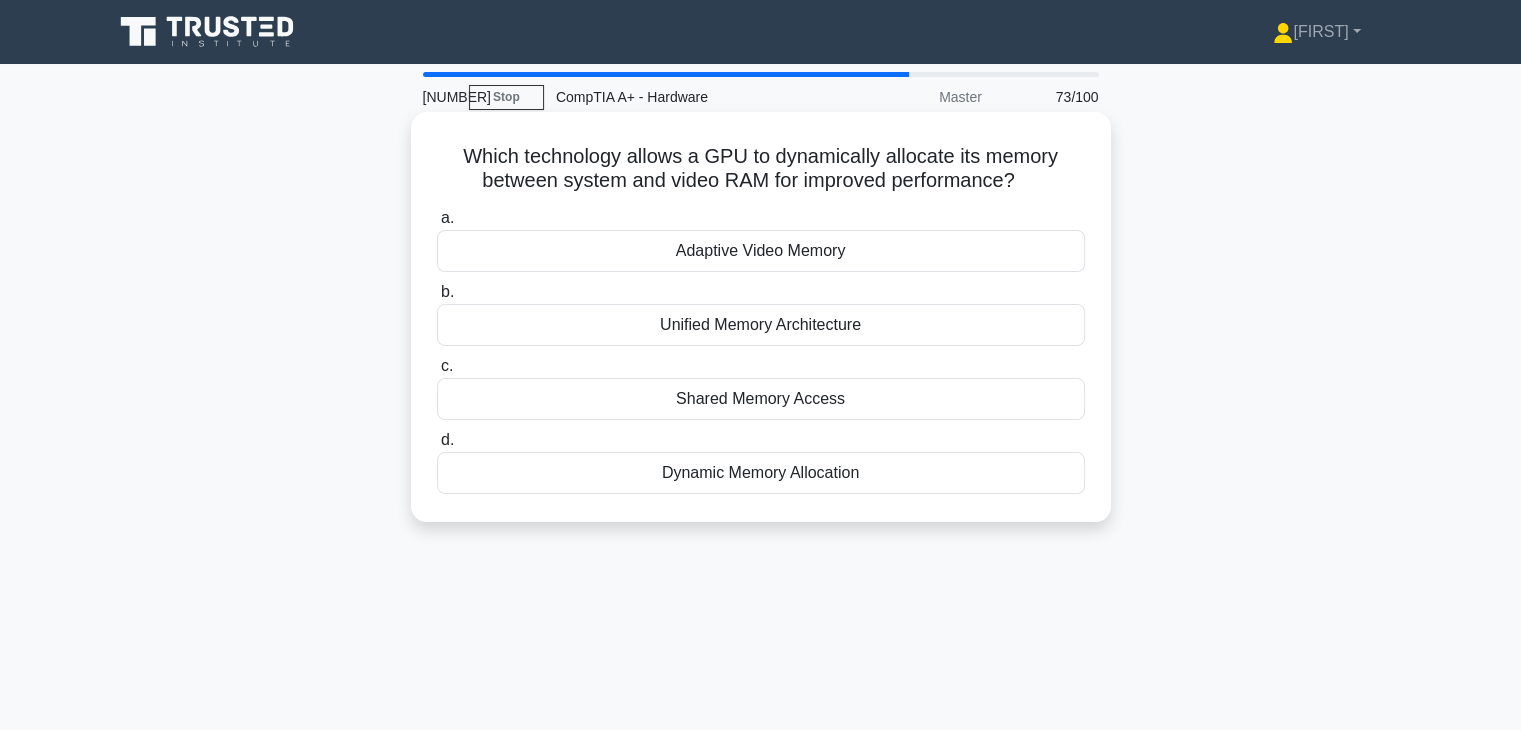 click on "Dynamic Memory Allocation" at bounding box center [761, 473] 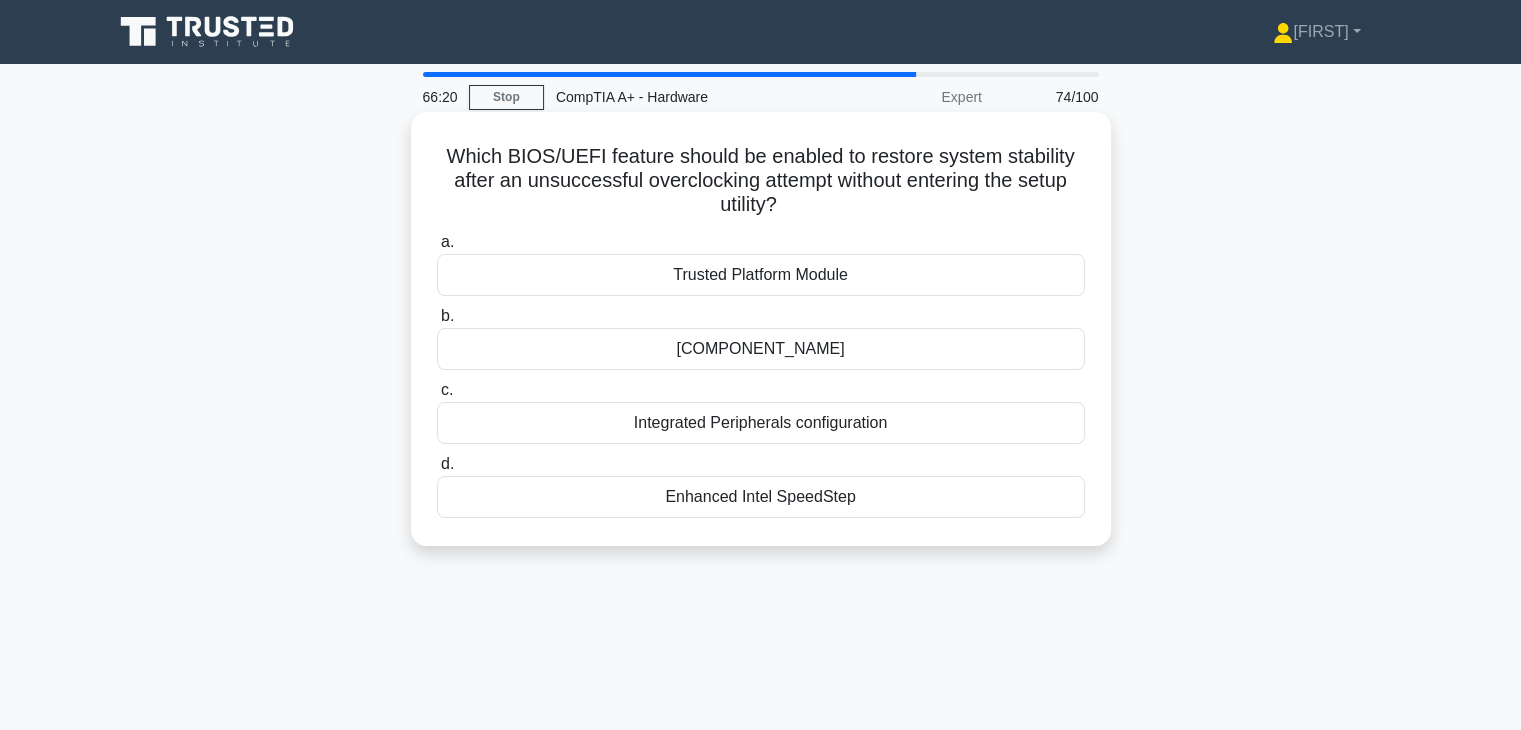 click on "Trusted Platform Module" at bounding box center (761, 275) 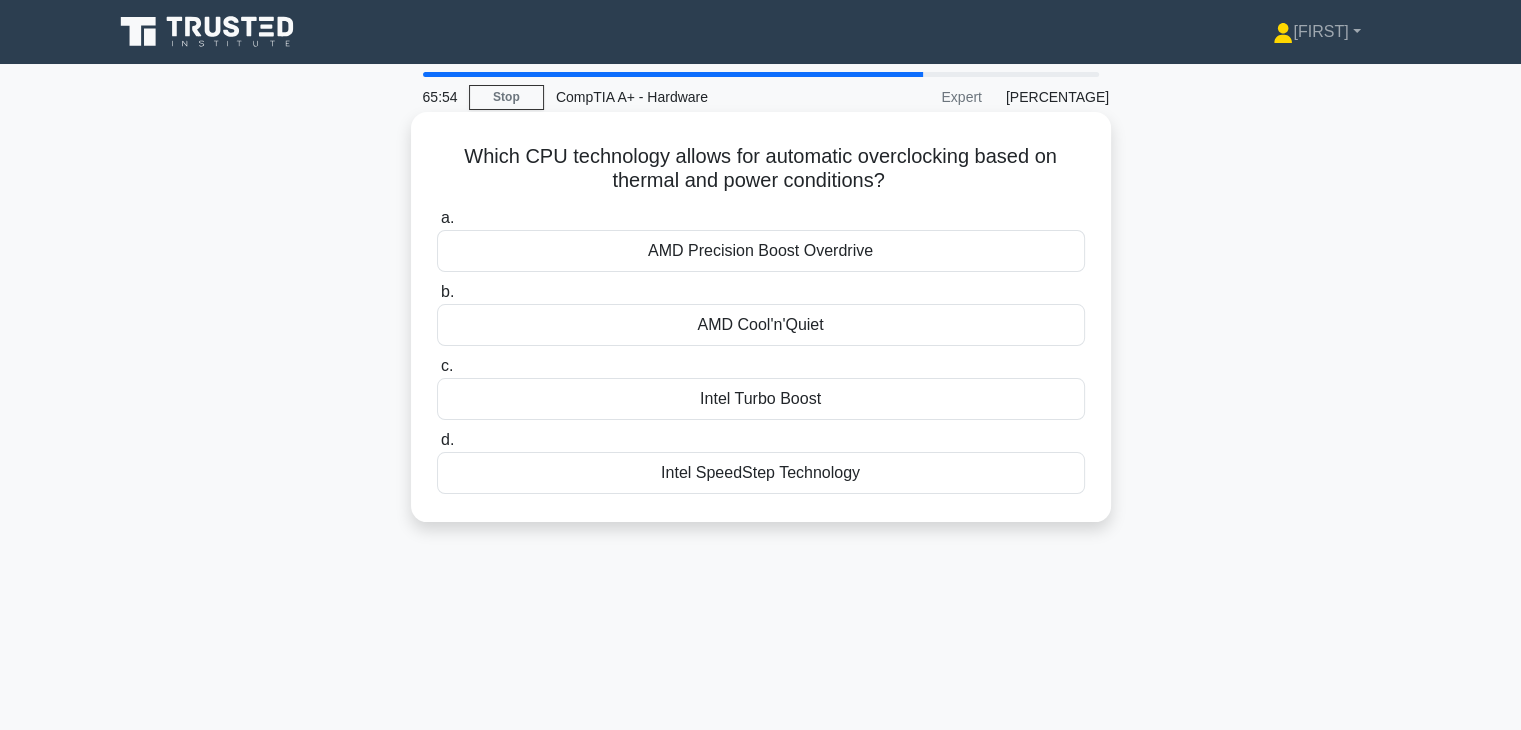 click on "Intel Turbo Boost" at bounding box center [761, 399] 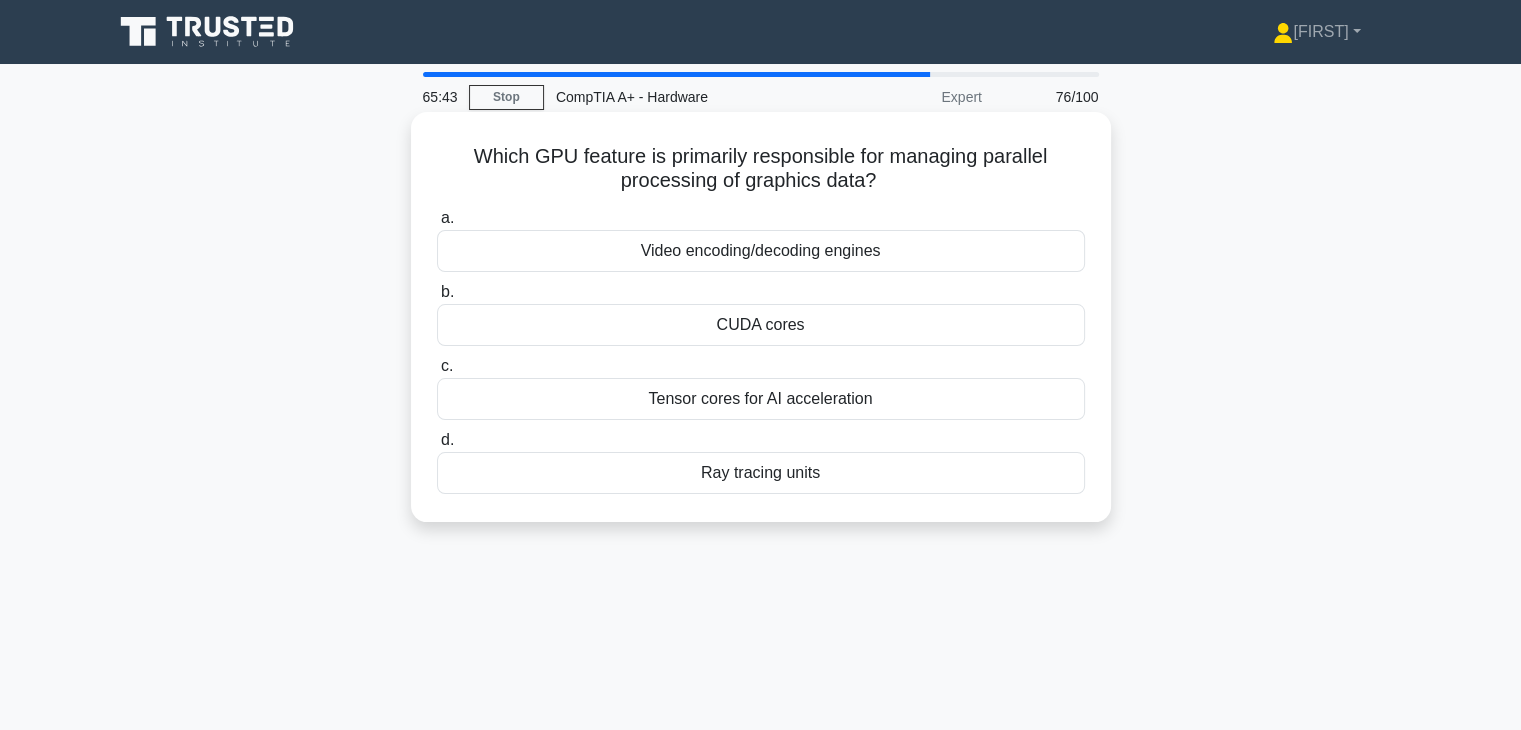 click on "Video encoding/decoding engines" at bounding box center (761, 251) 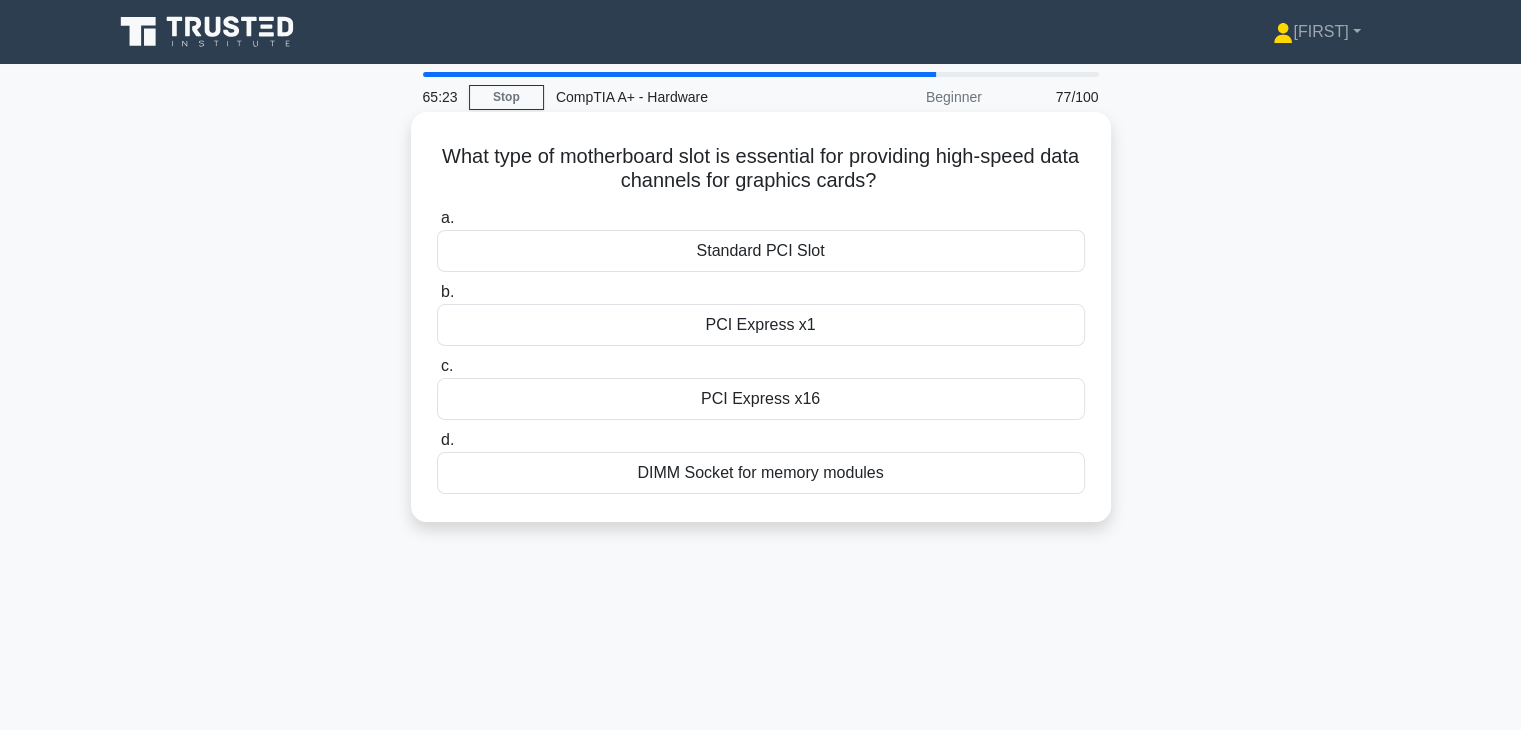 click on "DIMM Socket for memory modules" at bounding box center [761, 473] 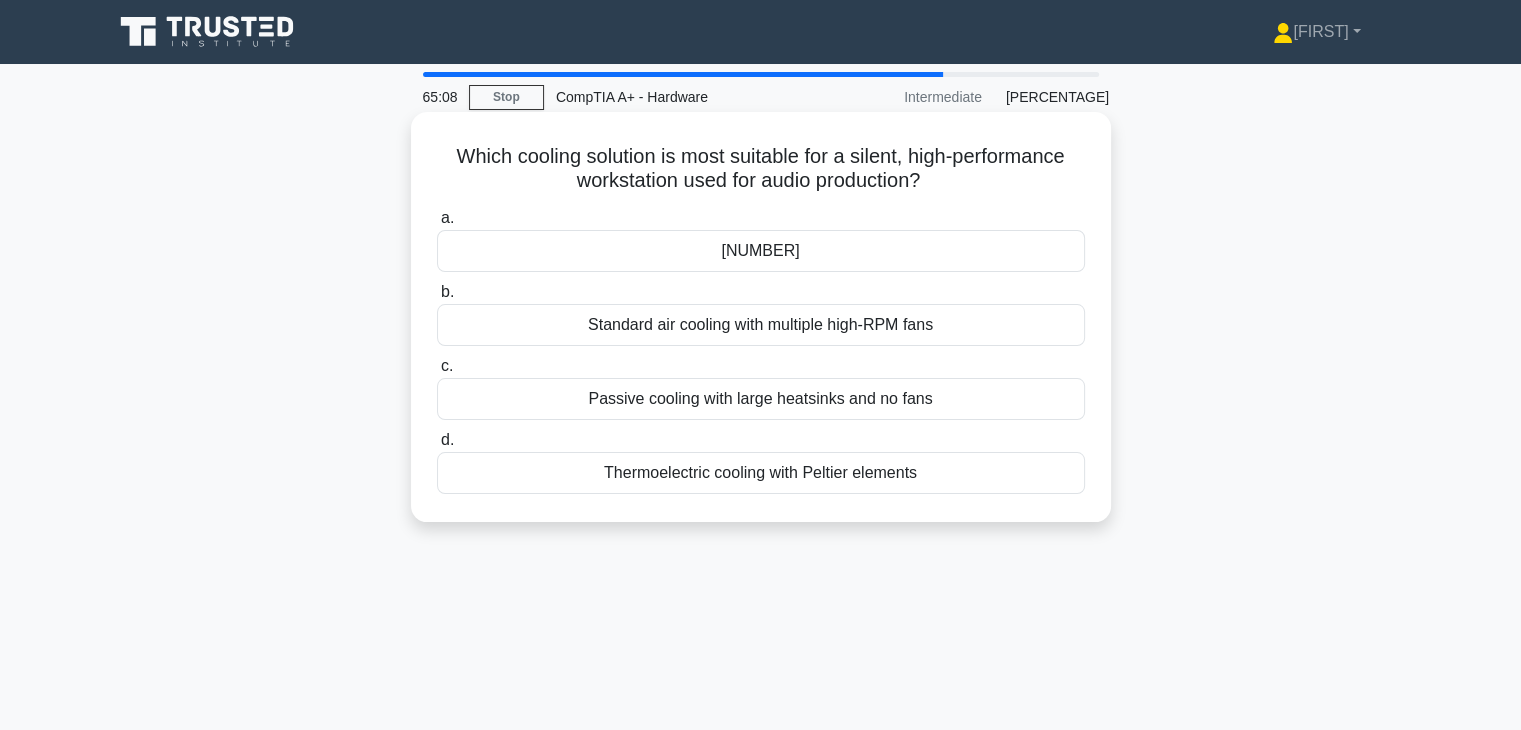 click on "Passive cooling with large heatsinks and no fans" at bounding box center [761, 399] 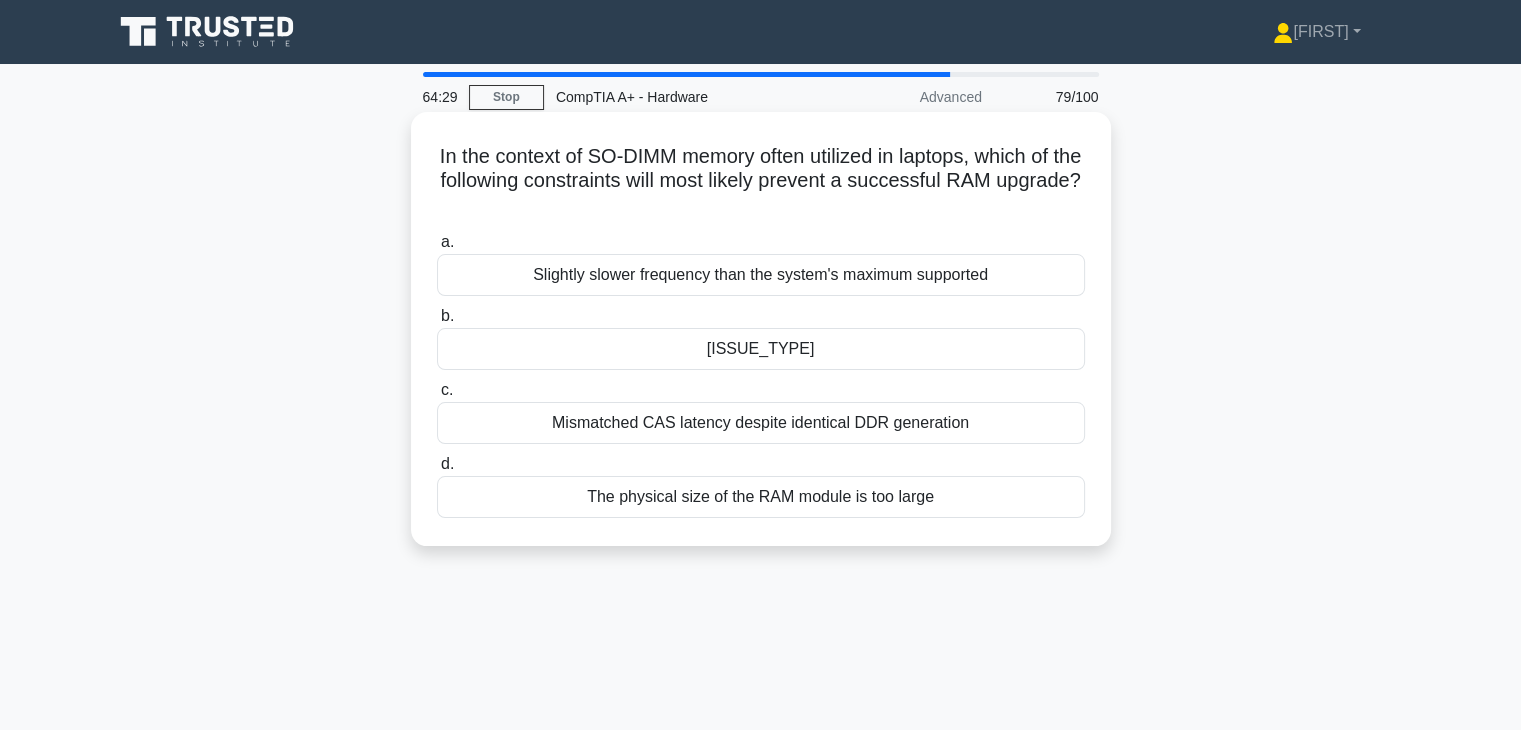 click on "The physical size of the RAM module is too large" at bounding box center [761, 497] 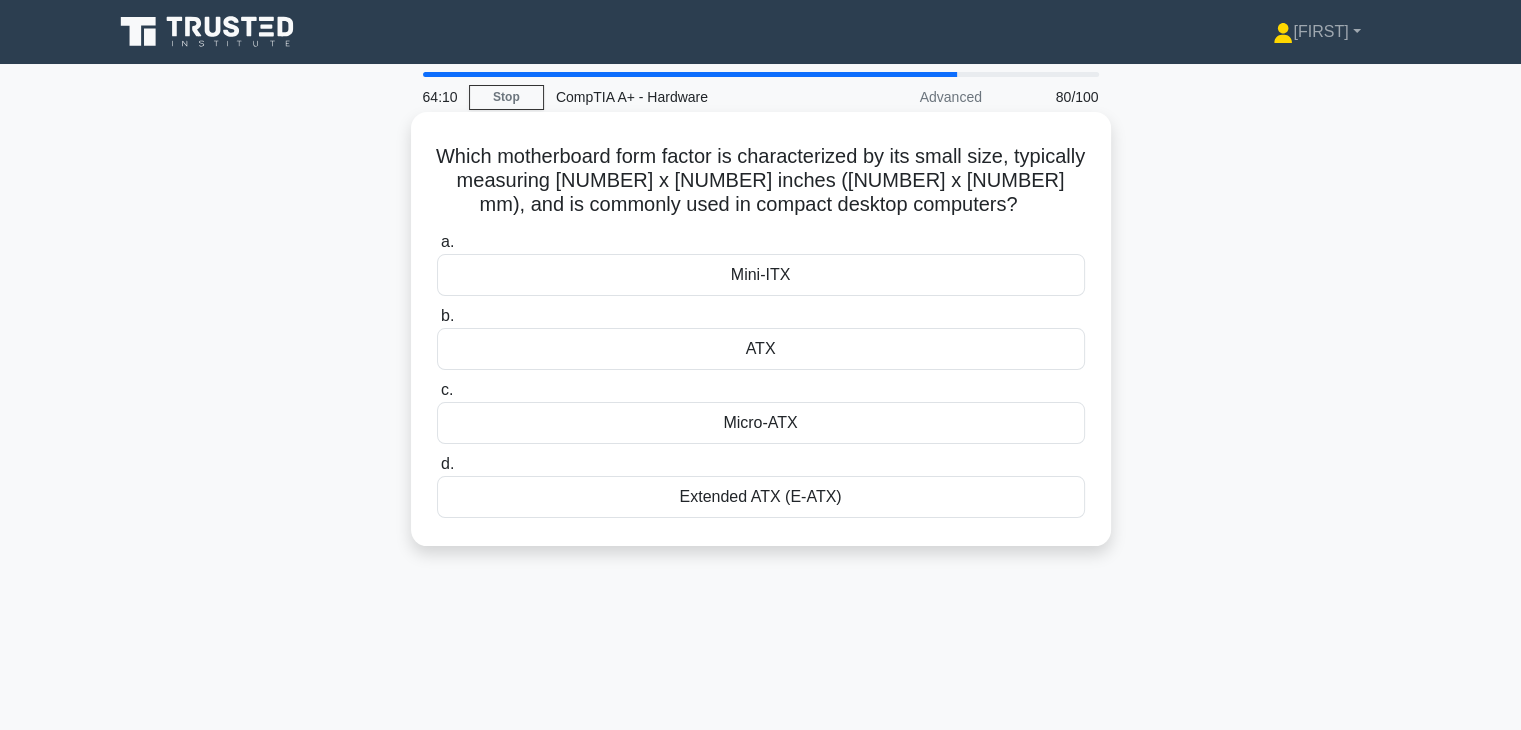 click on "Mini-ITX" at bounding box center (761, 275) 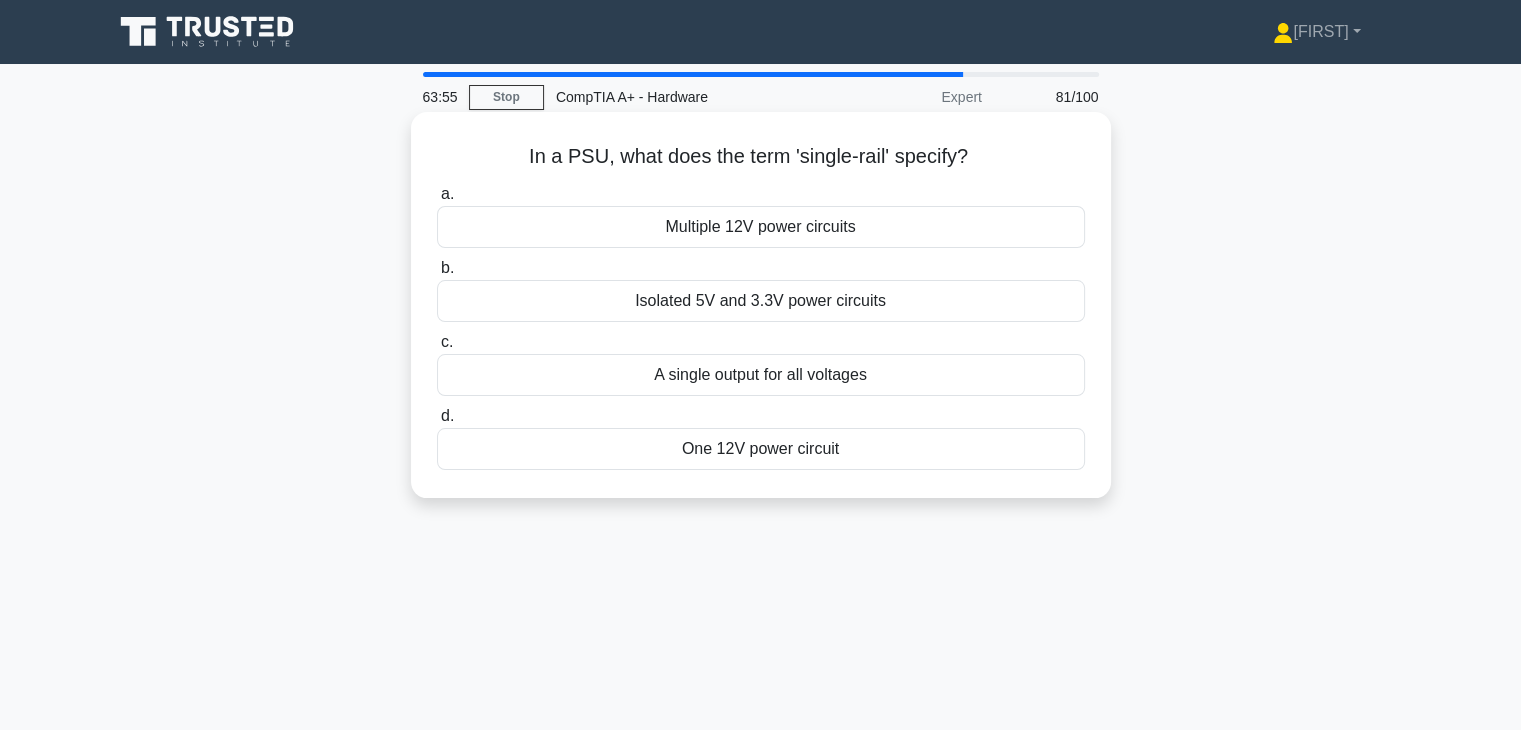 click on "A single output for all voltages" at bounding box center (761, 375) 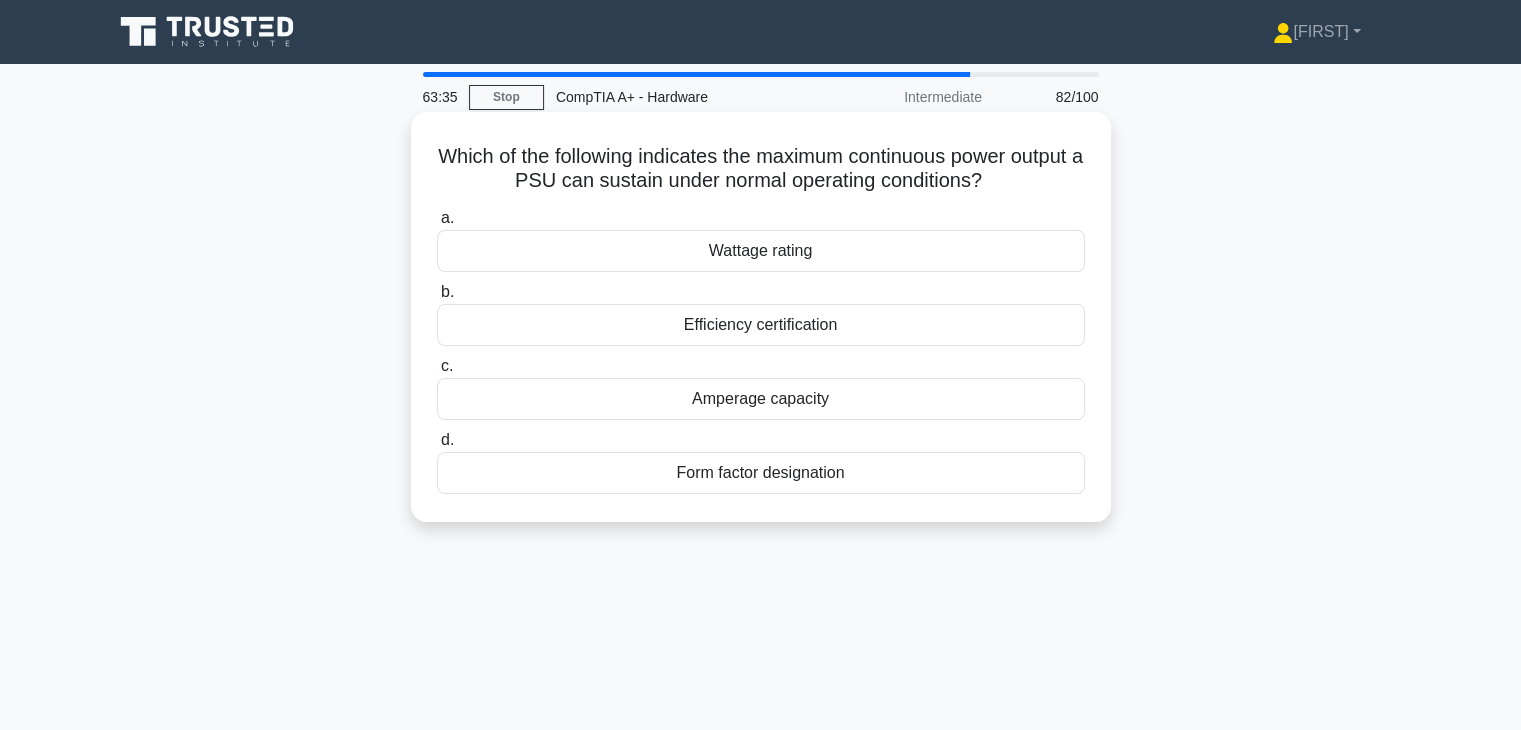 drag, startPoint x: 836, startPoint y: 405, endPoint x: 946, endPoint y: 447, distance: 117.74549 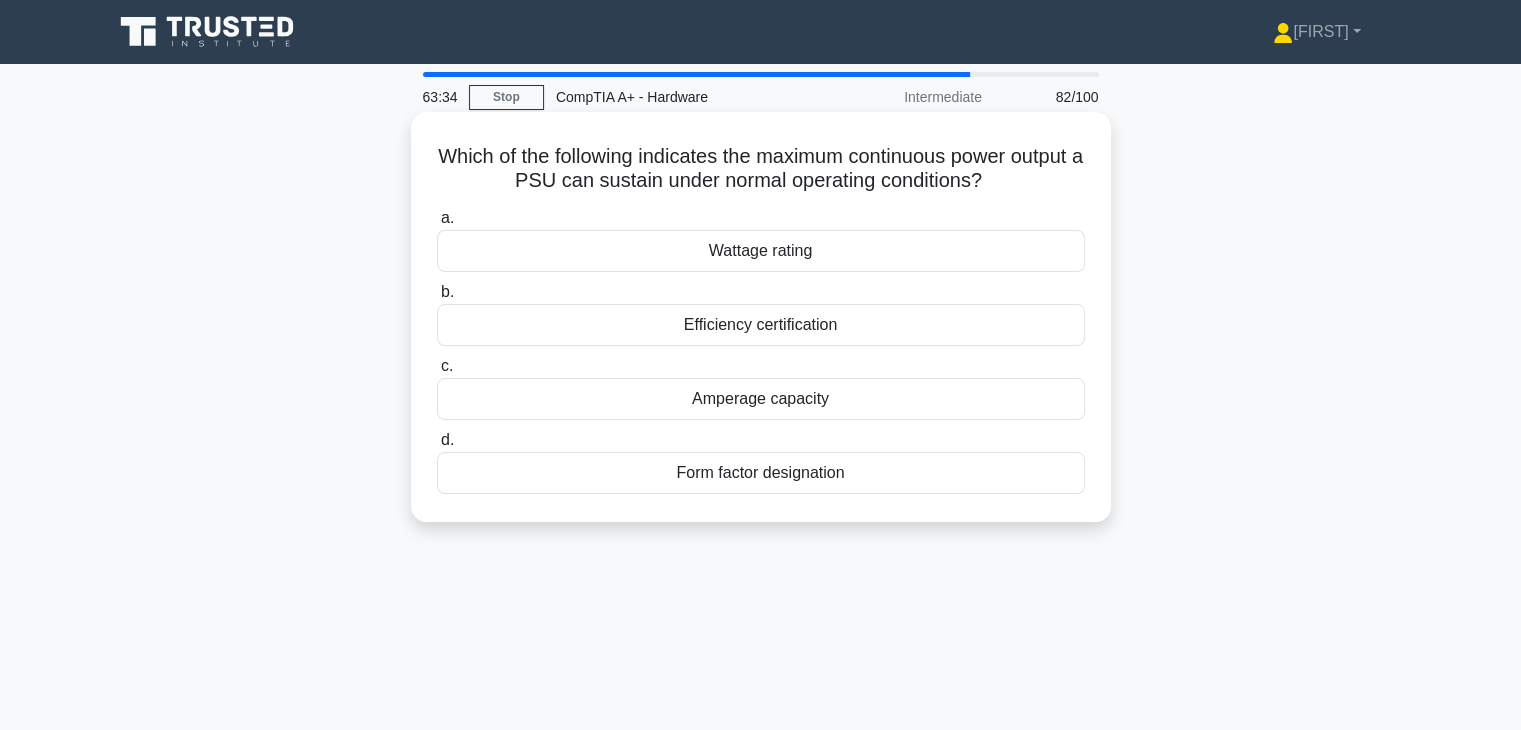 click on "Form factor designation" at bounding box center (761, 473) 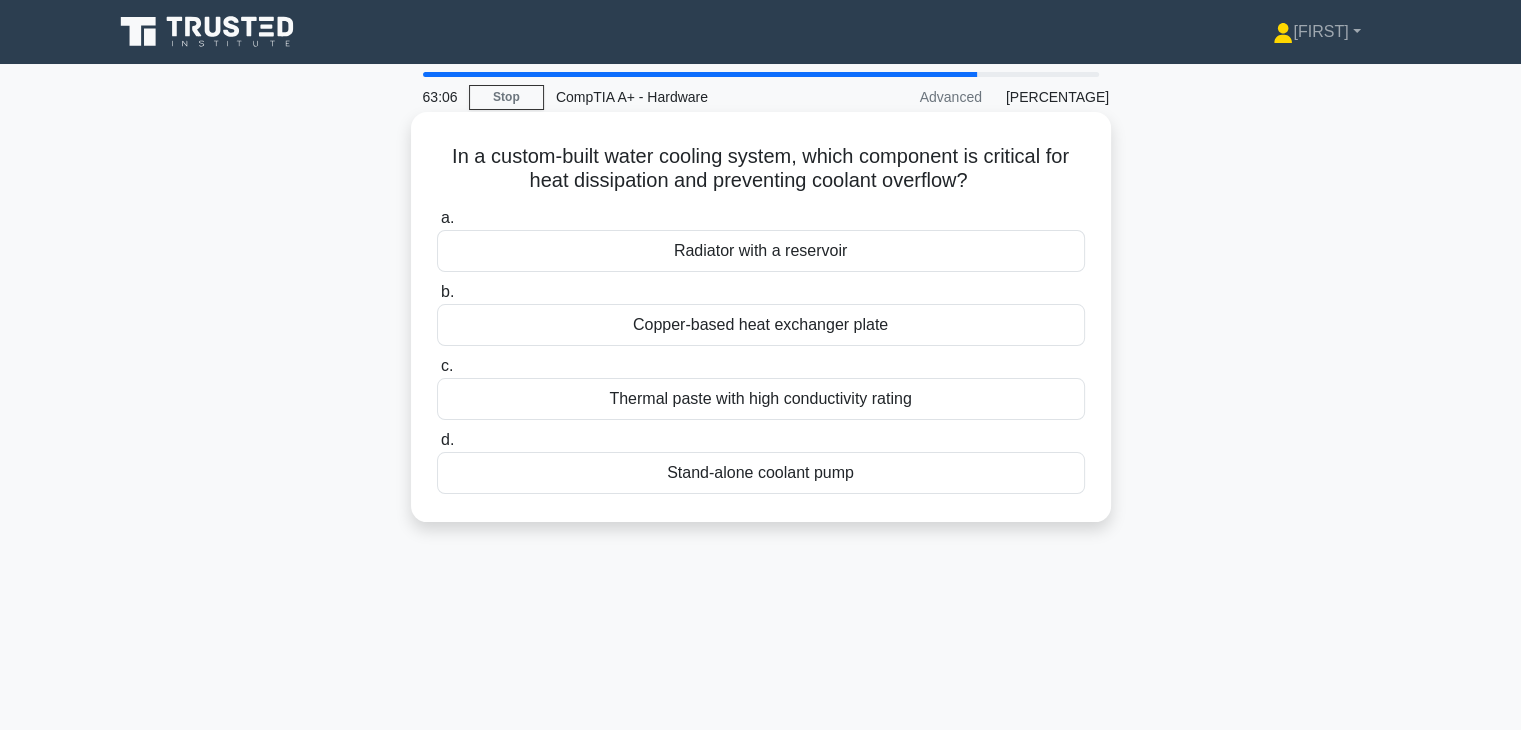 click on "Stand-alone coolant pump" at bounding box center [761, 473] 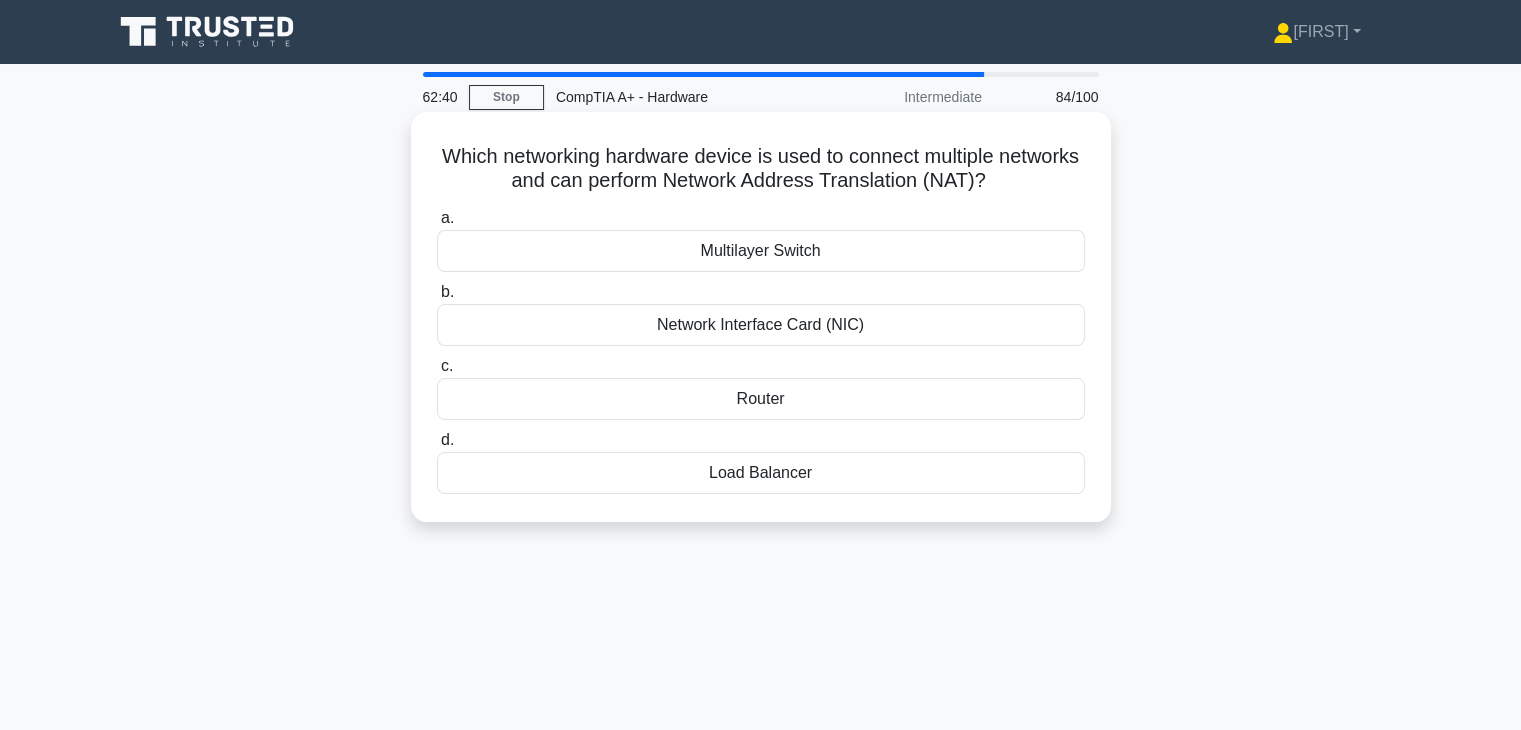 click on "Network Interface Card (NIC)" at bounding box center (761, 325) 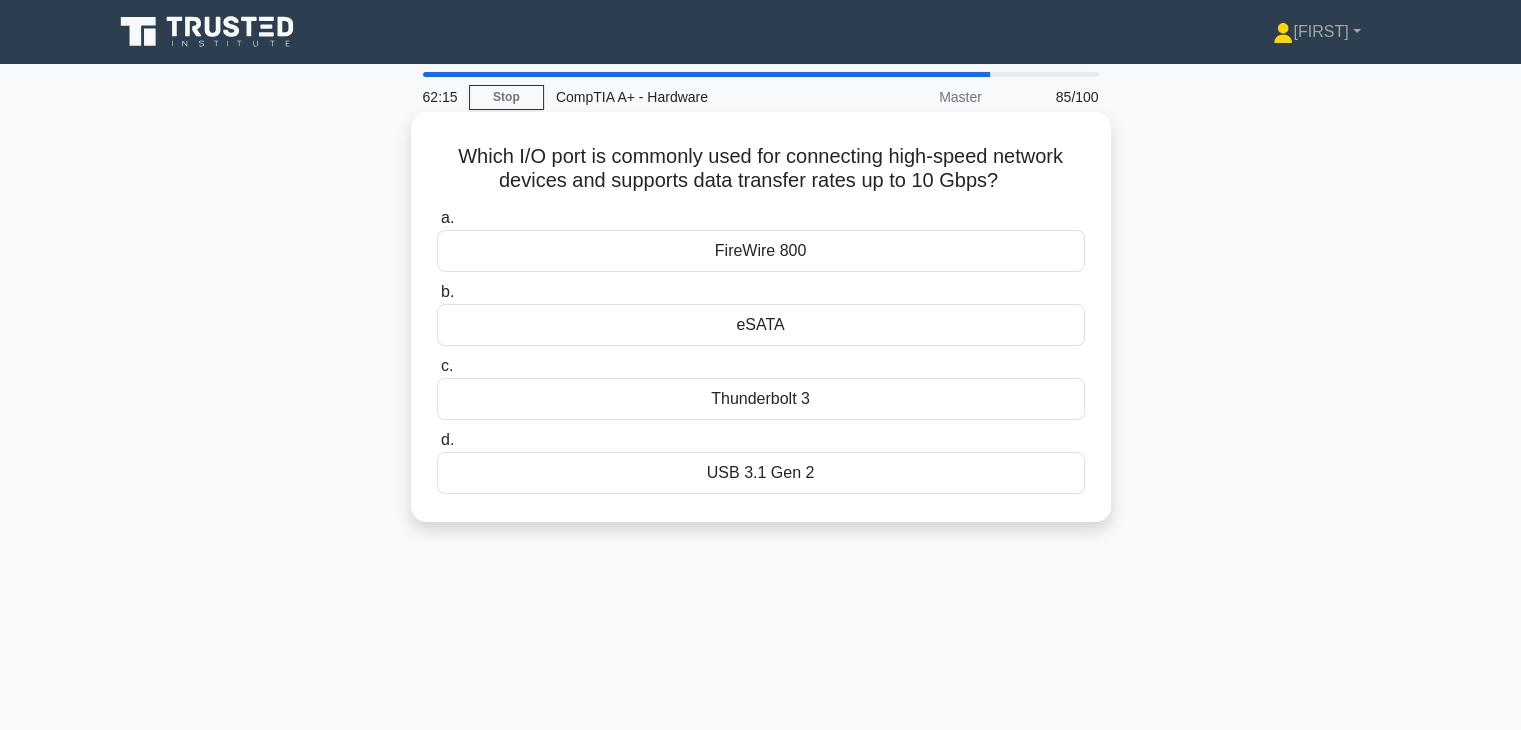 click on "Thunderbolt 3" at bounding box center [761, 399] 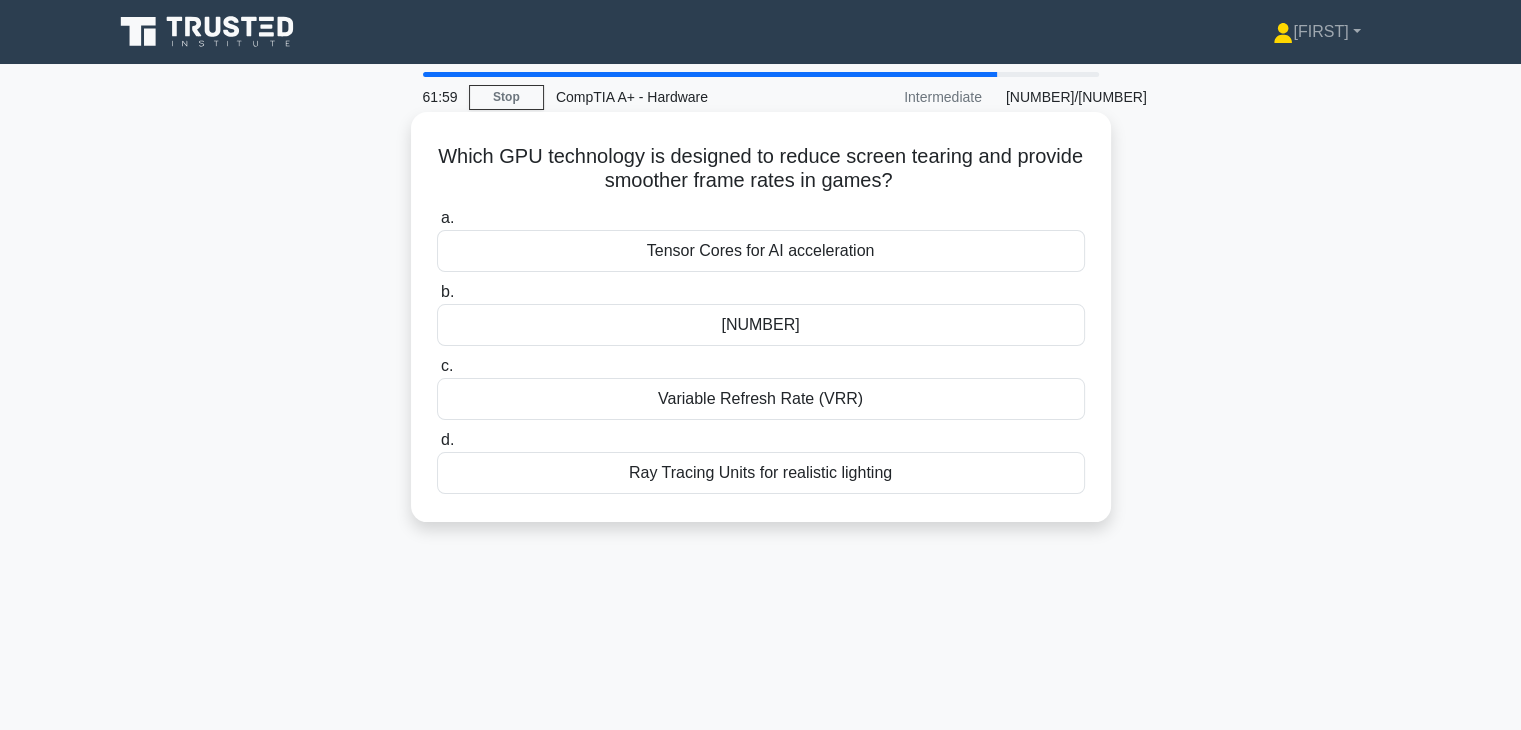 click on "Variable Refresh Rate (VRR)" at bounding box center (761, 399) 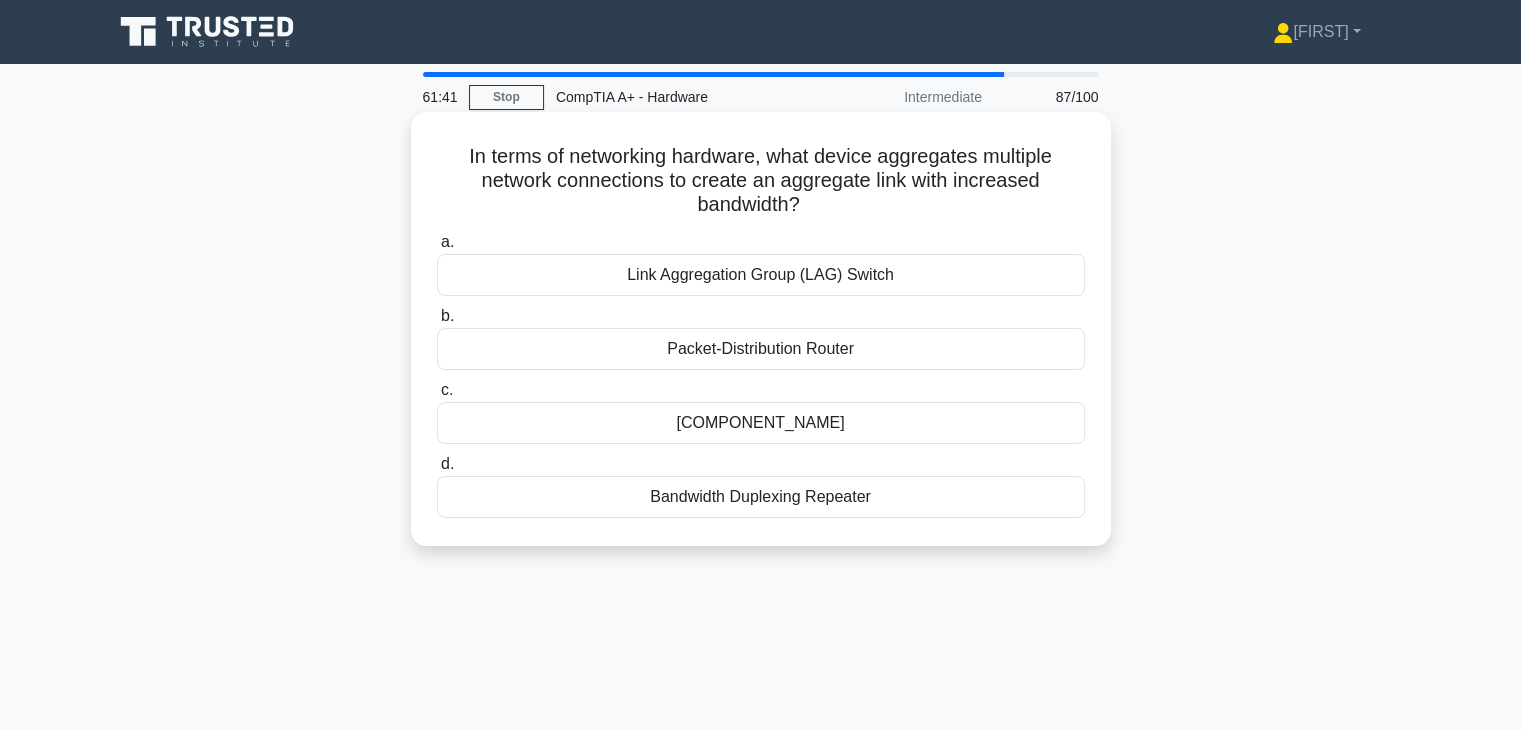 click on "Packet-Distribution Router" at bounding box center (761, 349) 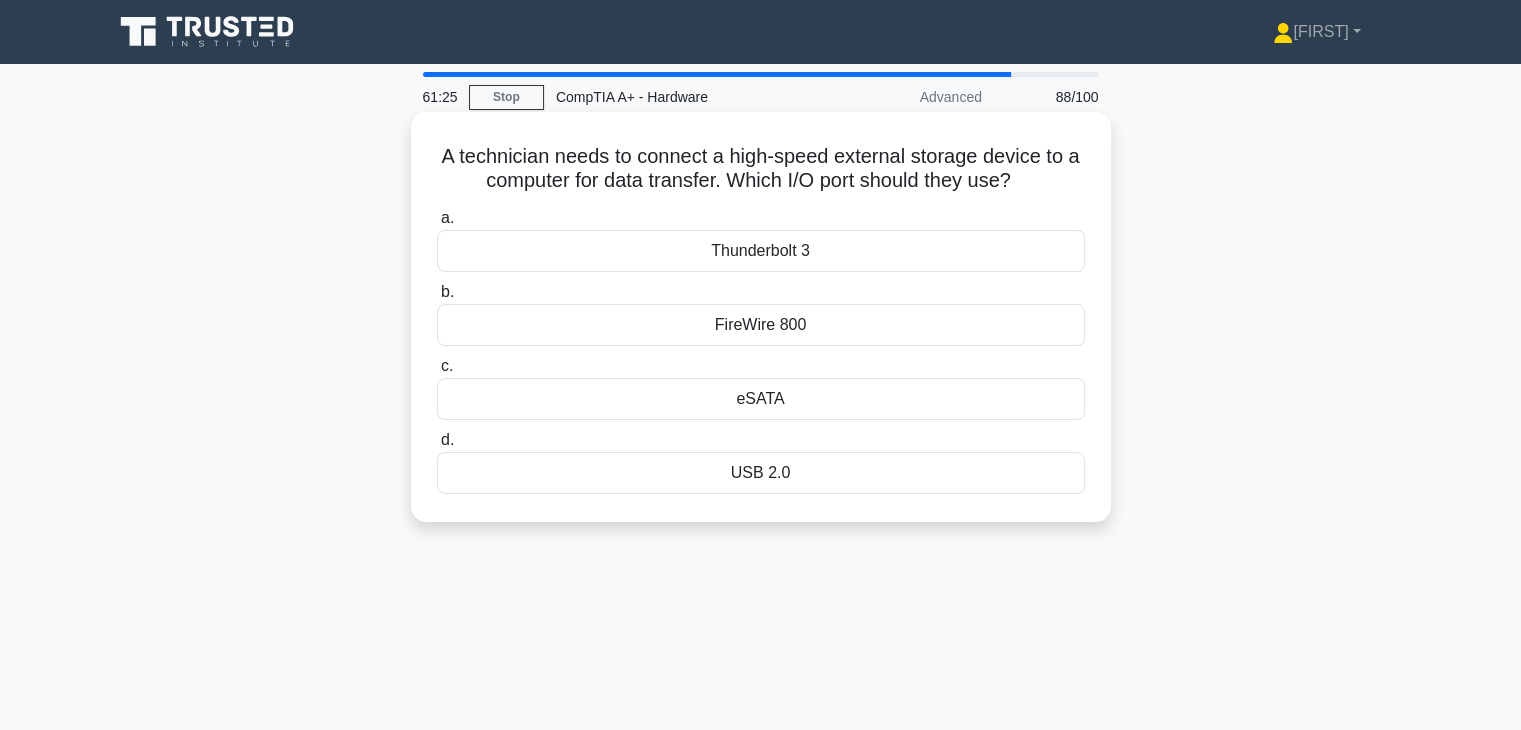 click on "eSATA" at bounding box center (761, 399) 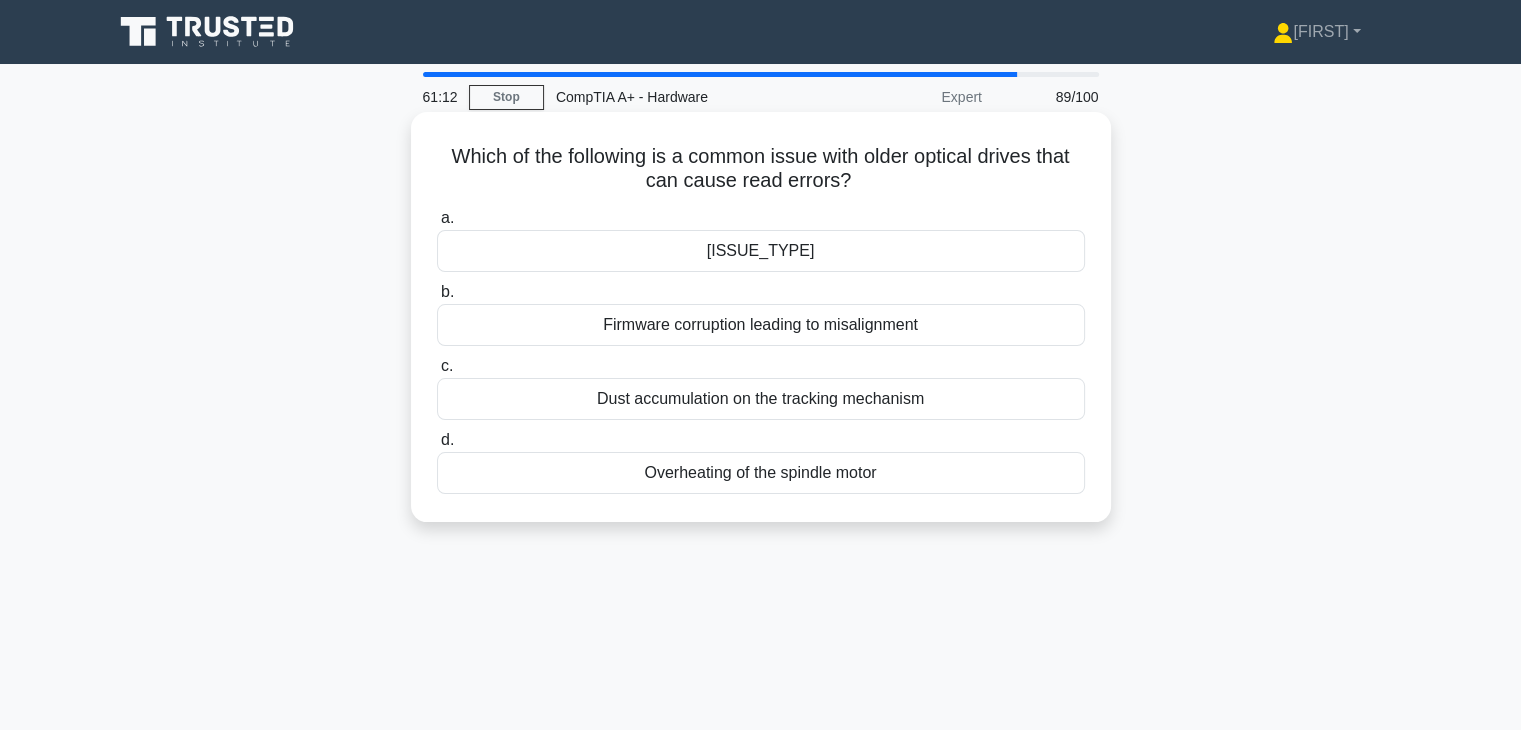 click on "[ISSUE_TYPE]" at bounding box center (761, 251) 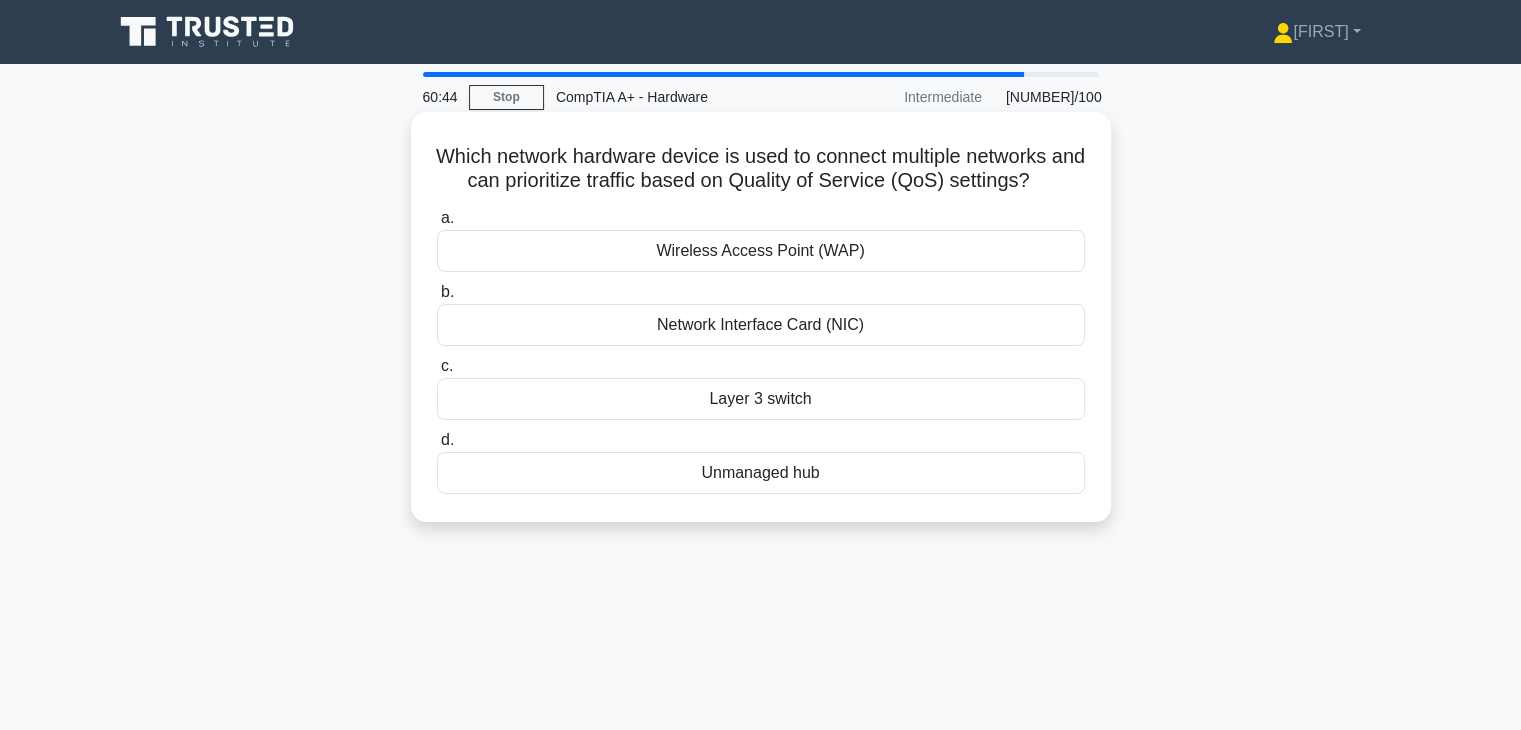click on "Layer 3 switch" at bounding box center (761, 399) 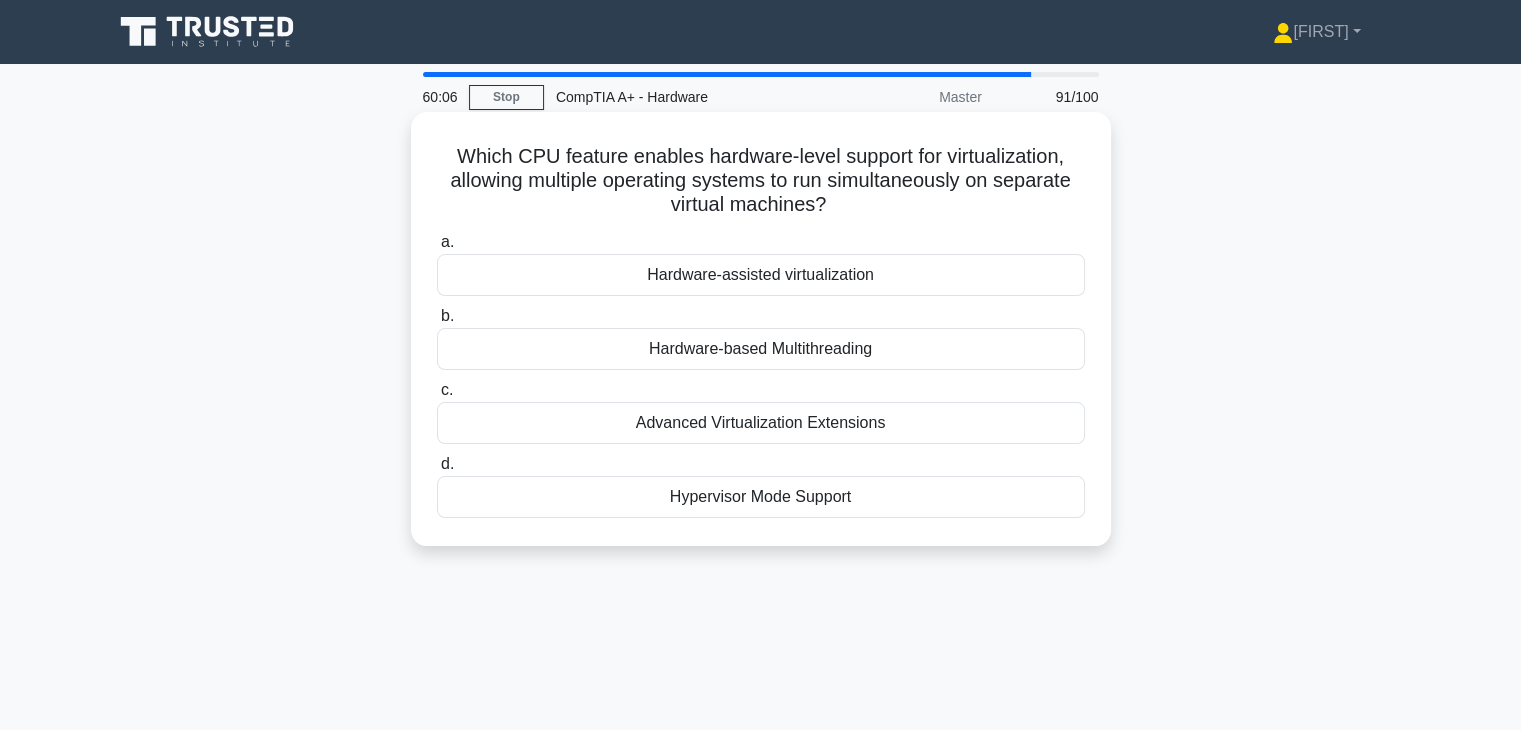 click on "Hypervisor Mode Support" at bounding box center (761, 497) 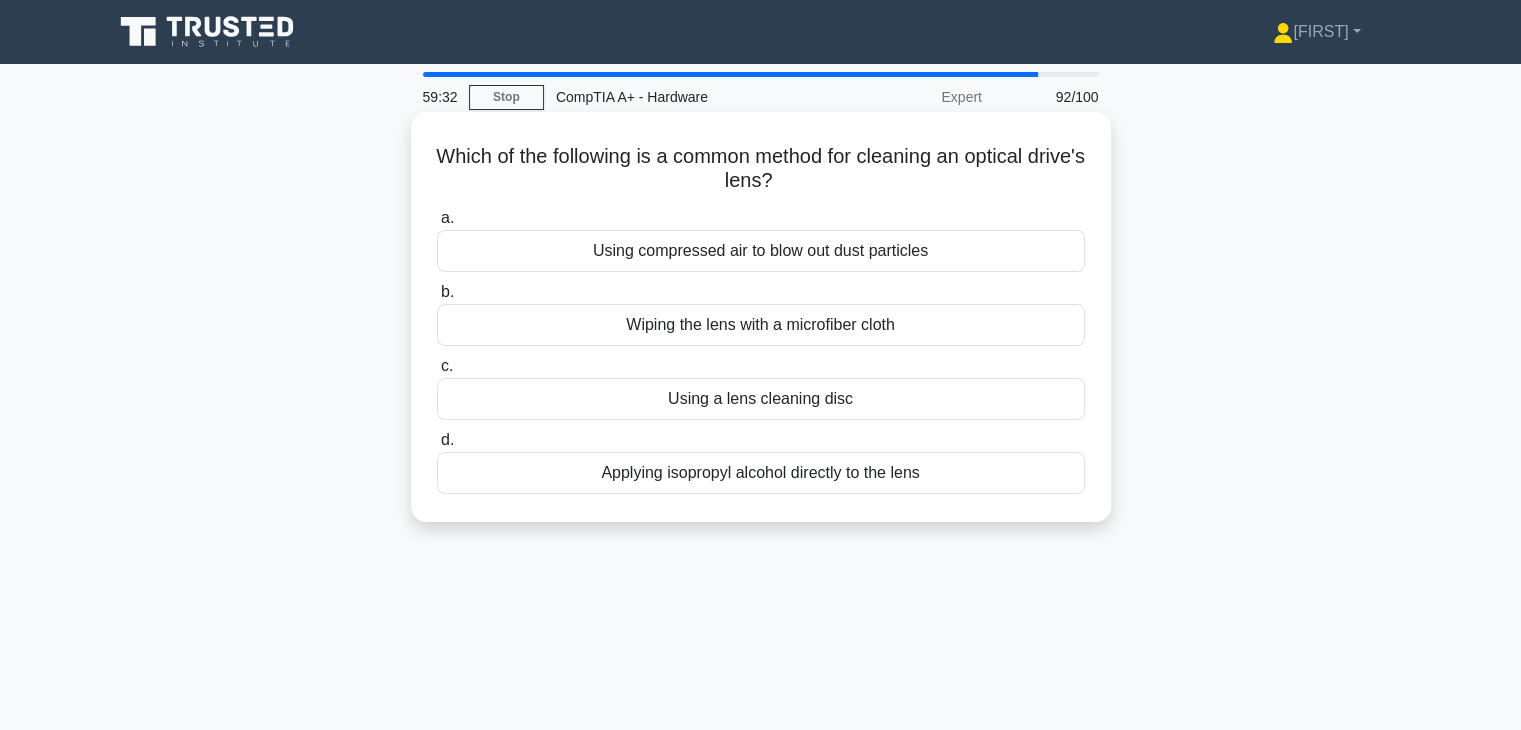 click on "Wiping the lens with a microfiber cloth" at bounding box center [761, 325] 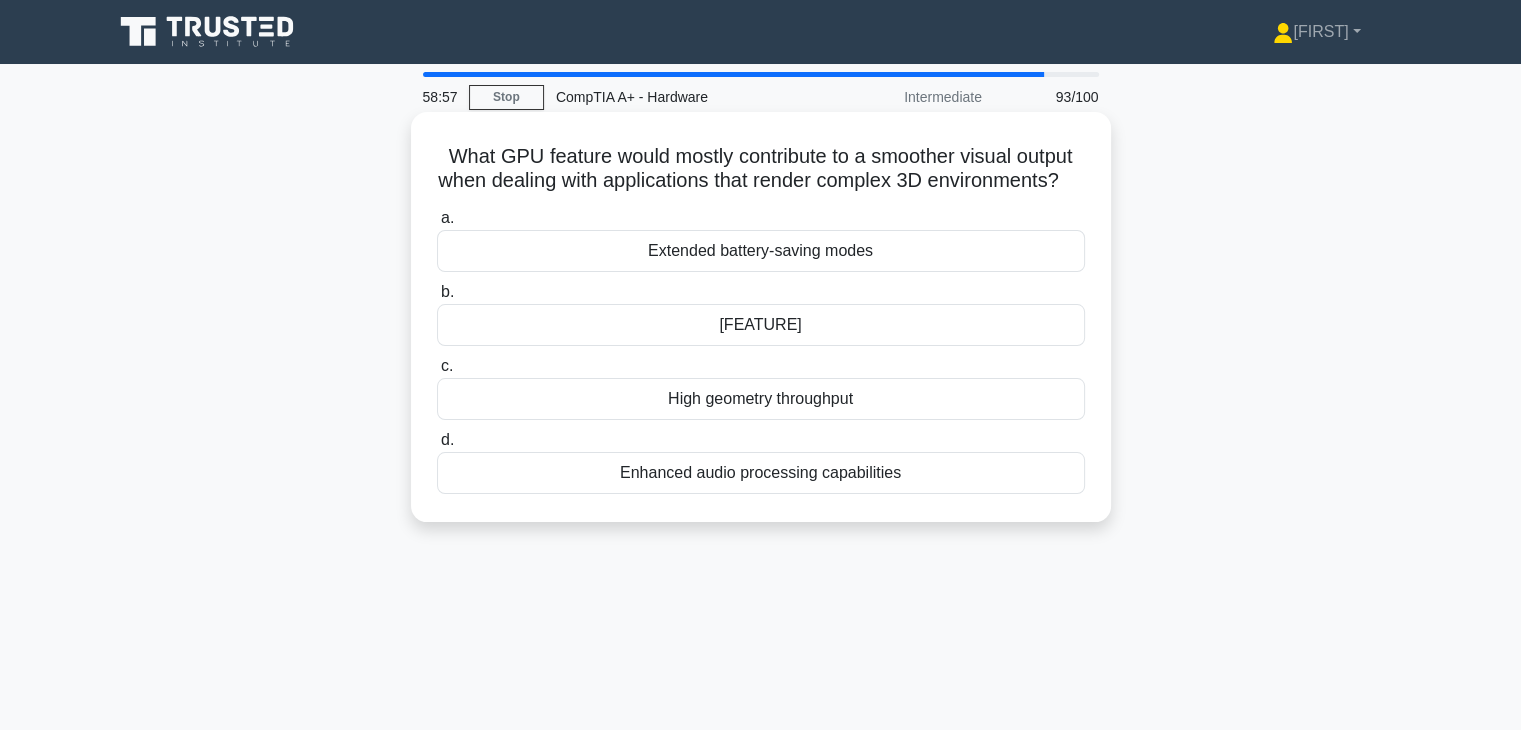 click on "High geometry throughput" at bounding box center [761, 399] 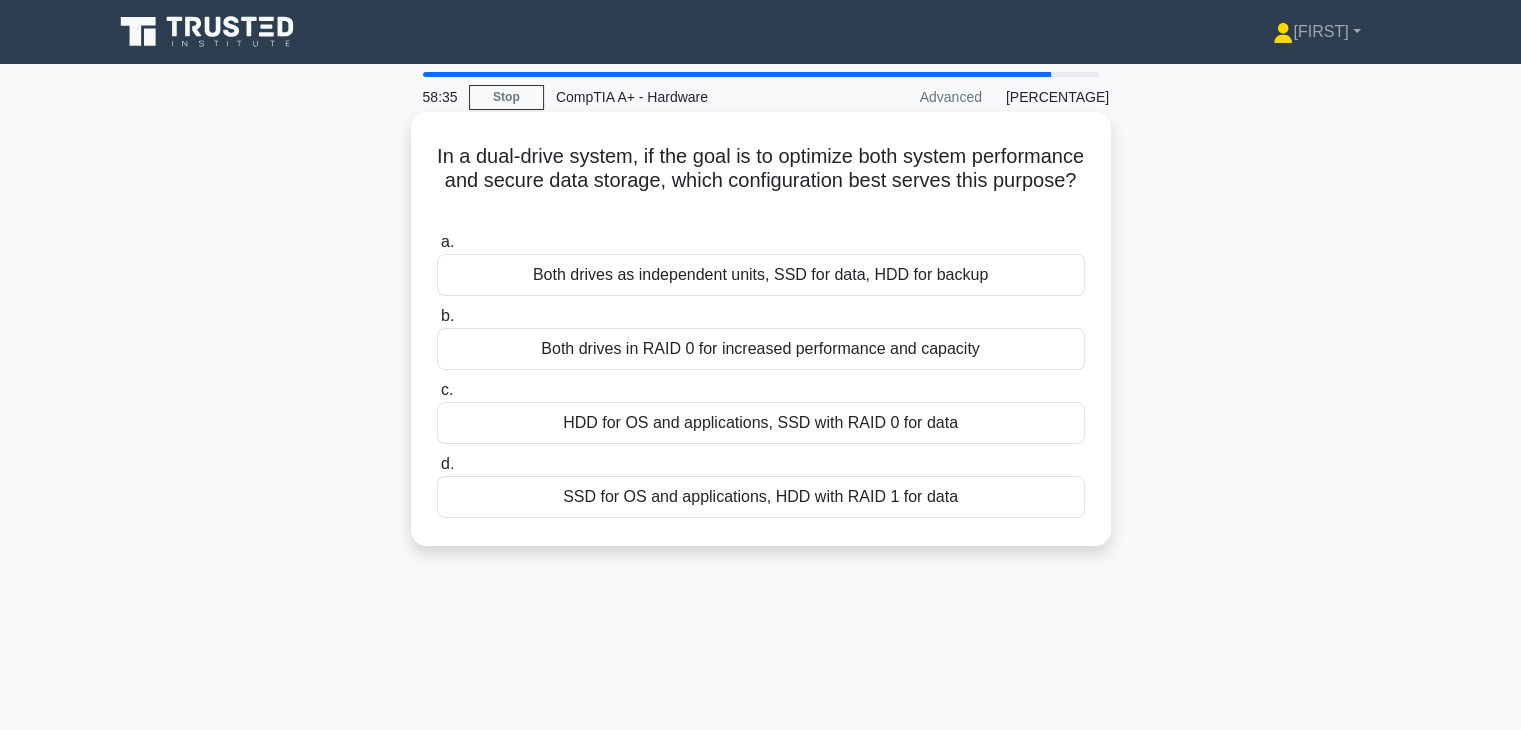 click on "Both drives as independent units, SSD for data, HDD for backup" at bounding box center (761, 275) 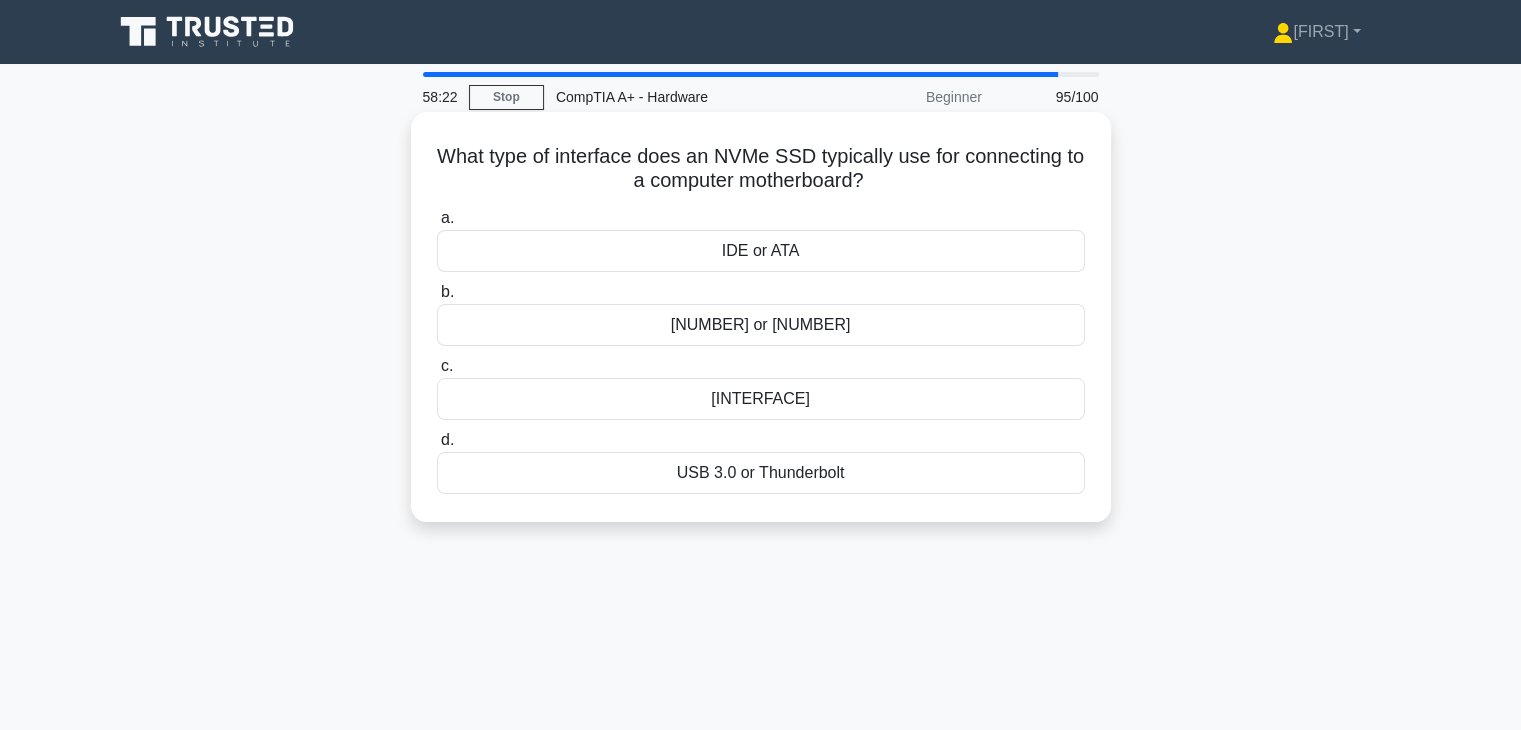 click on "[NUMBER] or [NUMBER]" at bounding box center (761, 325) 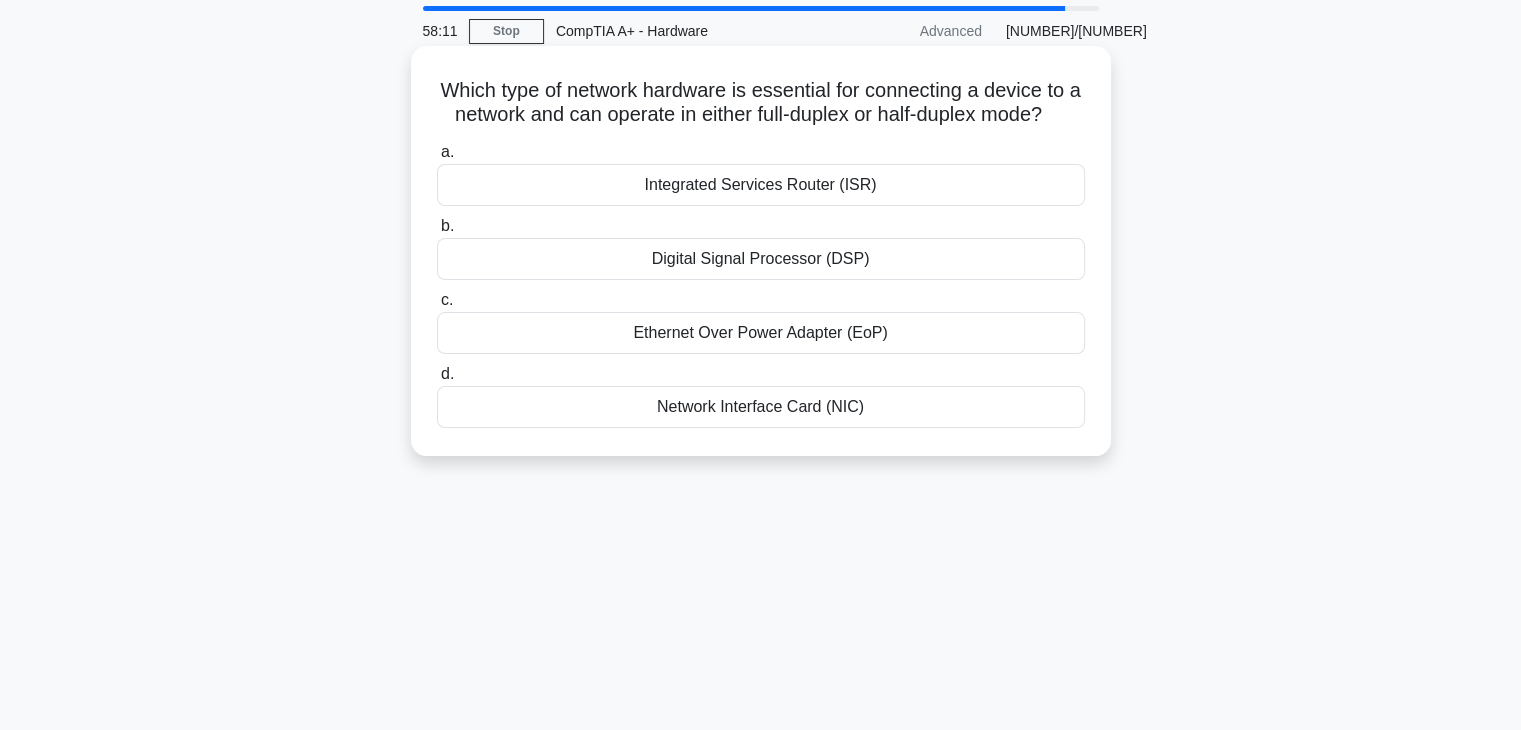 scroll, scrollTop: 100, scrollLeft: 0, axis: vertical 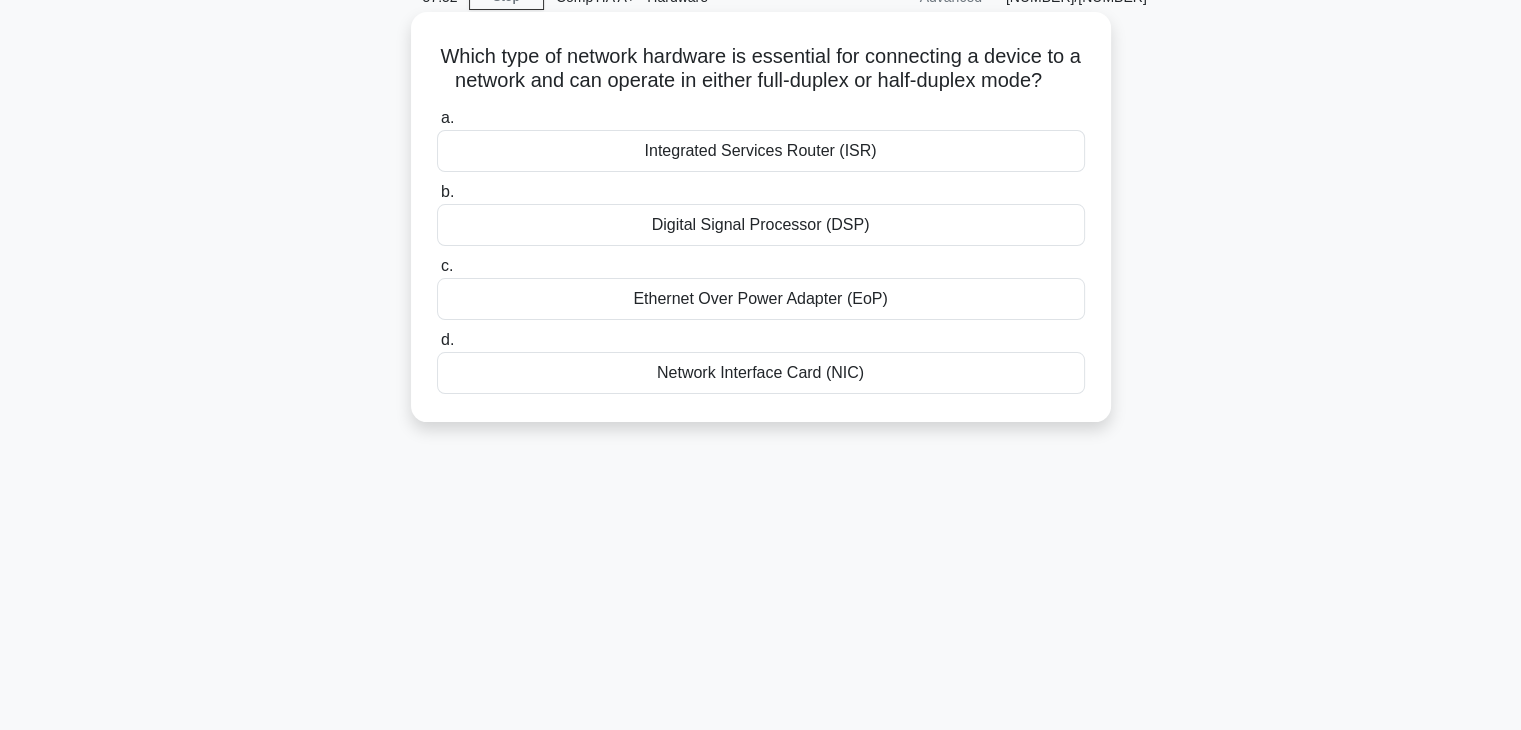 click on "Network Interface Card (NIC)" at bounding box center [761, 373] 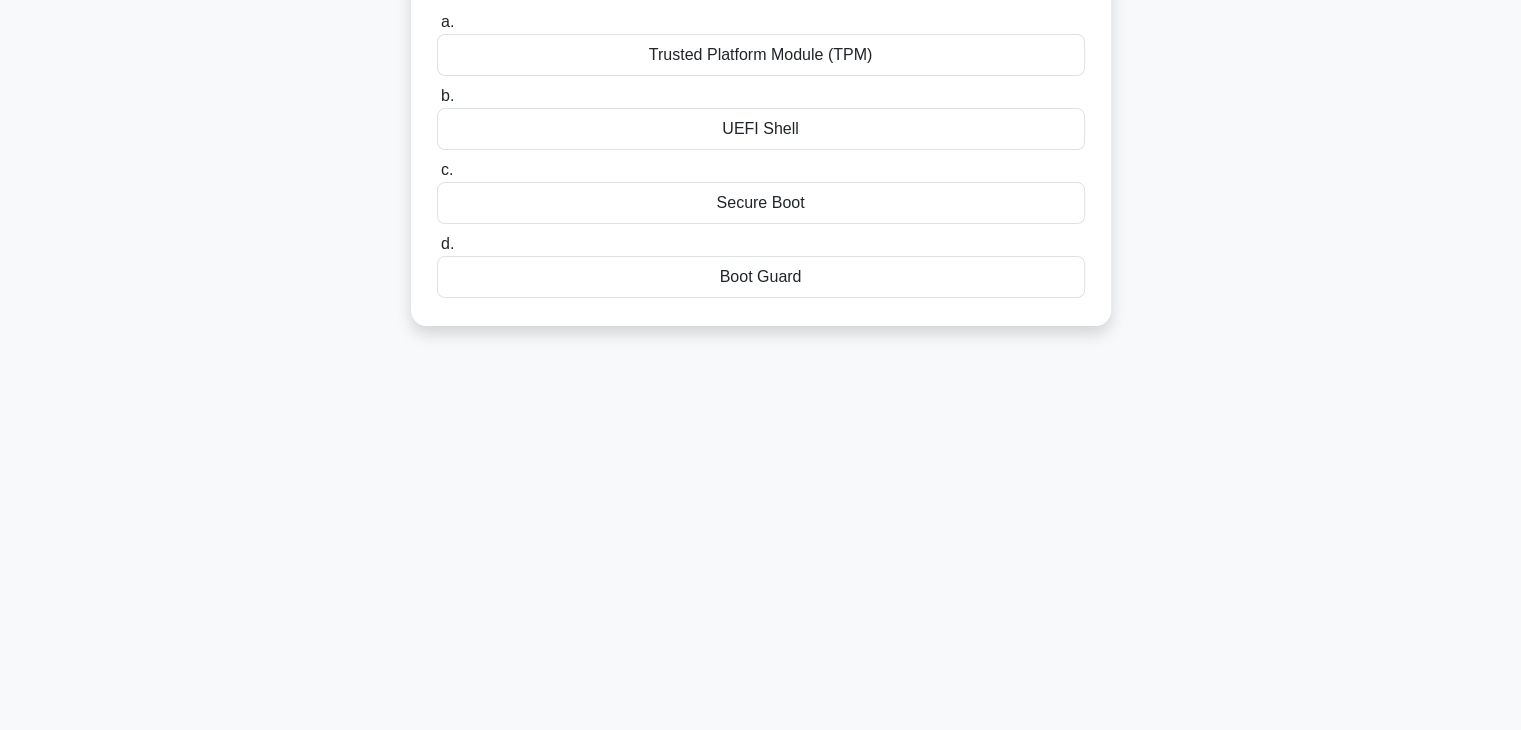 scroll, scrollTop: 200, scrollLeft: 0, axis: vertical 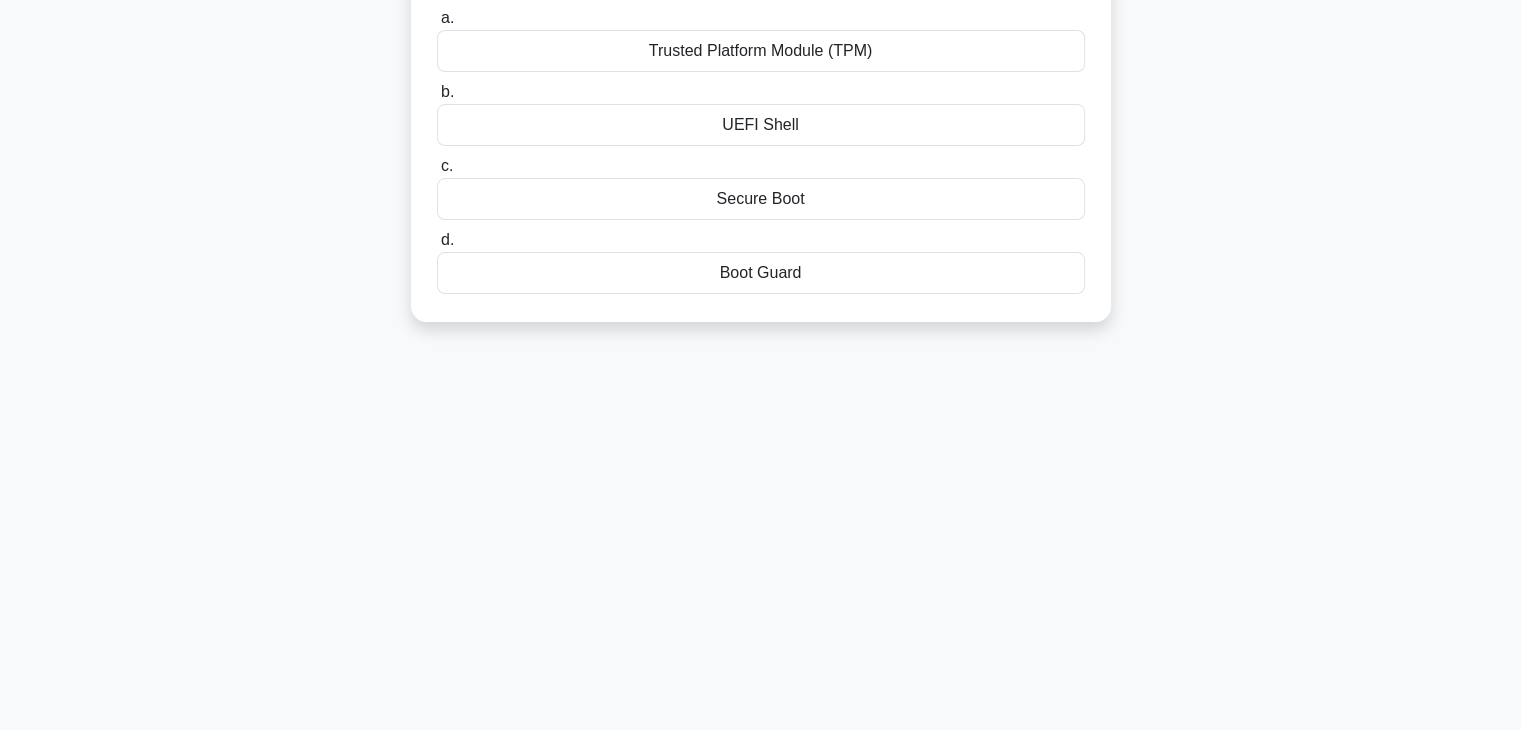 click on "Boot Guard" at bounding box center [761, 273] 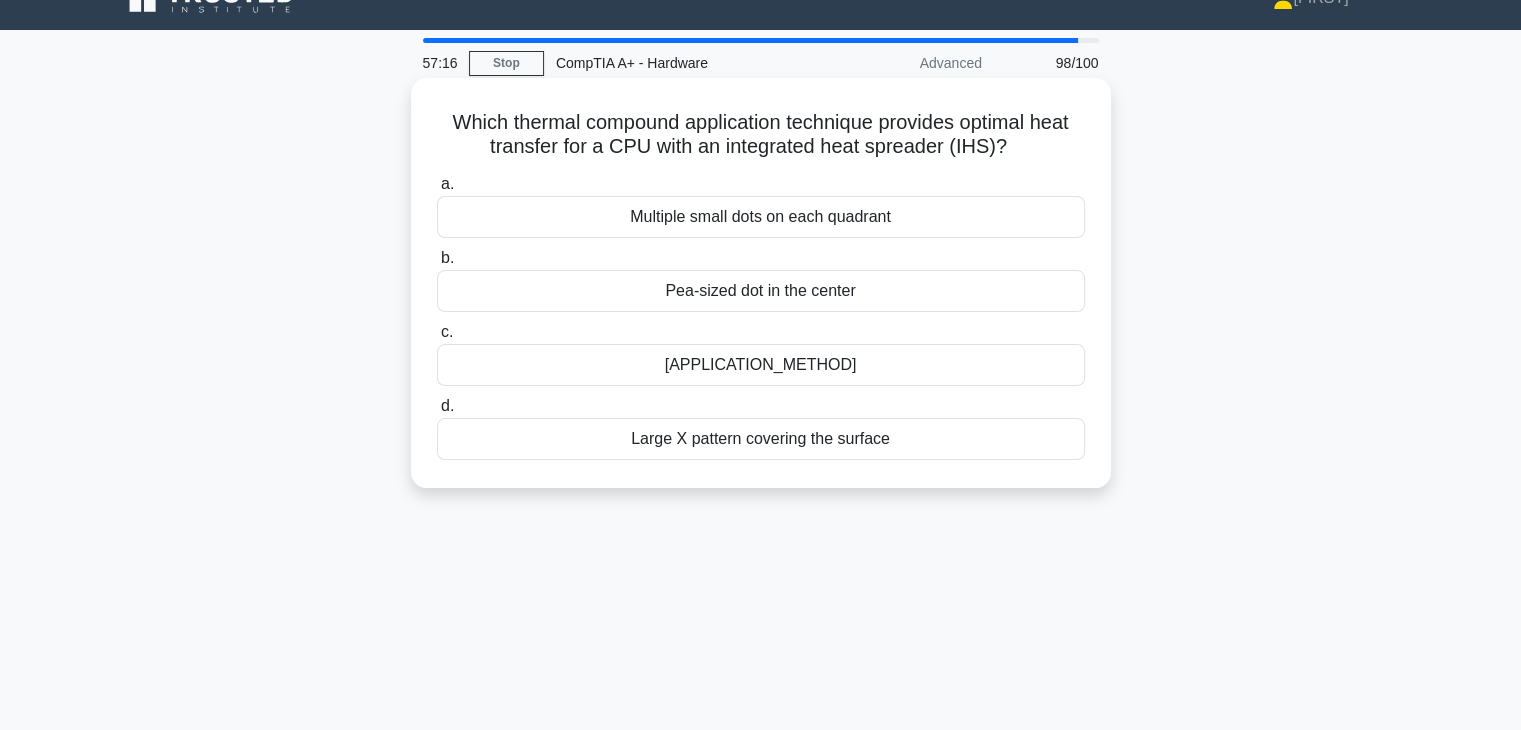 scroll, scrollTop: 0, scrollLeft: 0, axis: both 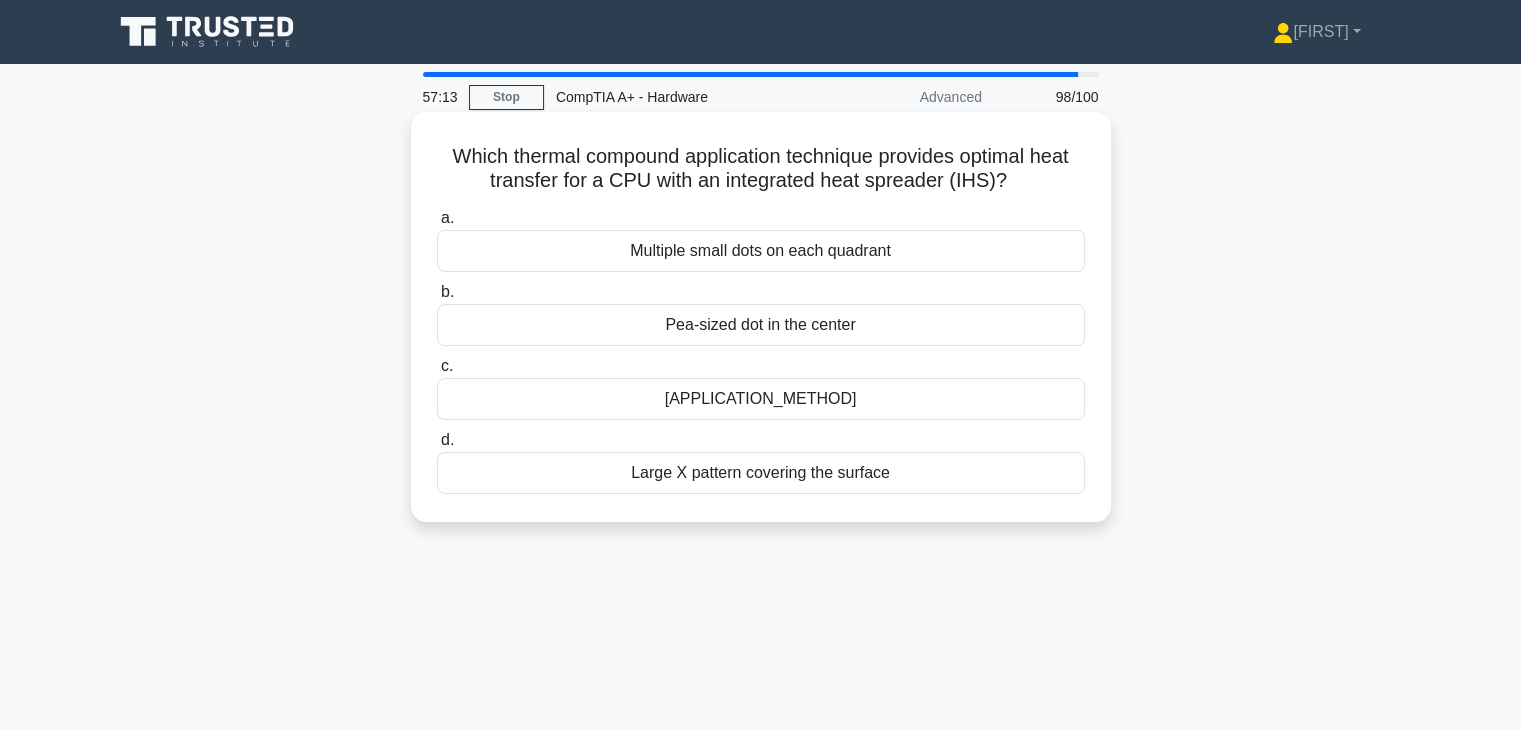 click on "Multiple small dots on each quadrant" at bounding box center [761, 251] 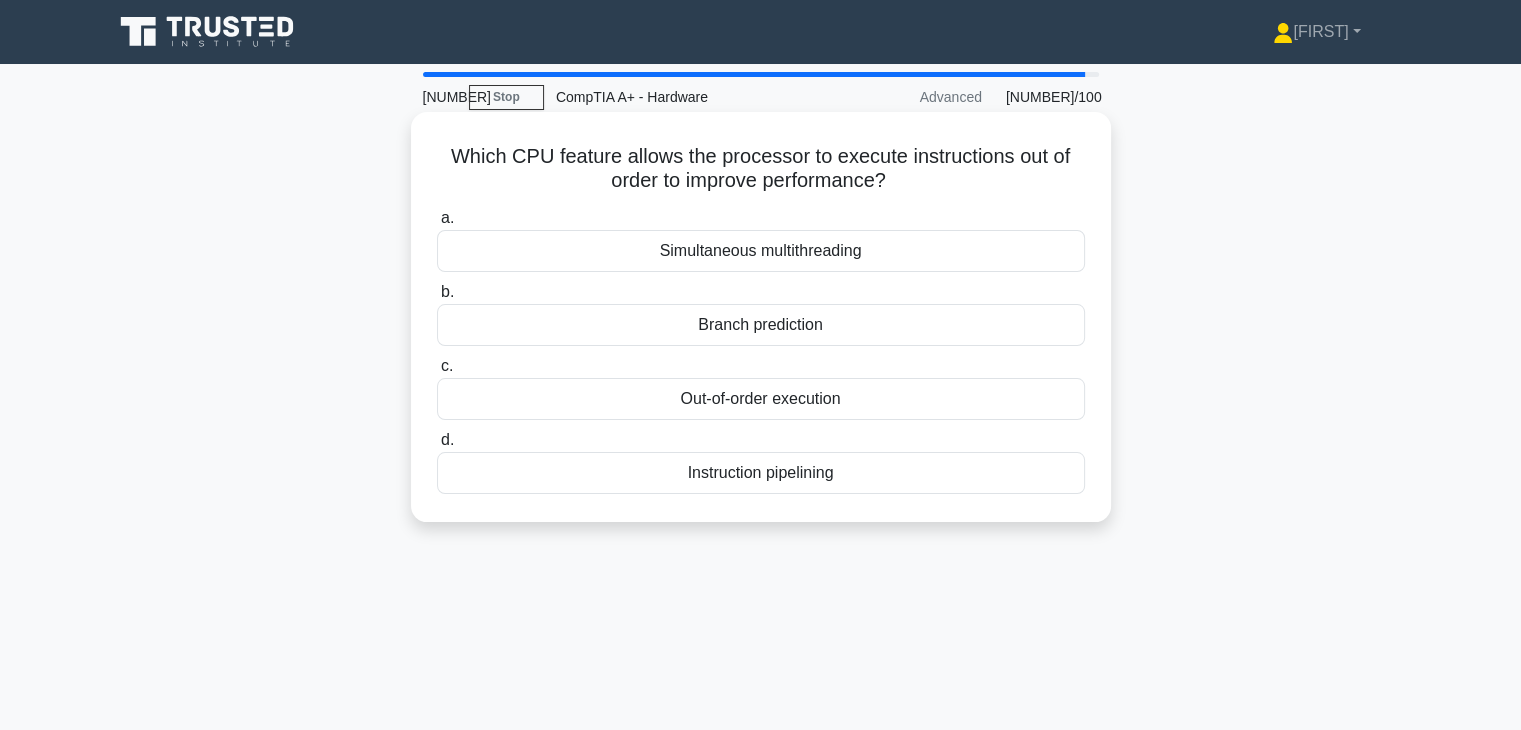 click on "Out-of-order execution" at bounding box center (761, 399) 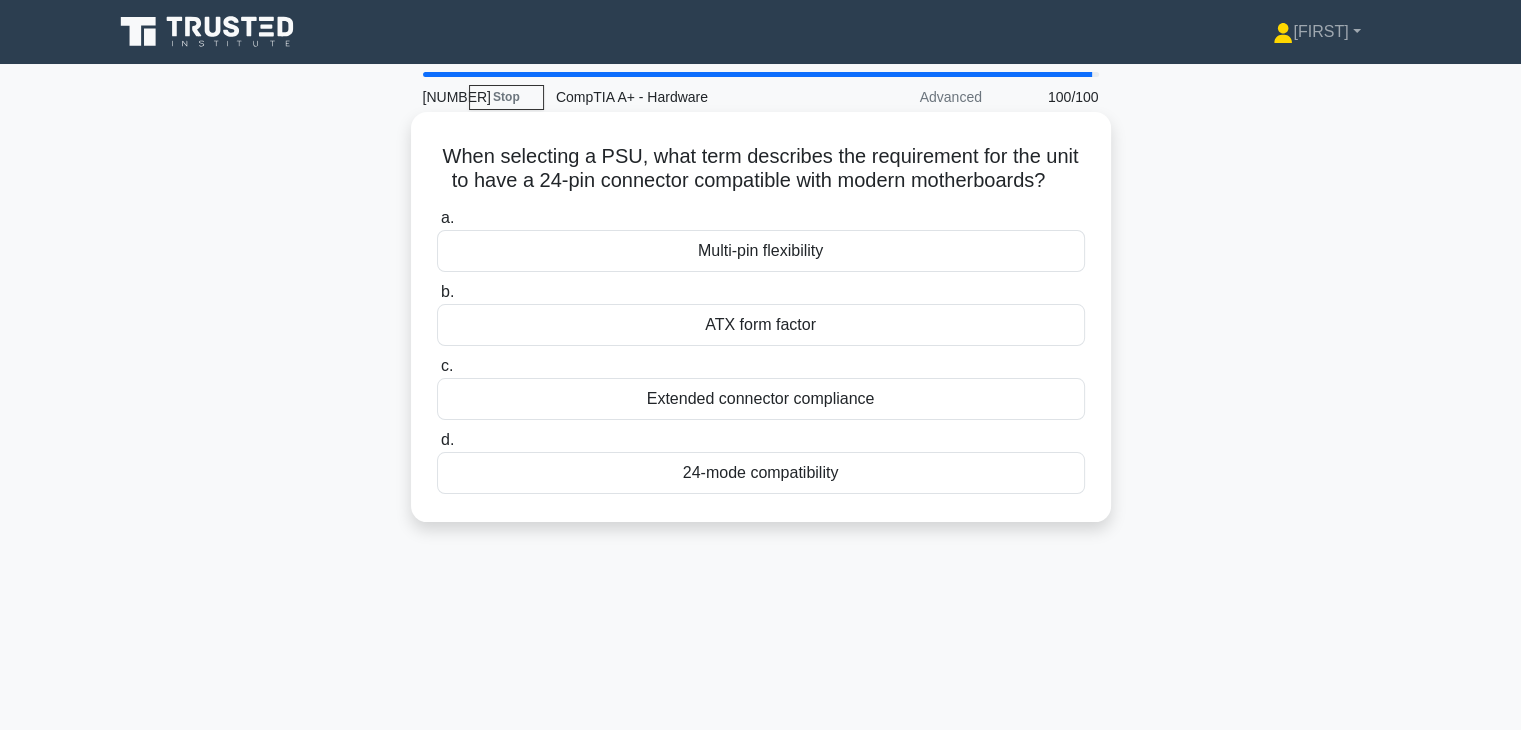 click on "ATX form factor" at bounding box center [761, 325] 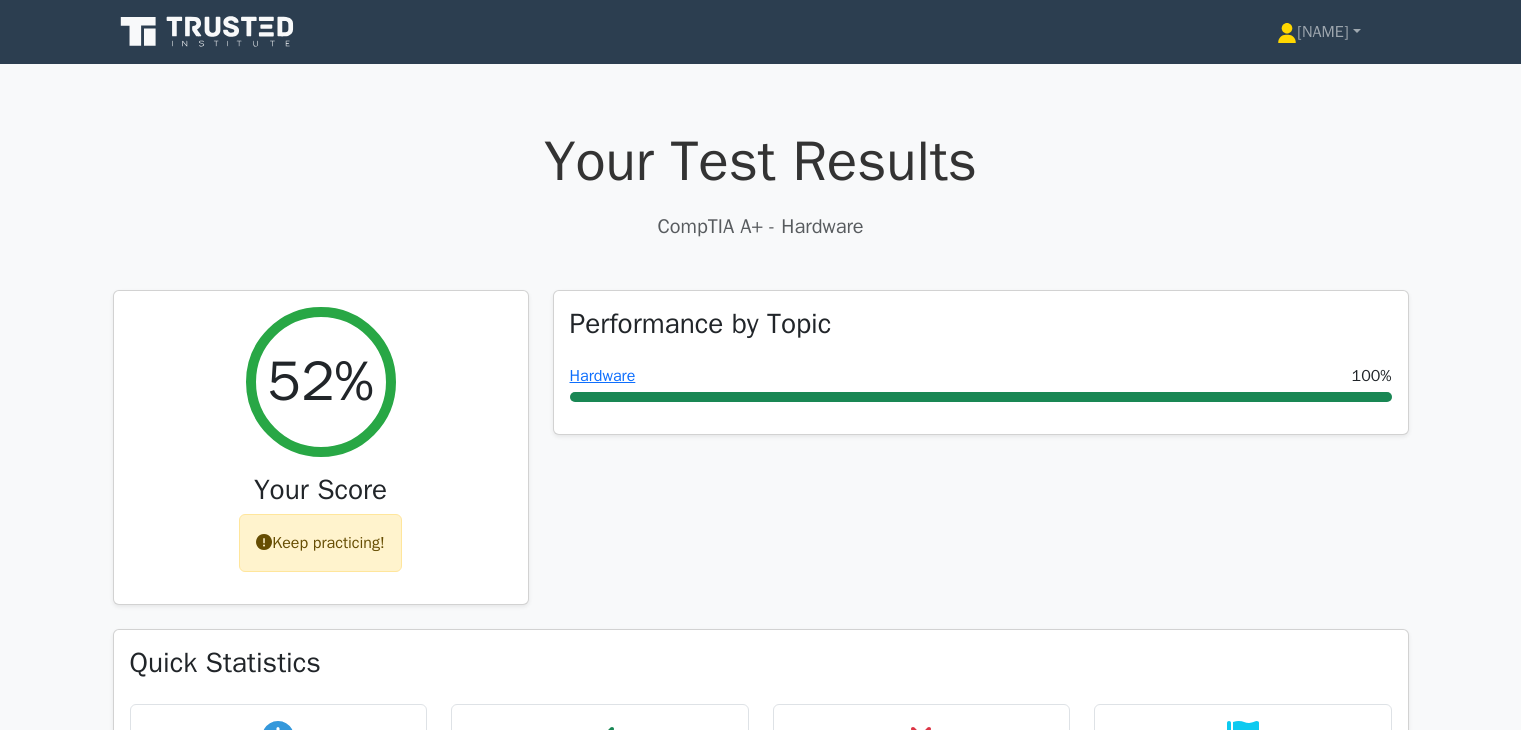 scroll, scrollTop: 0, scrollLeft: 0, axis: both 